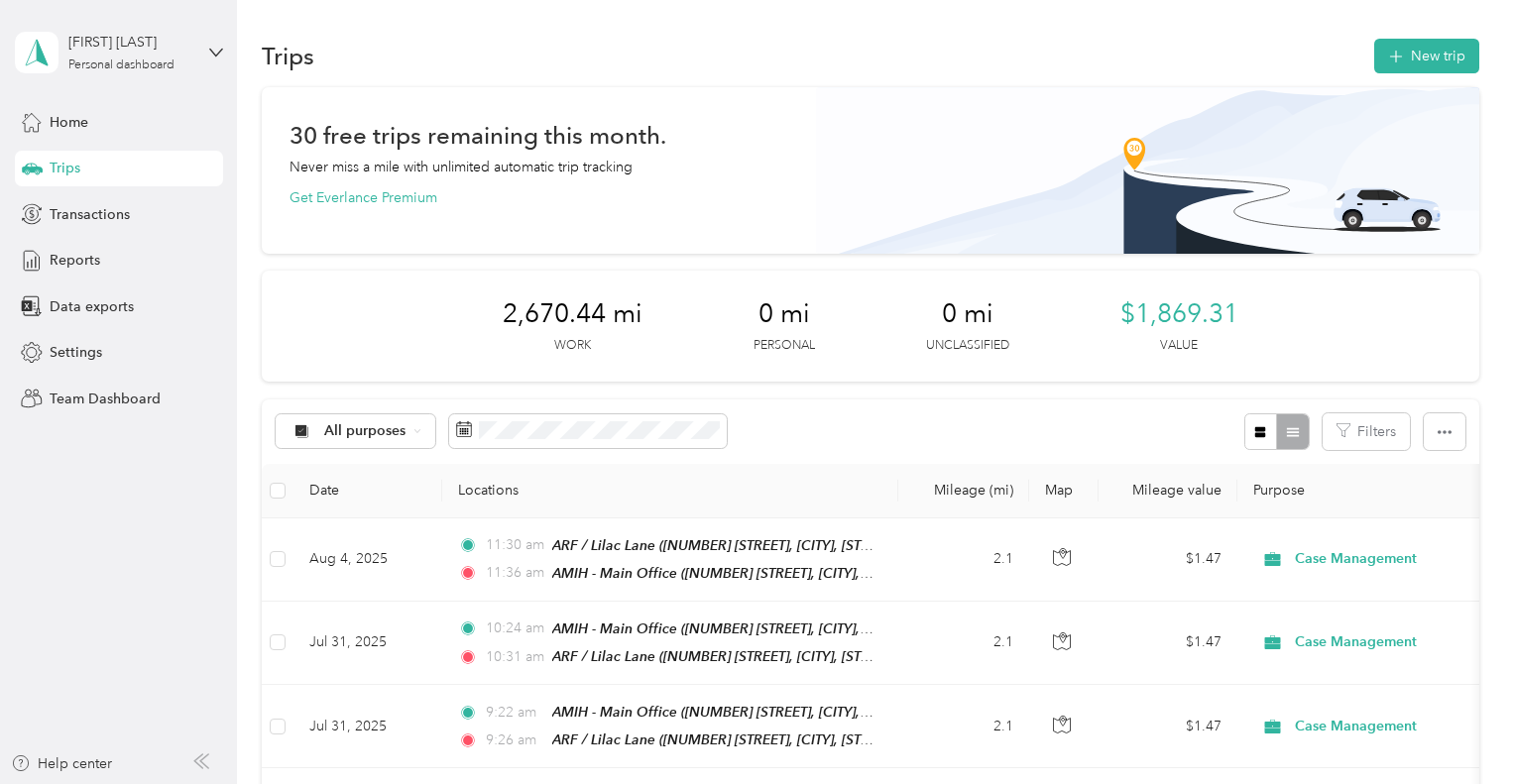 scroll, scrollTop: 0, scrollLeft: 0, axis: both 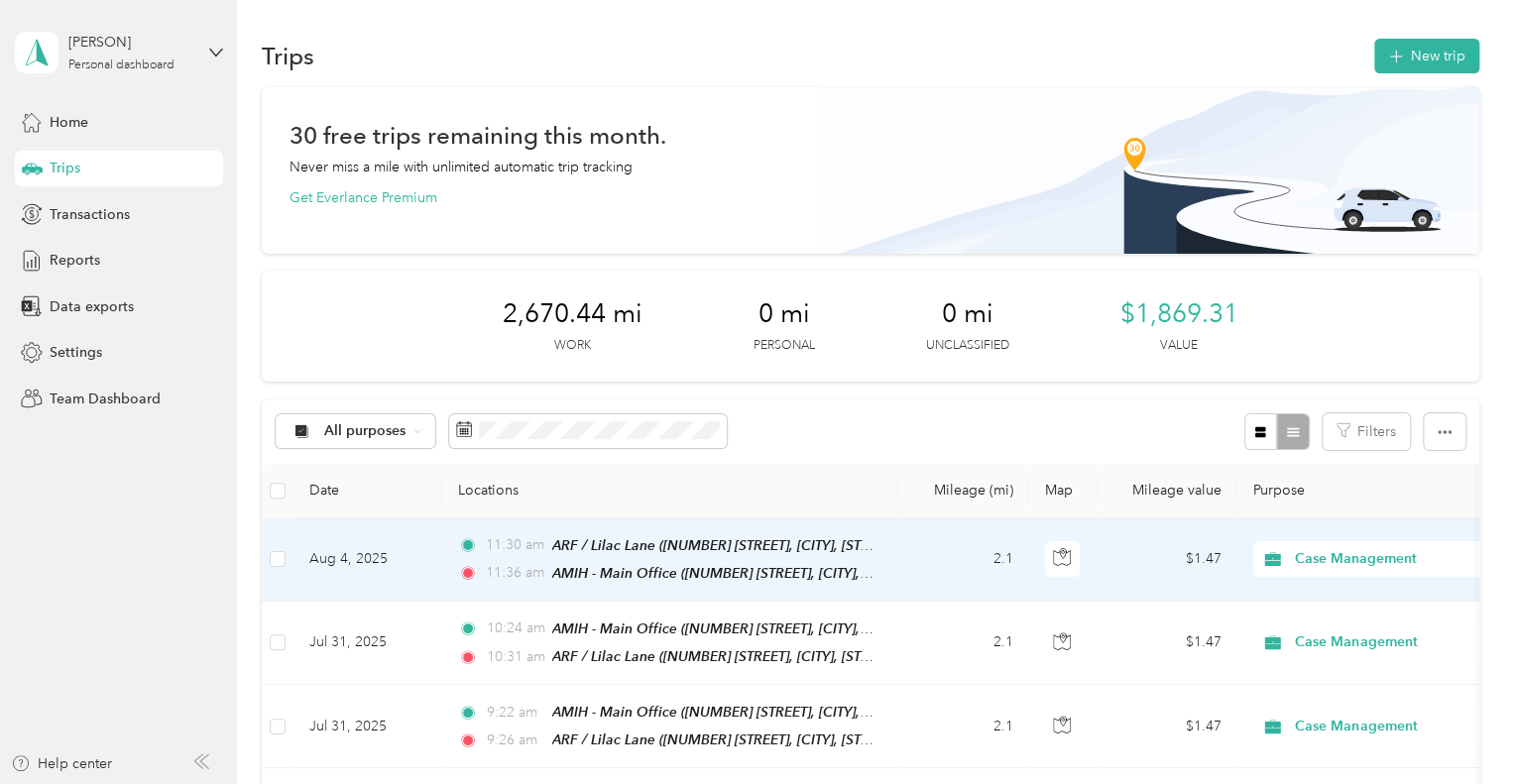 click on "2.1" at bounding box center (964, 560) 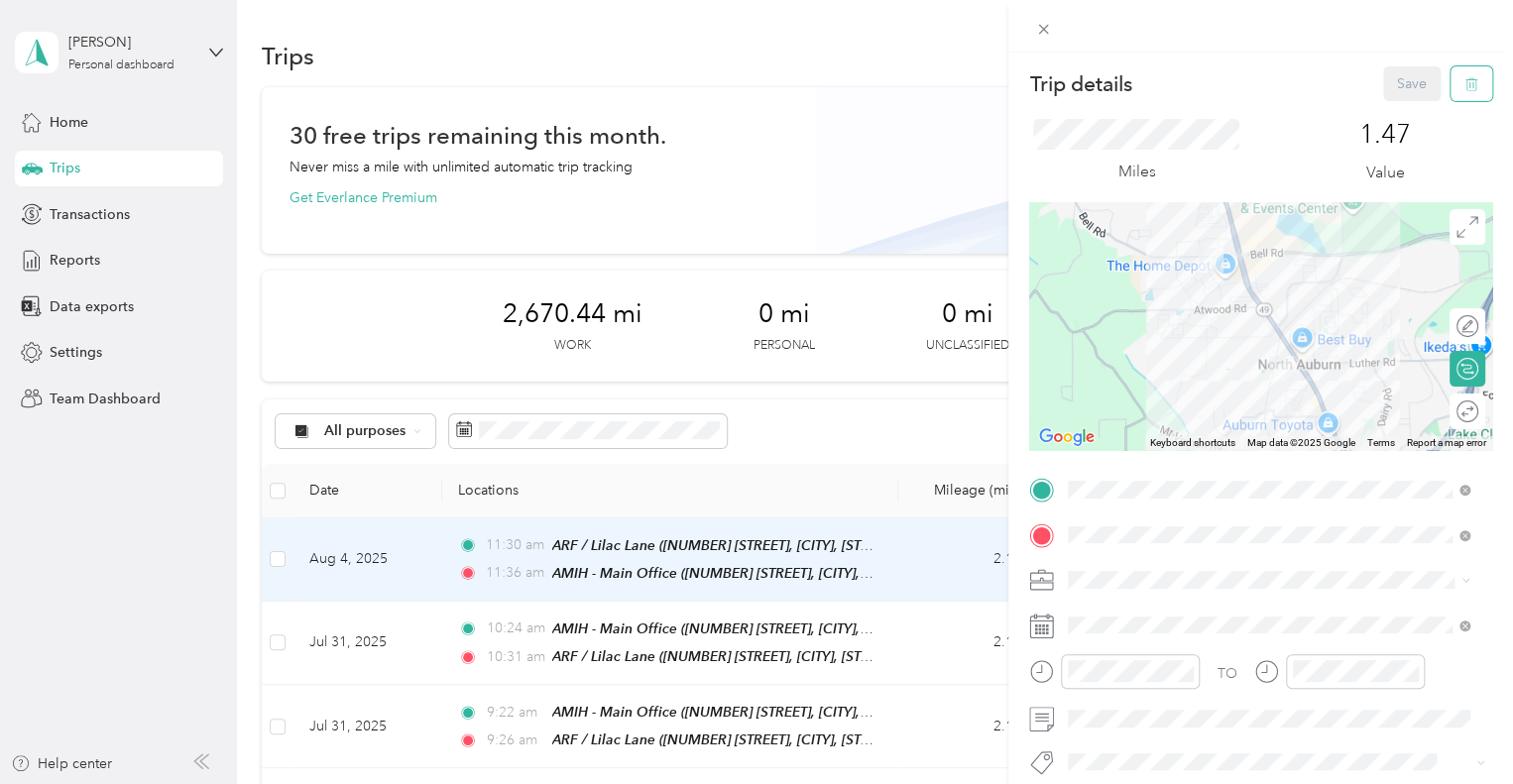 click at bounding box center [1471, 83] 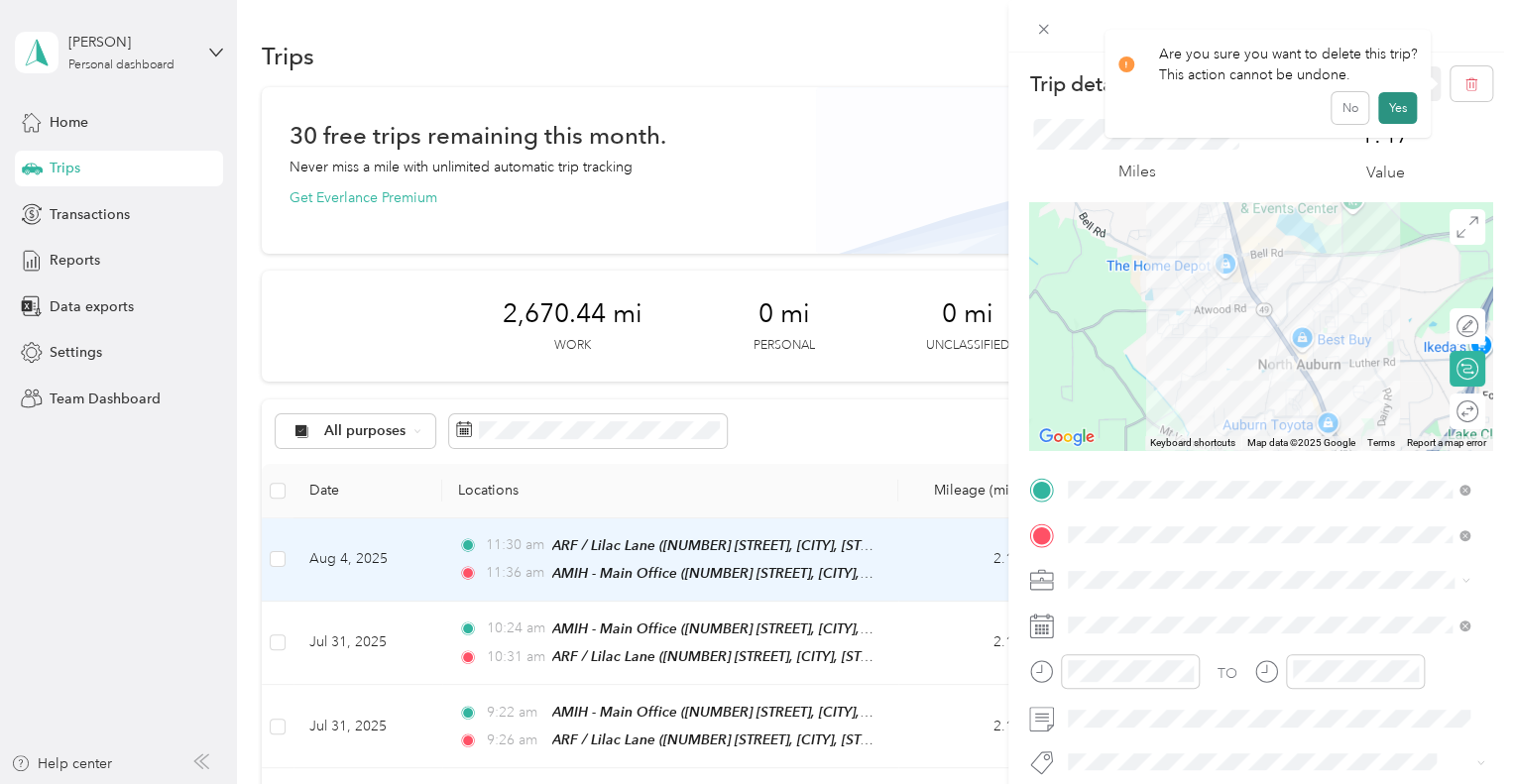 click on "Yes" at bounding box center (1397, 108) 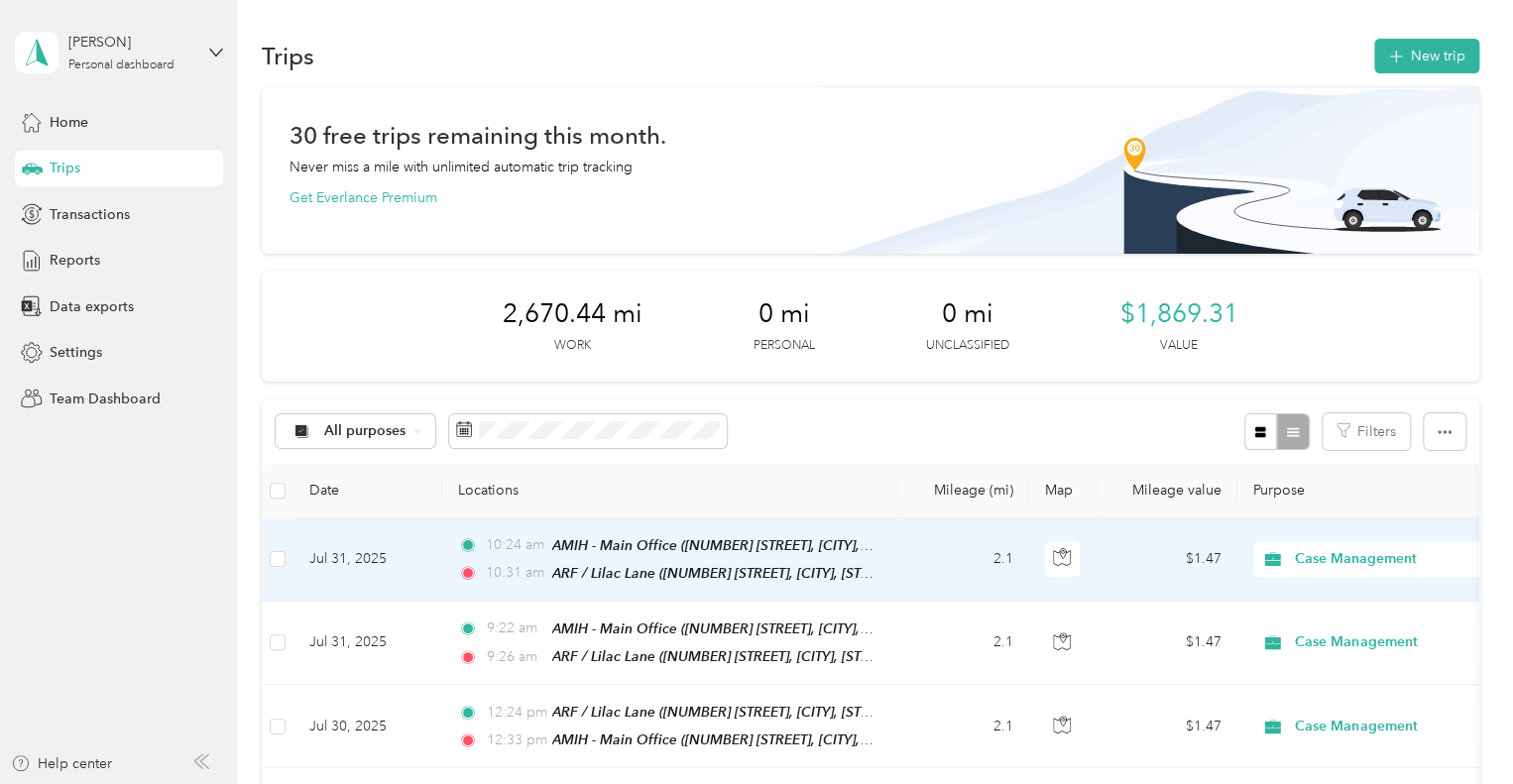 click on "2.1" at bounding box center (964, 560) 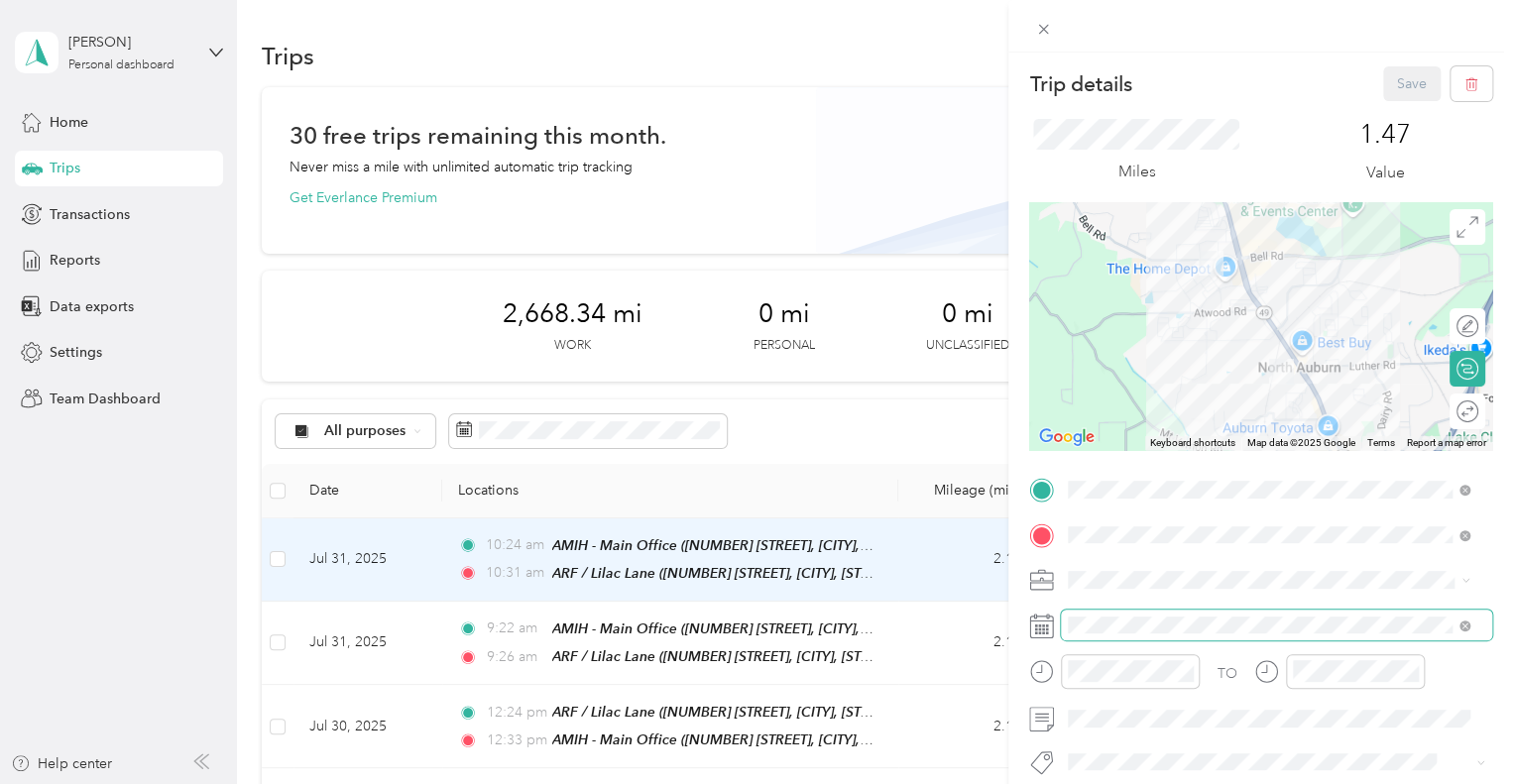 scroll, scrollTop: 111, scrollLeft: 0, axis: vertical 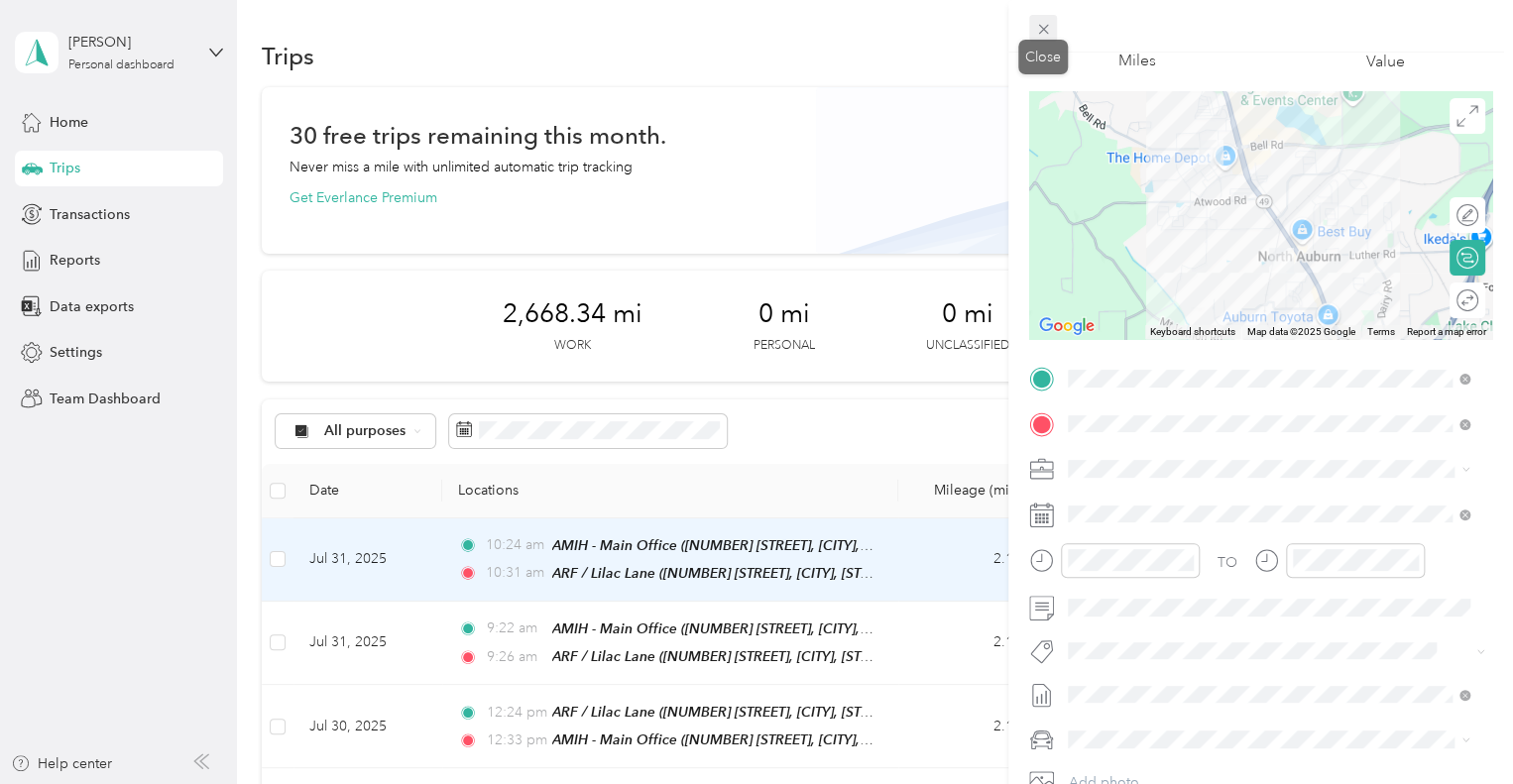 click at bounding box center (1043, 29) 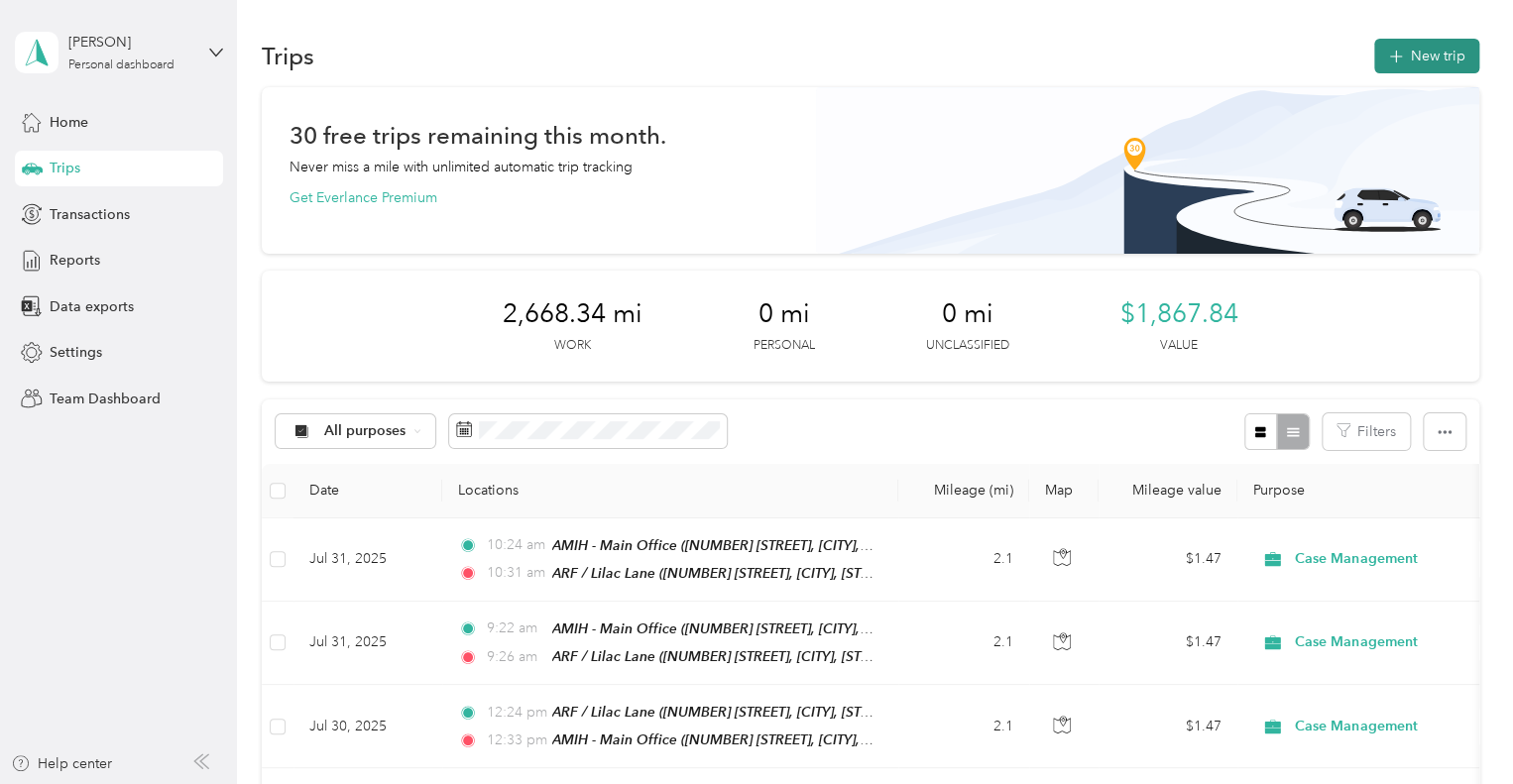 click on "New trip" at bounding box center (1427, 56) 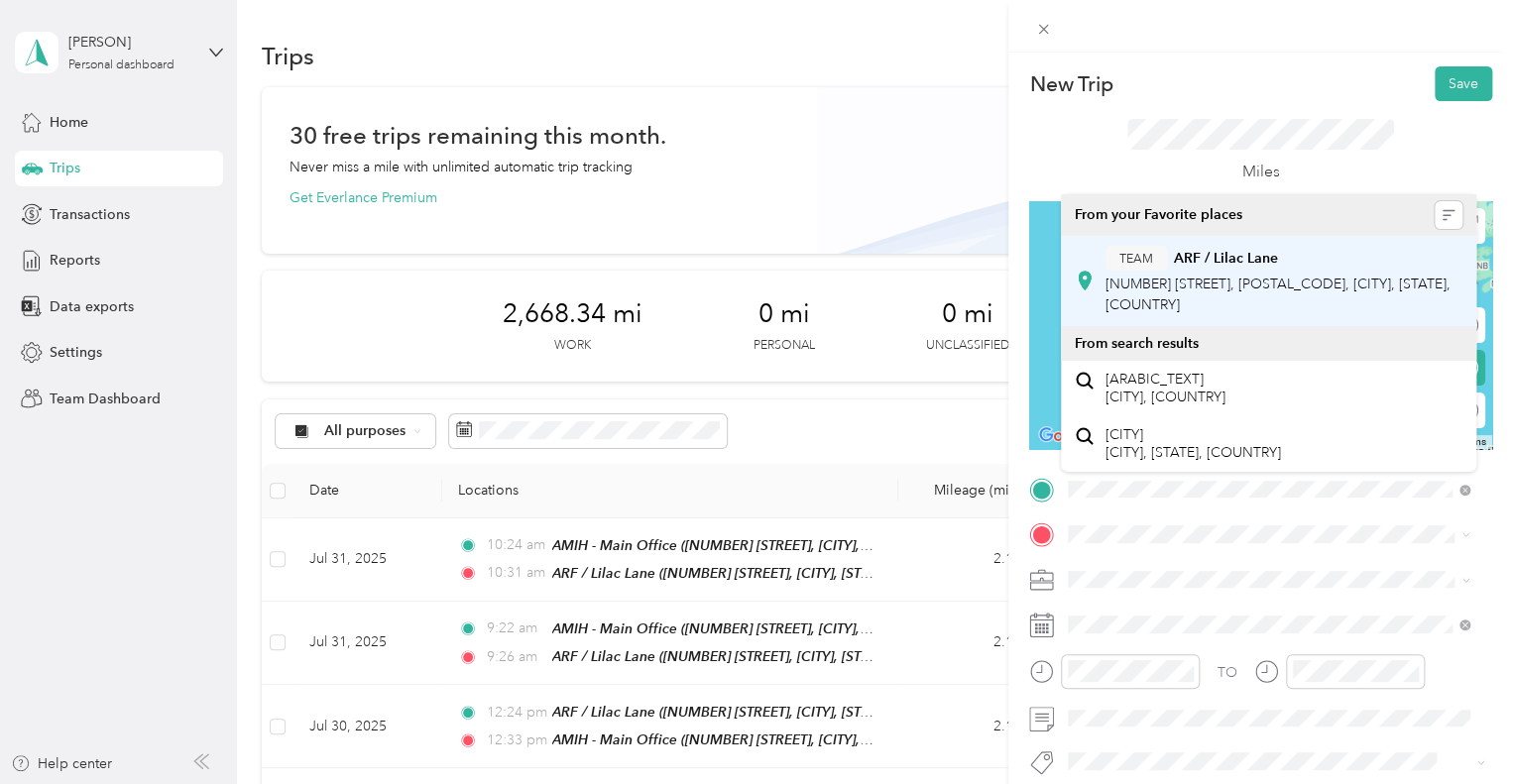 click on "[NUMBER] [STREET], [POSTAL_CODE], [CITY], [STATE], [COUNTRY]" at bounding box center (1278, 294) 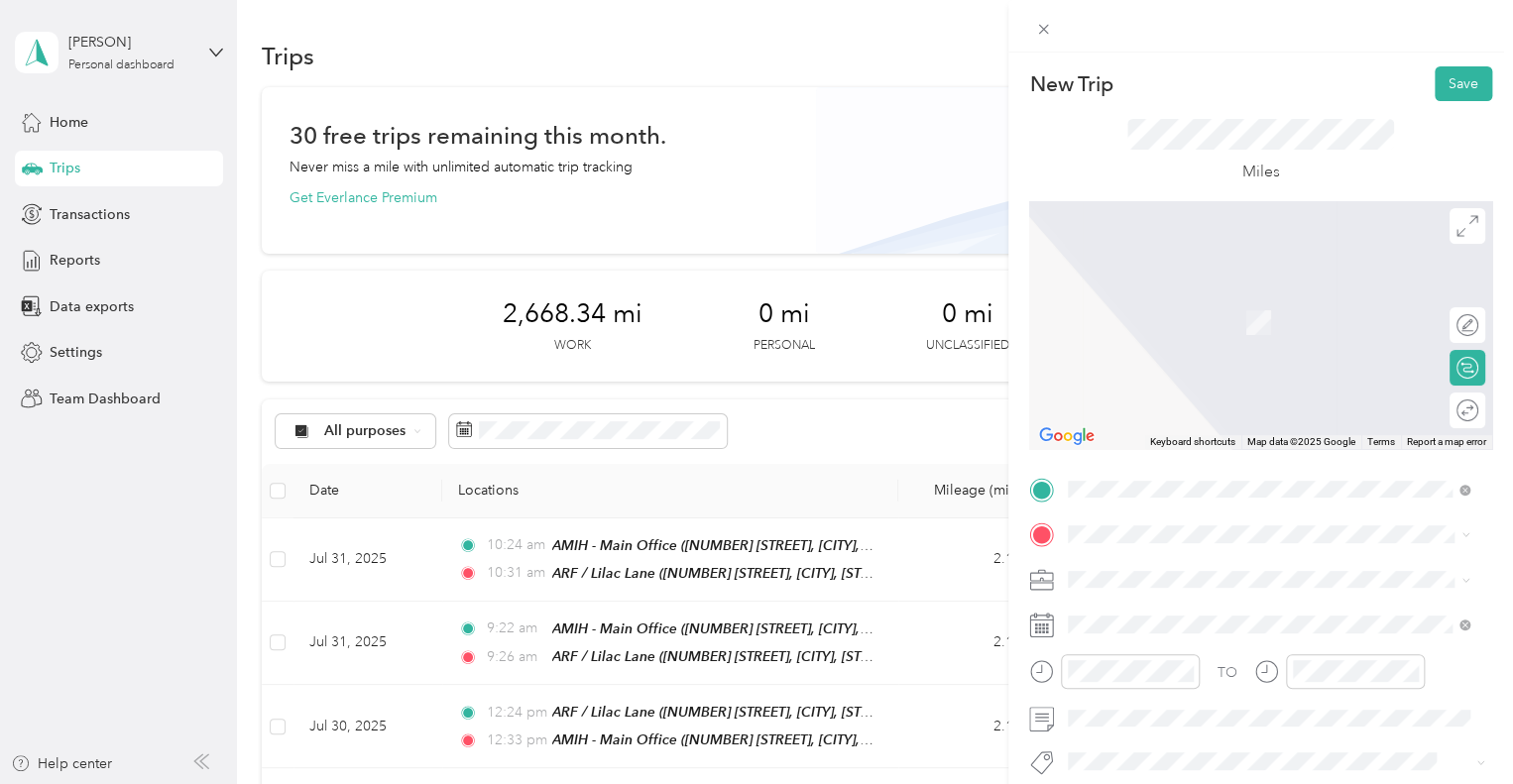 click on "[NUMBER] [STREET], [POSTAL_CODE], [CITY], [STATE], [COUNTRY]" at bounding box center (1278, 336) 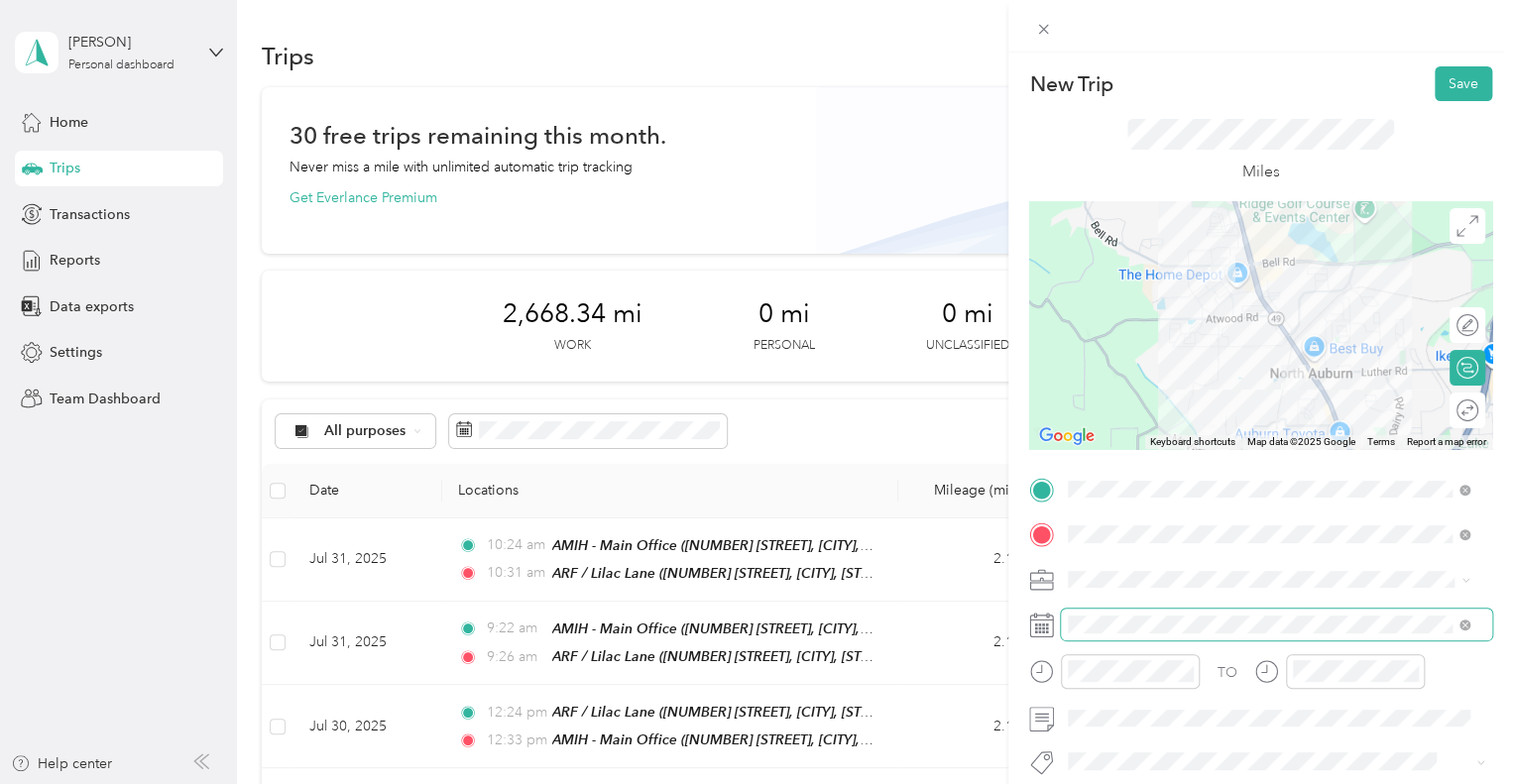 click at bounding box center [1276, 624] 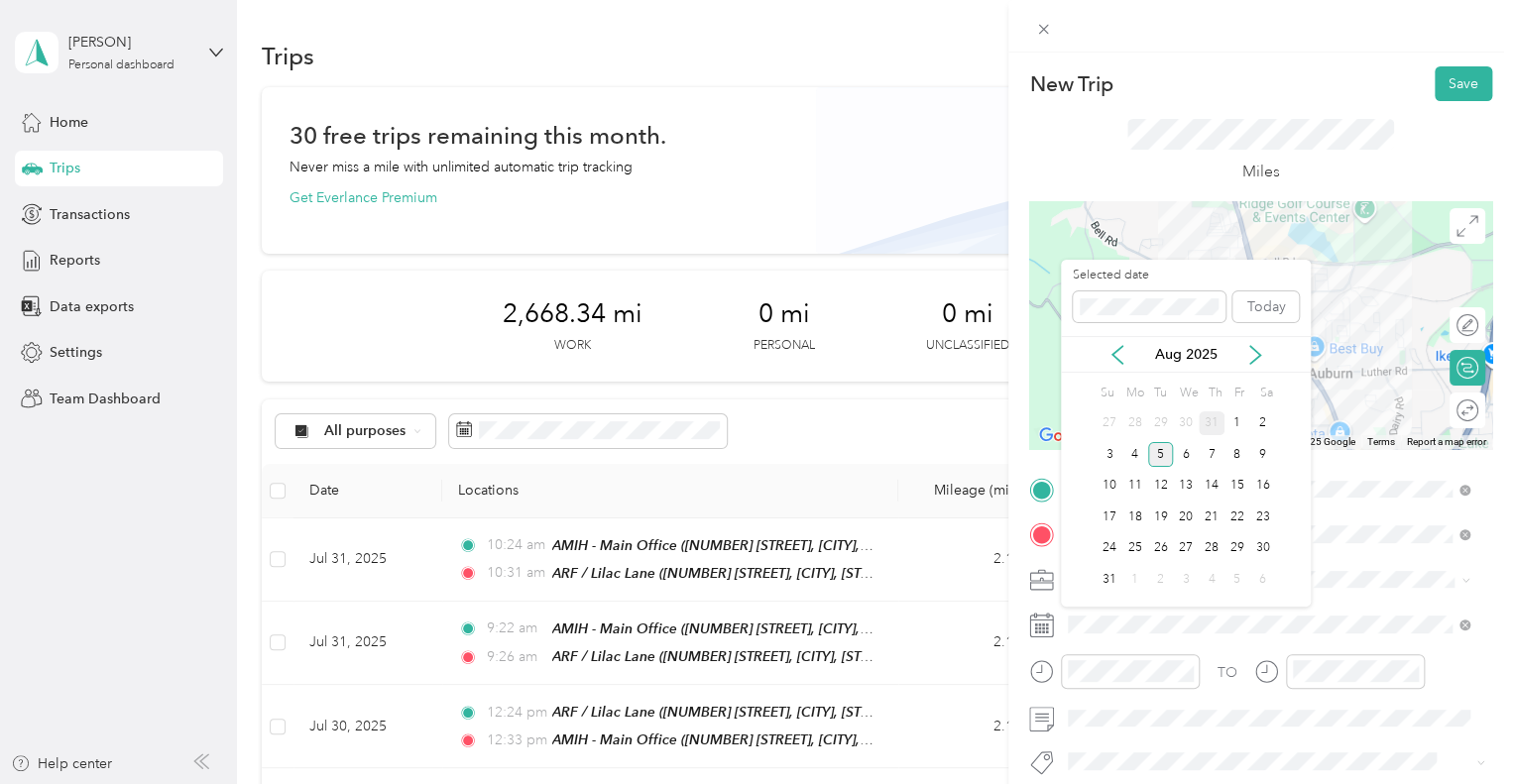 click on "31" at bounding box center (1212, 423) 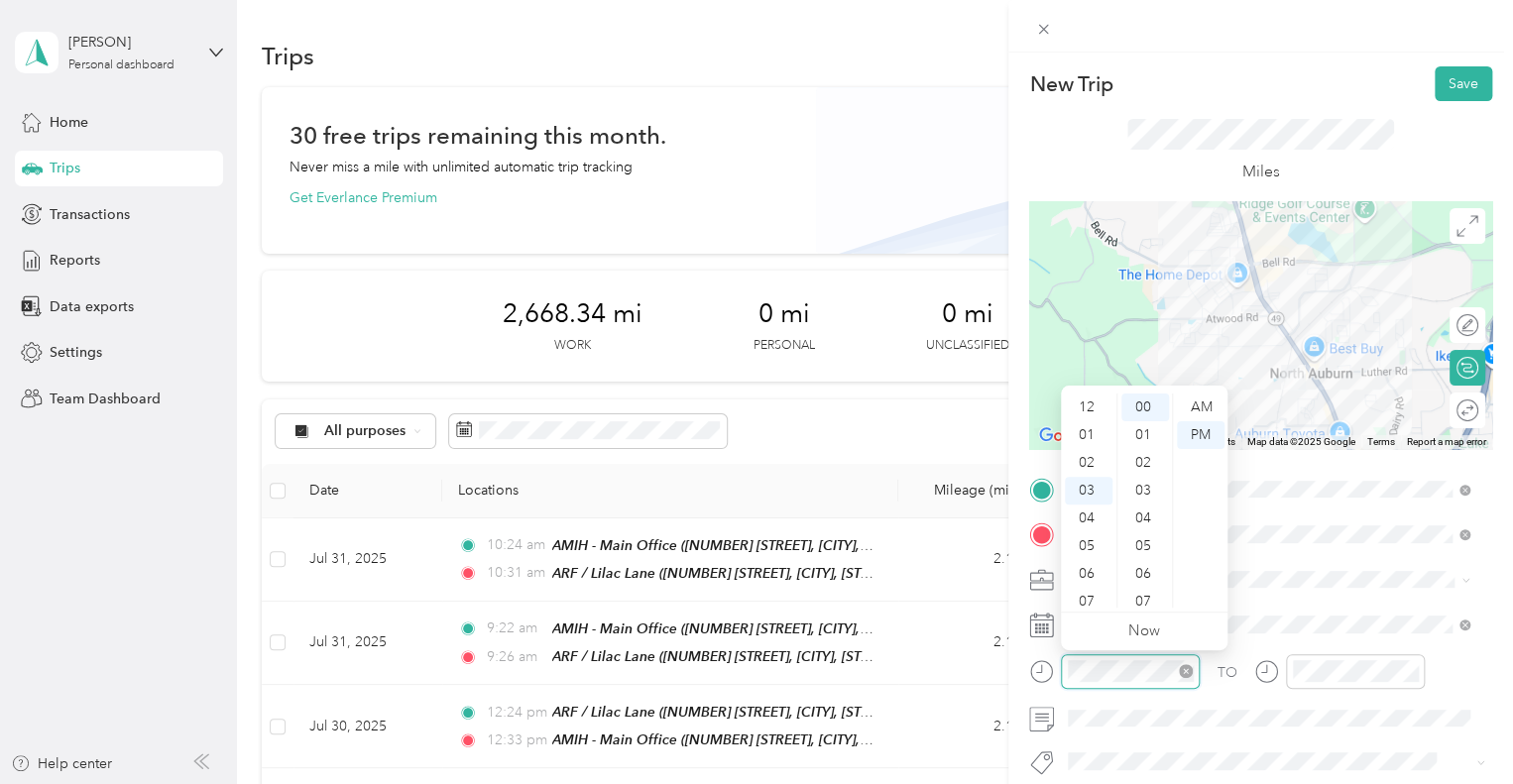 scroll, scrollTop: 83, scrollLeft: 0, axis: vertical 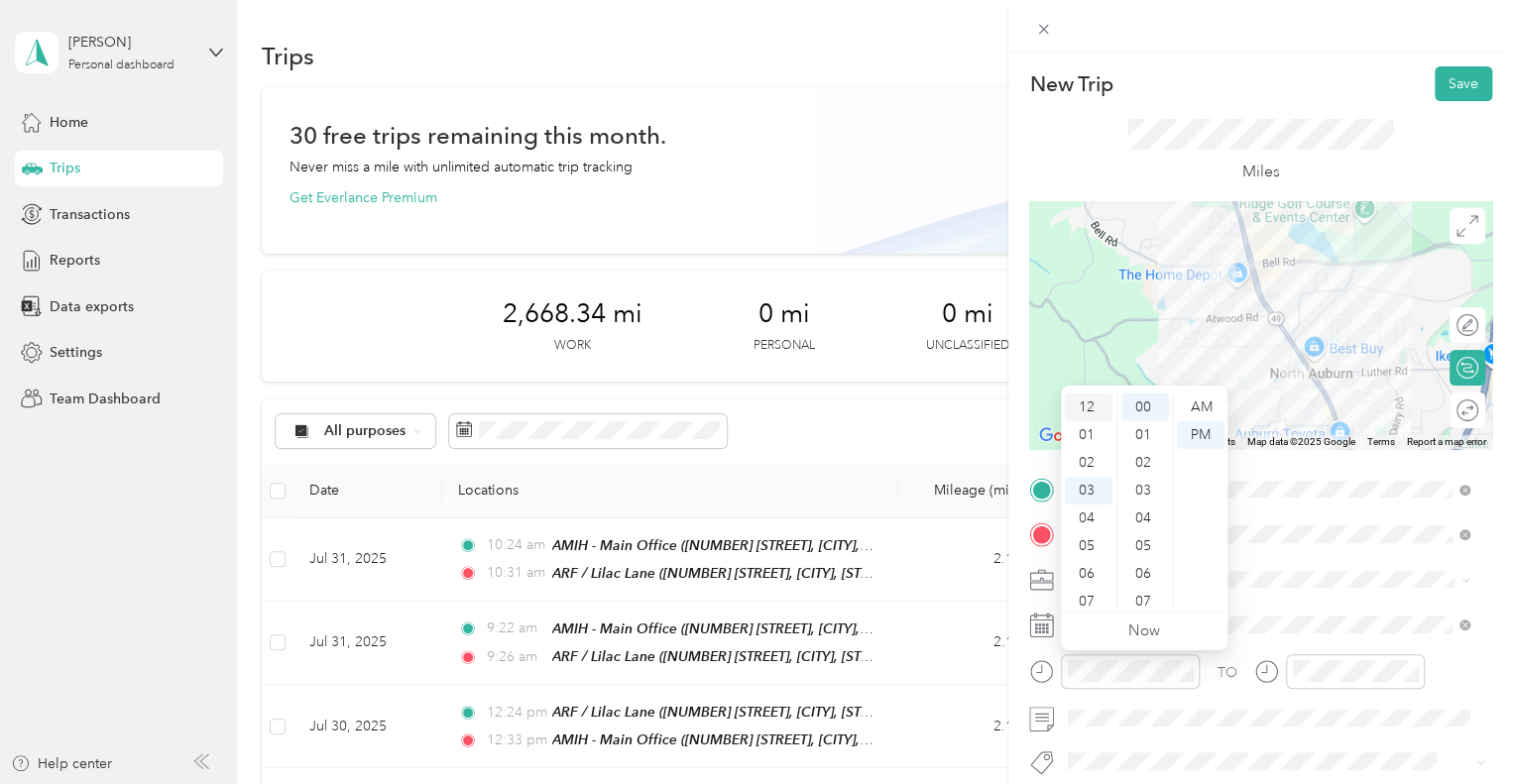 click on "12" at bounding box center [1089, 407] 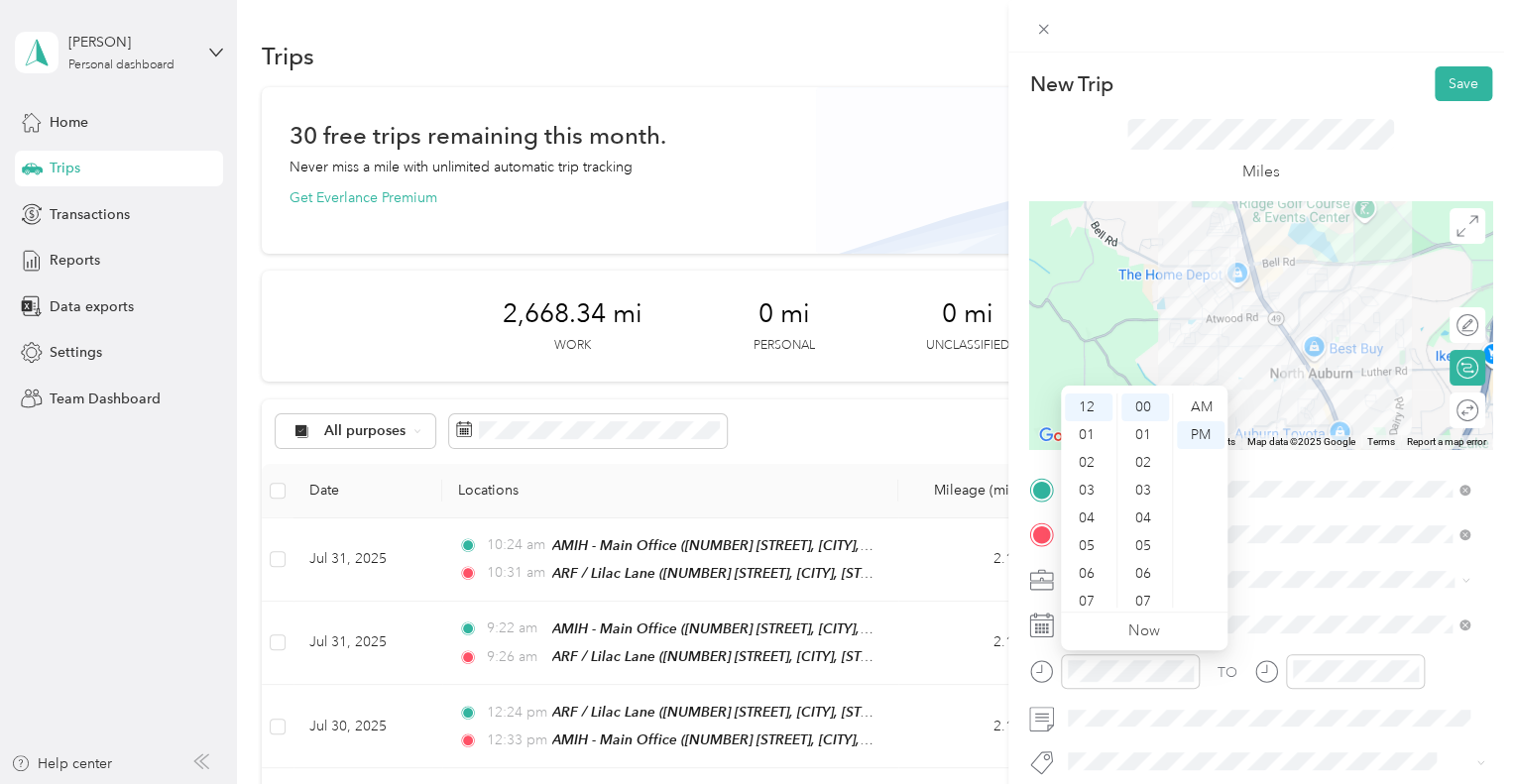 scroll, scrollTop: 119, scrollLeft: 0, axis: vertical 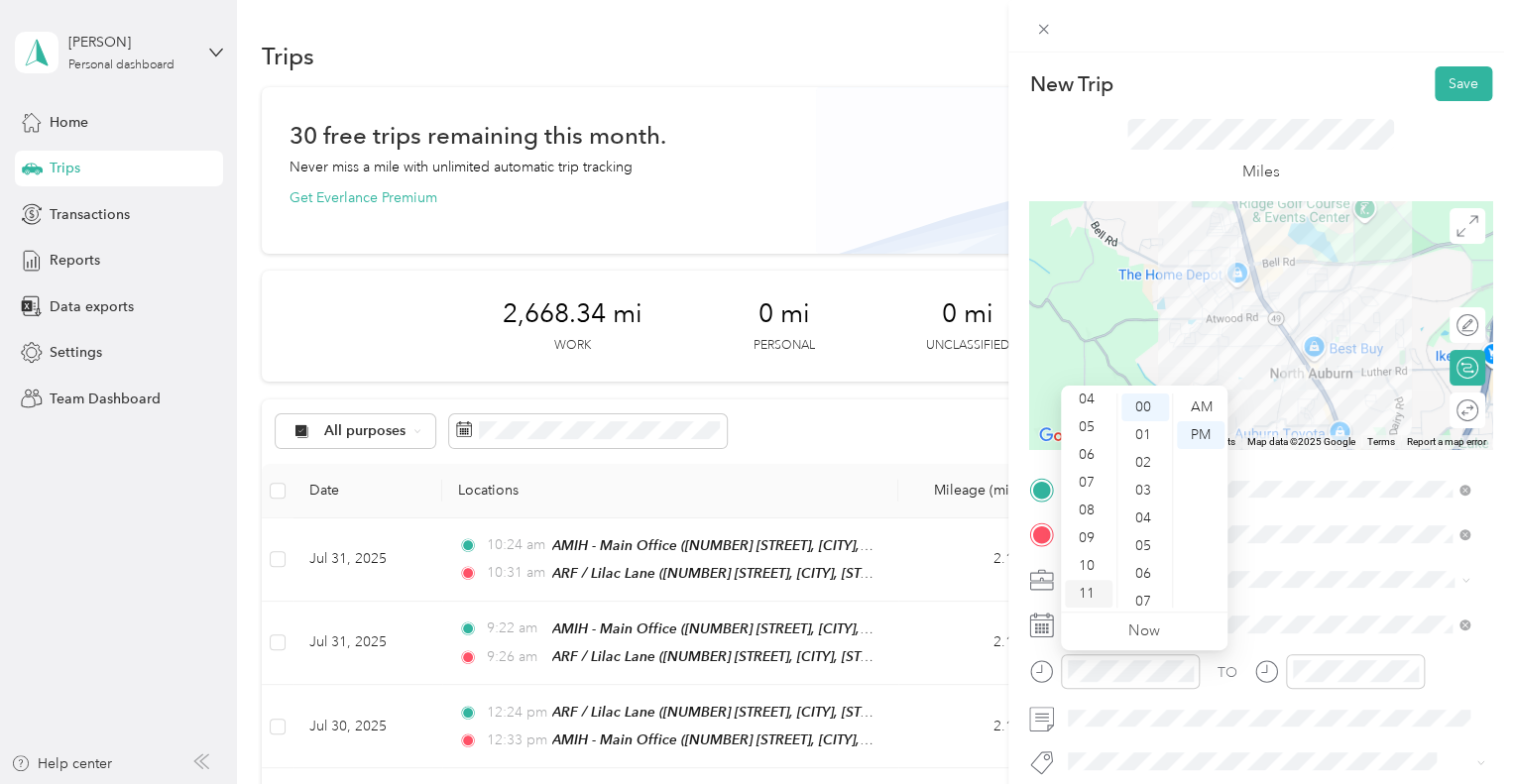 click on "11" at bounding box center (1089, 594) 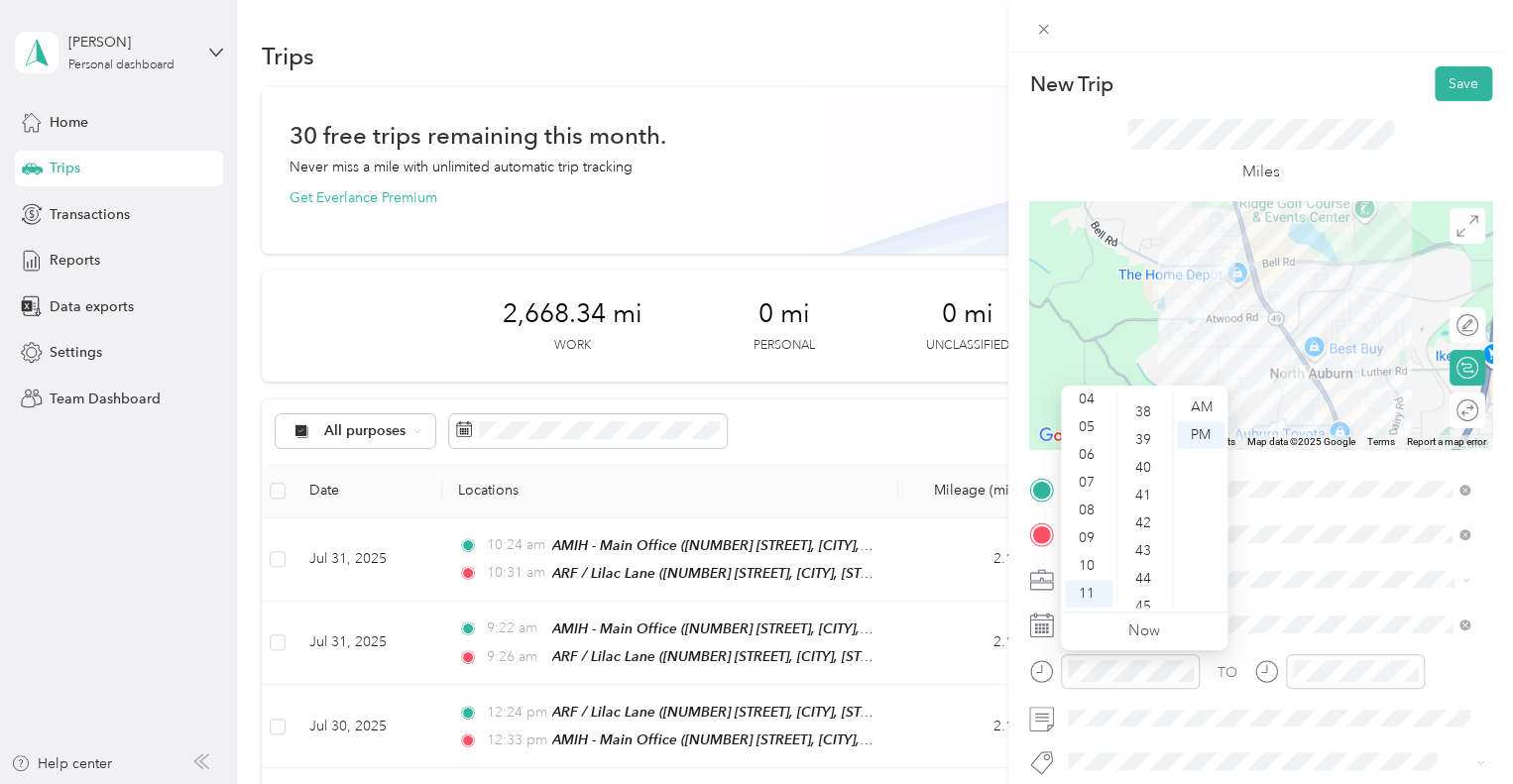 scroll, scrollTop: 1043, scrollLeft: 0, axis: vertical 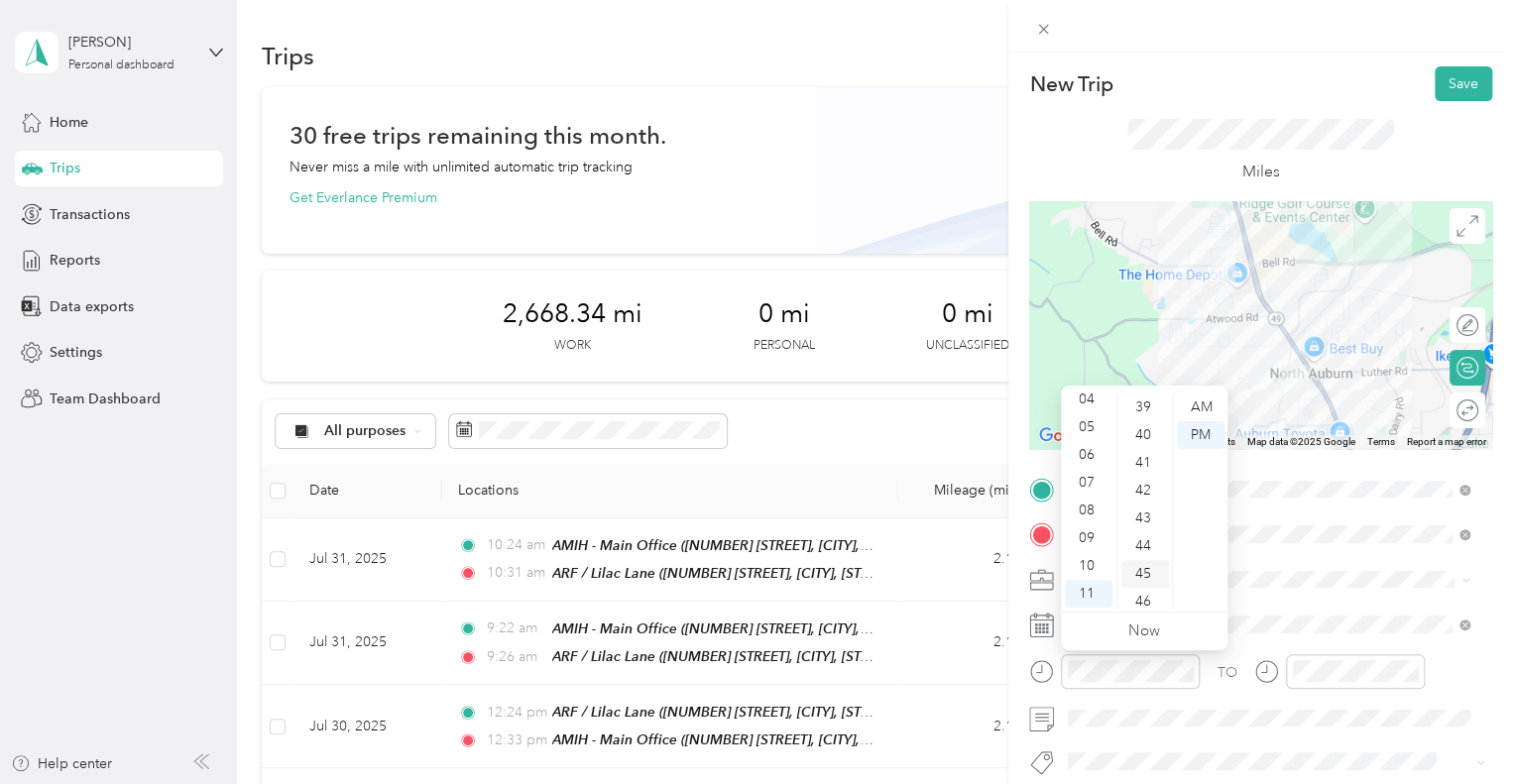 click on "45" at bounding box center (1145, 574) 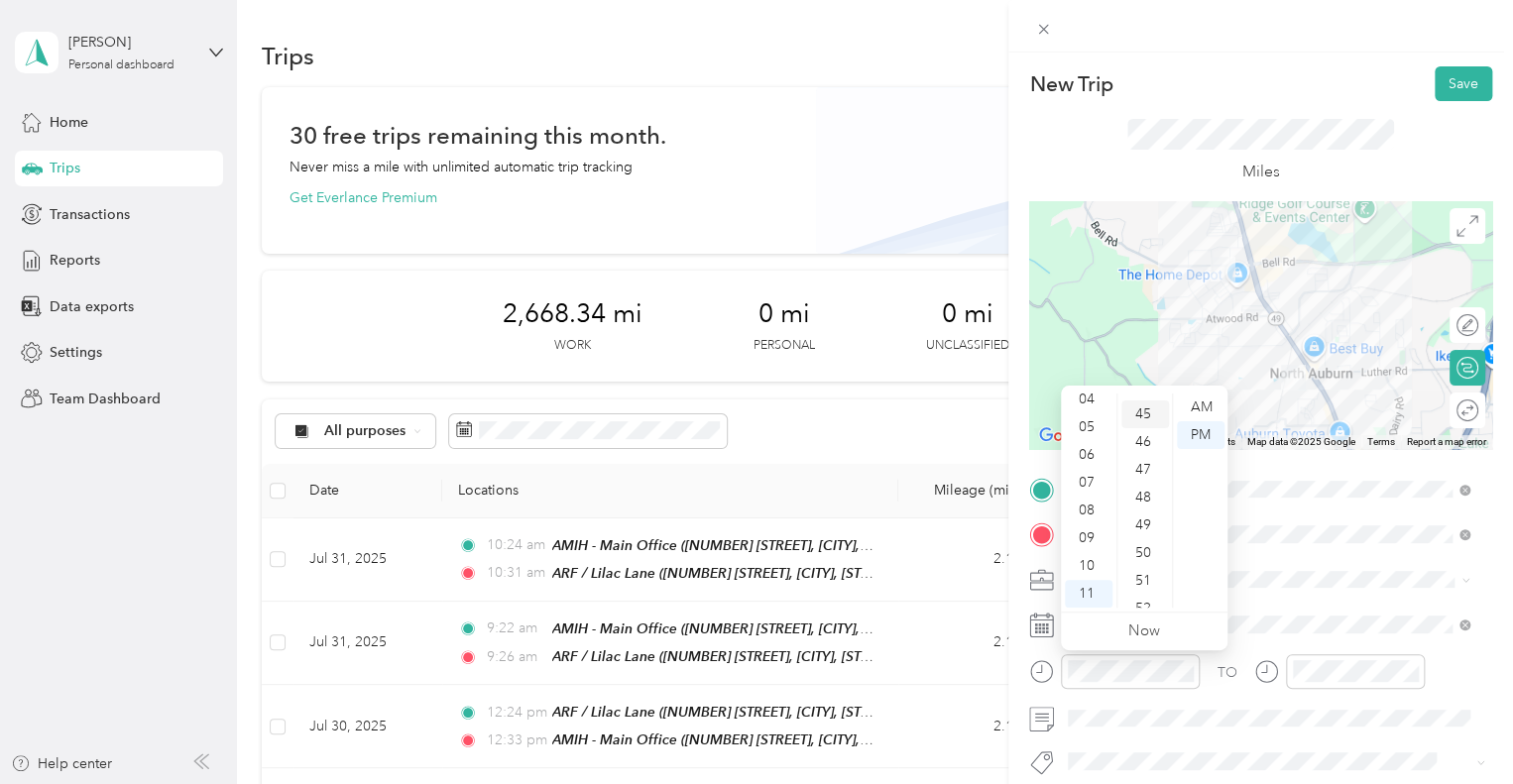 scroll, scrollTop: 1249, scrollLeft: 0, axis: vertical 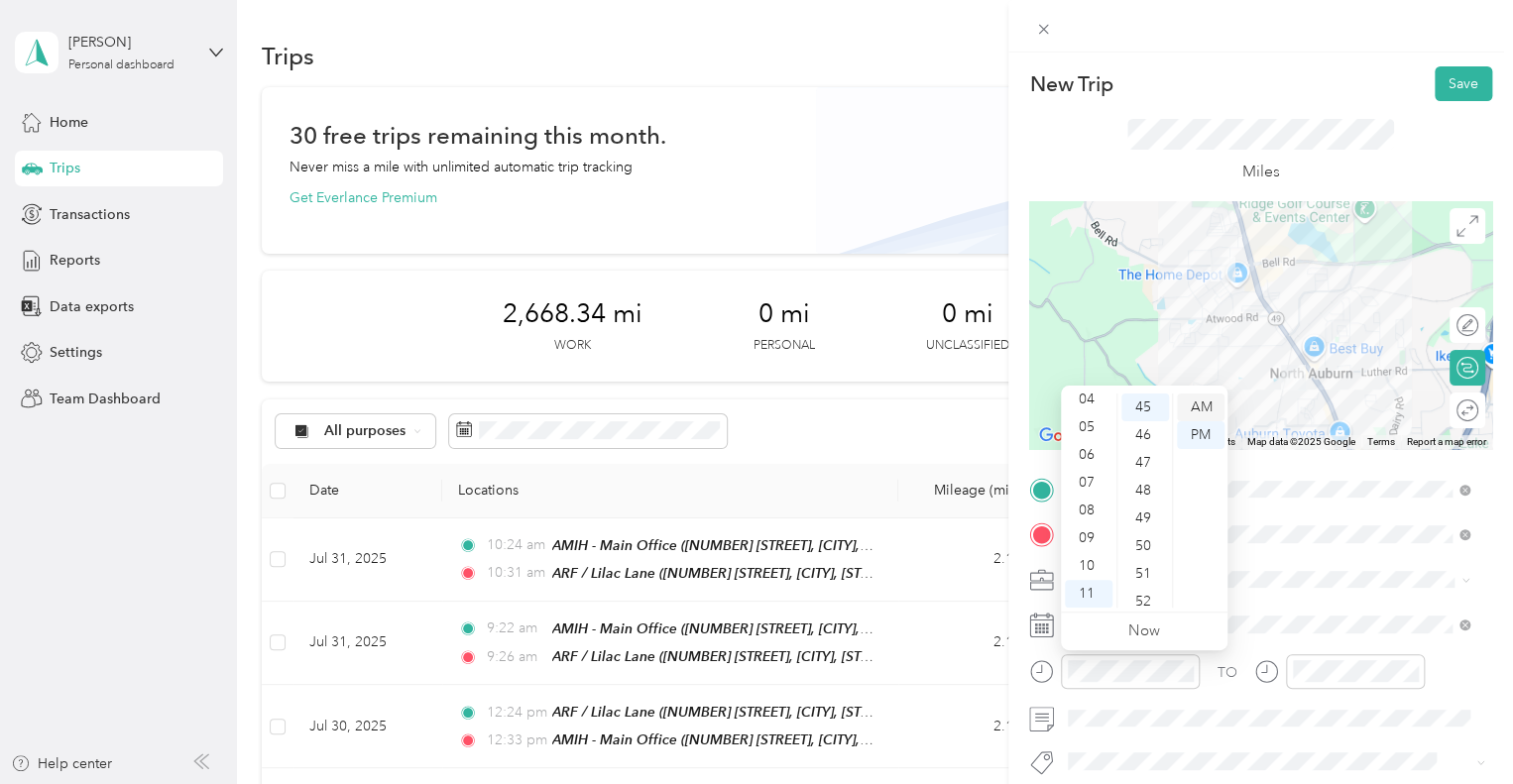 click on "AM" at bounding box center (1201, 407) 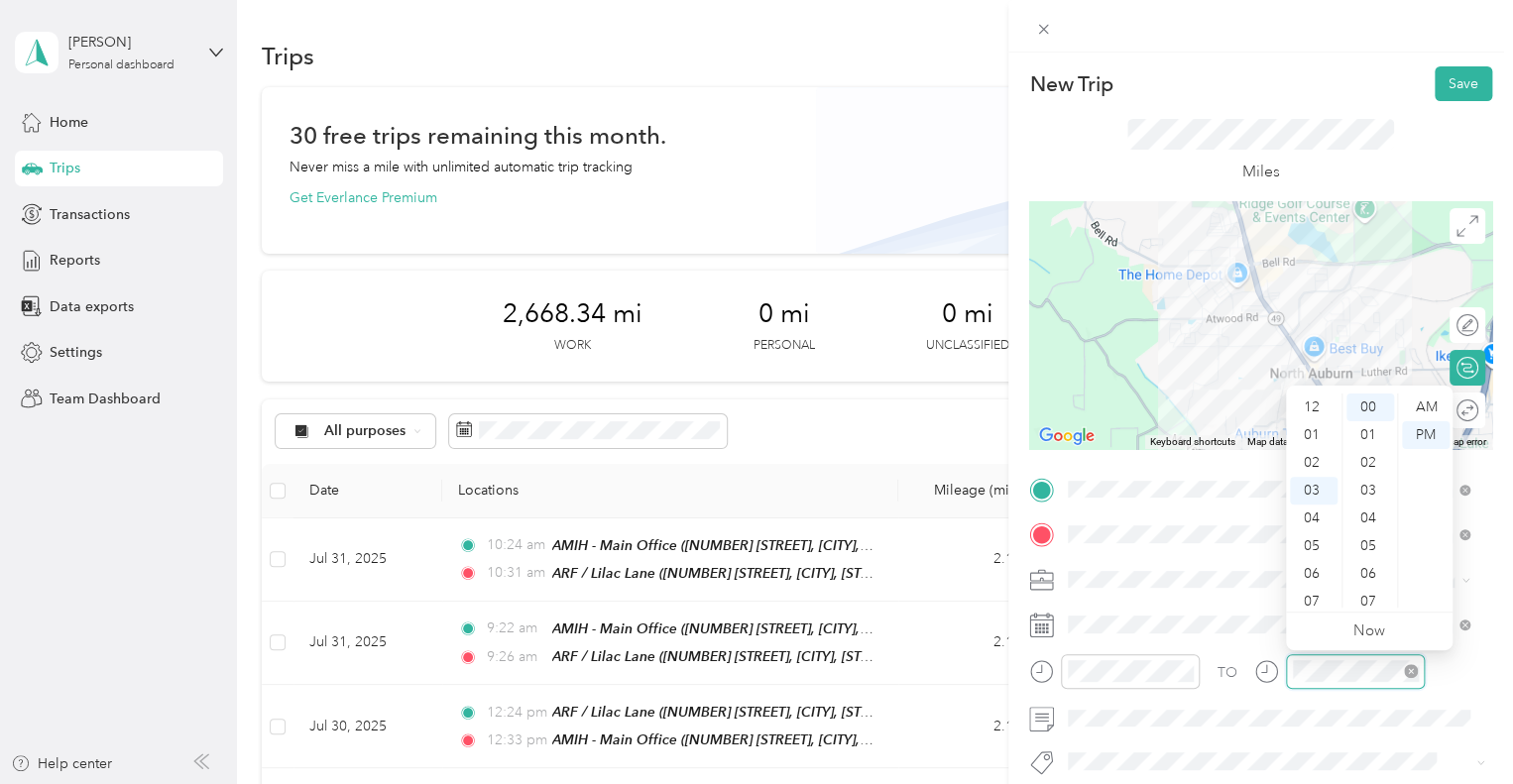 scroll, scrollTop: 83, scrollLeft: 0, axis: vertical 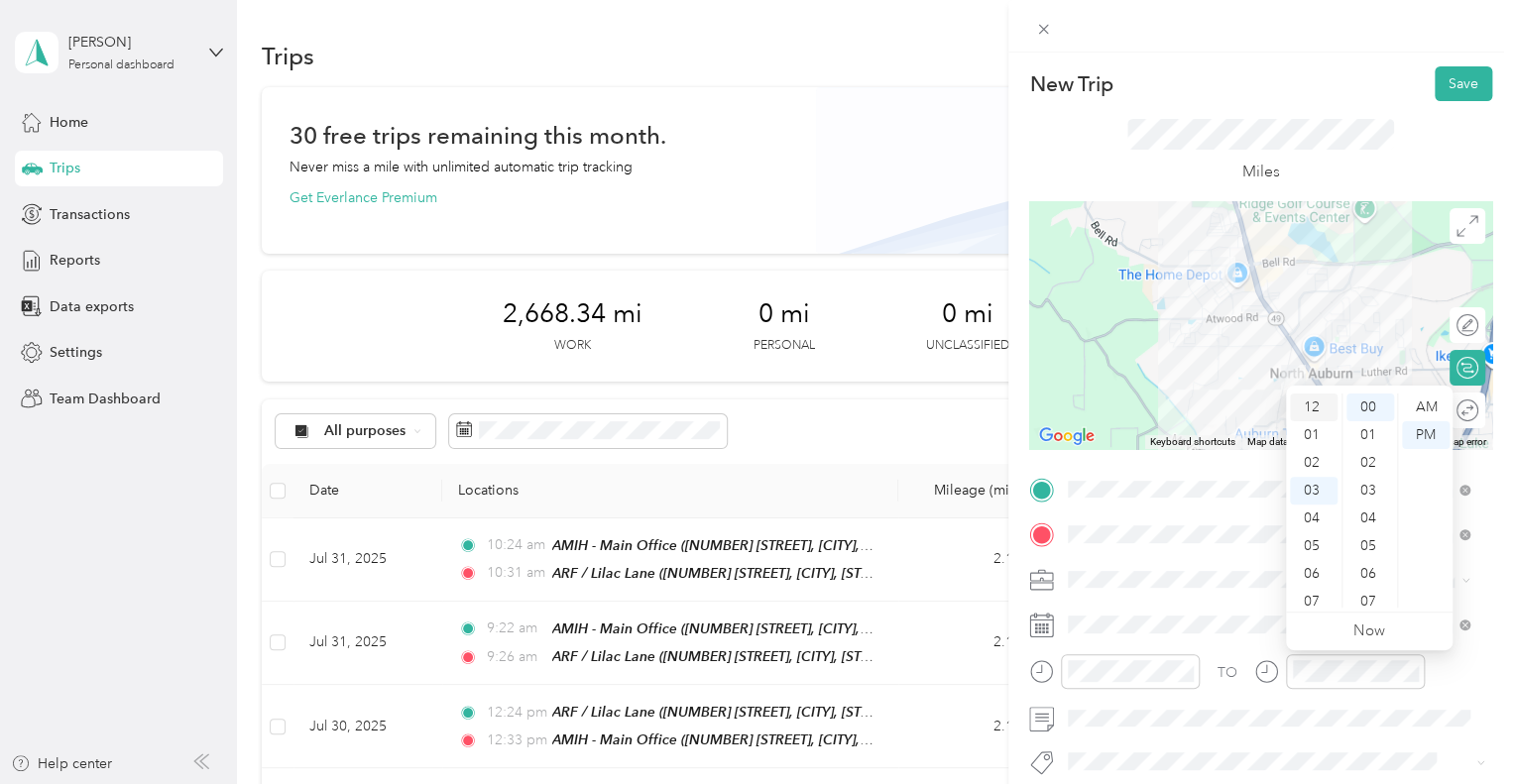 click on "12" at bounding box center [1314, 407] 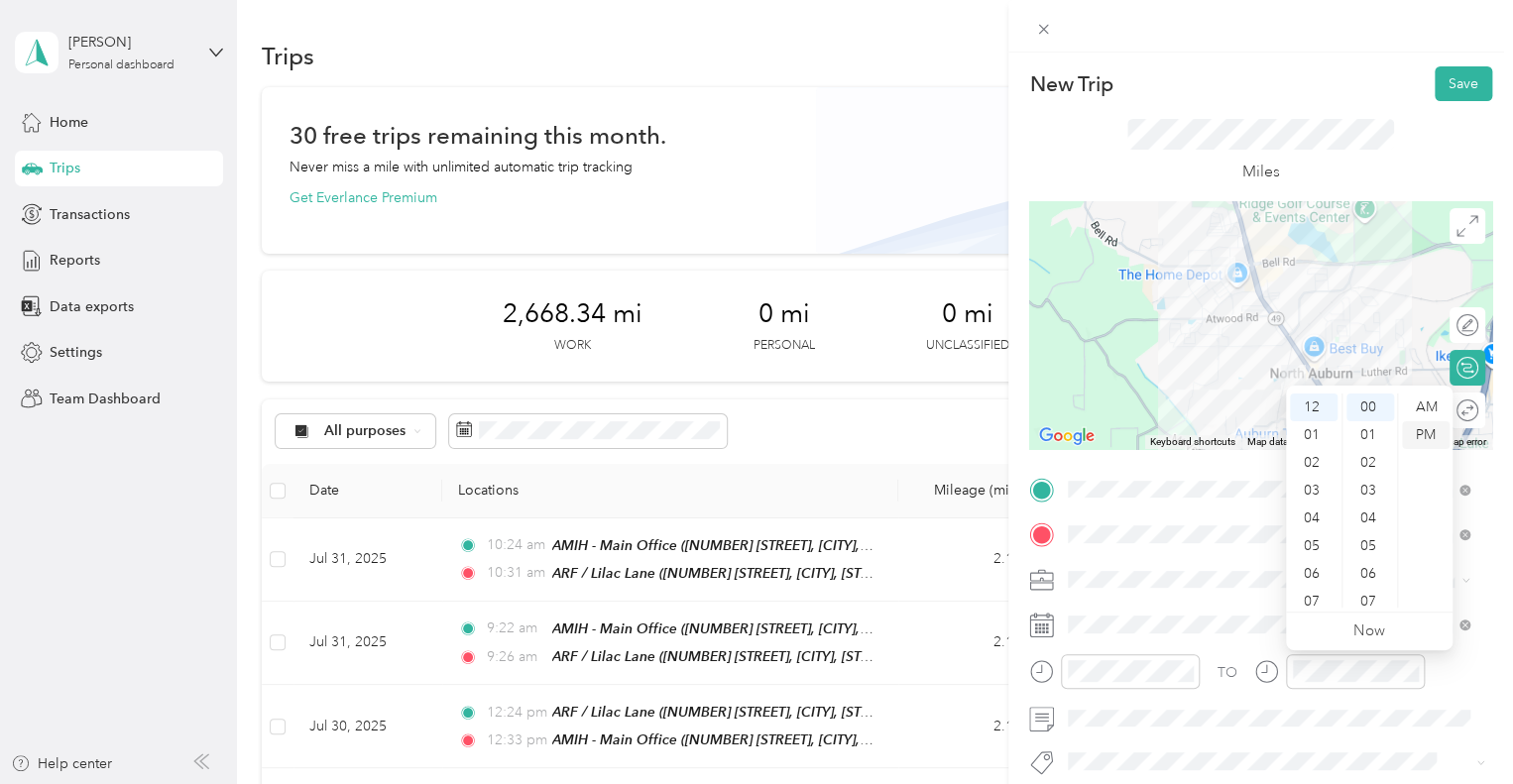 click on "PM" at bounding box center (1426, 435) 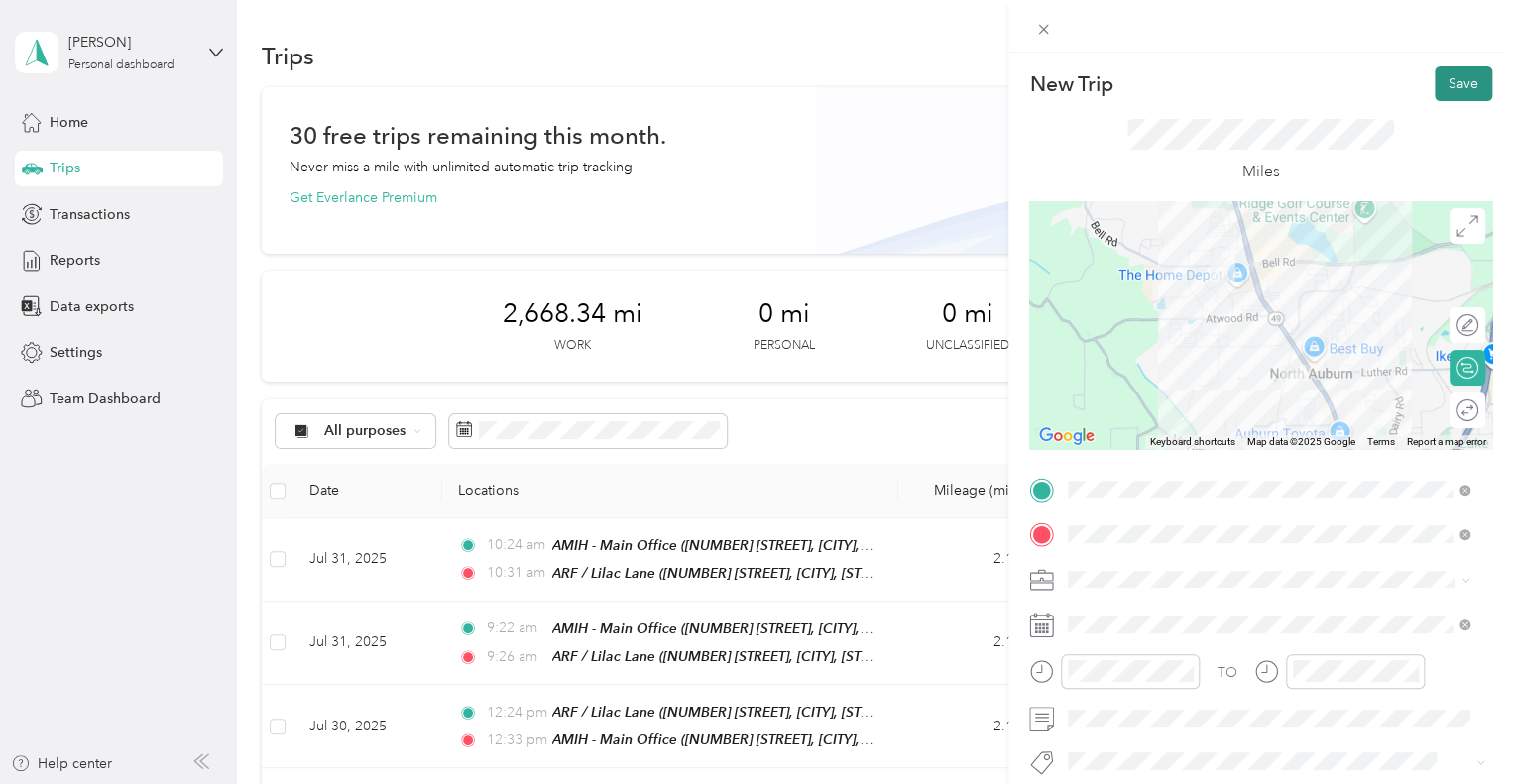 click on "Save" at bounding box center [1463, 83] 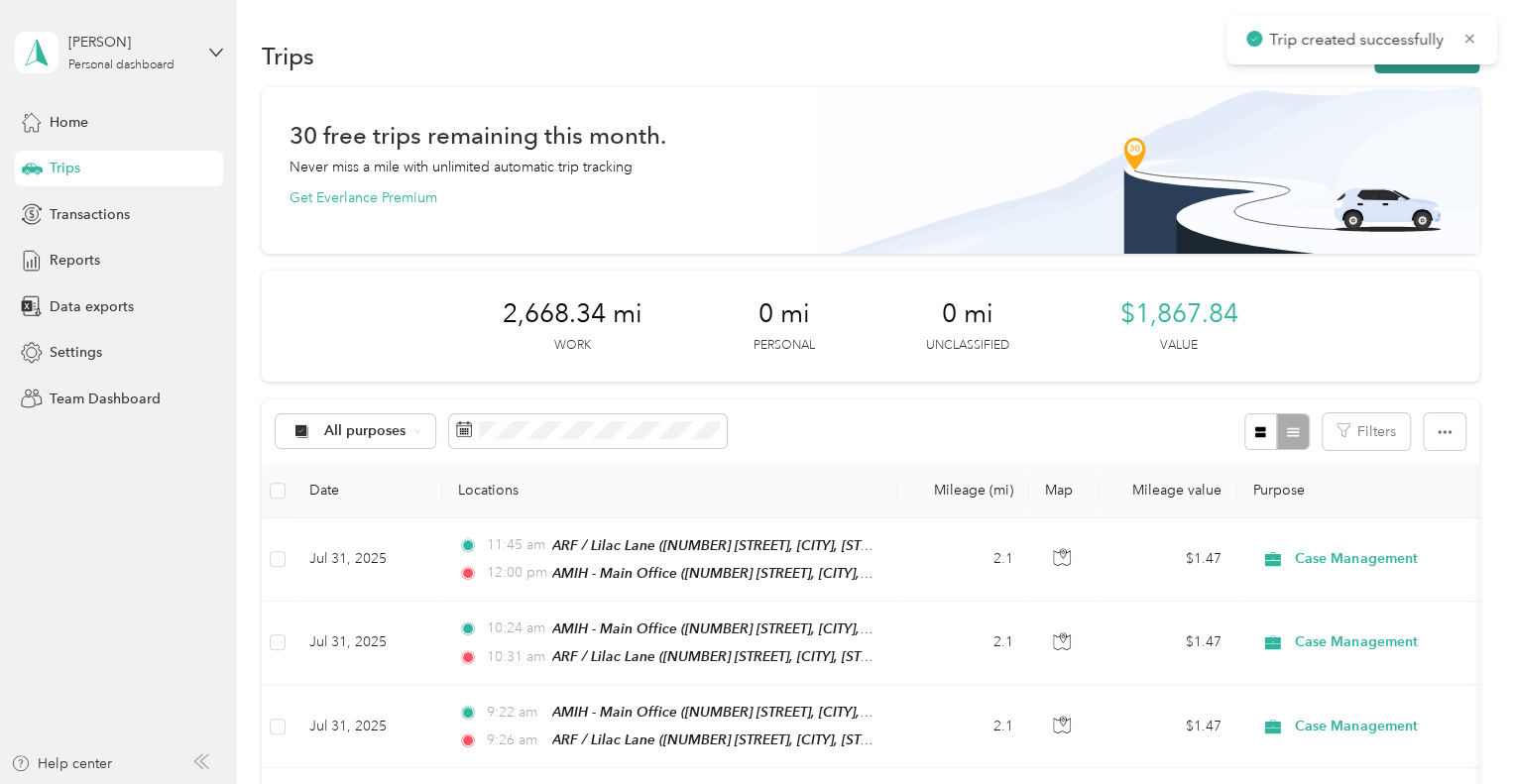 click on "New trip" at bounding box center [1427, 56] 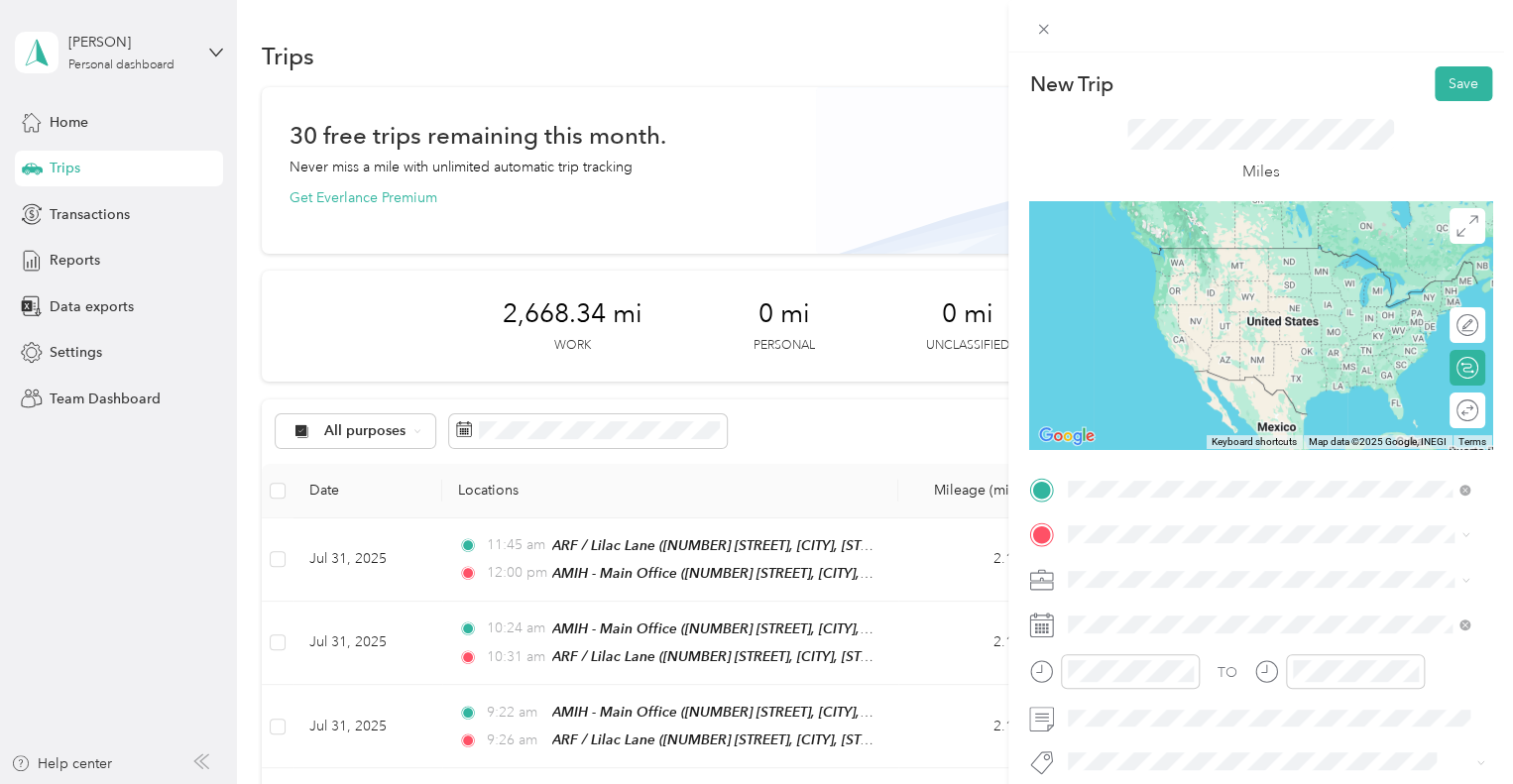 click on "AMIH - Main Office  [NUMBER] [STREET], [POSTAL_CODE], [CITY], [STATE], [COUNTRY]" at bounding box center [1284, 280] 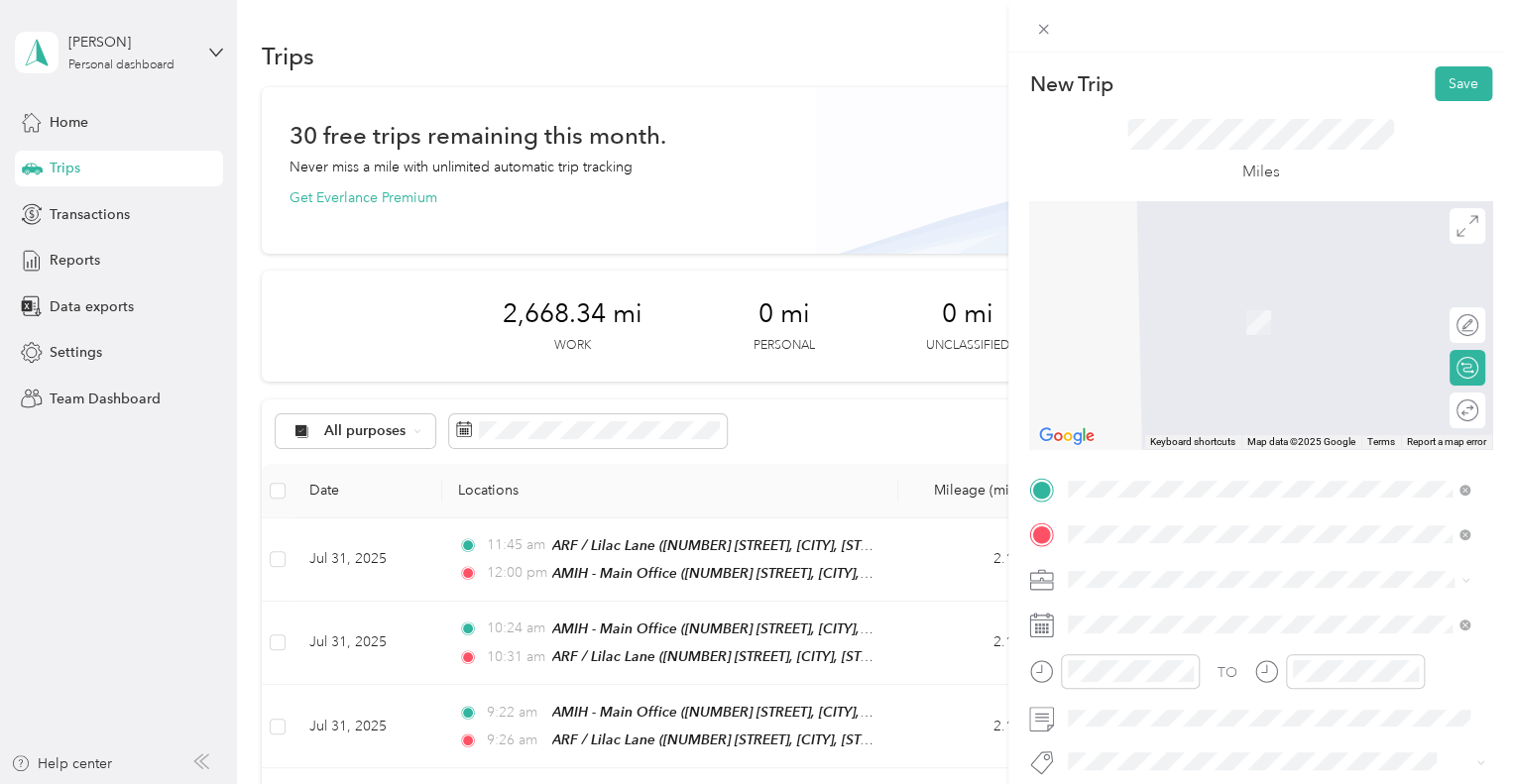 click on "TEAM ARF / Lilac Lane [NUMBER] [STREET], [POSTAL_CODE], [CITY], [STATE], [COUNTRY]" at bounding box center (1284, 326) 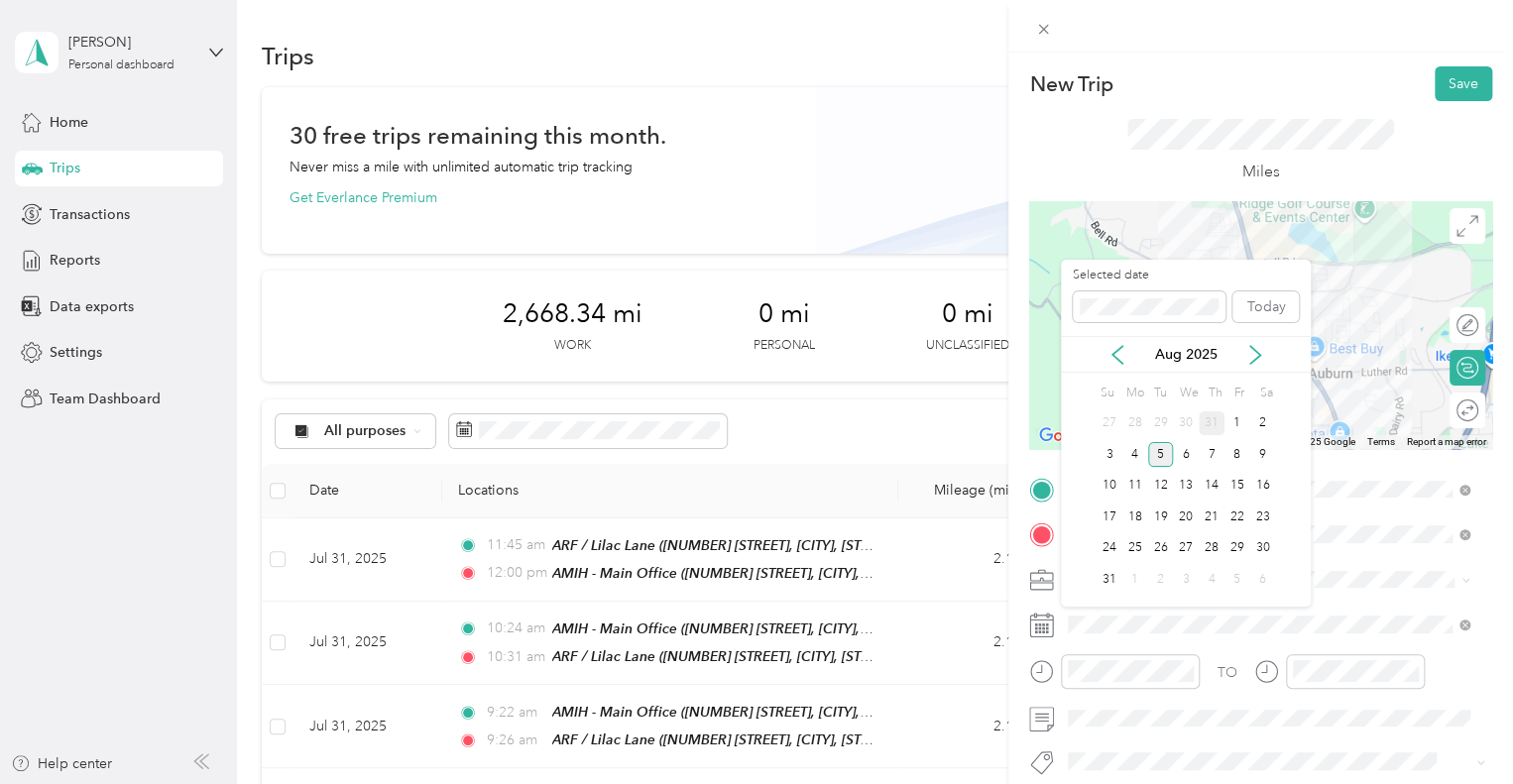 click on "31" at bounding box center [1212, 423] 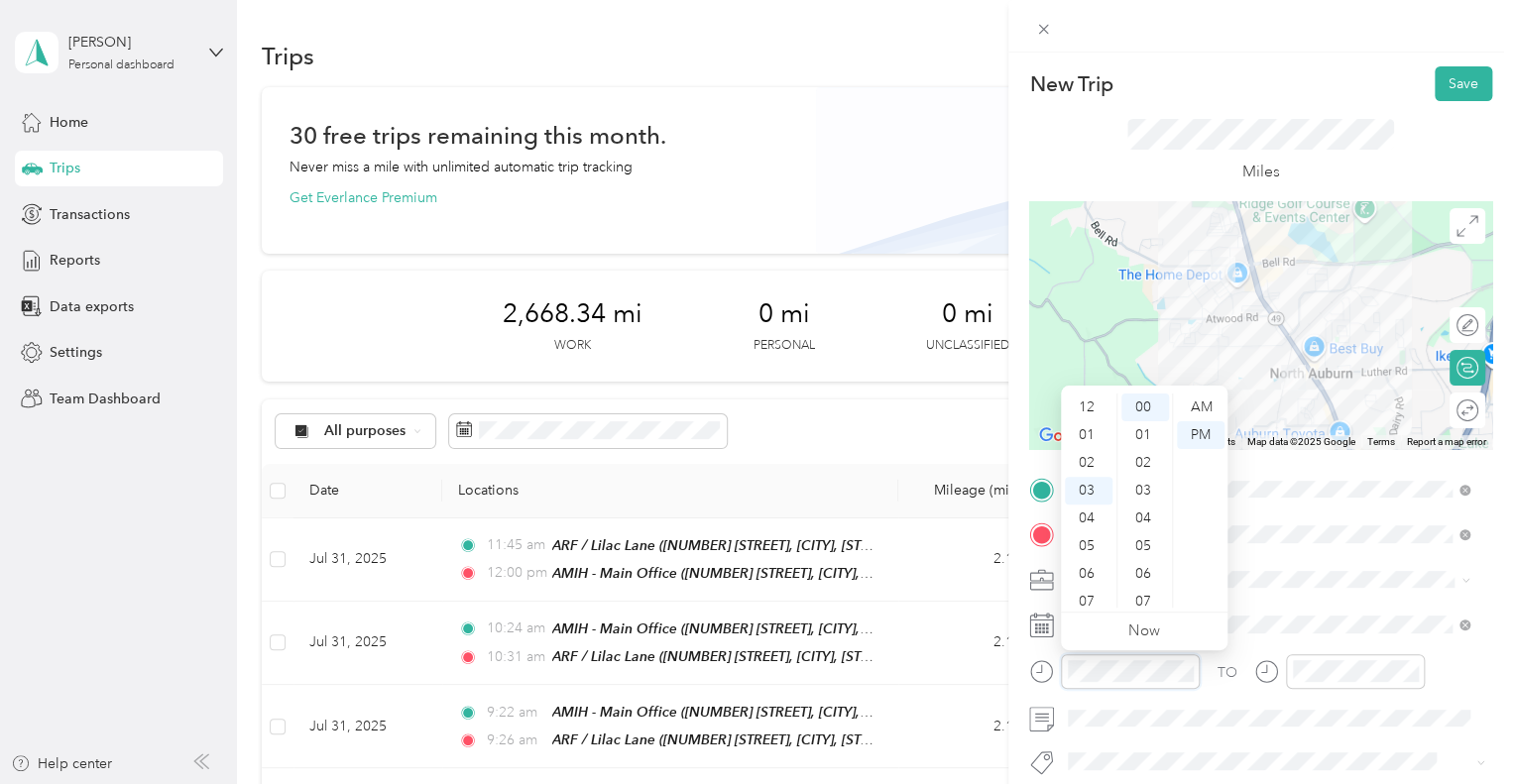 scroll, scrollTop: 83, scrollLeft: 0, axis: vertical 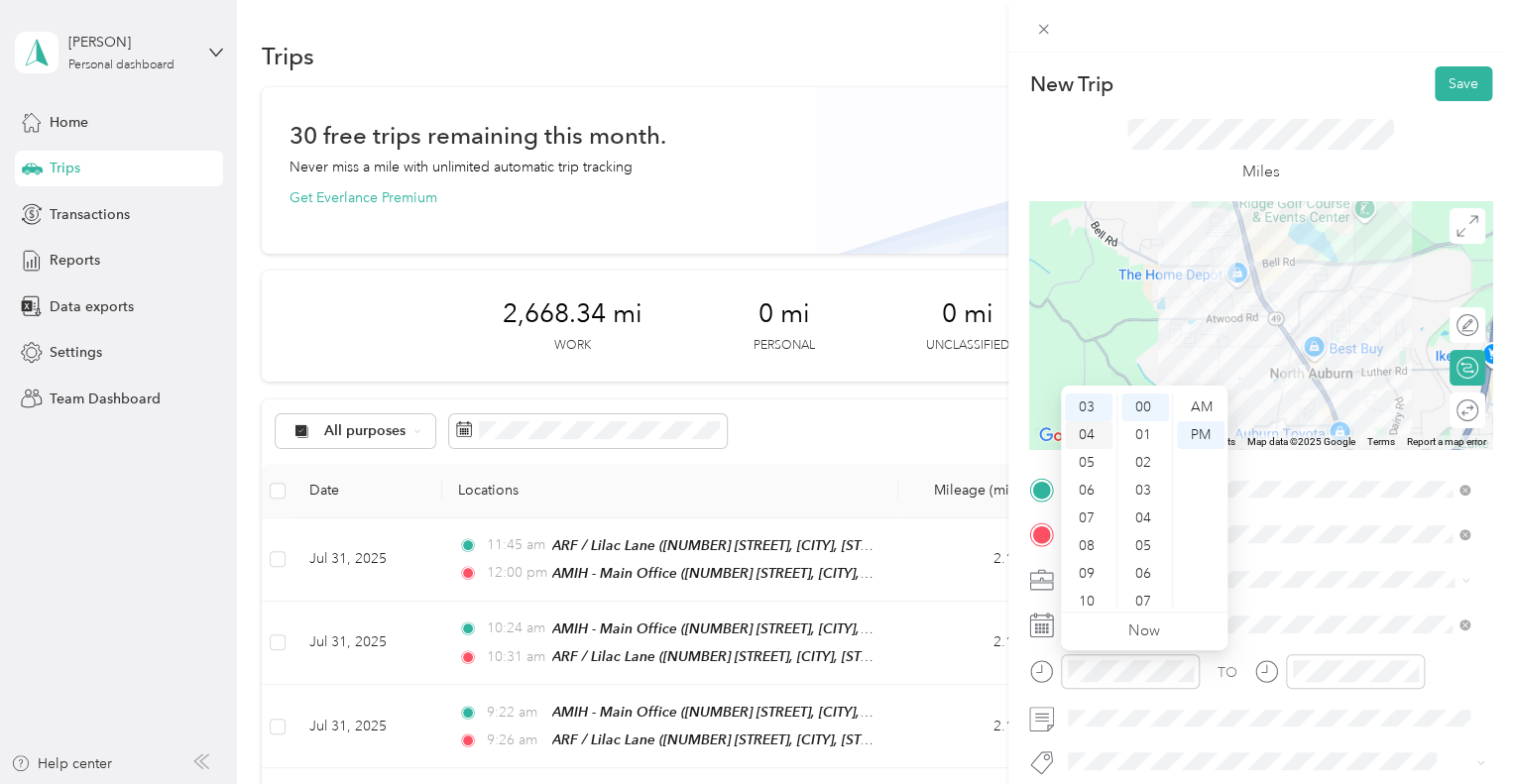 click on "04" at bounding box center (1089, 435) 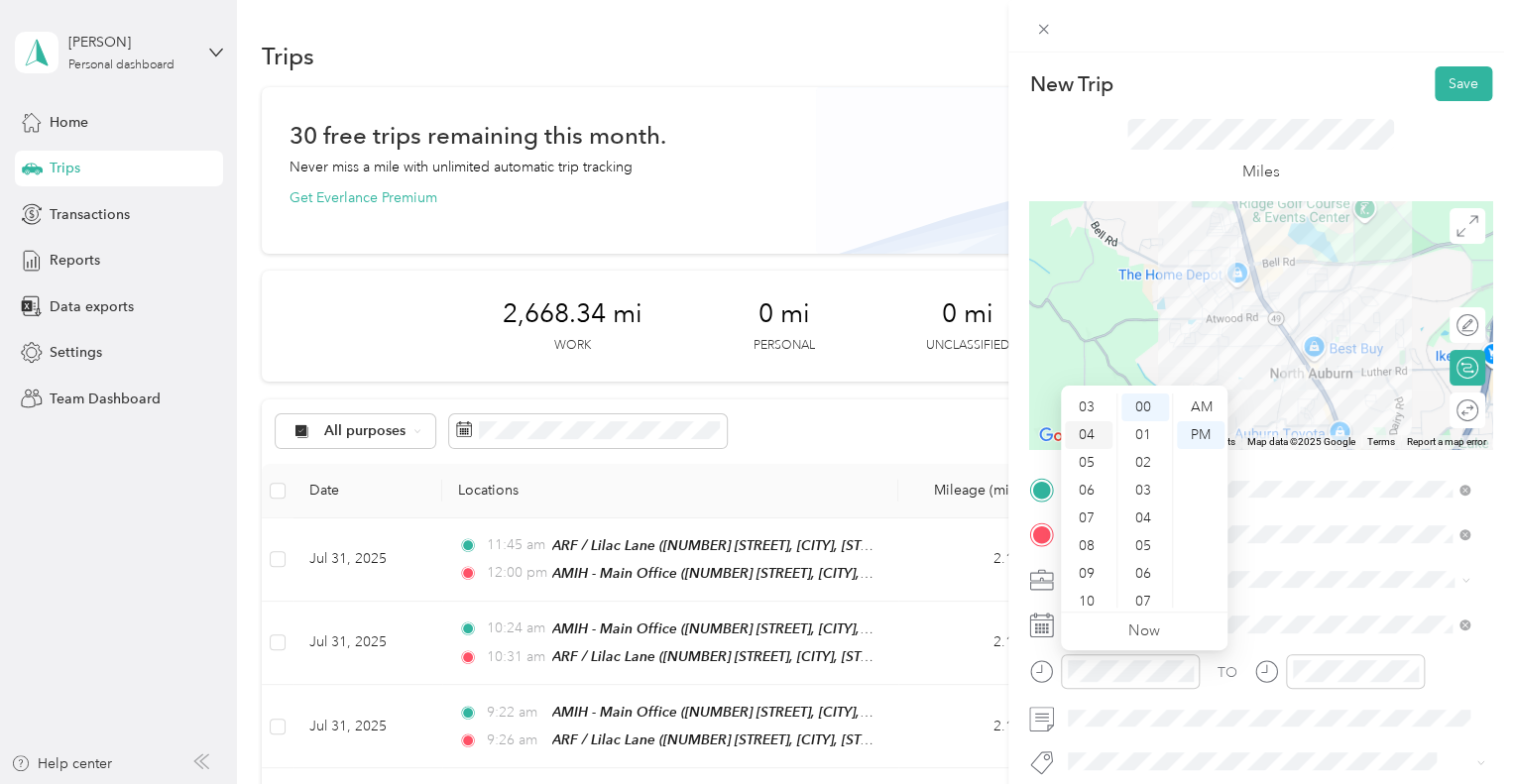 scroll, scrollTop: 111, scrollLeft: 0, axis: vertical 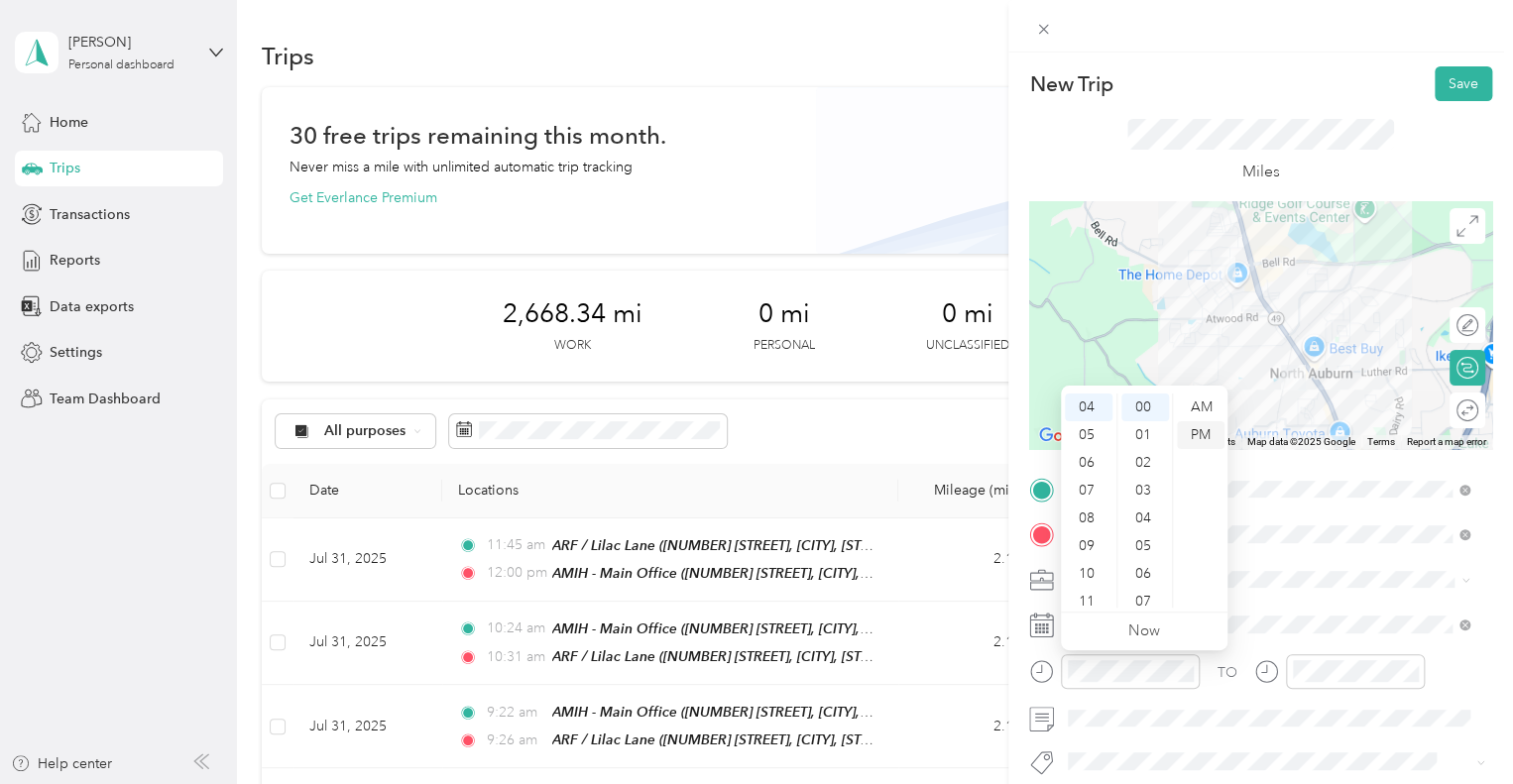 click on "PM" at bounding box center [1201, 435] 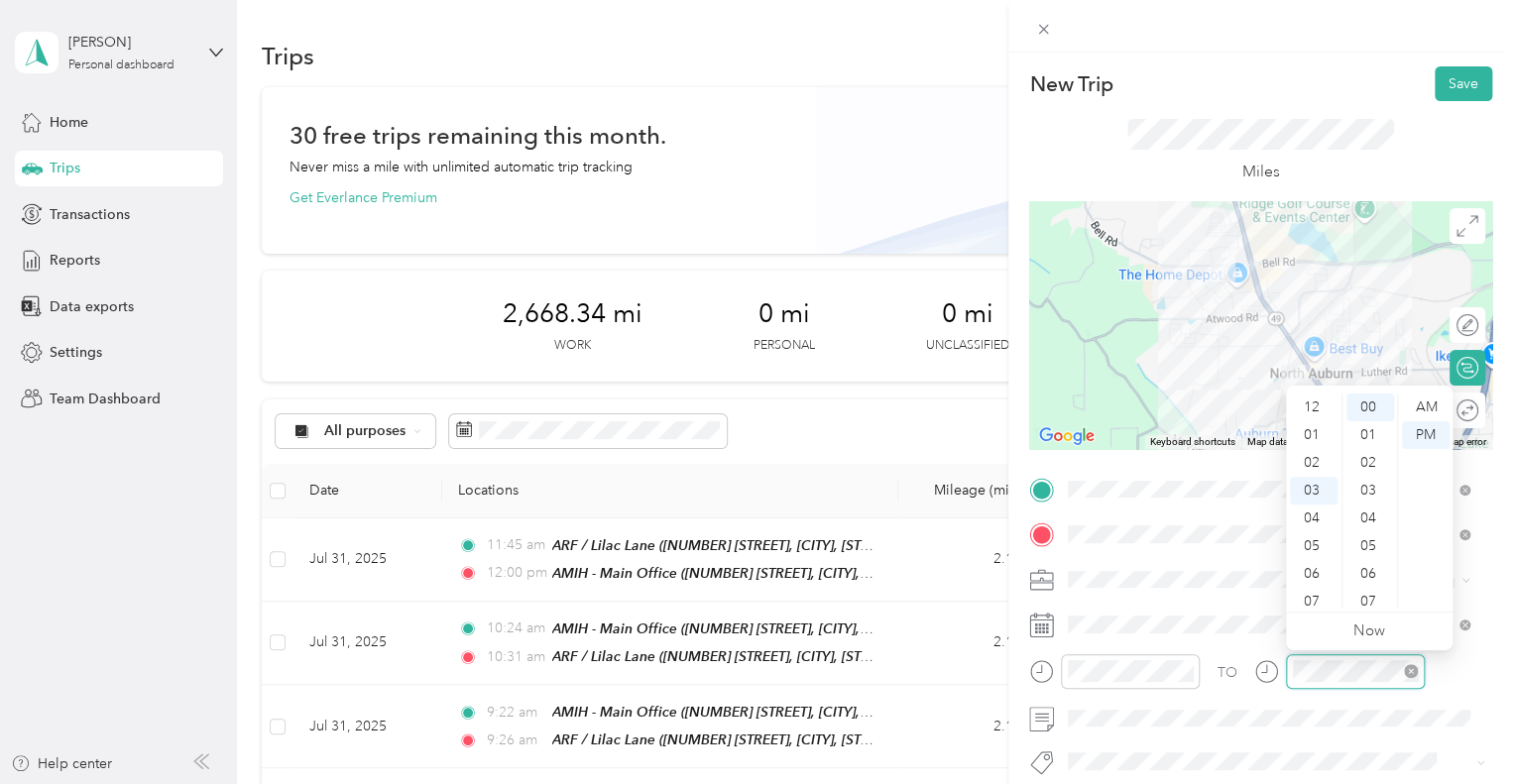 scroll, scrollTop: 83, scrollLeft: 0, axis: vertical 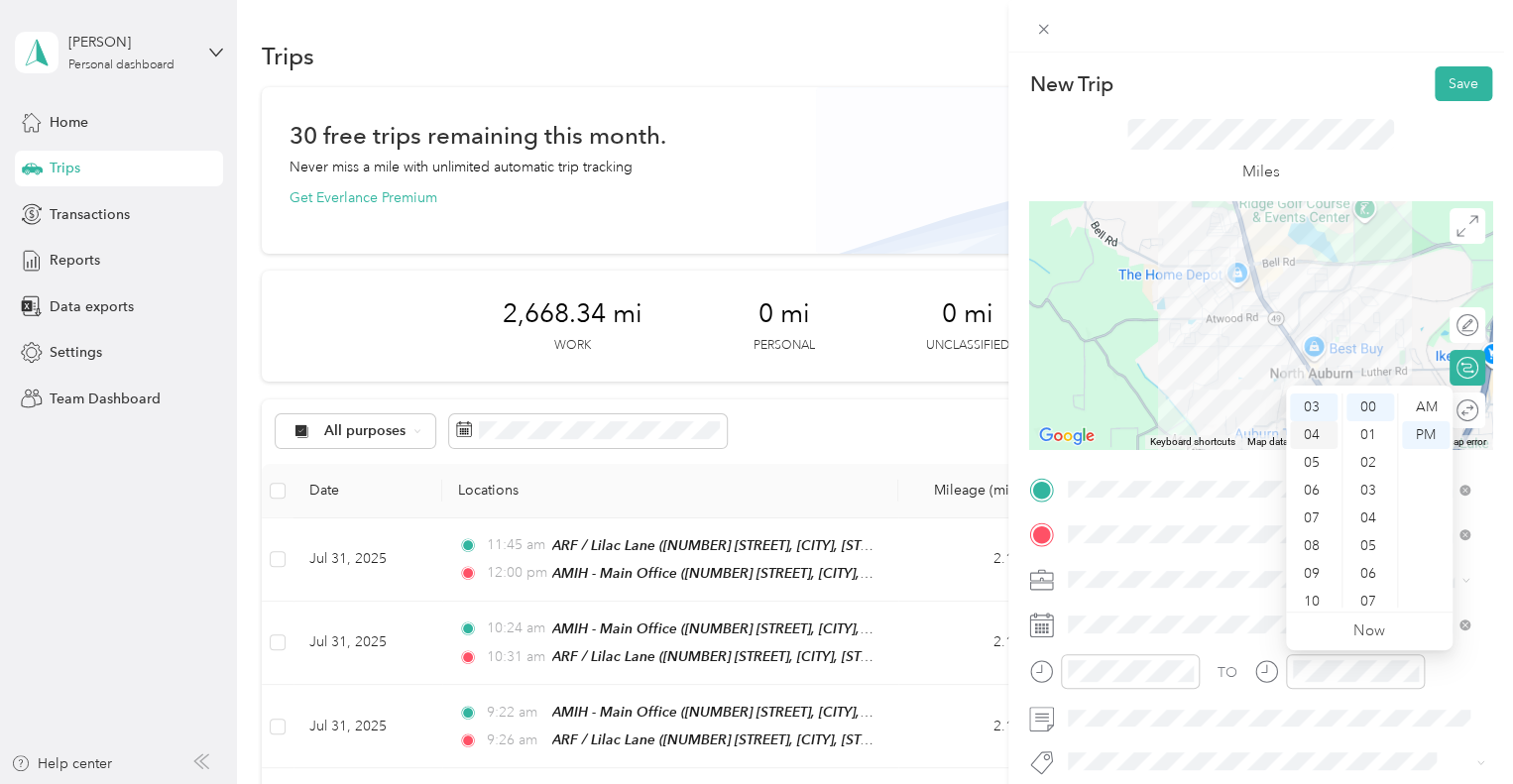 click on "04" at bounding box center [1314, 435] 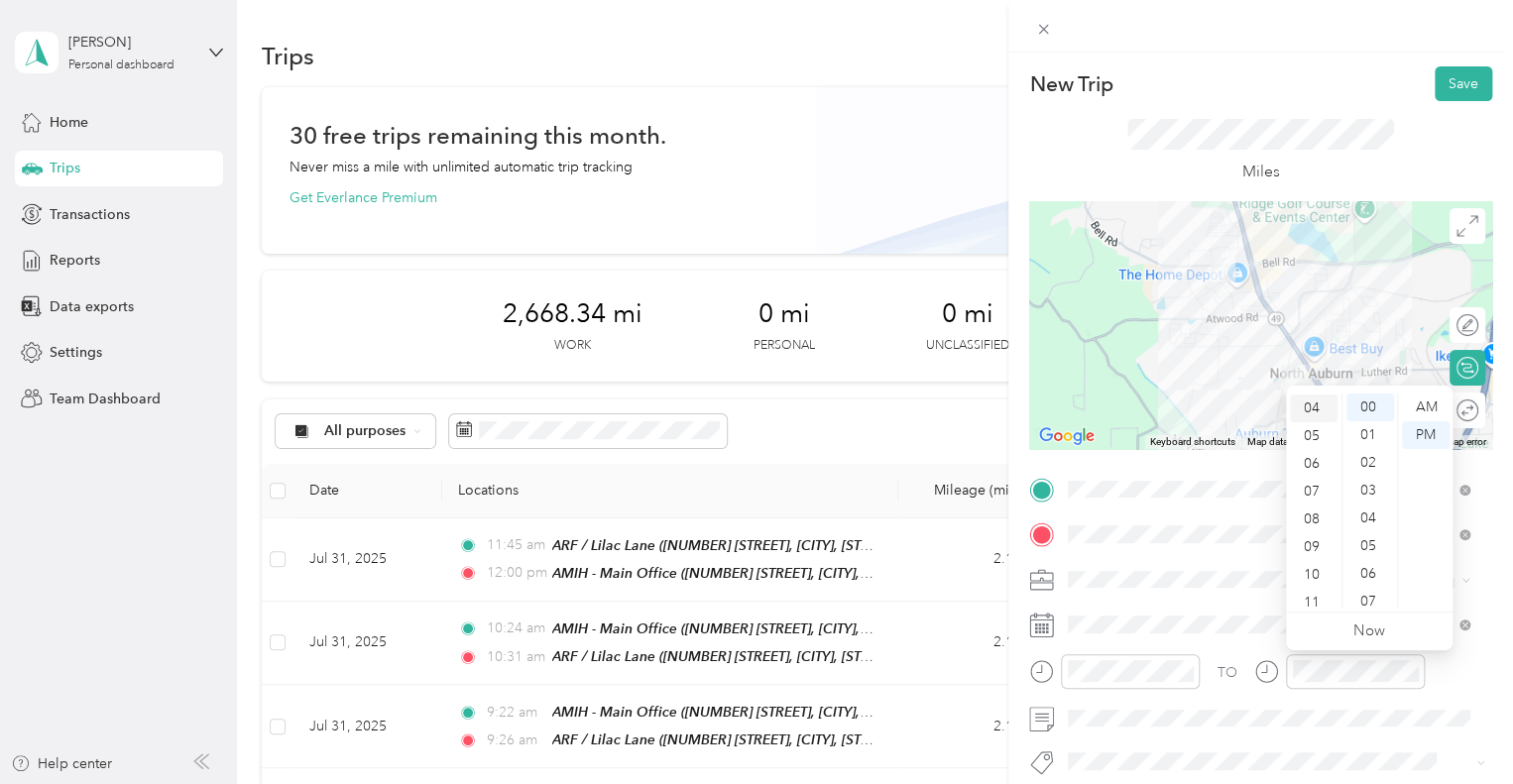scroll, scrollTop: 111, scrollLeft: 0, axis: vertical 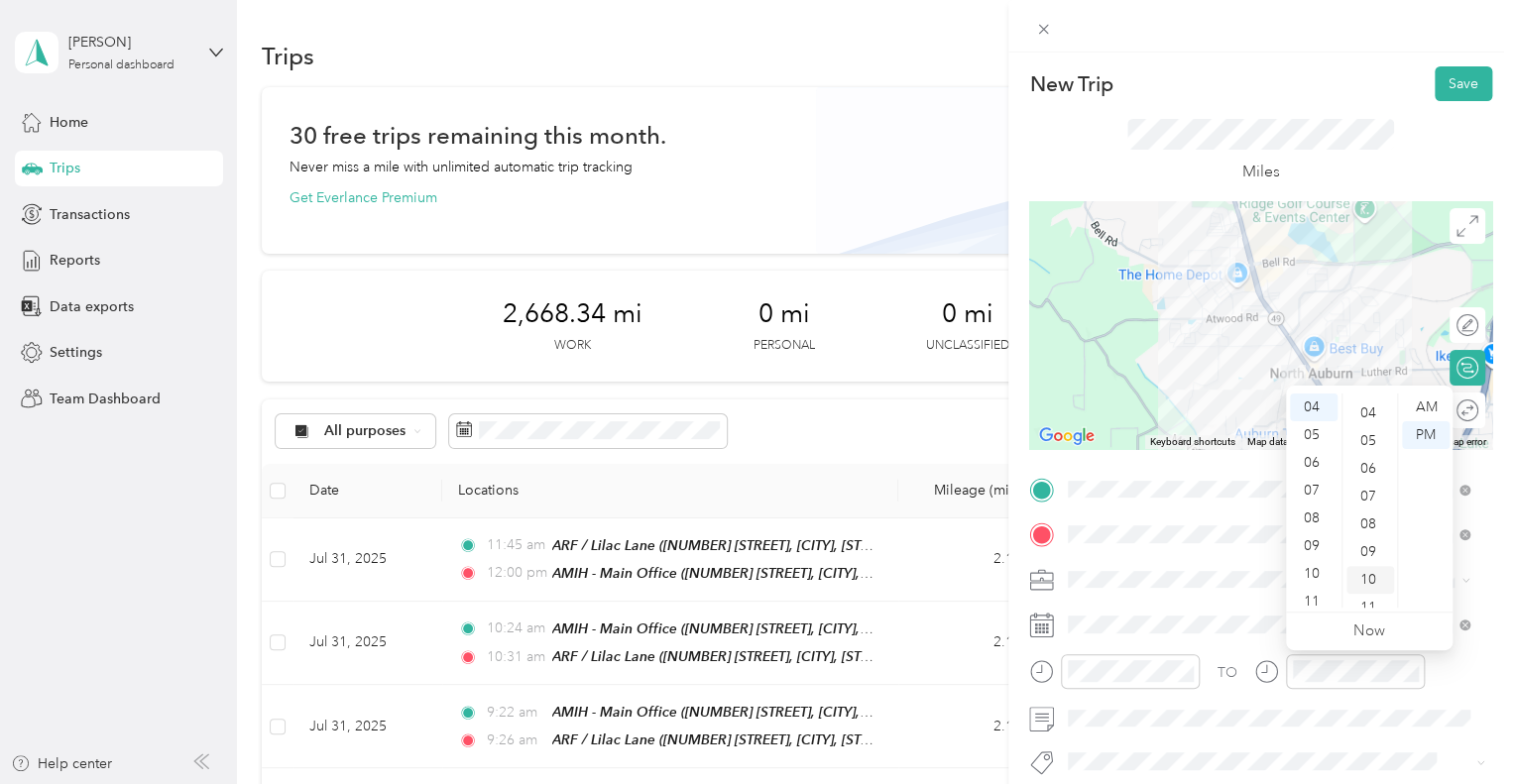click on "10" at bounding box center [1370, 580] 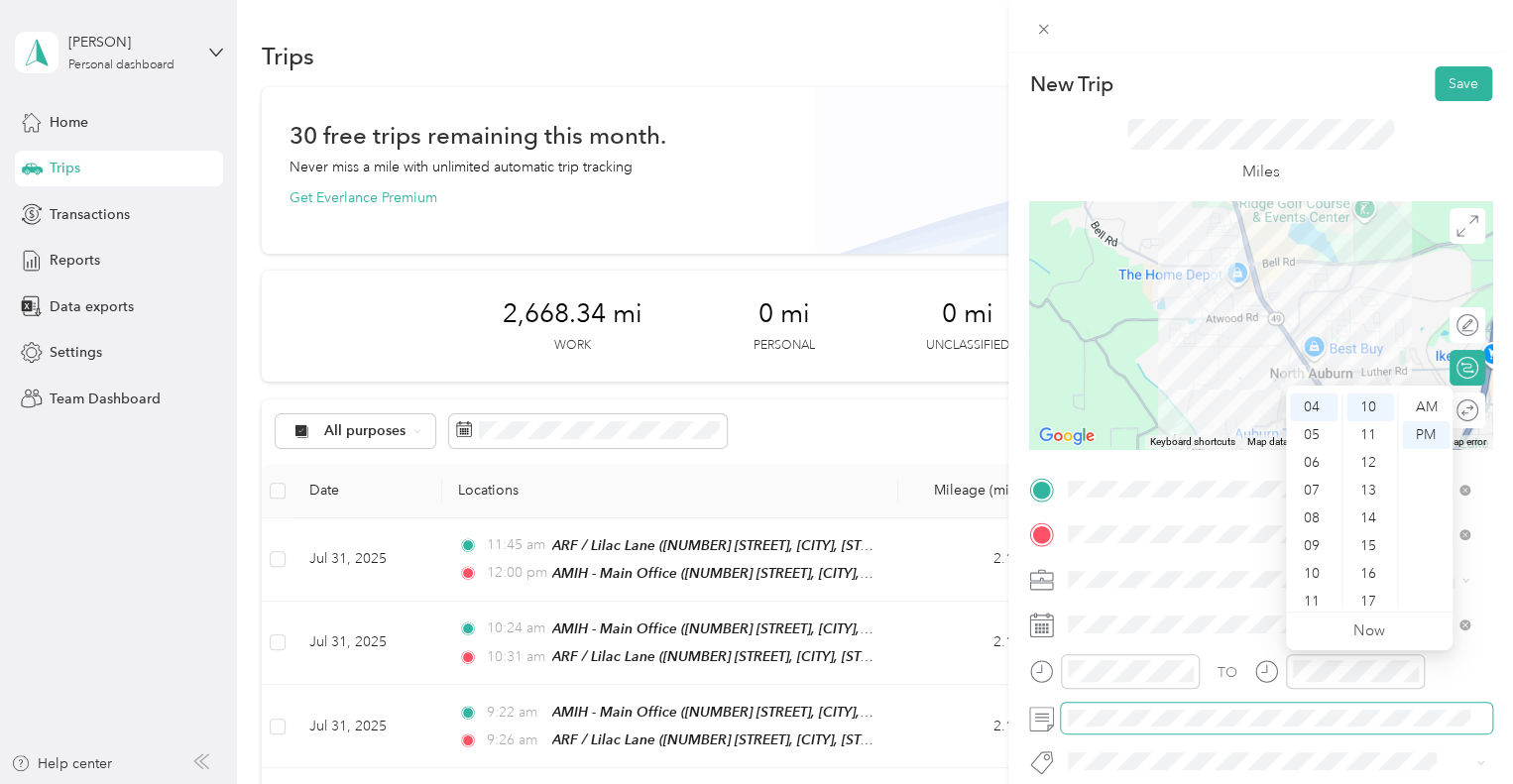 scroll, scrollTop: 278, scrollLeft: 0, axis: vertical 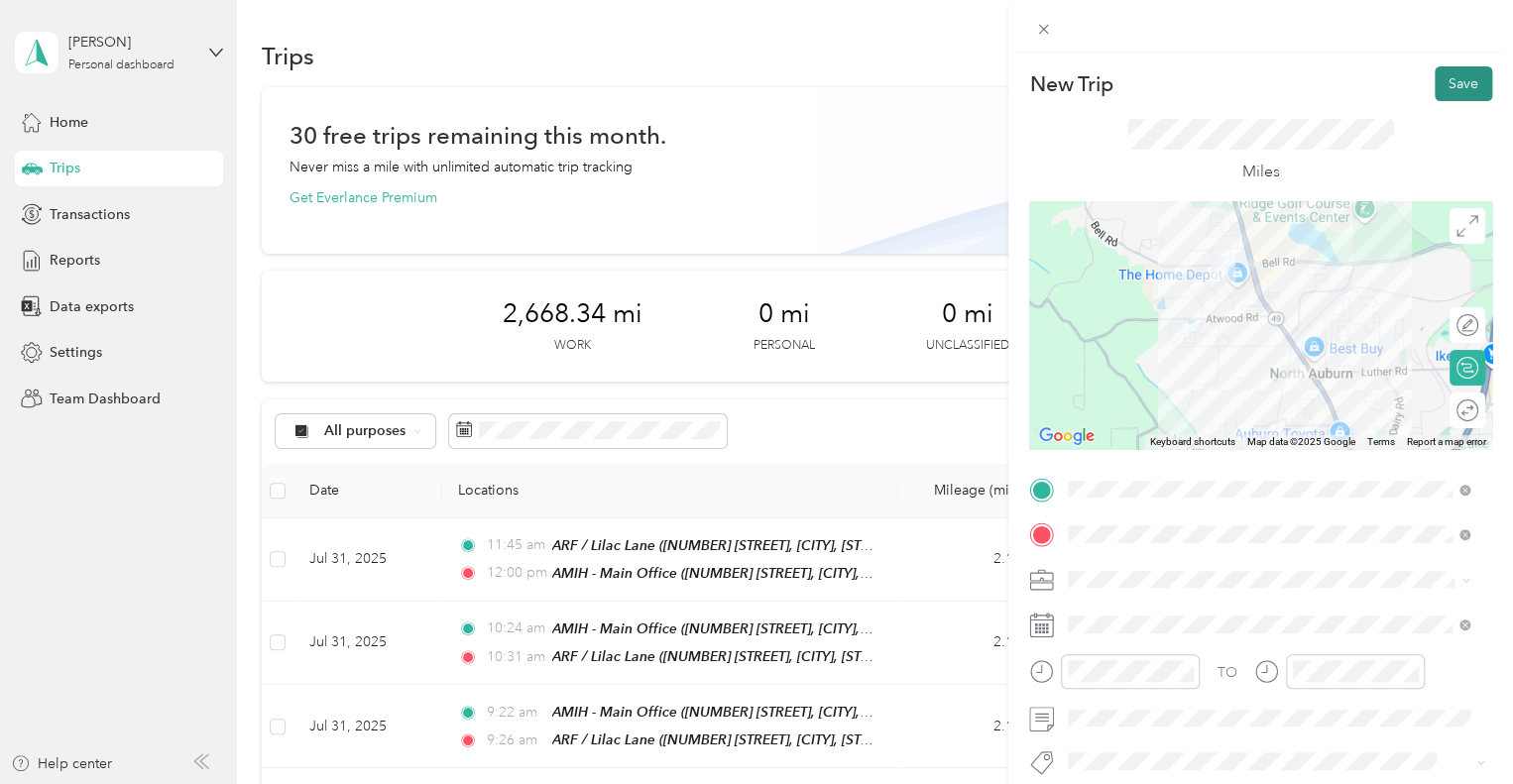 click on "Save" at bounding box center [1463, 83] 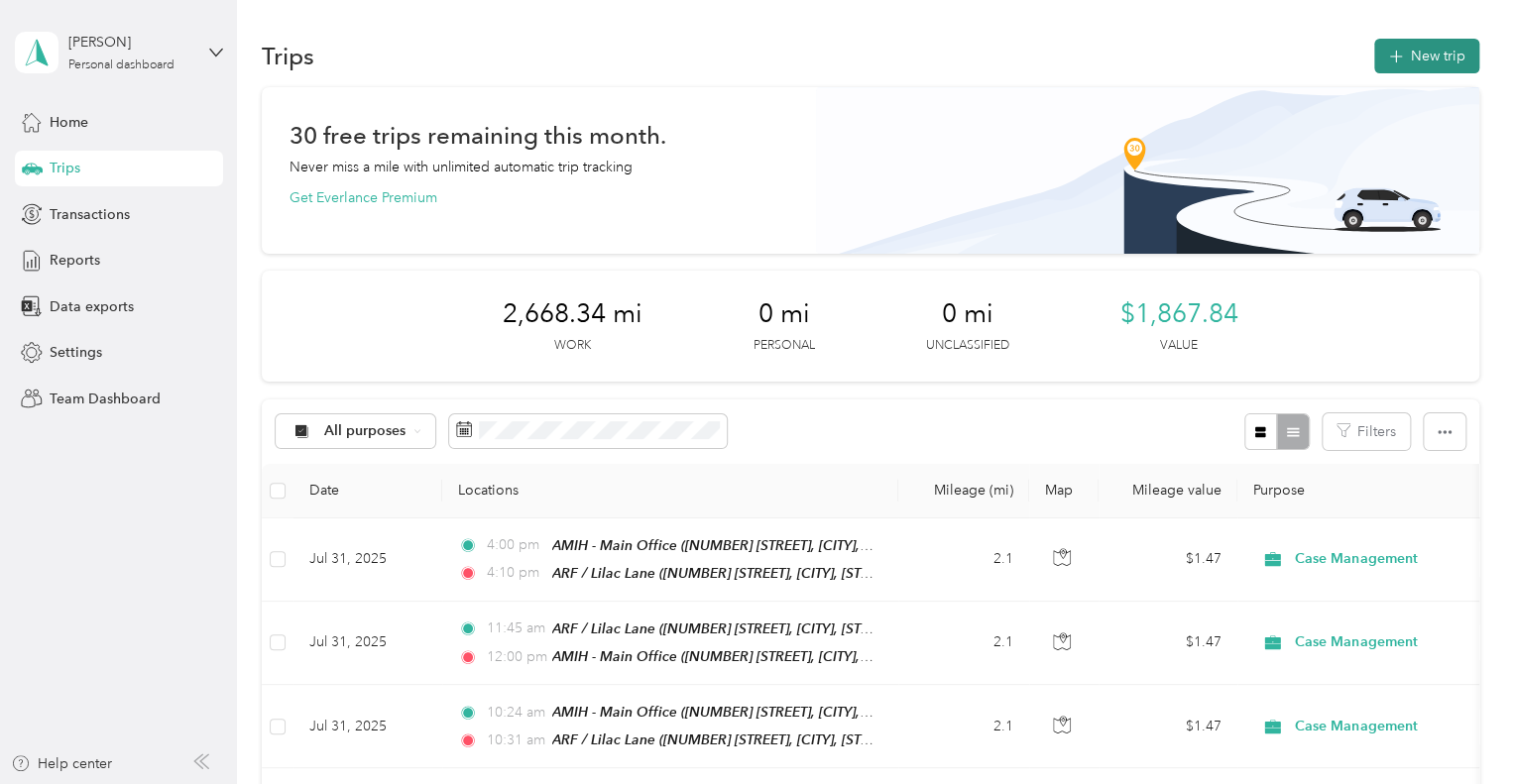 click on "New trip" at bounding box center [1427, 56] 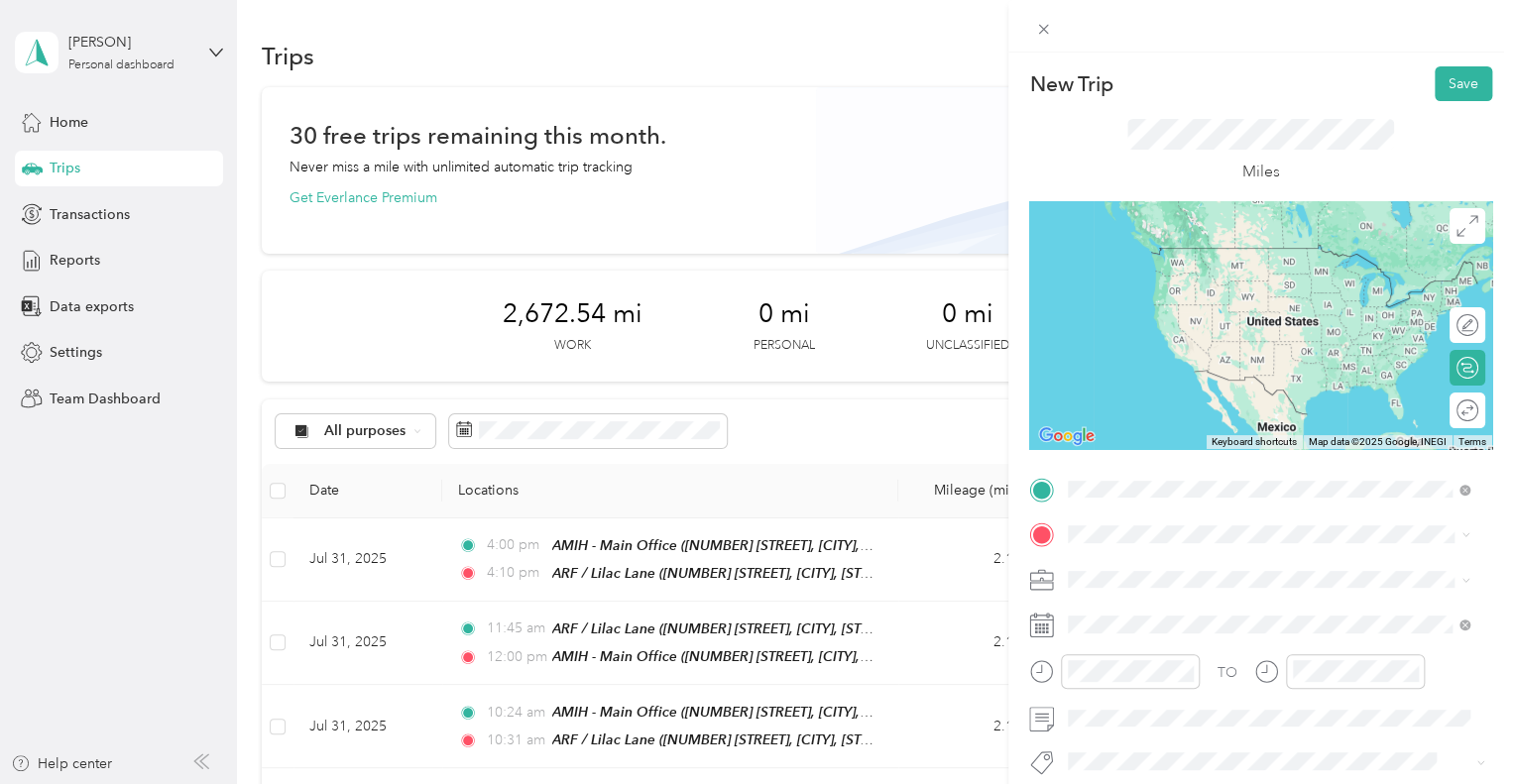 click on "[NUMBER] [STREET], [POSTAL_CODE], [CITY], [STATE], [COUNTRY]" at bounding box center (1278, 294) 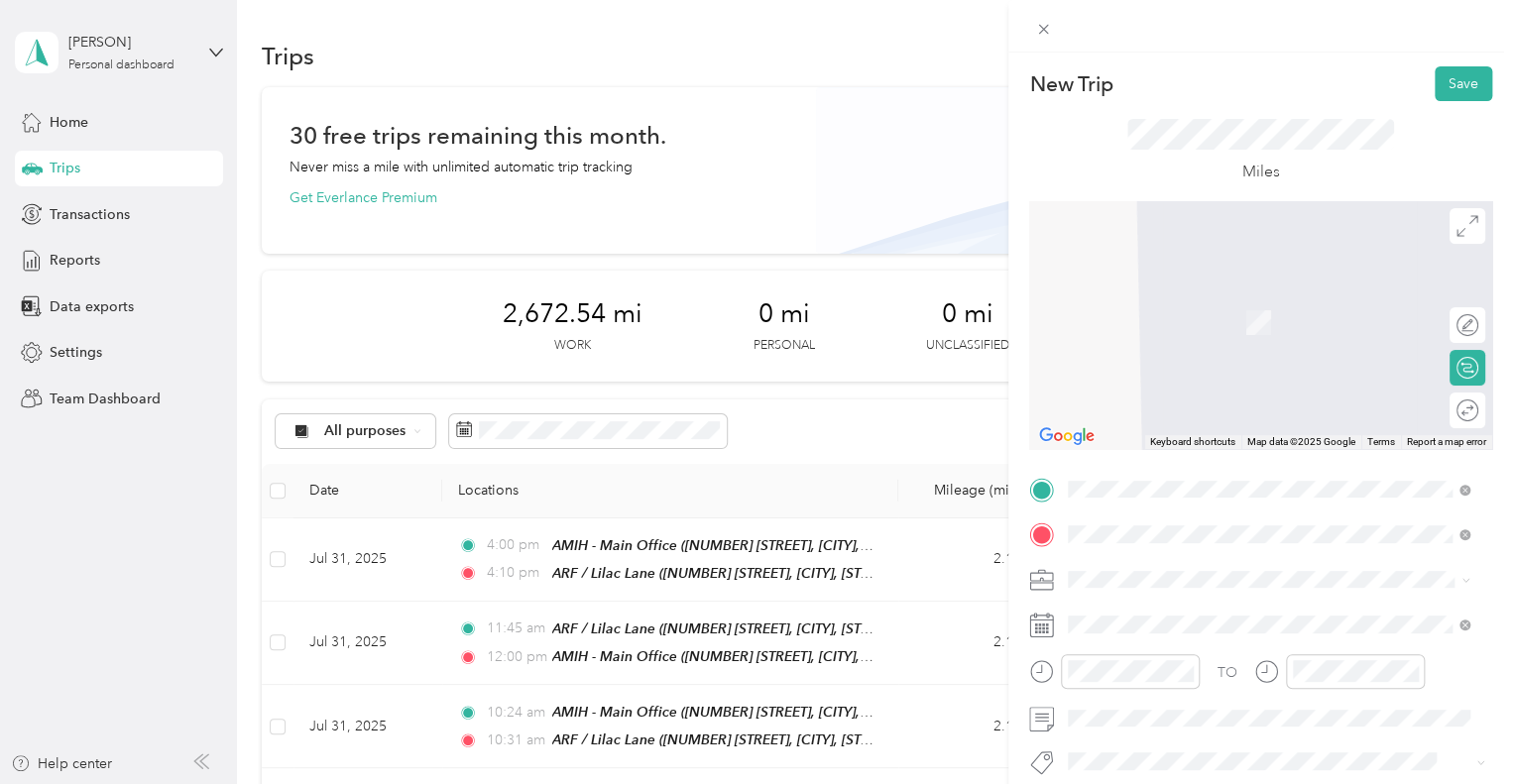 click on "TEAM ARF / Lilac Lane [NUMBER] [STREET], [POSTAL_CODE], [CITY], [STATE], [COUNTRY]" at bounding box center (1268, 325) 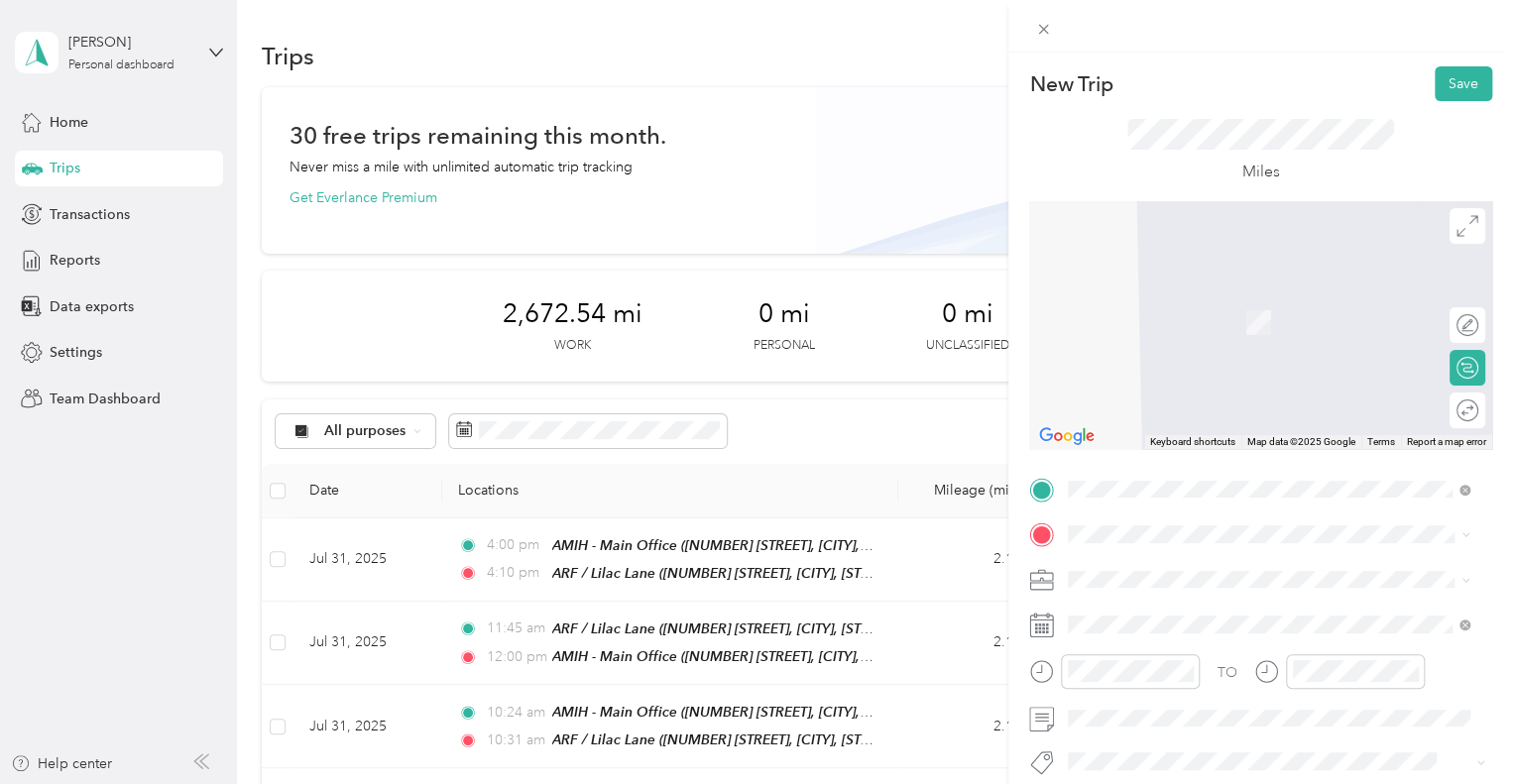 click on "[NUMBER] [STREET], [POSTAL_CODE], [CITY], [STATE], [COUNTRY]" at bounding box center (1278, 338) 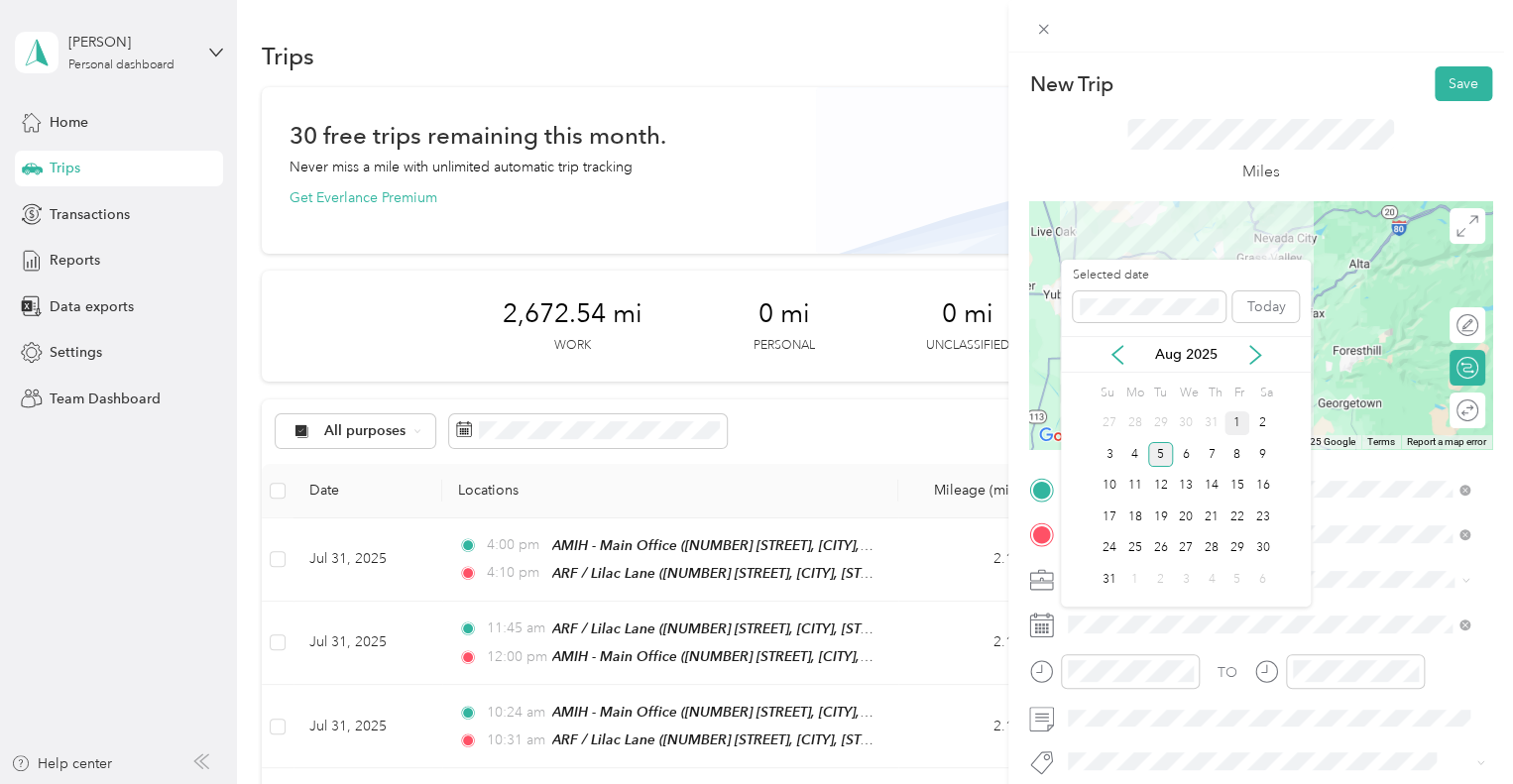 click on "1" at bounding box center [1237, 423] 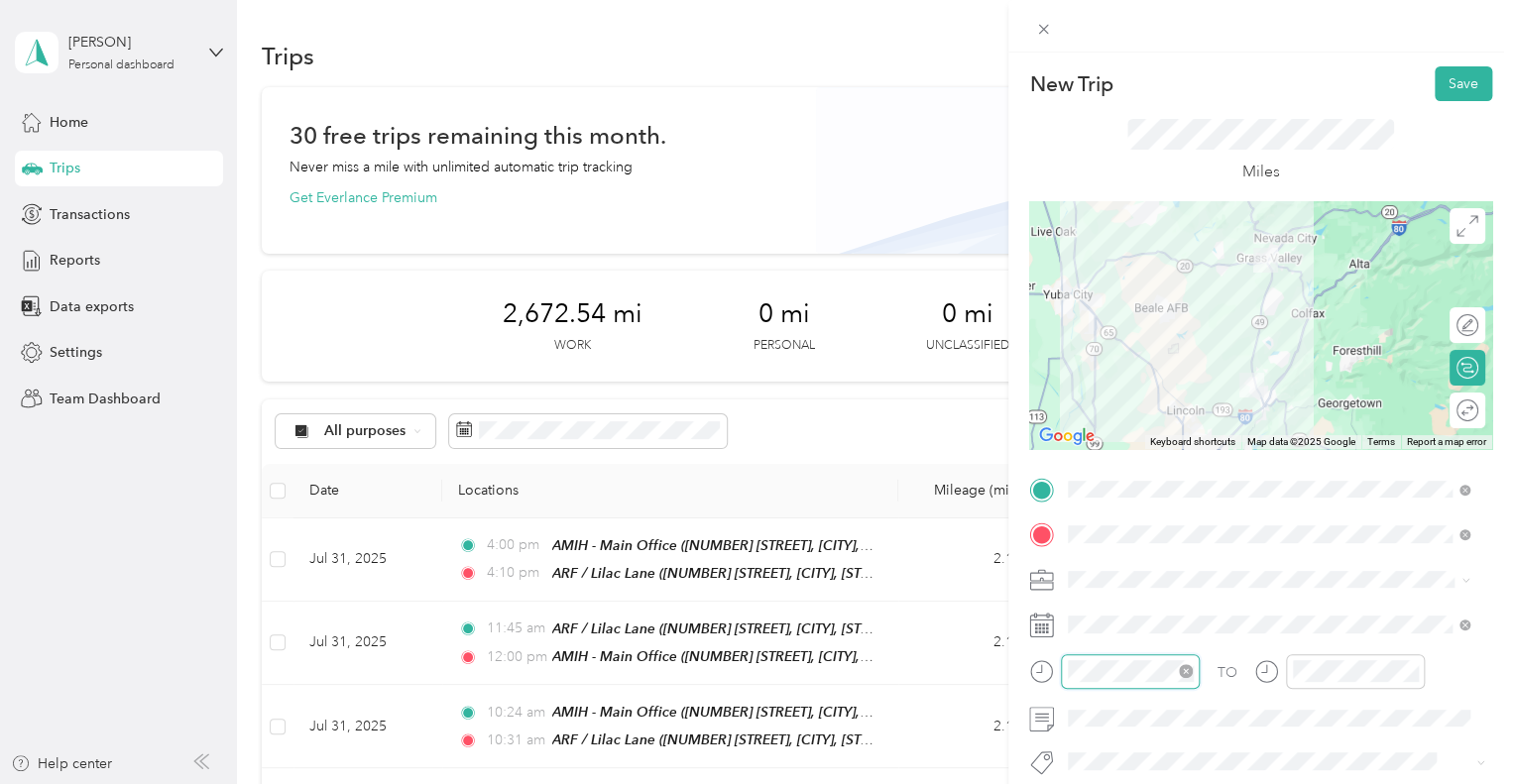 scroll, scrollTop: 83, scrollLeft: 0, axis: vertical 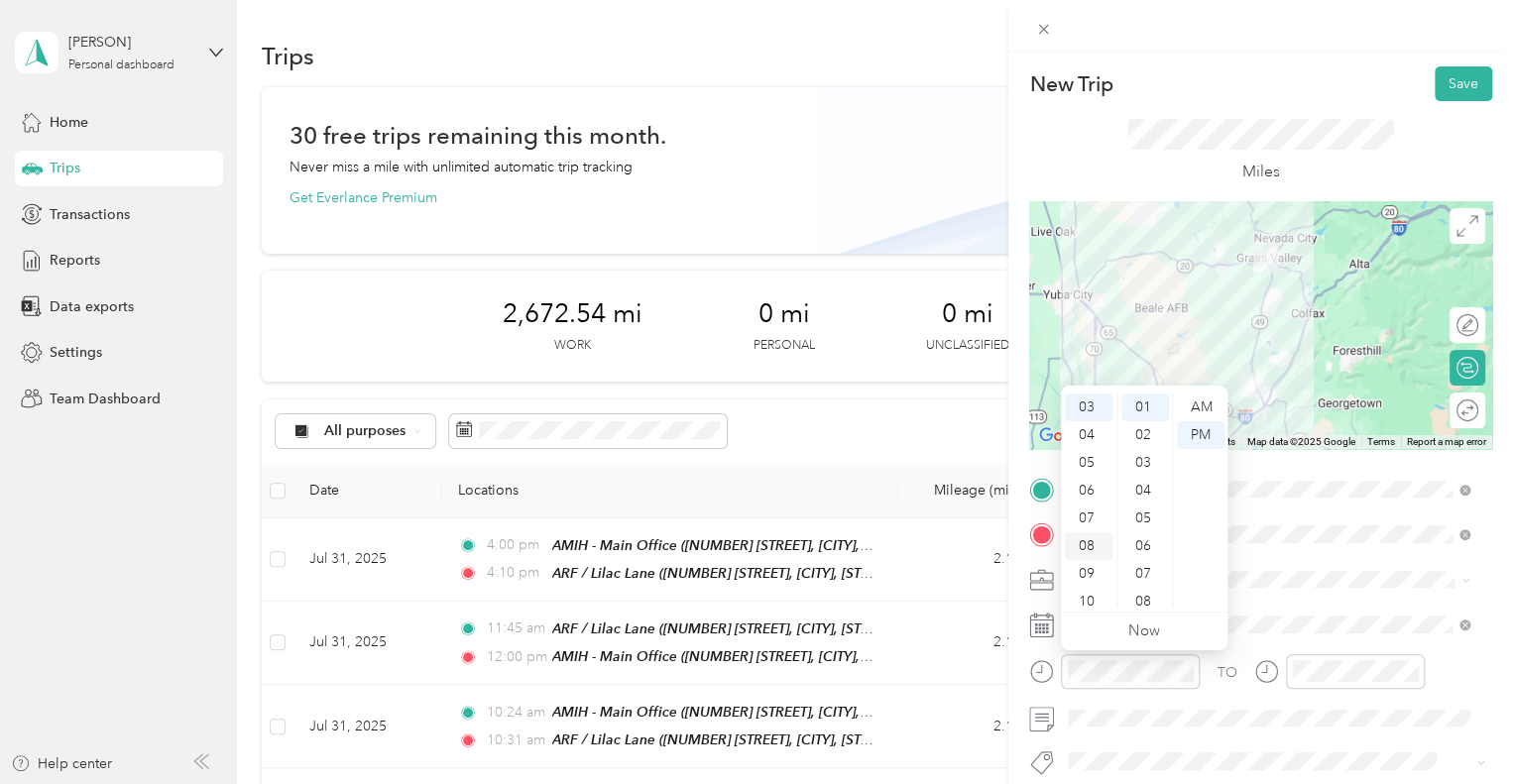 click on "08" at bounding box center [1089, 546] 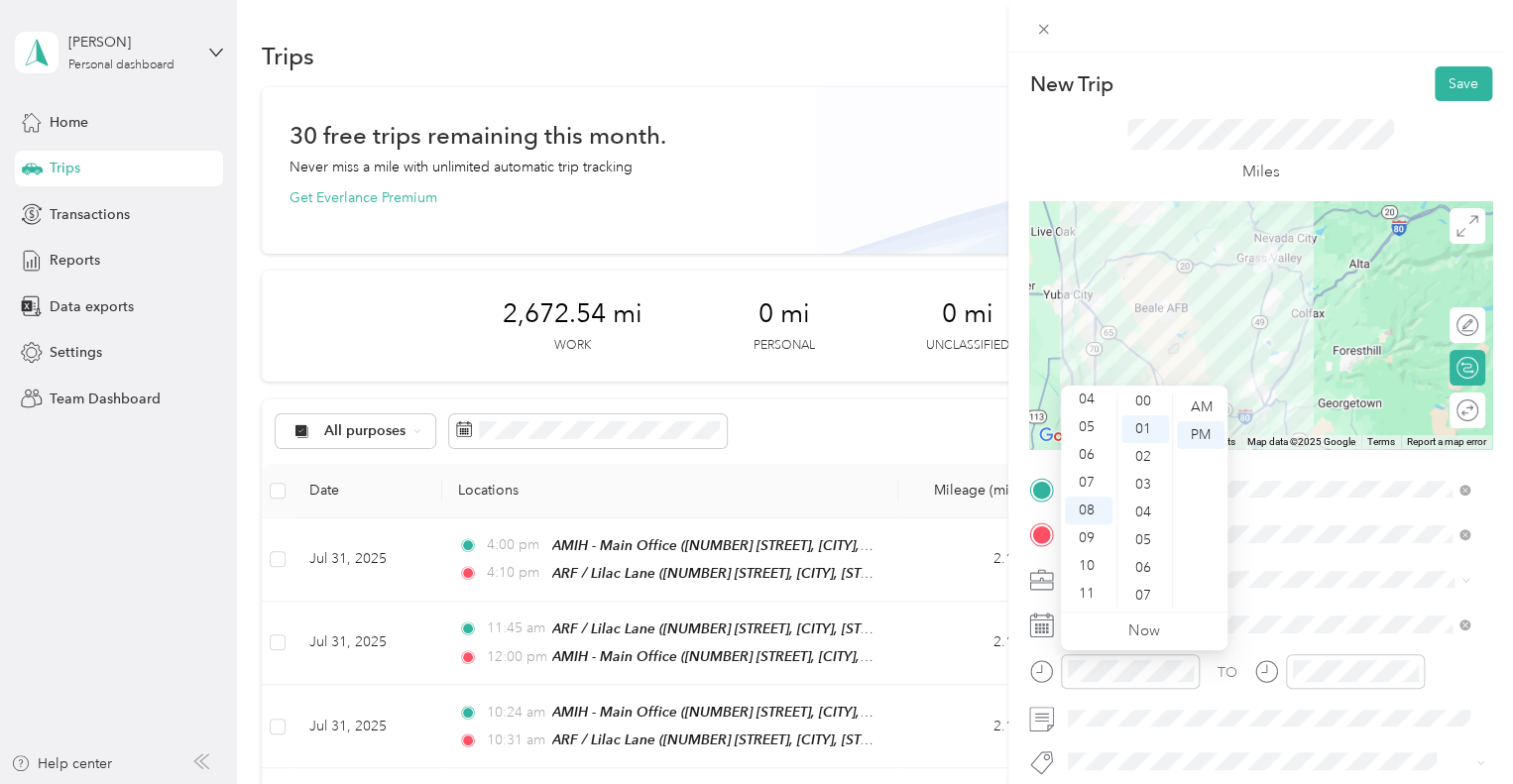 scroll, scrollTop: 0, scrollLeft: 0, axis: both 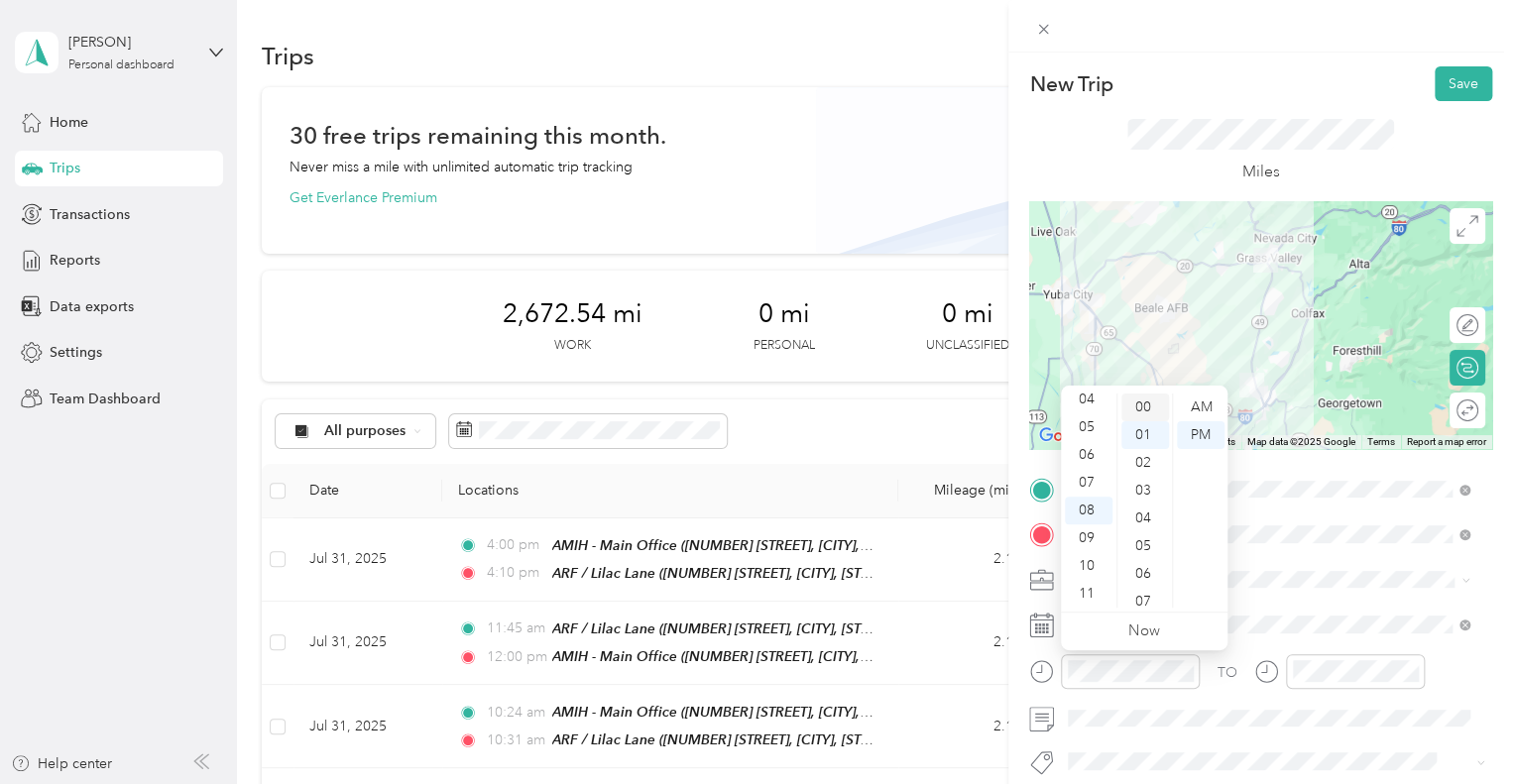 click on "00" at bounding box center [1145, 407] 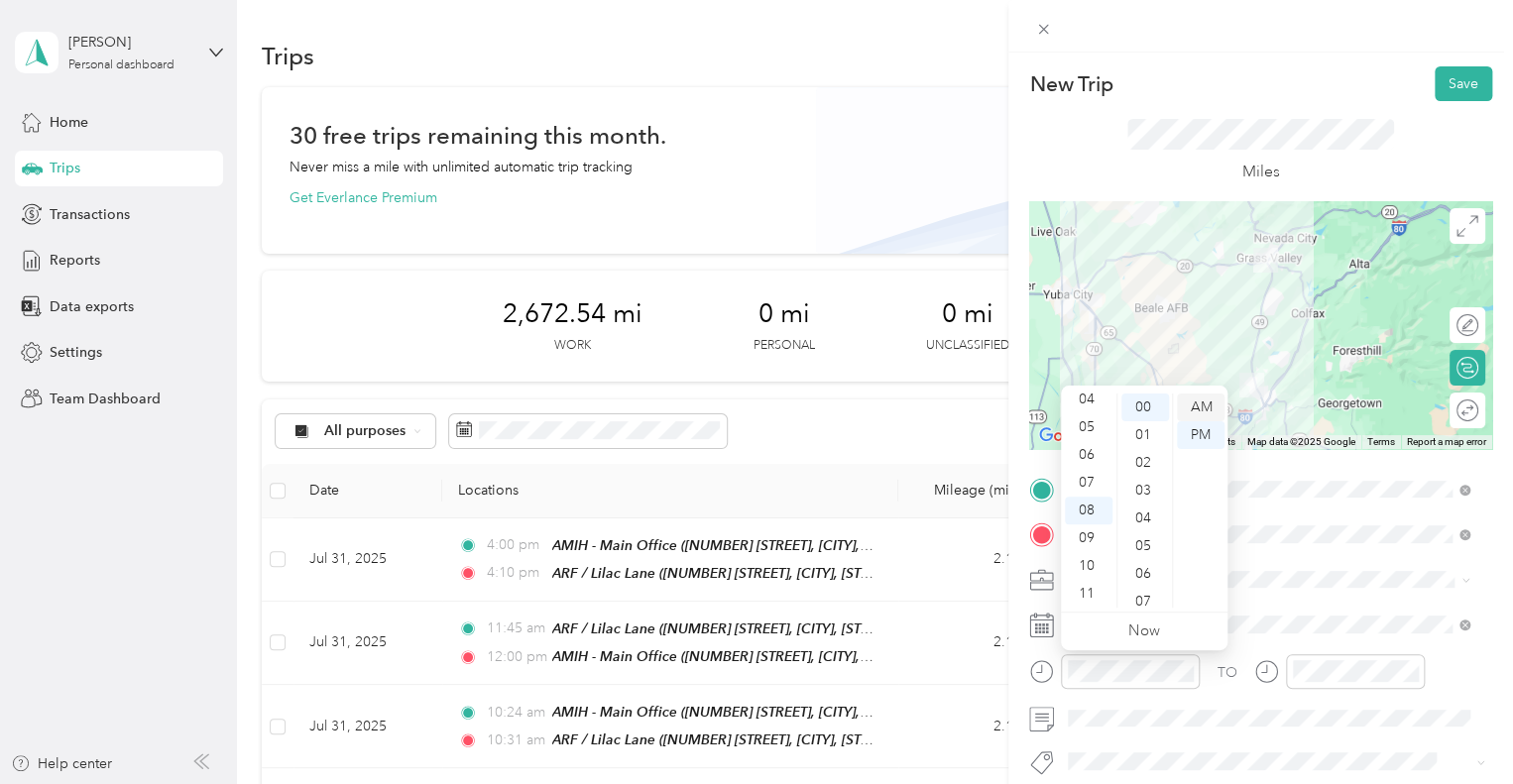 click on "AM" at bounding box center [1201, 407] 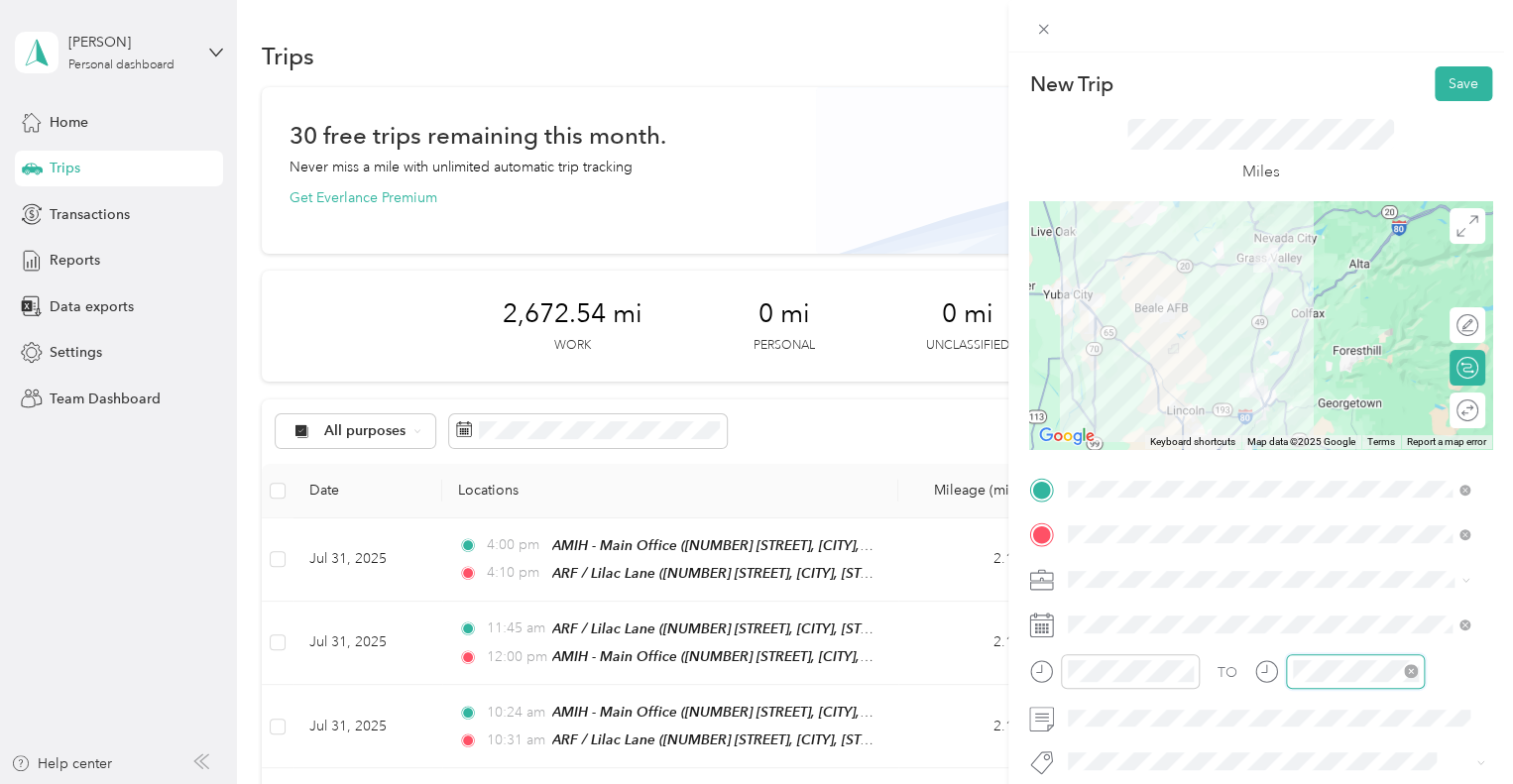 scroll, scrollTop: 83, scrollLeft: 0, axis: vertical 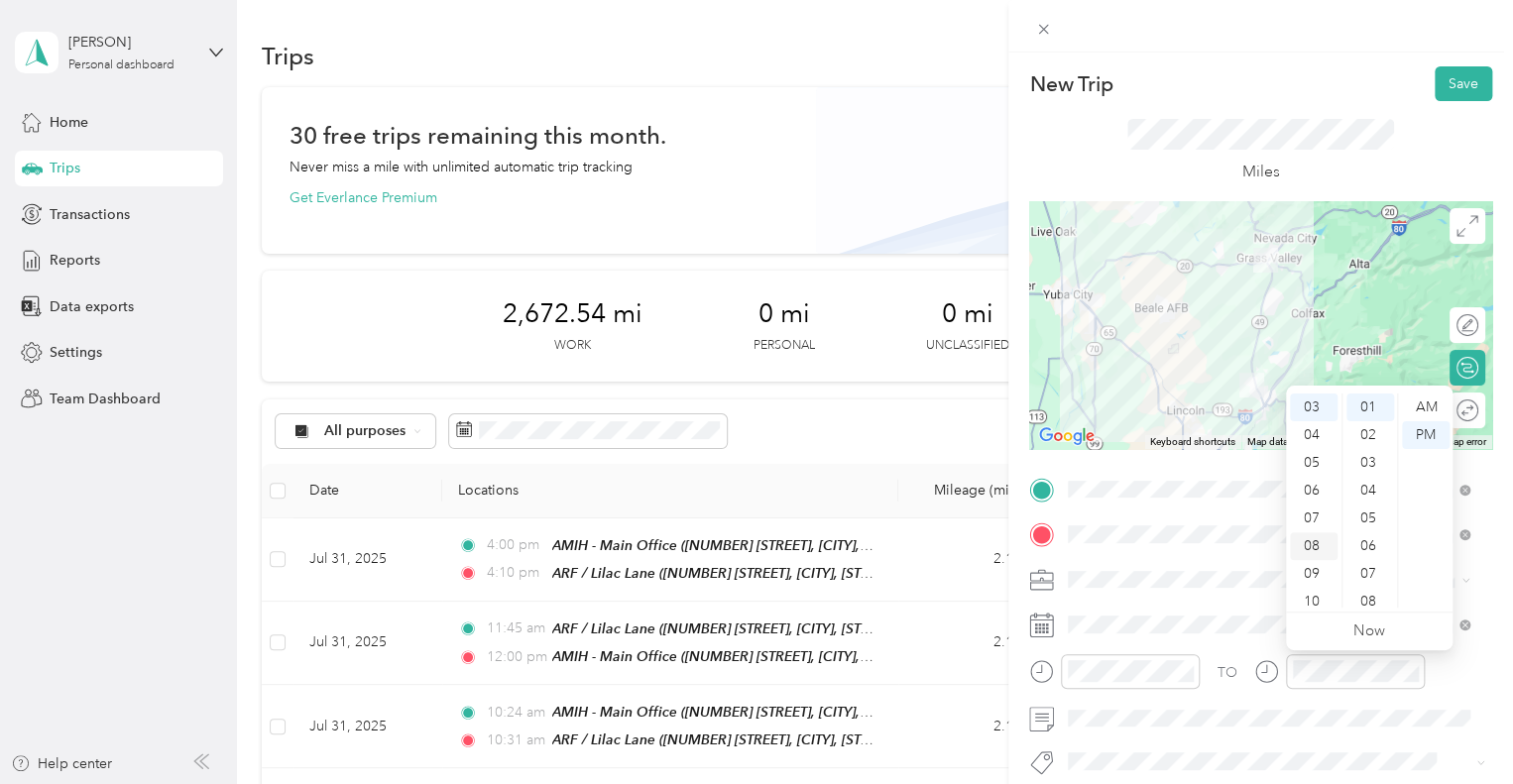 click on "08" at bounding box center (1314, 546) 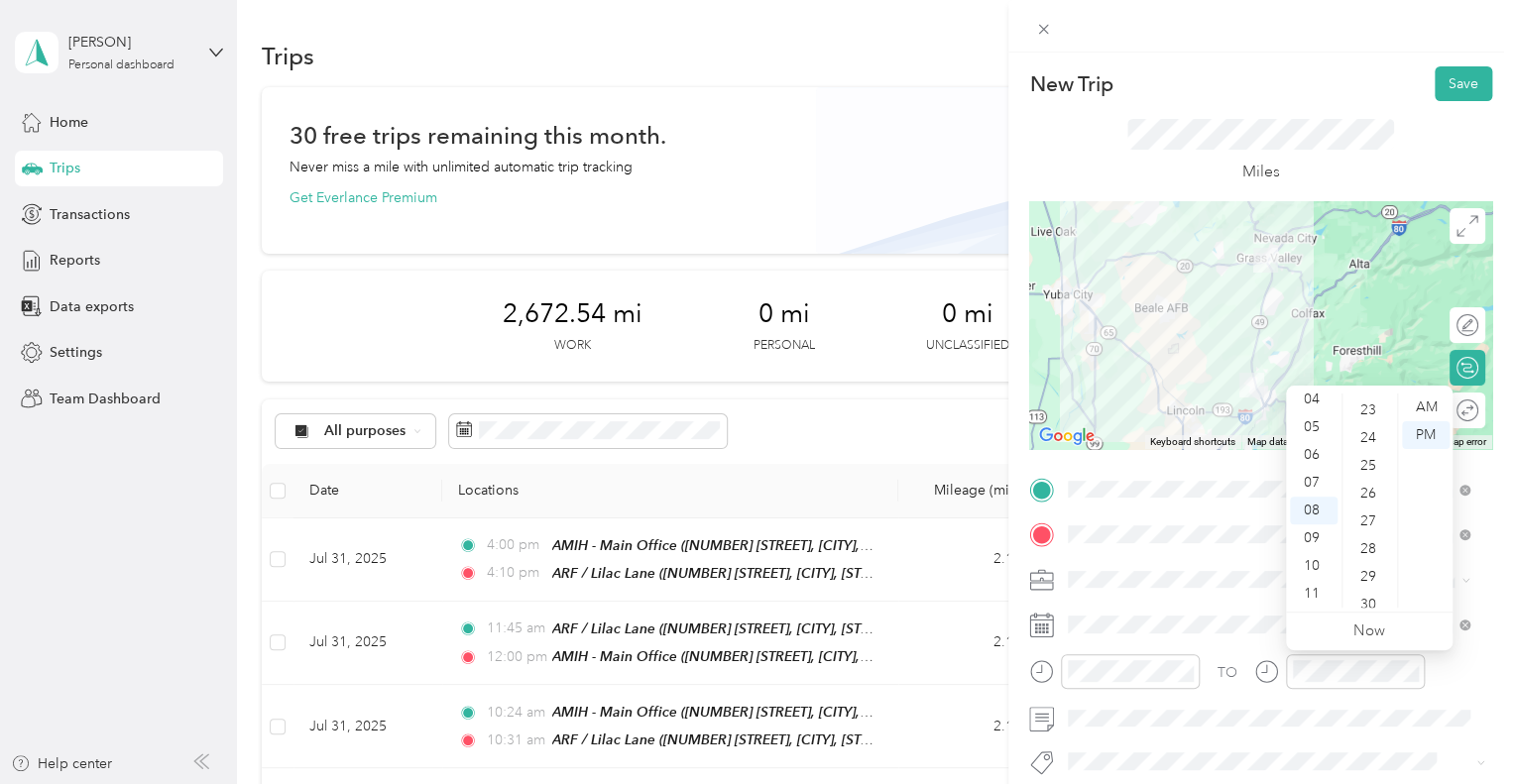 scroll, scrollTop: 675, scrollLeft: 0, axis: vertical 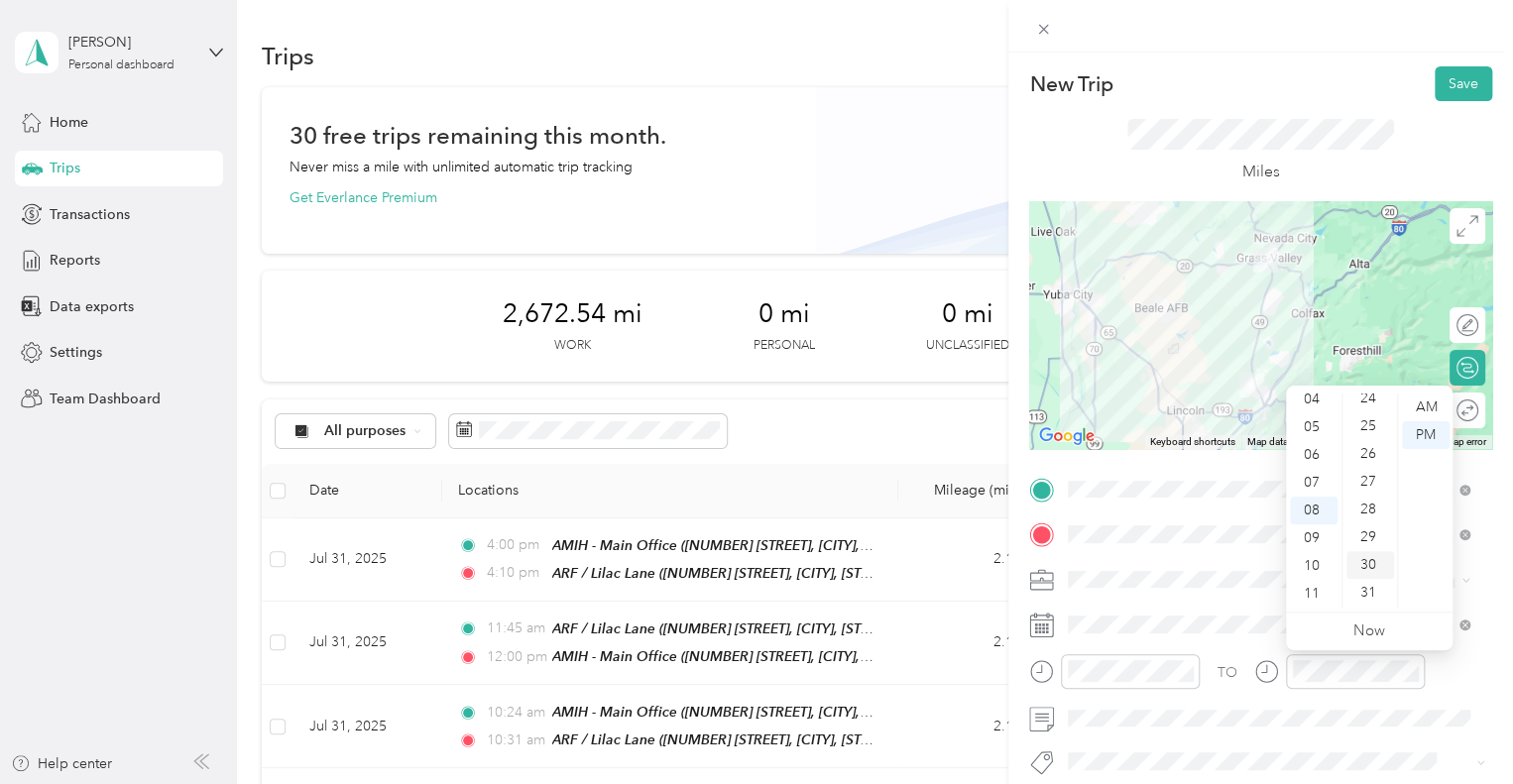 click on "30" at bounding box center (1370, 565) 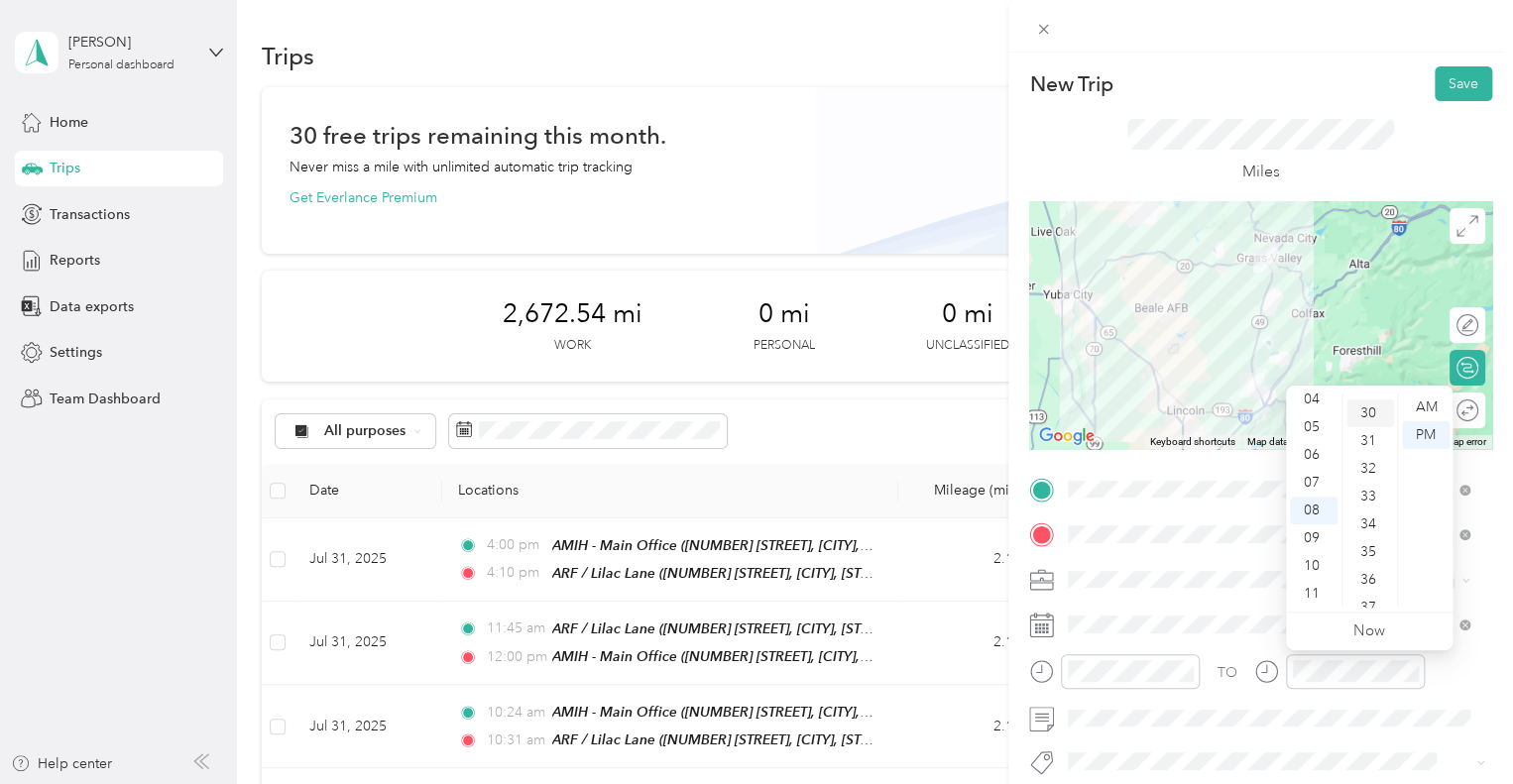 scroll, scrollTop: 833, scrollLeft: 0, axis: vertical 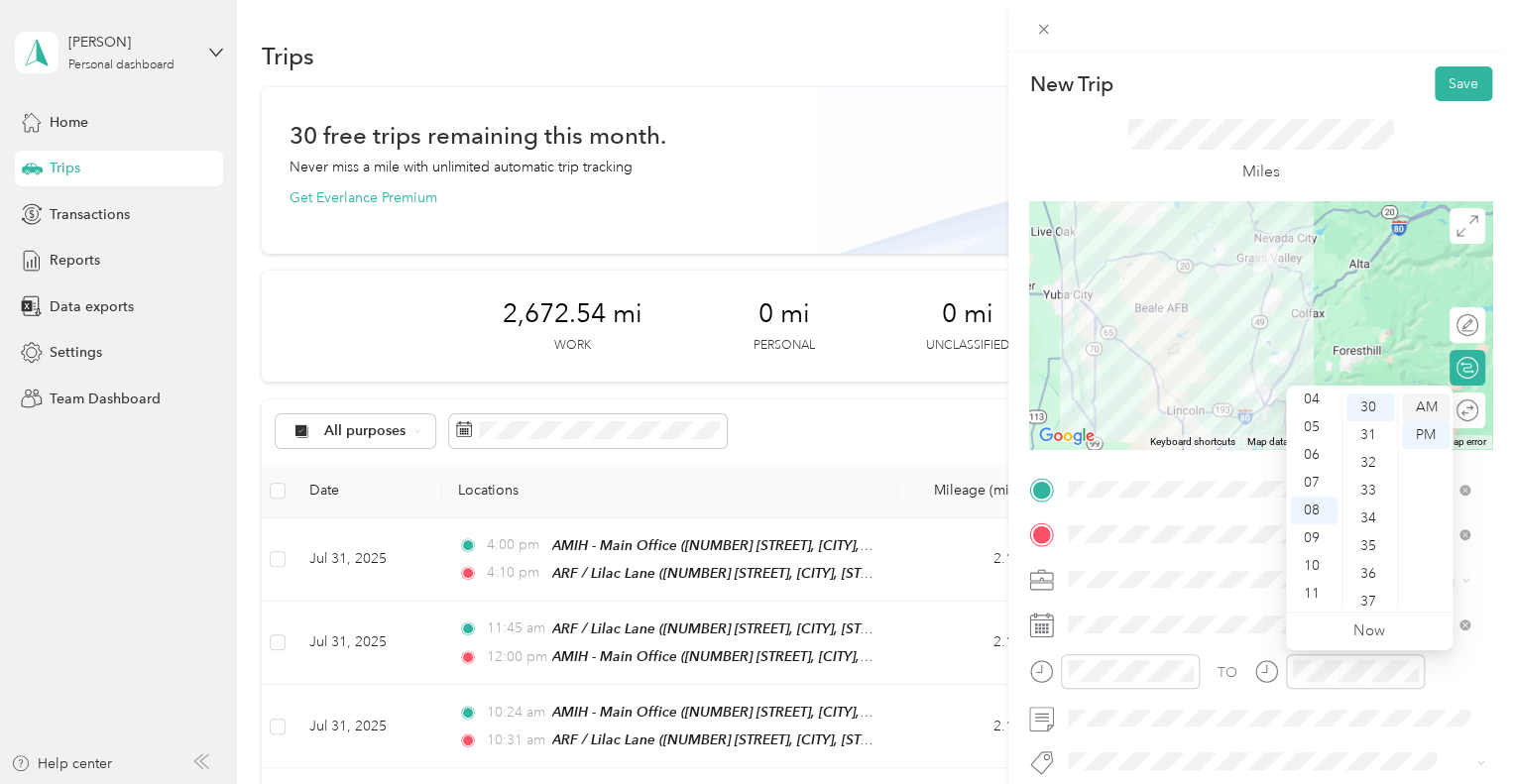 click on "AM" at bounding box center (1426, 407) 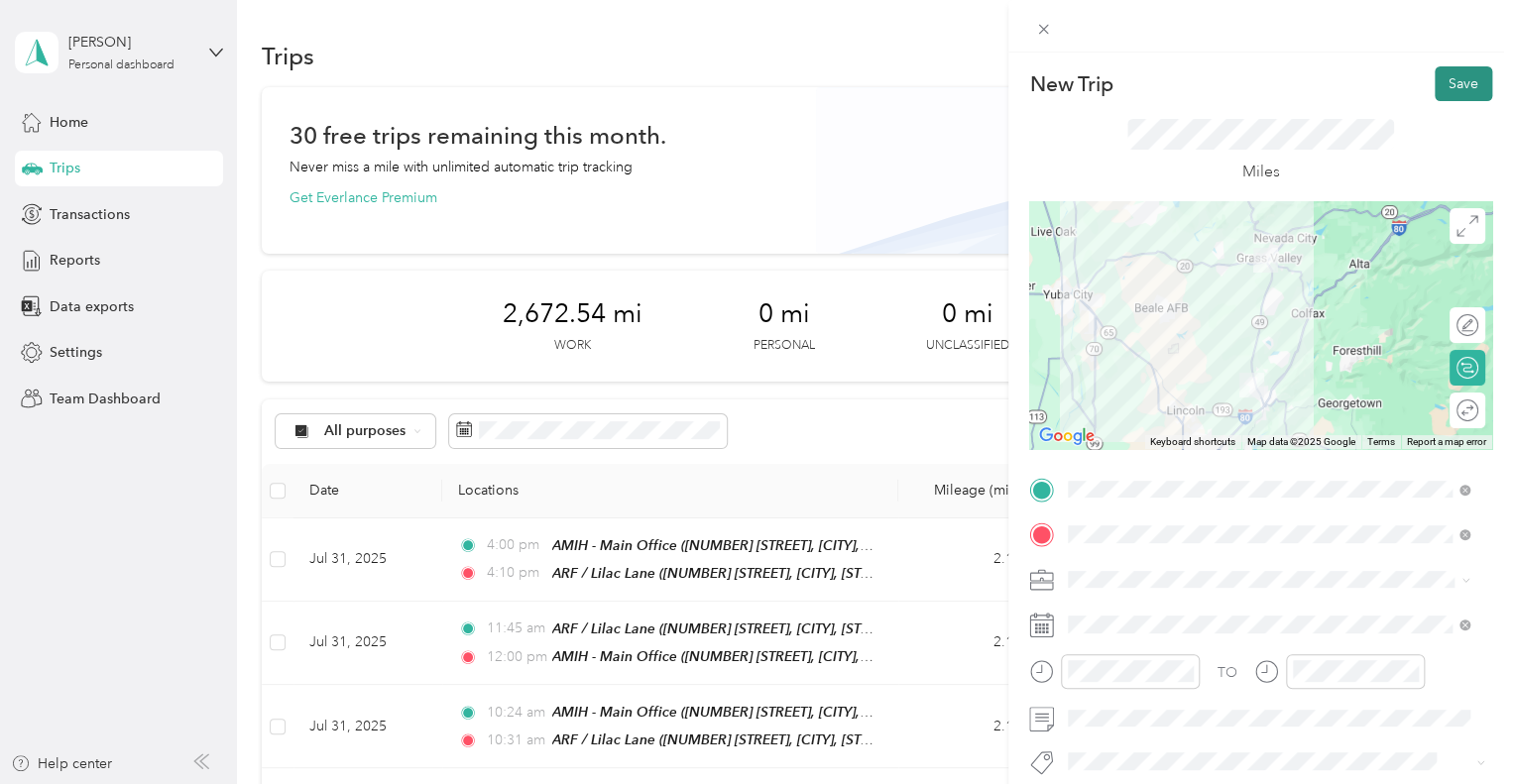 click on "Save" at bounding box center (1463, 83) 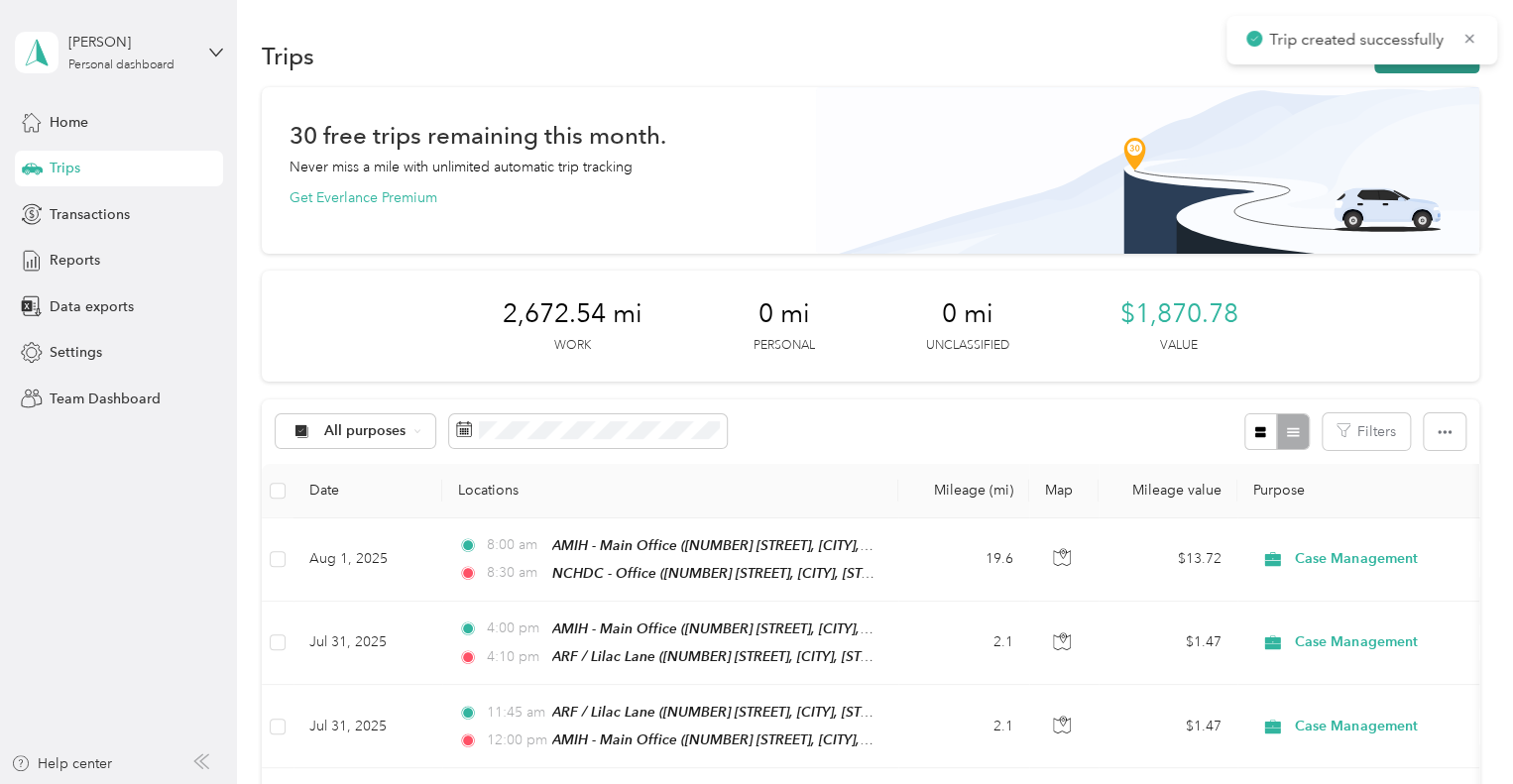 click on "New trip" at bounding box center (1427, 56) 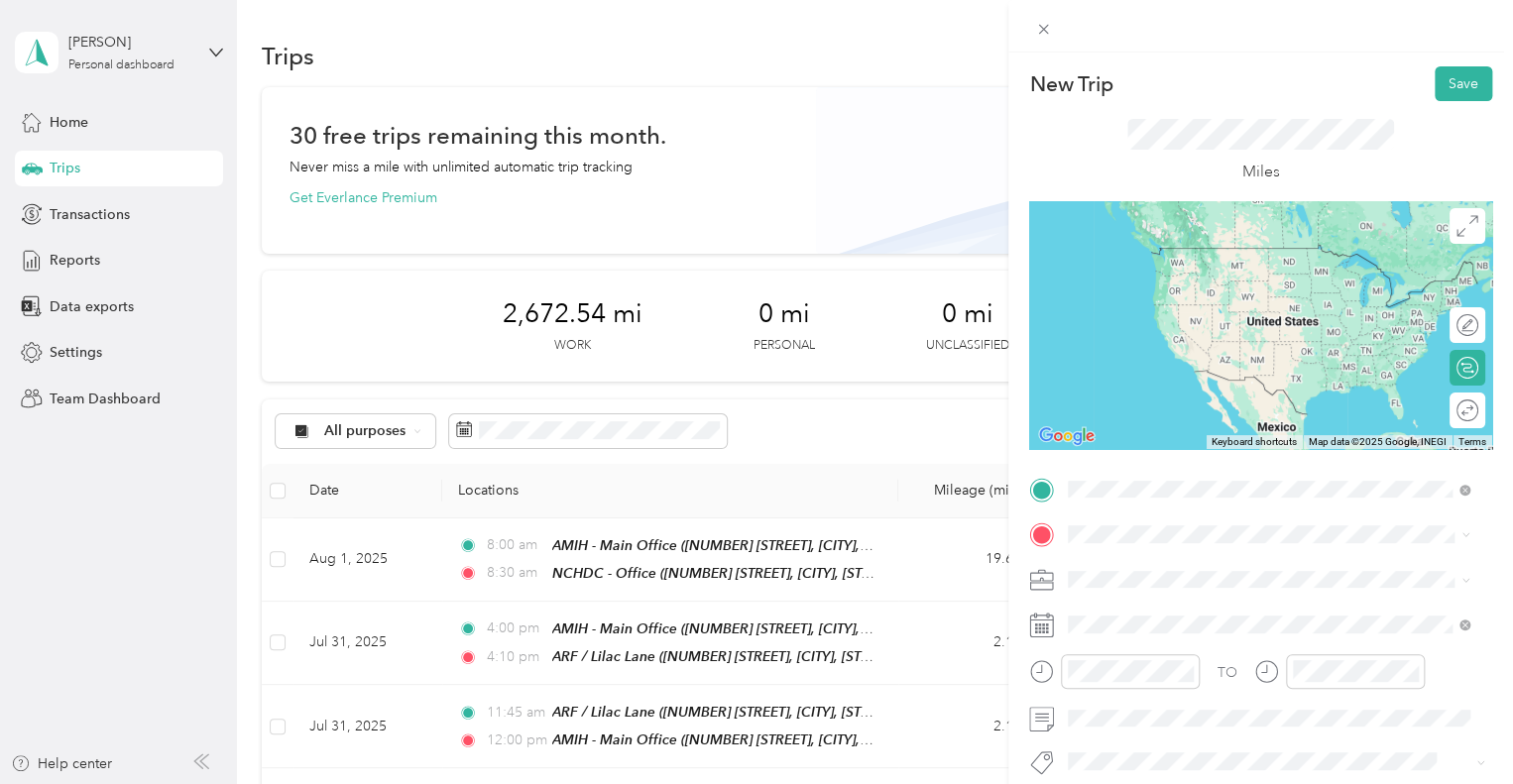 click on "TEAM NCHDC - Office [NUMBER] [STREET], [POSTAL_CODE], [CITY], [STATE], [COUNTRY]" at bounding box center (1284, 280) 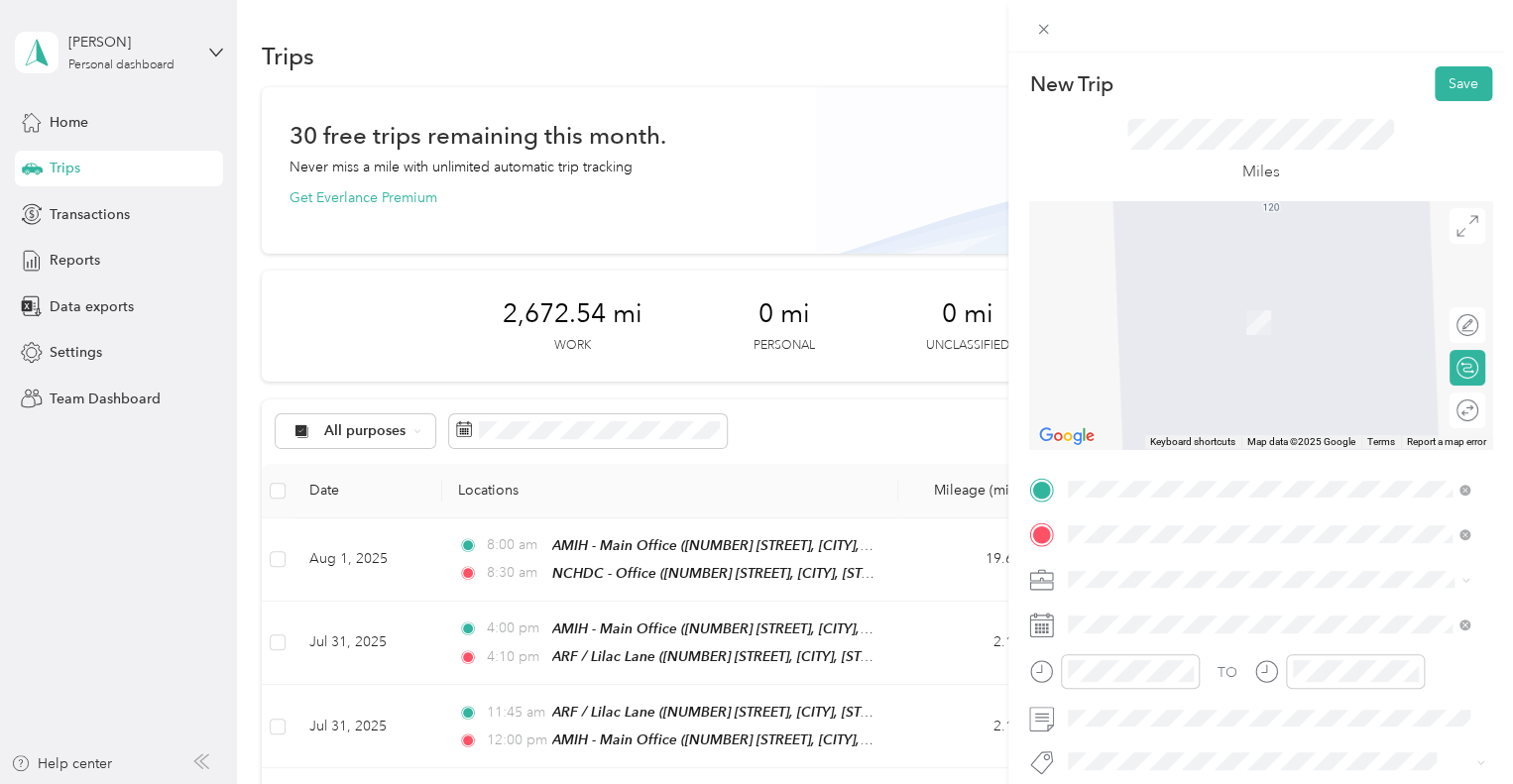 click on "[NUMBER] [STREET], [POSTAL_CODE], [CITY], [STATE], [COUNTRY]" at bounding box center (1278, 340) 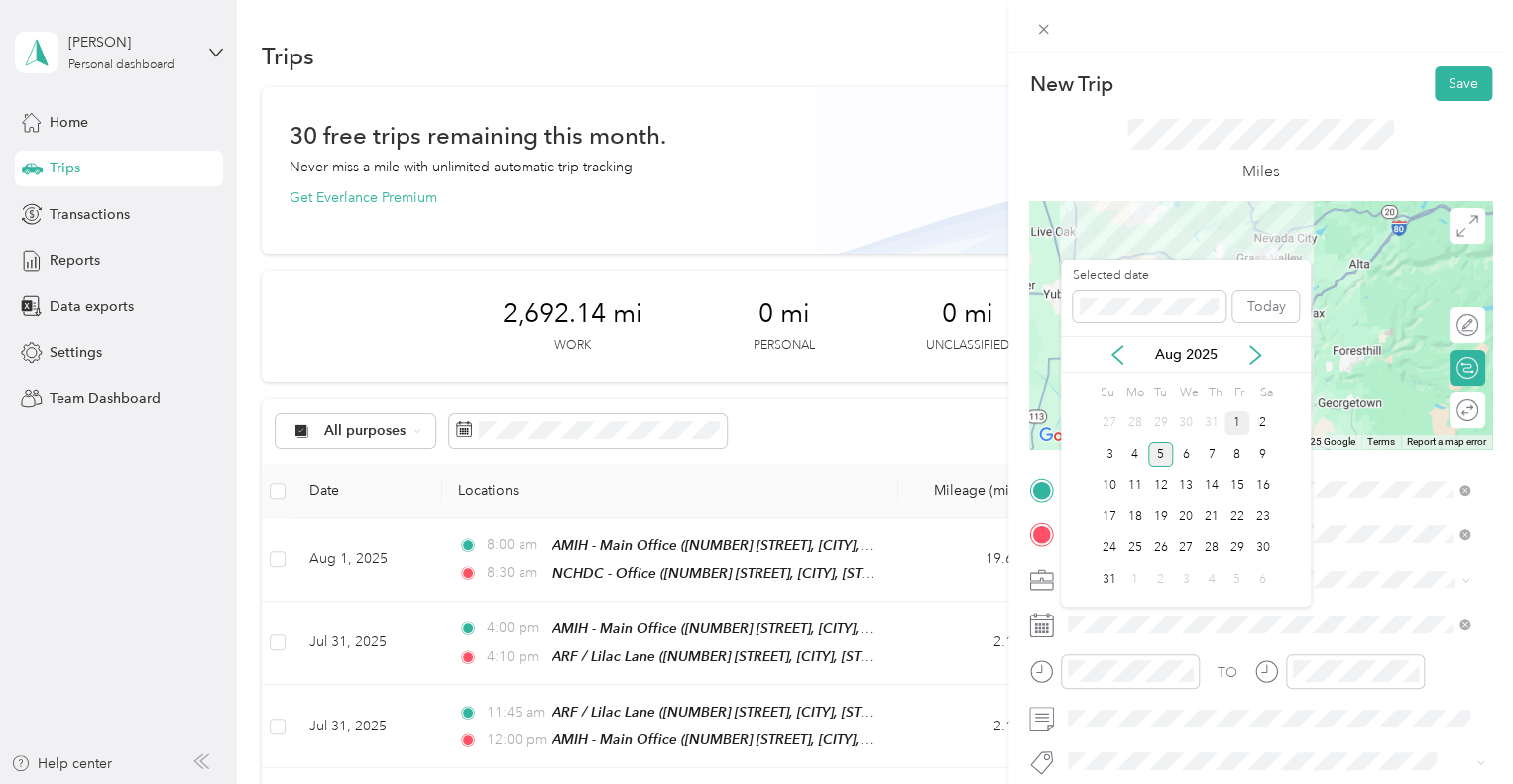 click on "1" at bounding box center (1237, 423) 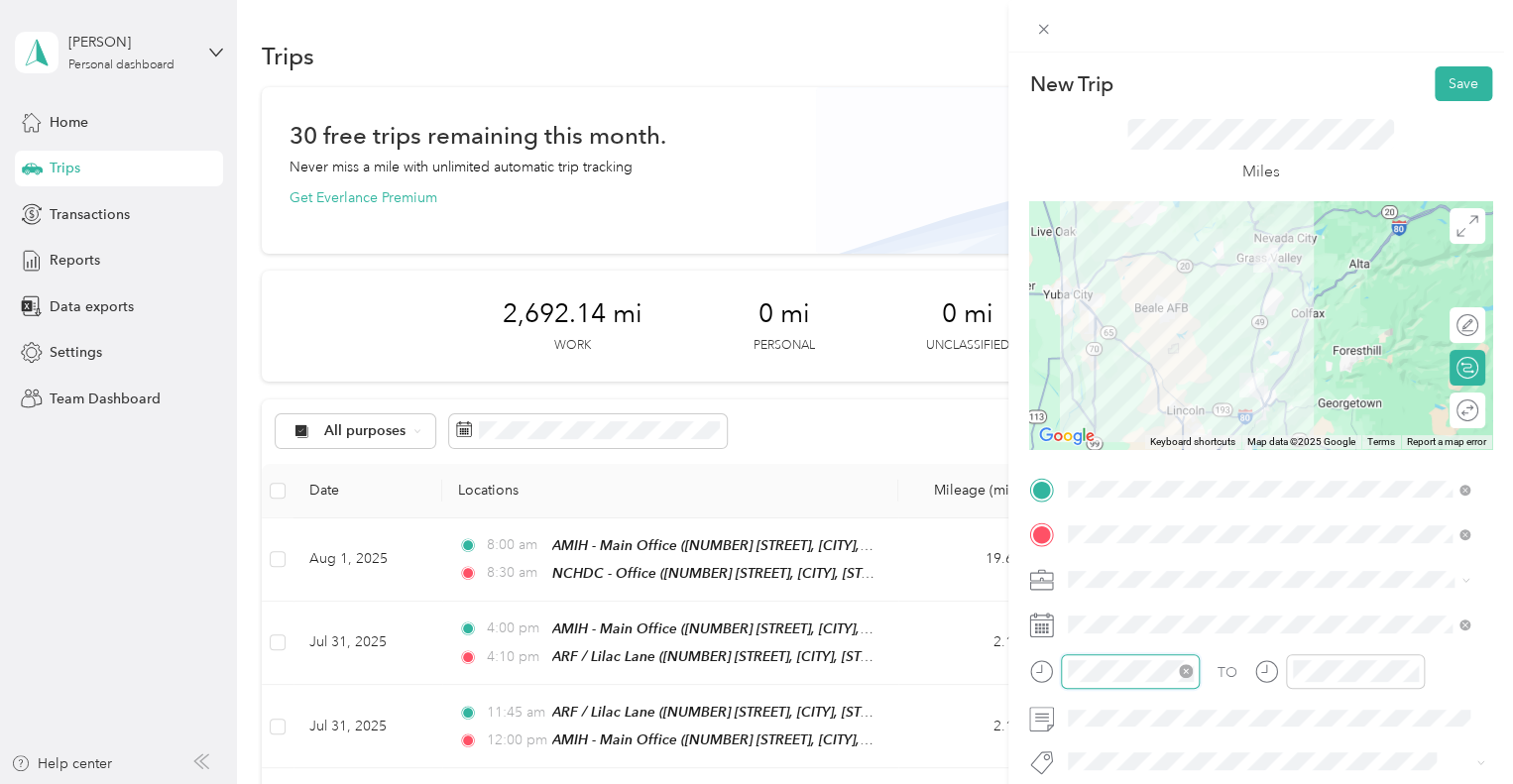 scroll, scrollTop: 83, scrollLeft: 0, axis: vertical 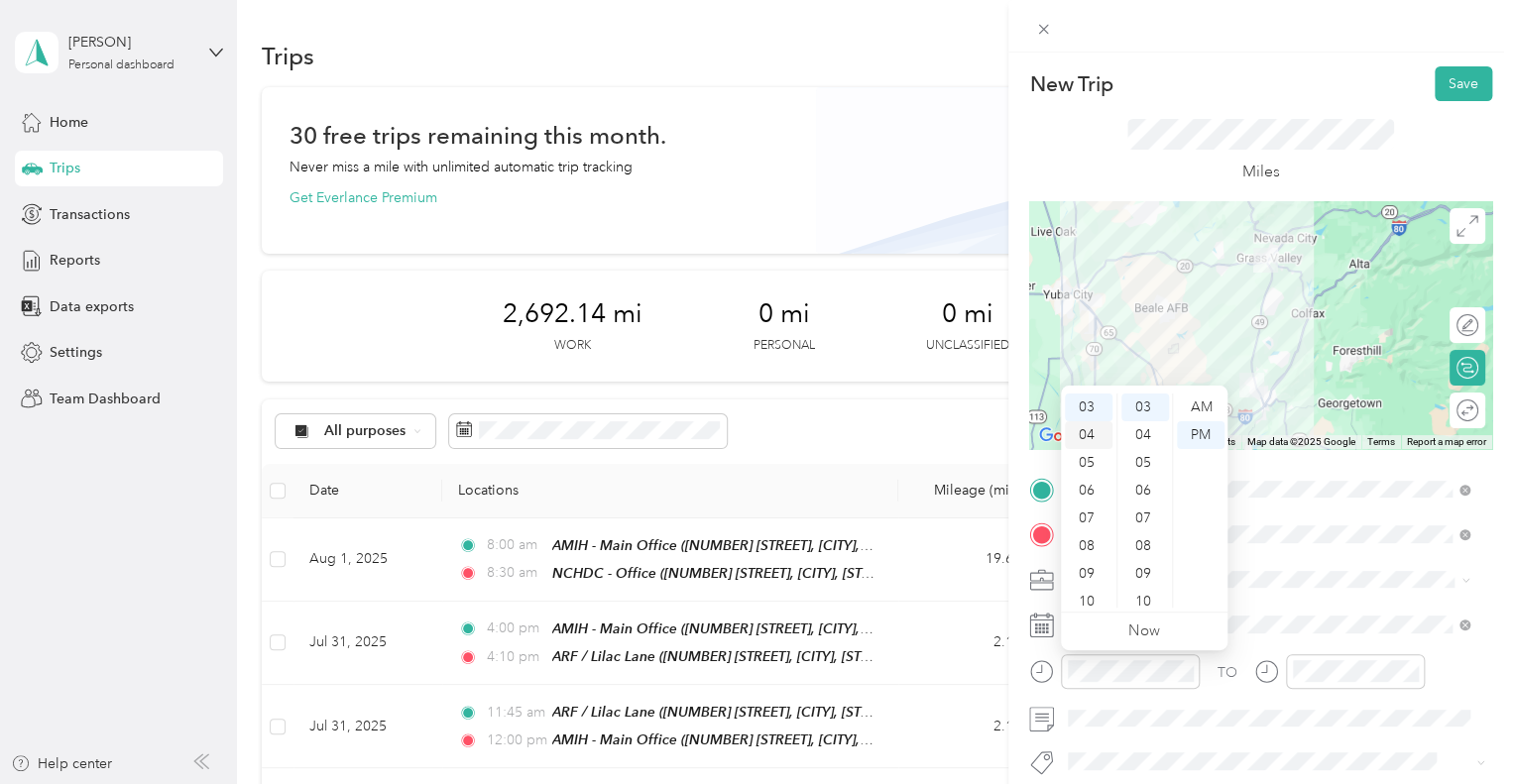 click on "04" at bounding box center [1089, 435] 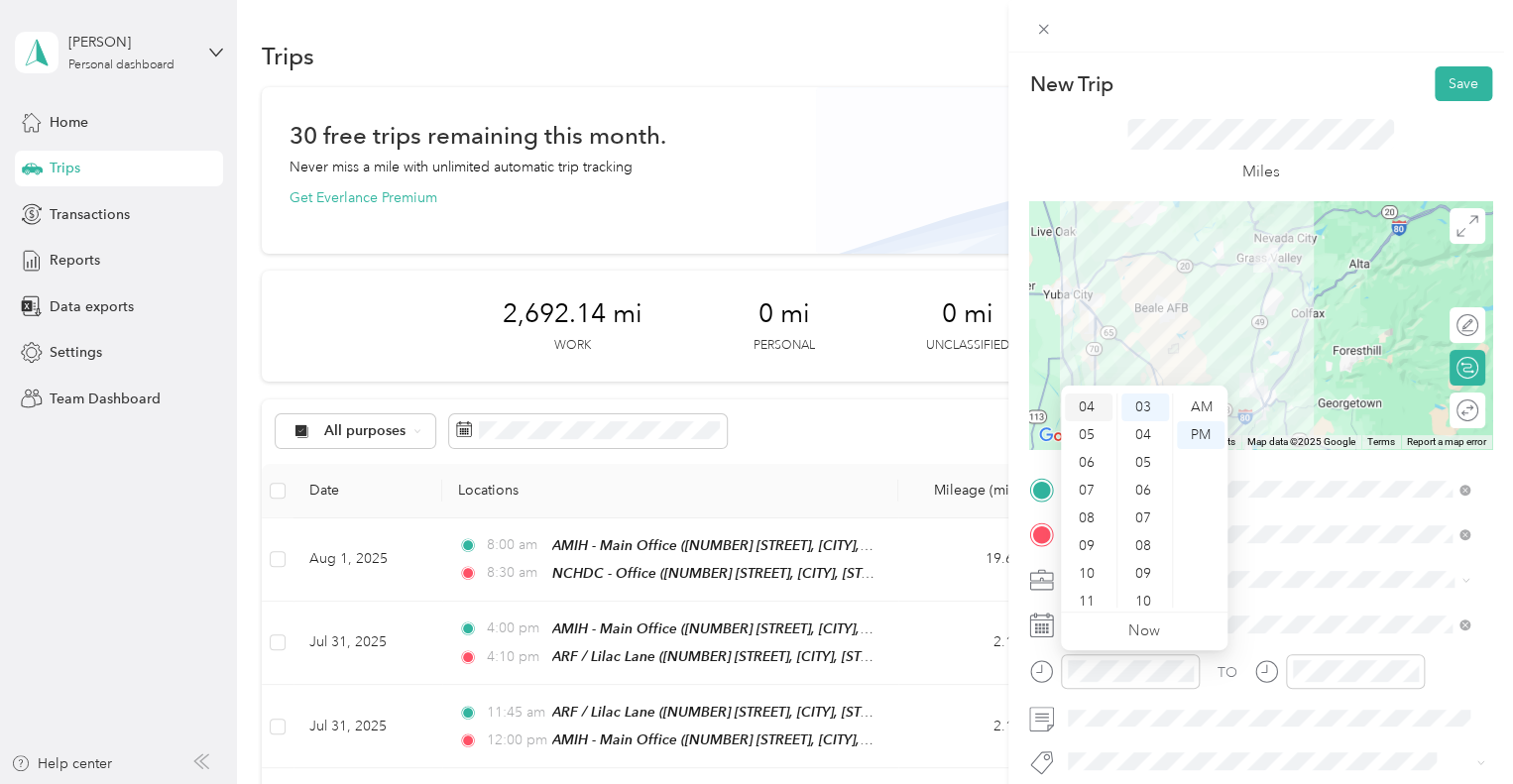 click on "05" at bounding box center [1089, 435] 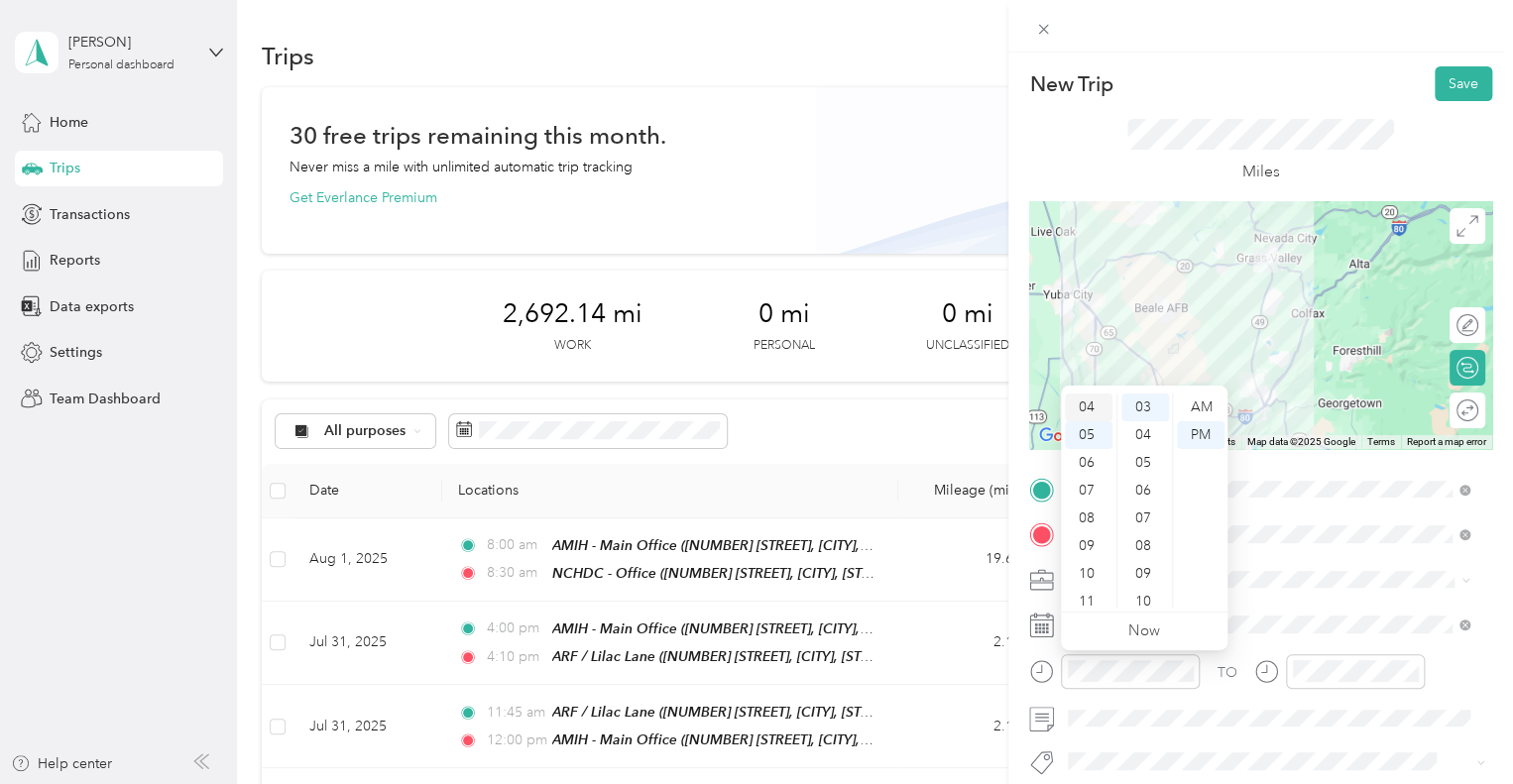 scroll, scrollTop: 119, scrollLeft: 0, axis: vertical 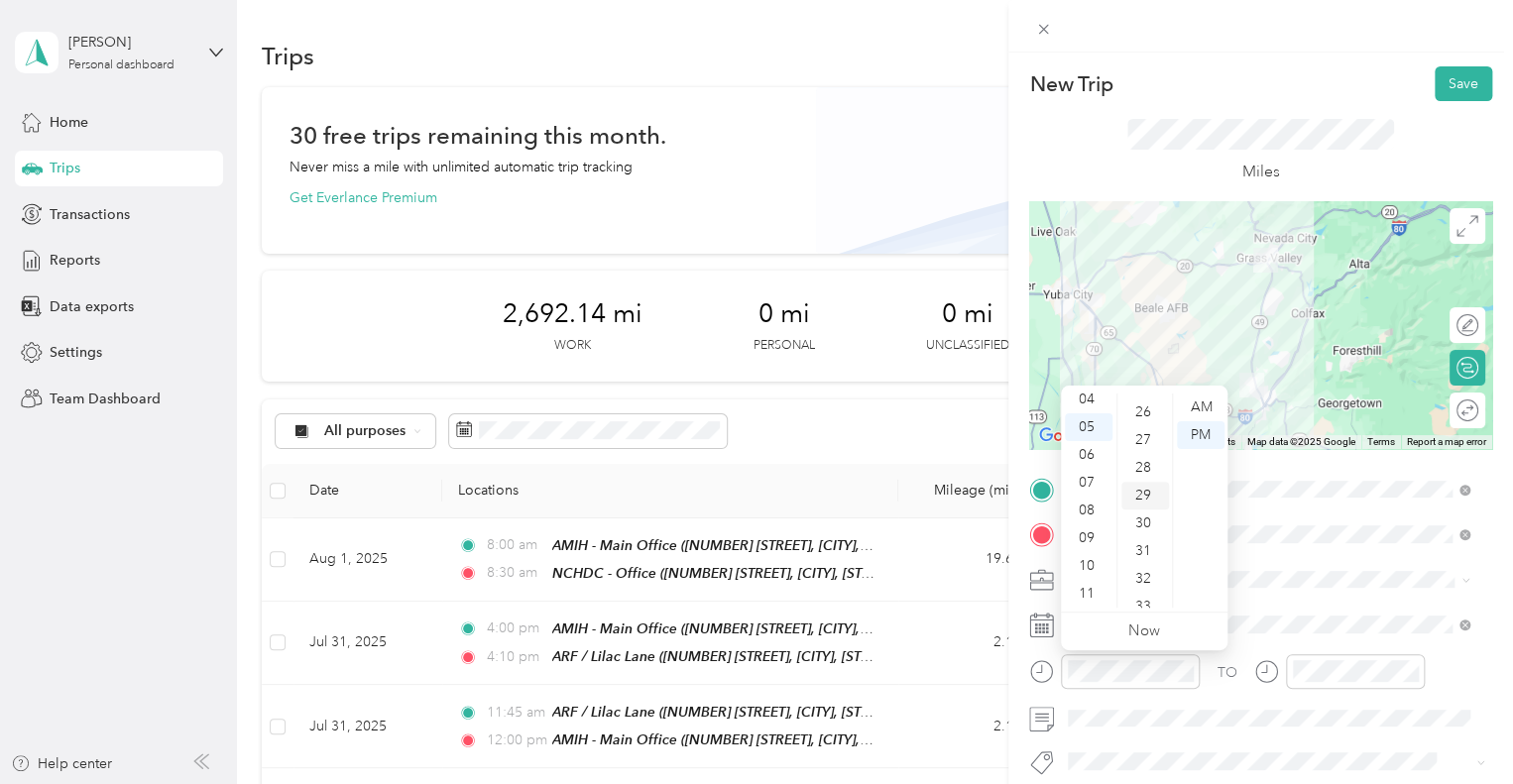 click on "29" at bounding box center [1145, 496] 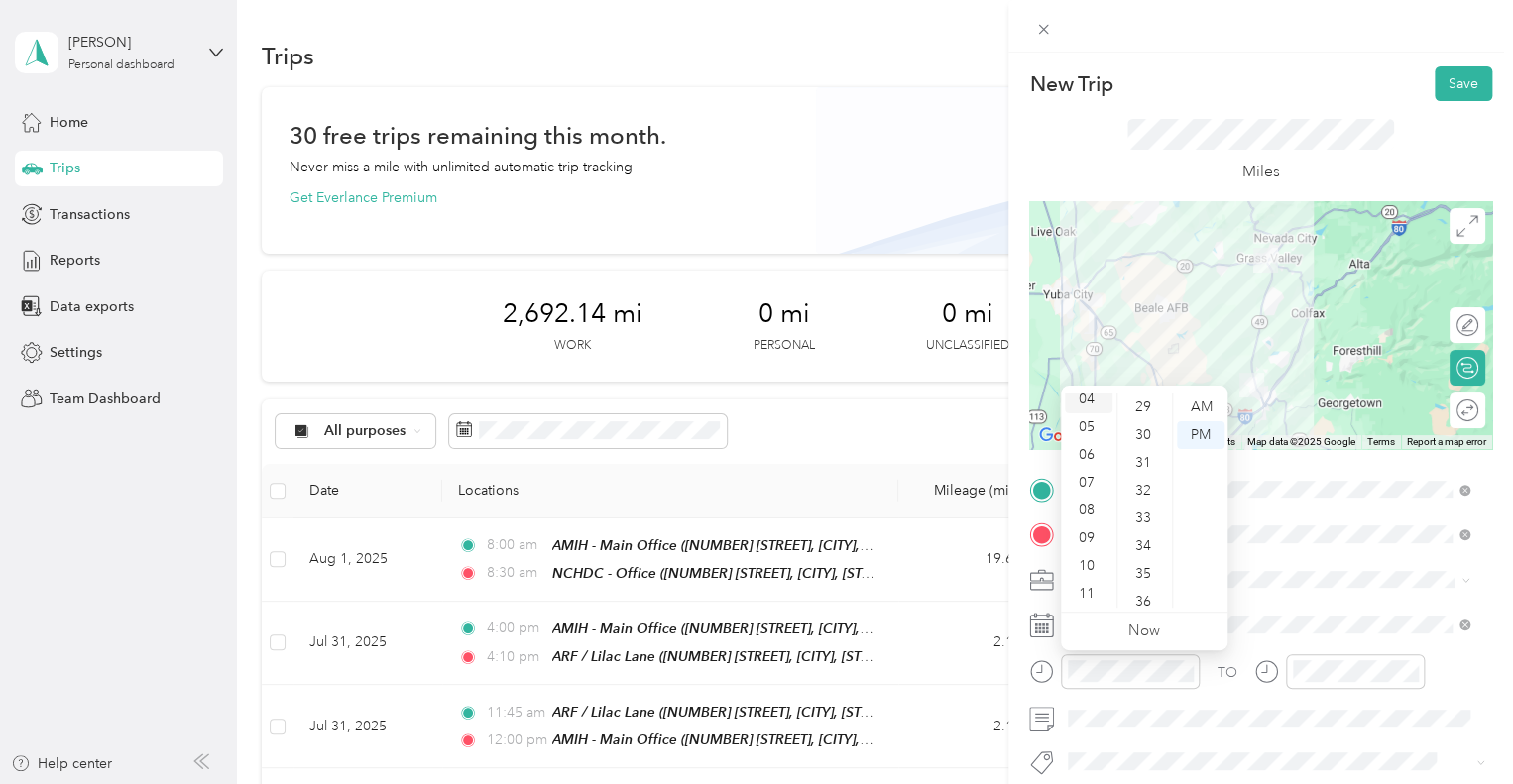 scroll, scrollTop: 83, scrollLeft: 0, axis: vertical 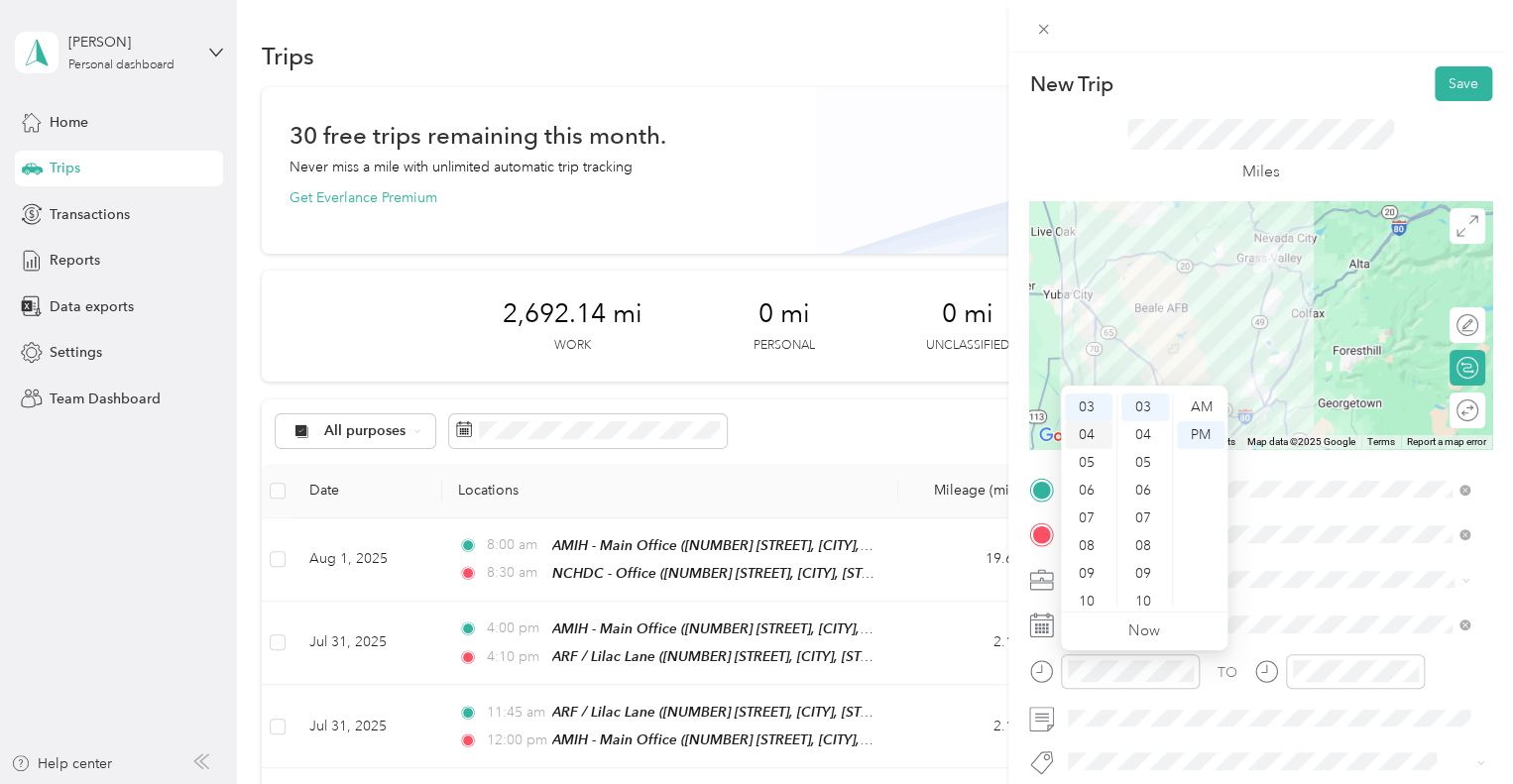 click on "04" at bounding box center (1089, 435) 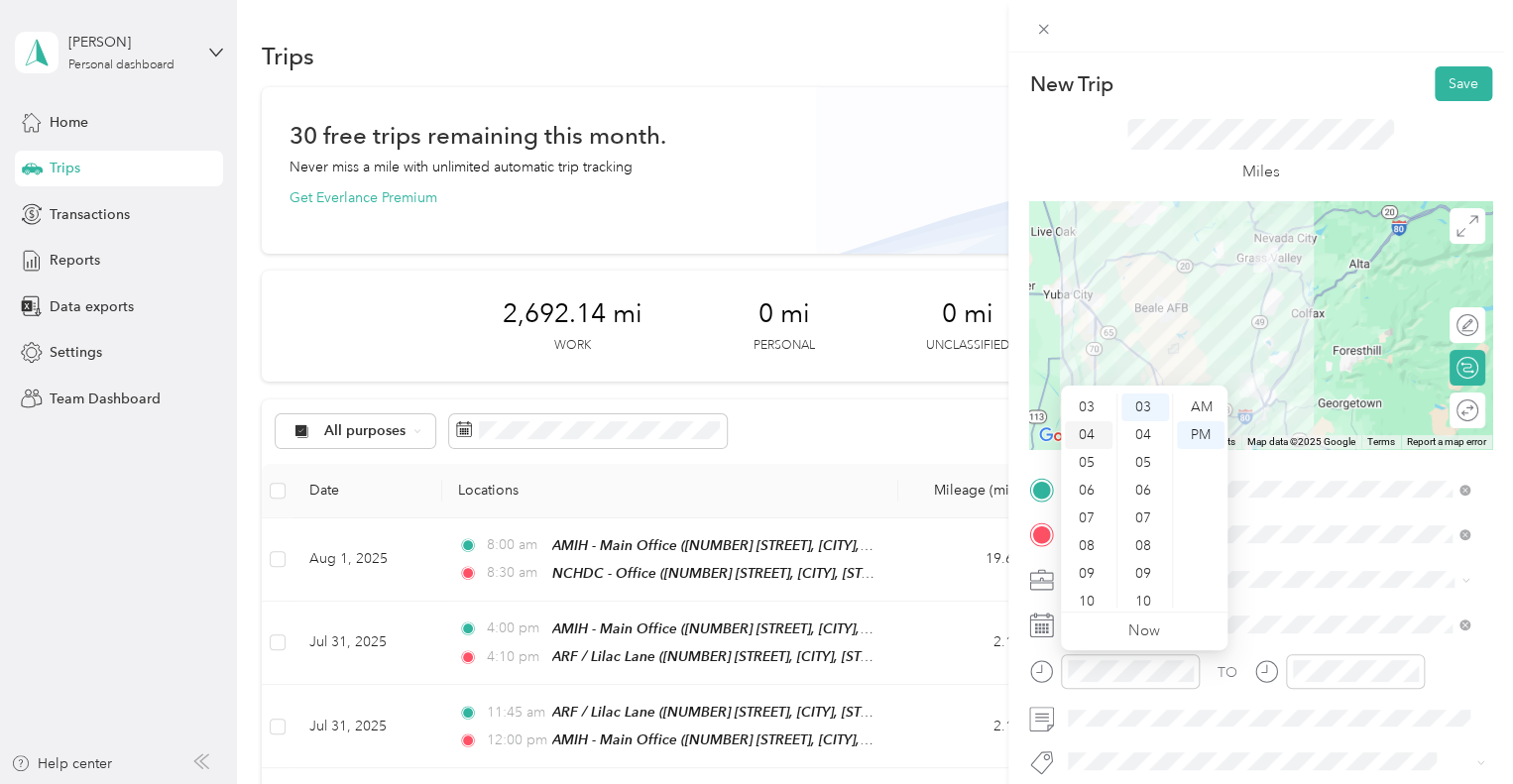scroll, scrollTop: 111, scrollLeft: 0, axis: vertical 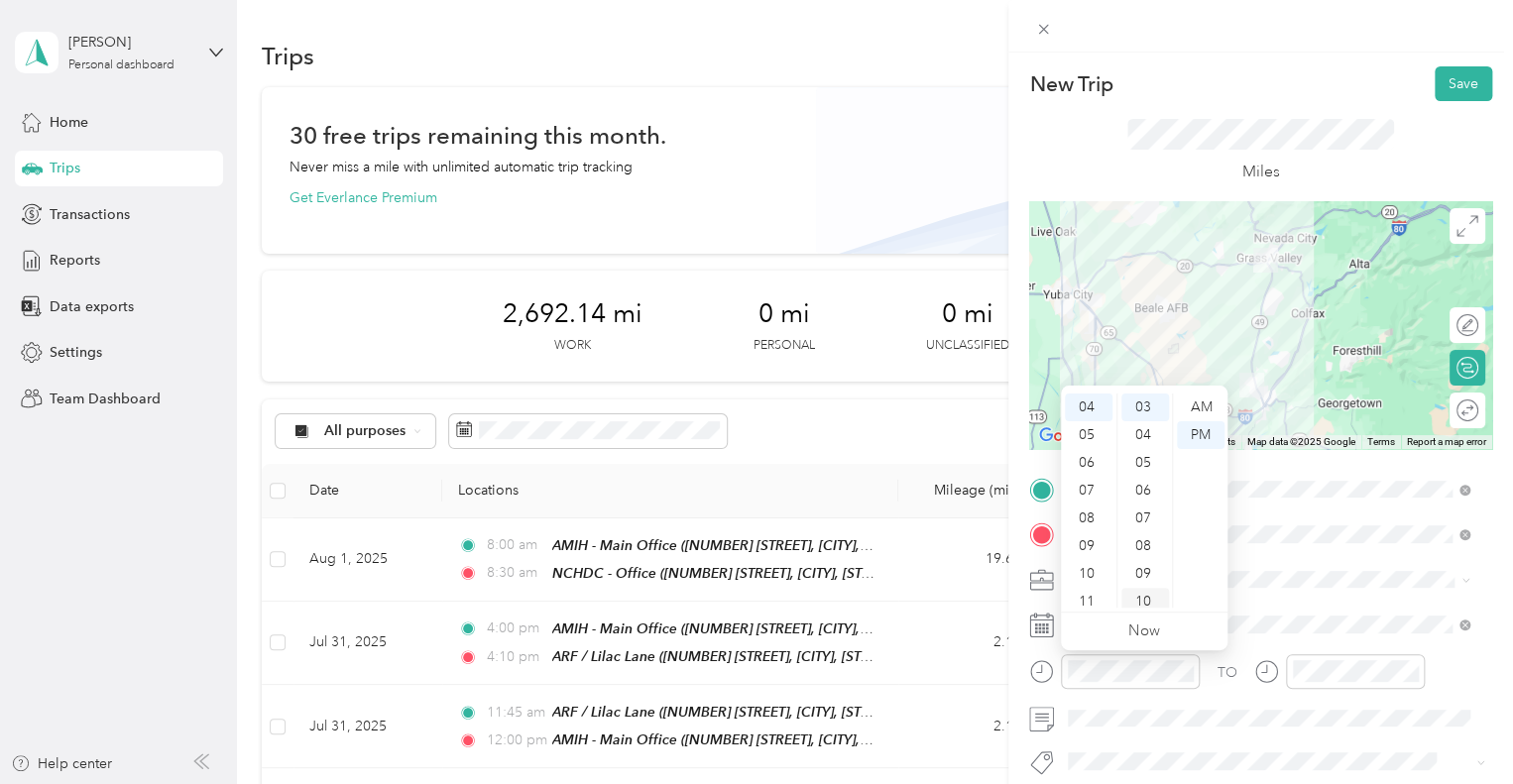 click on "10" at bounding box center (1145, 602) 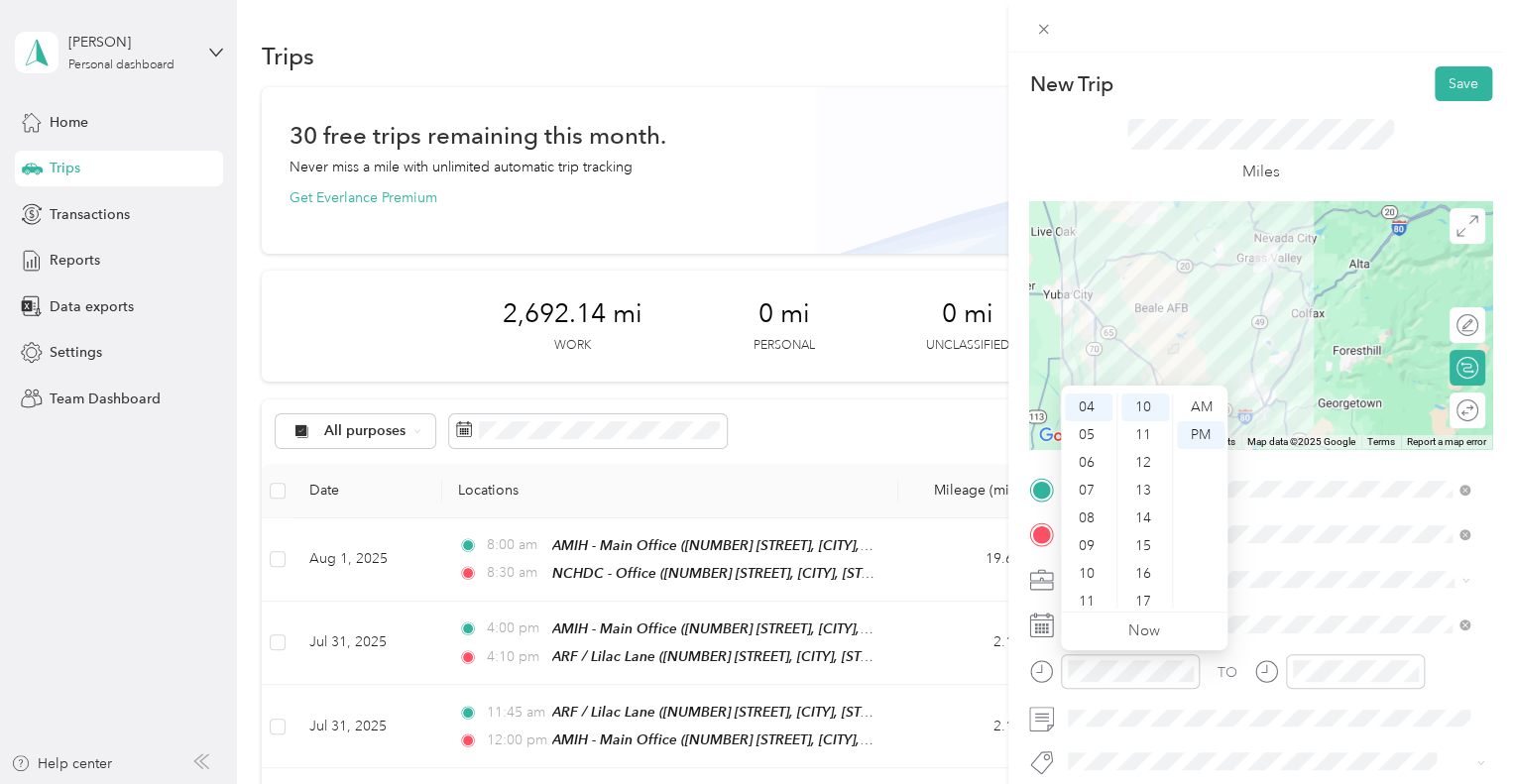 scroll, scrollTop: 278, scrollLeft: 0, axis: vertical 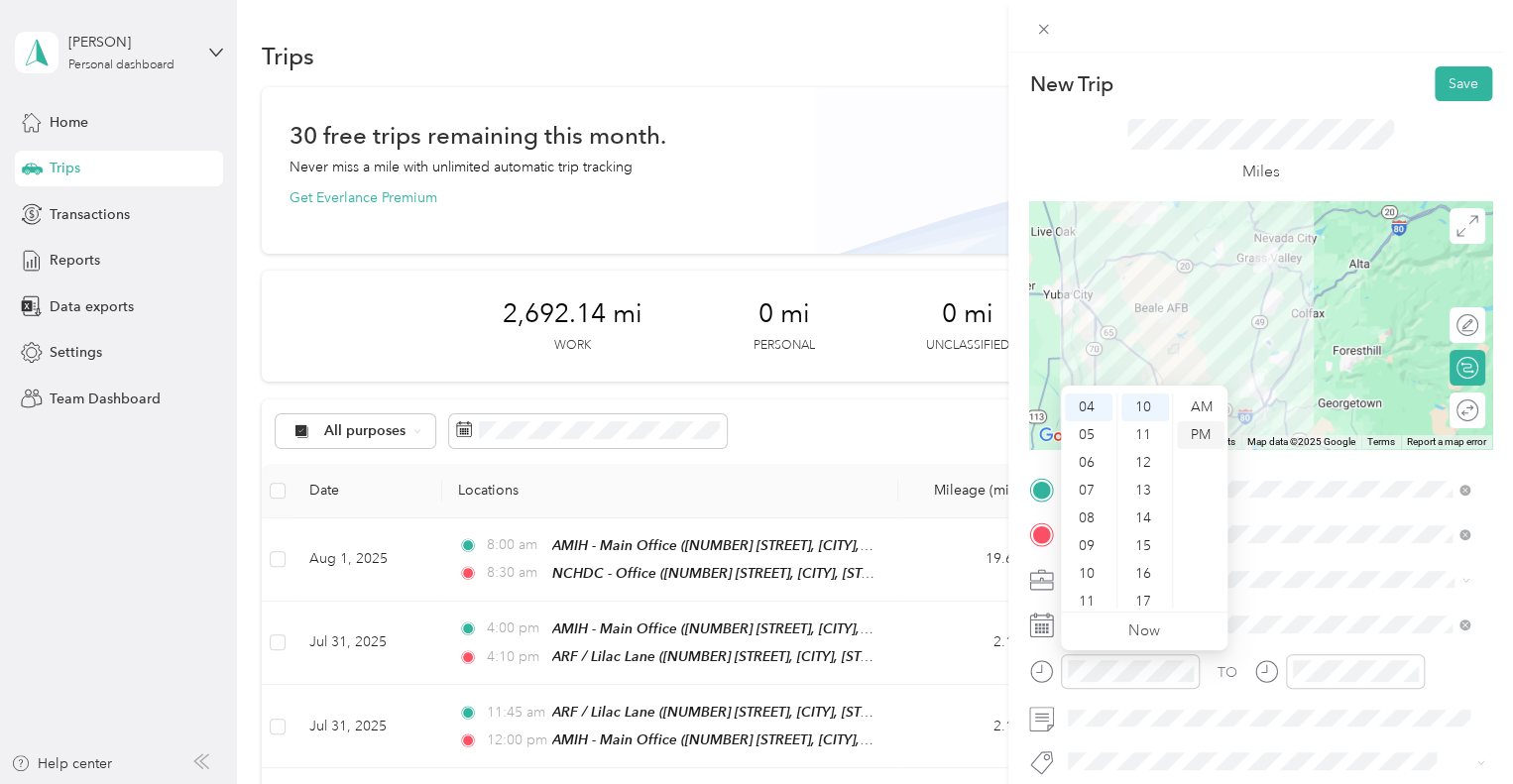 click on "PM" at bounding box center (1201, 435) 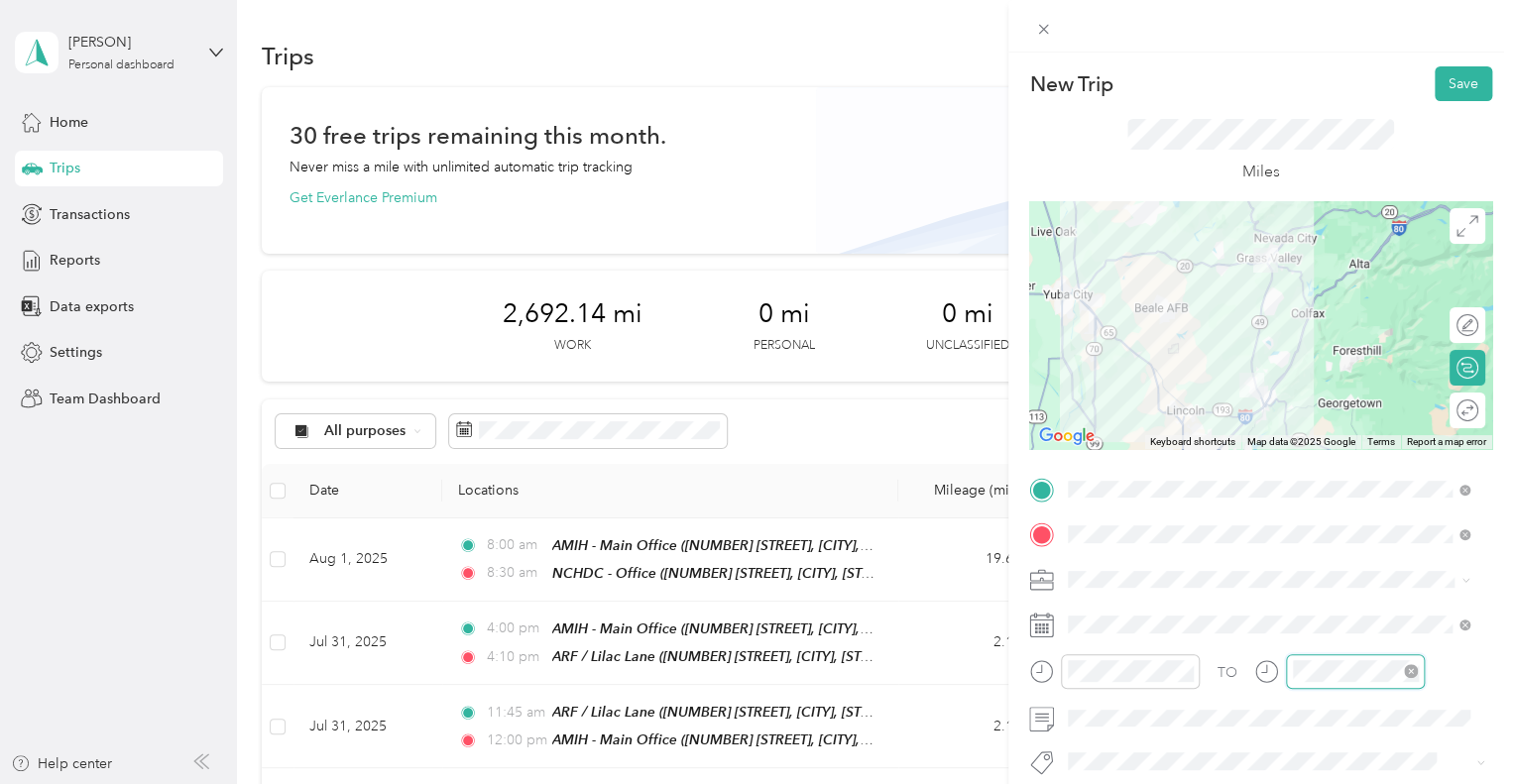 scroll, scrollTop: 83, scrollLeft: 0, axis: vertical 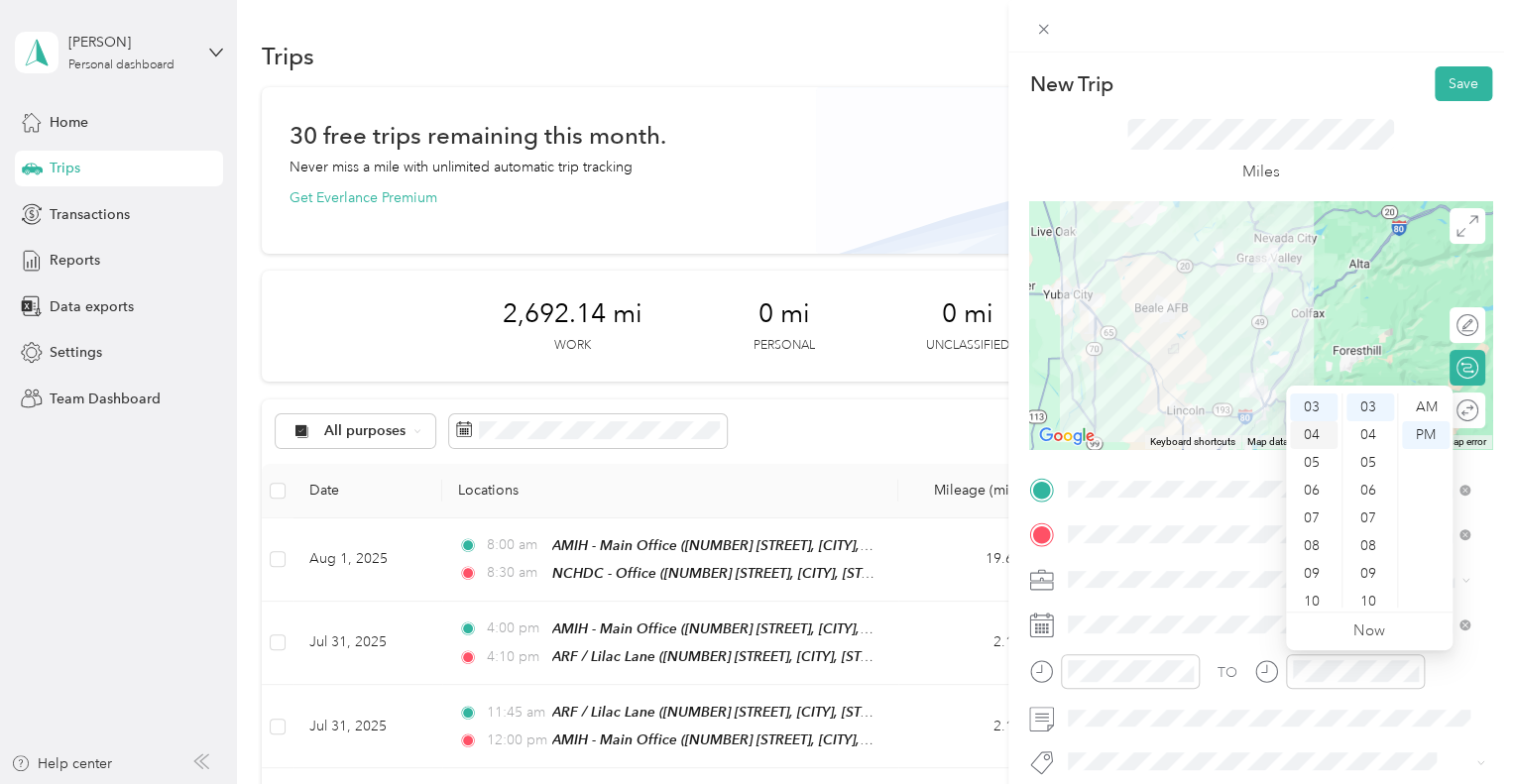 click on "04" at bounding box center [1314, 435] 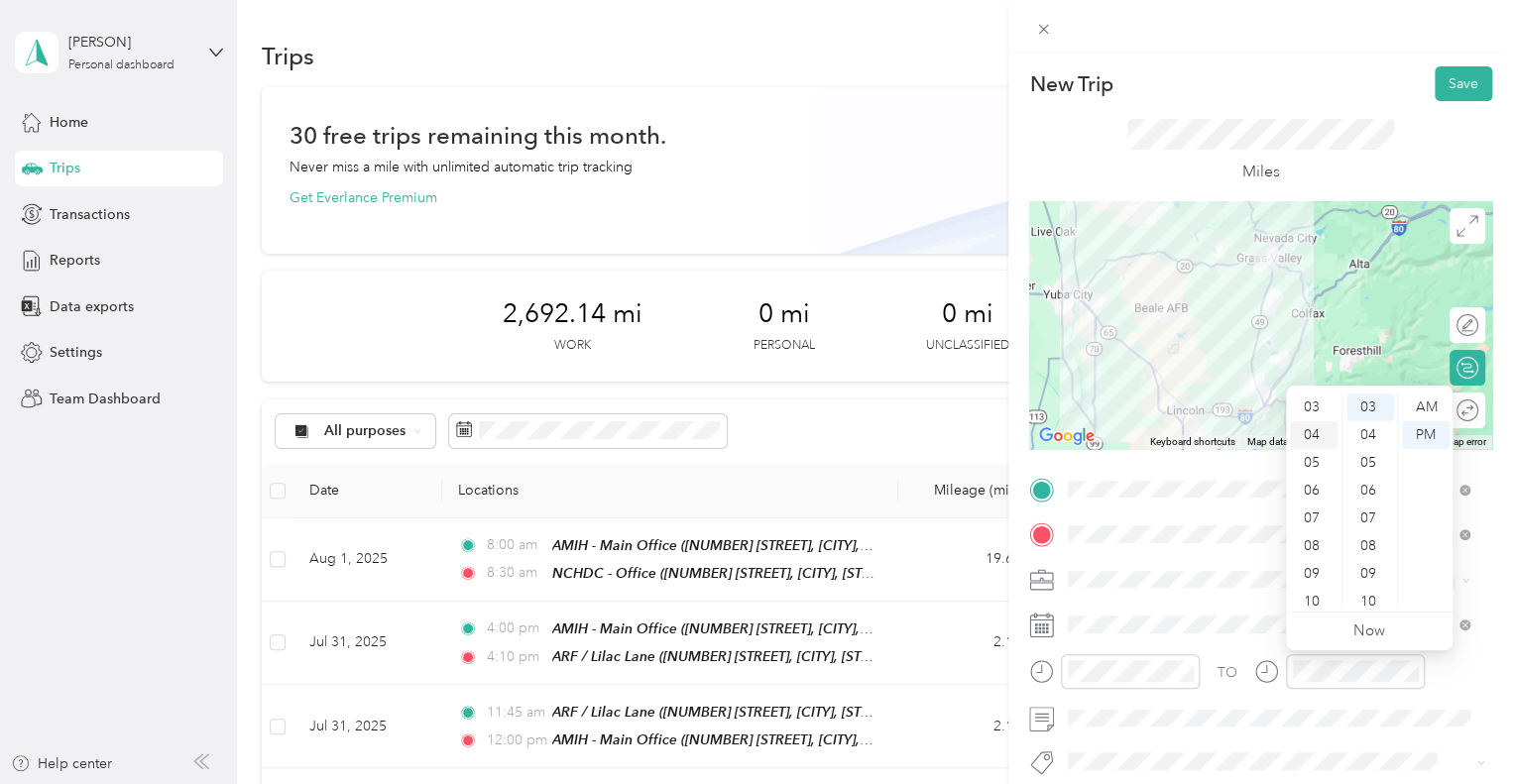 scroll, scrollTop: 111, scrollLeft: 0, axis: vertical 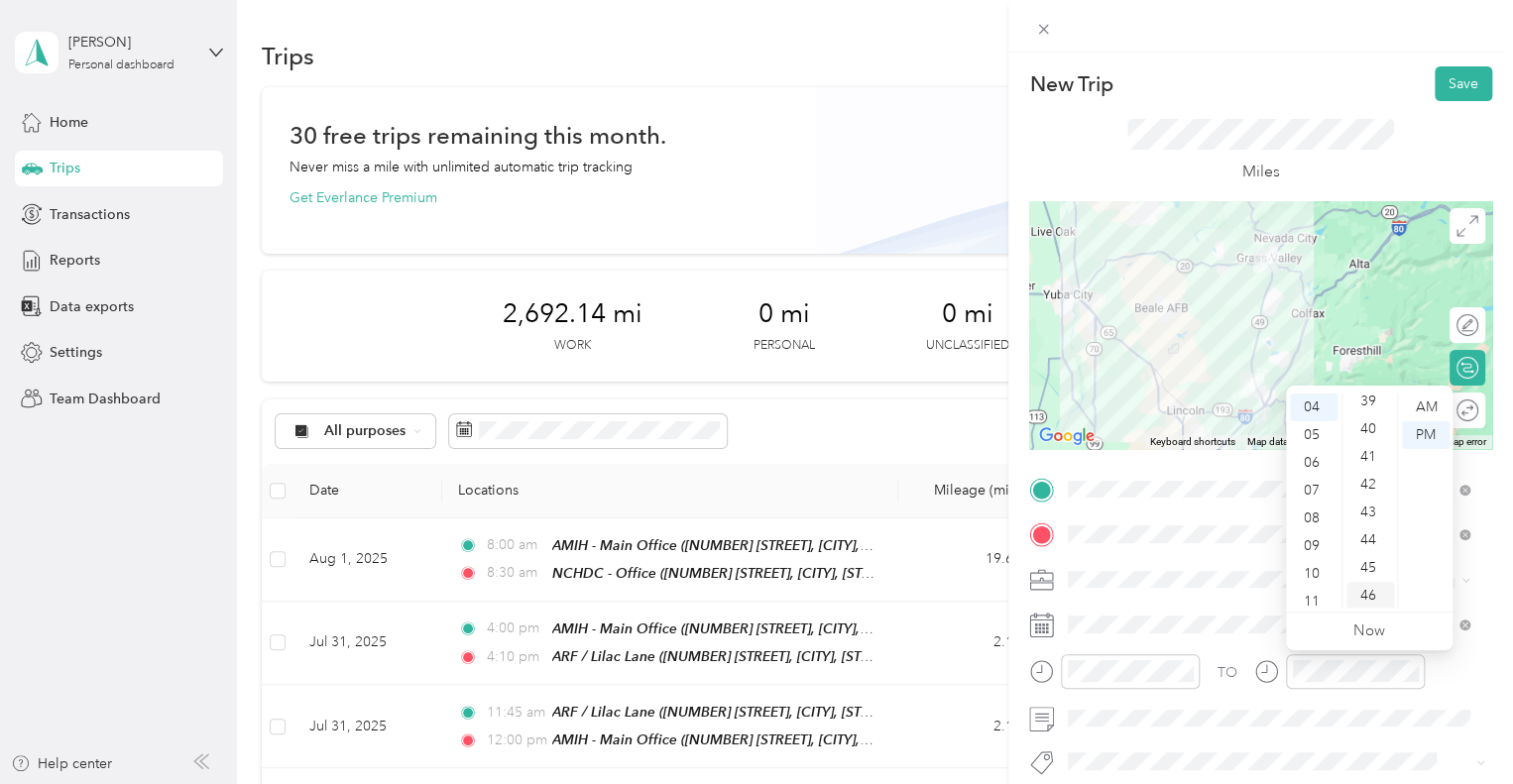 click on "46" at bounding box center [1370, 596] 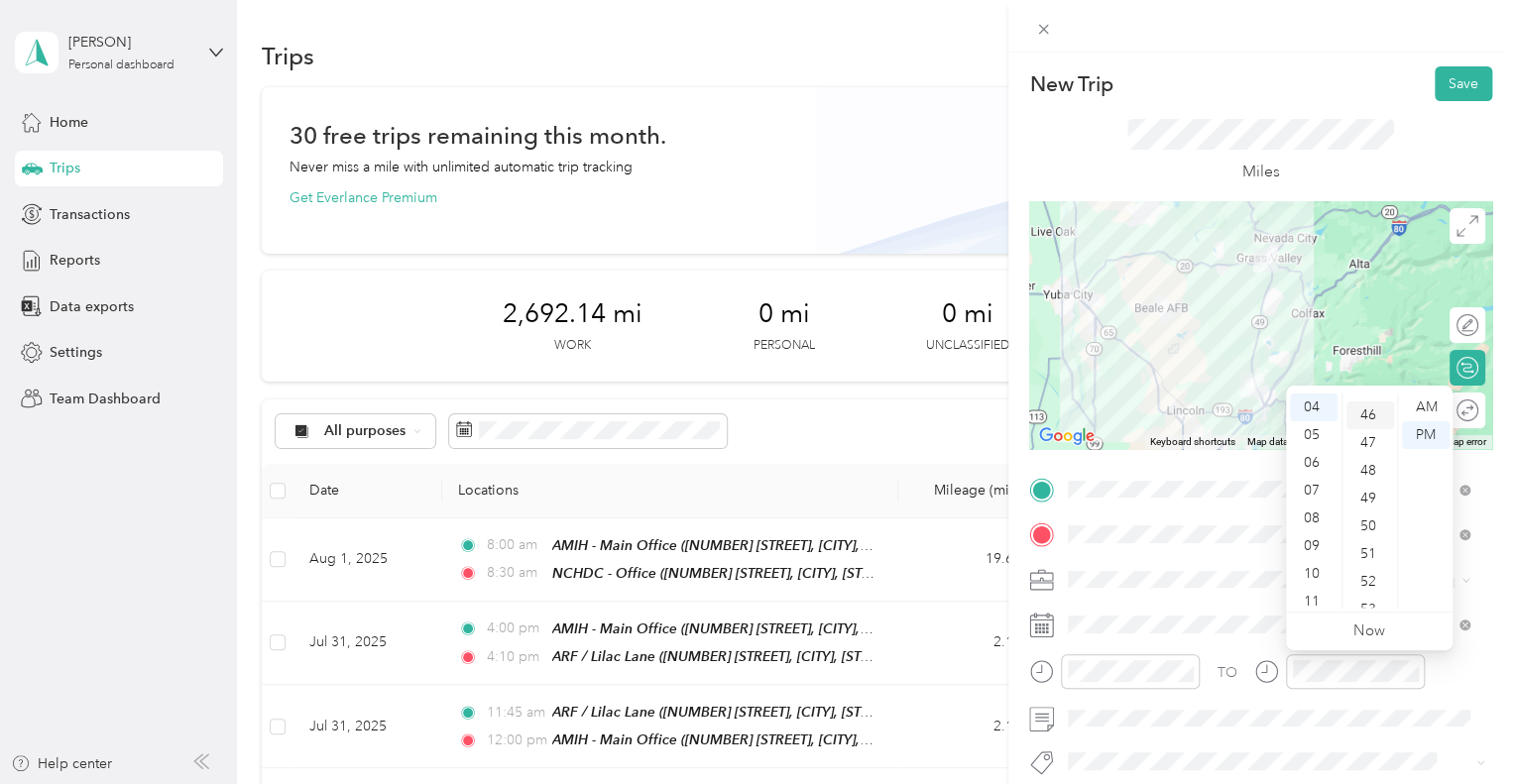 scroll, scrollTop: 1277, scrollLeft: 0, axis: vertical 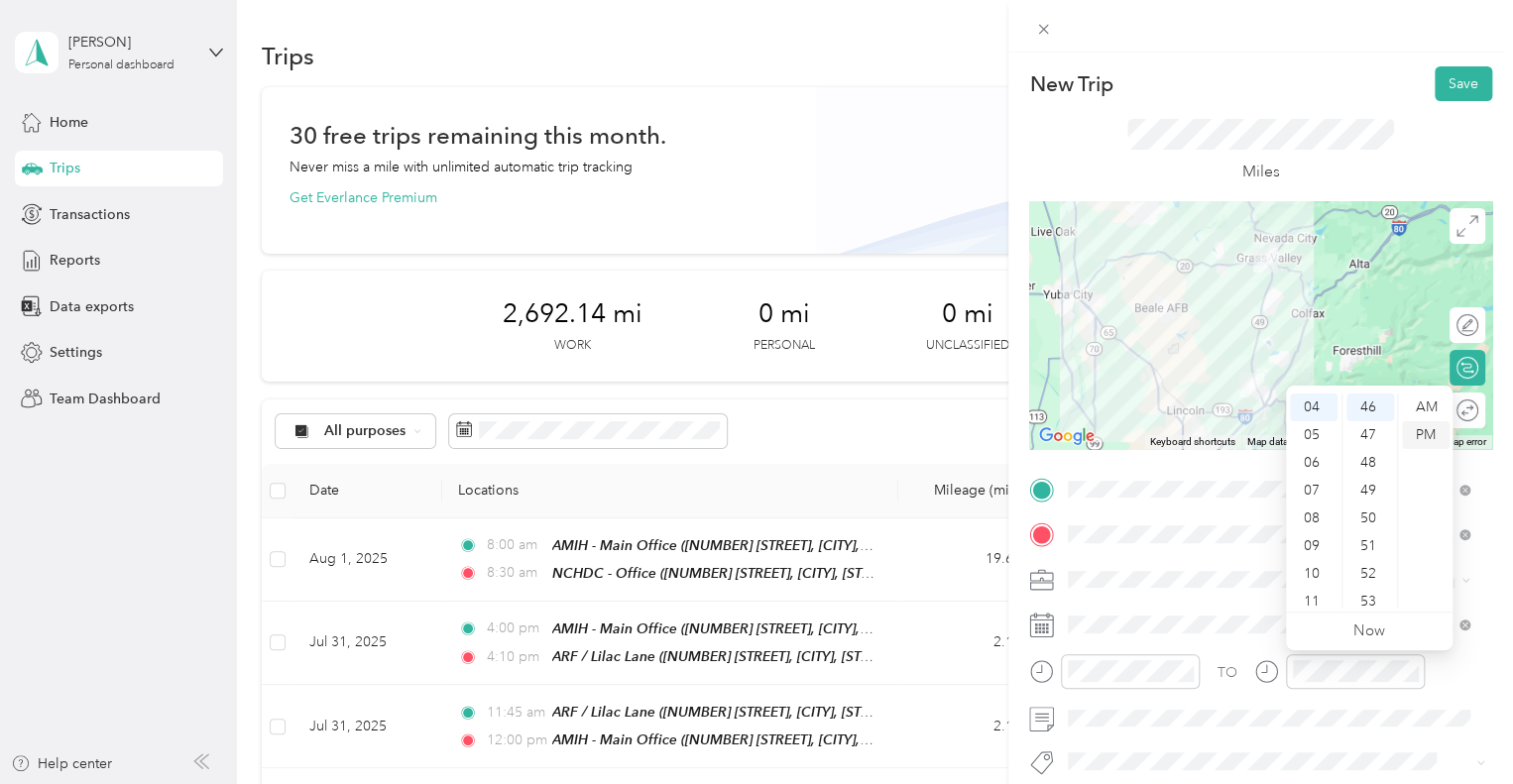 click on "PM" at bounding box center [1426, 435] 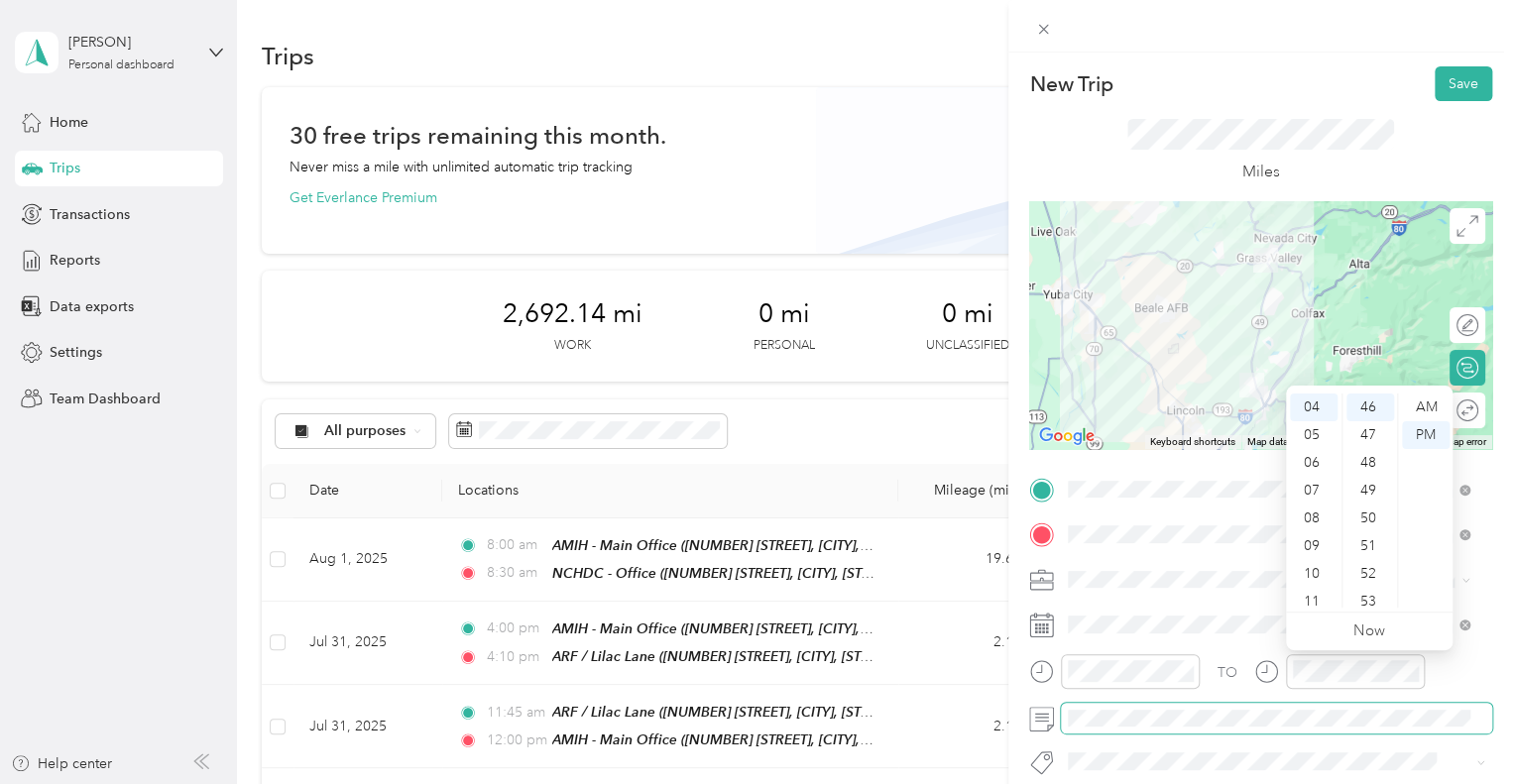 click at bounding box center (1276, 719) 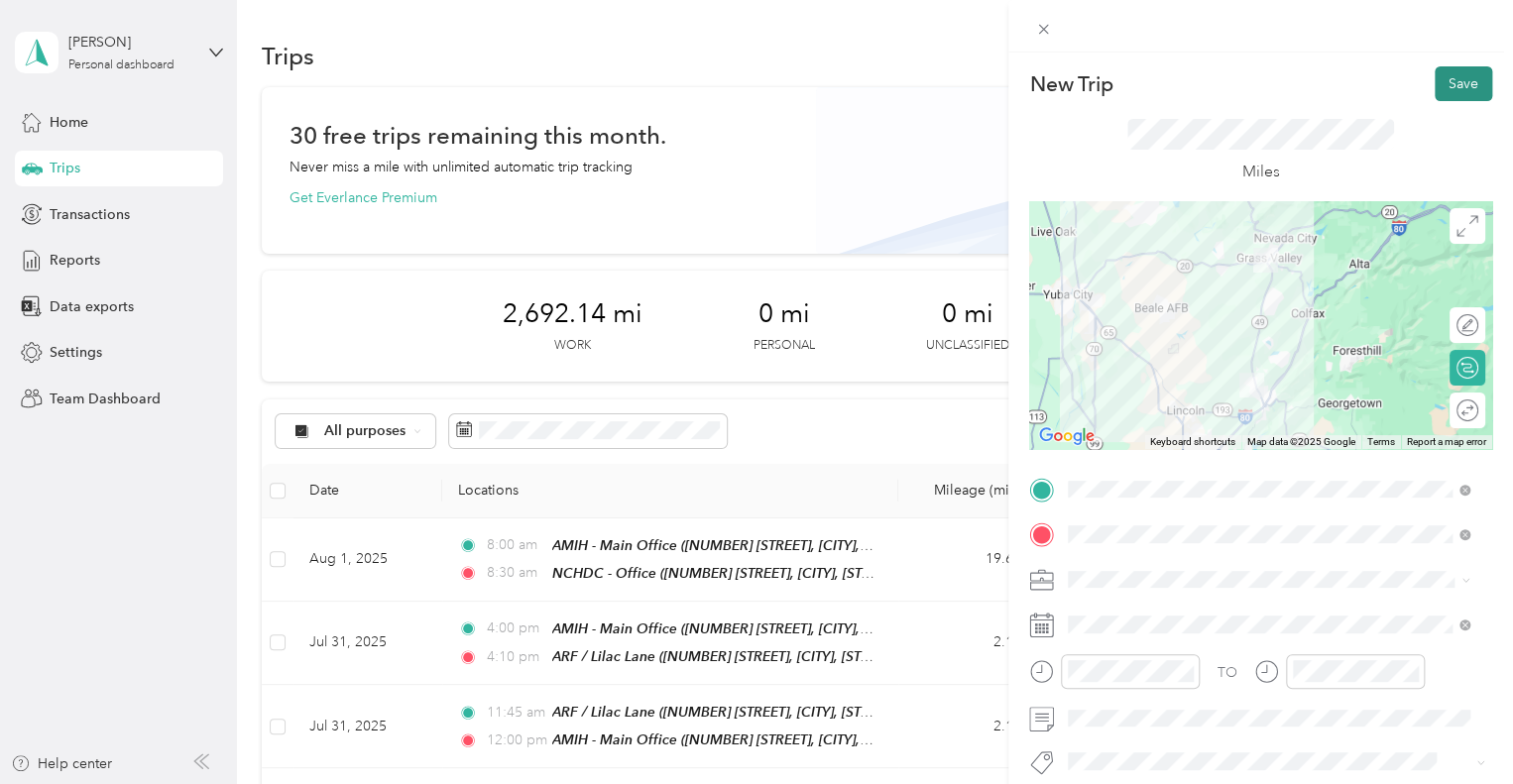 click on "Save" at bounding box center [1463, 83] 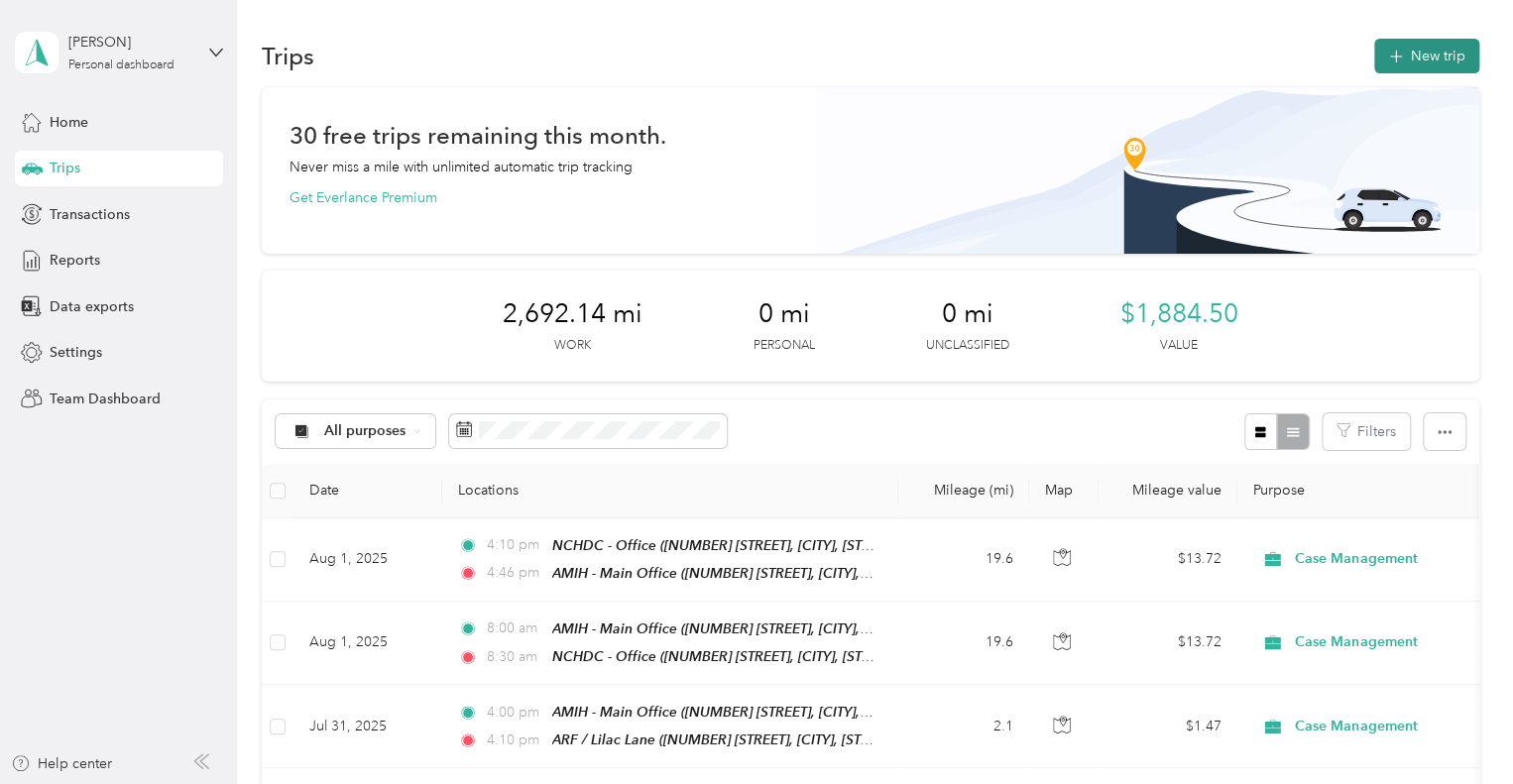 click on "New trip" at bounding box center (1427, 56) 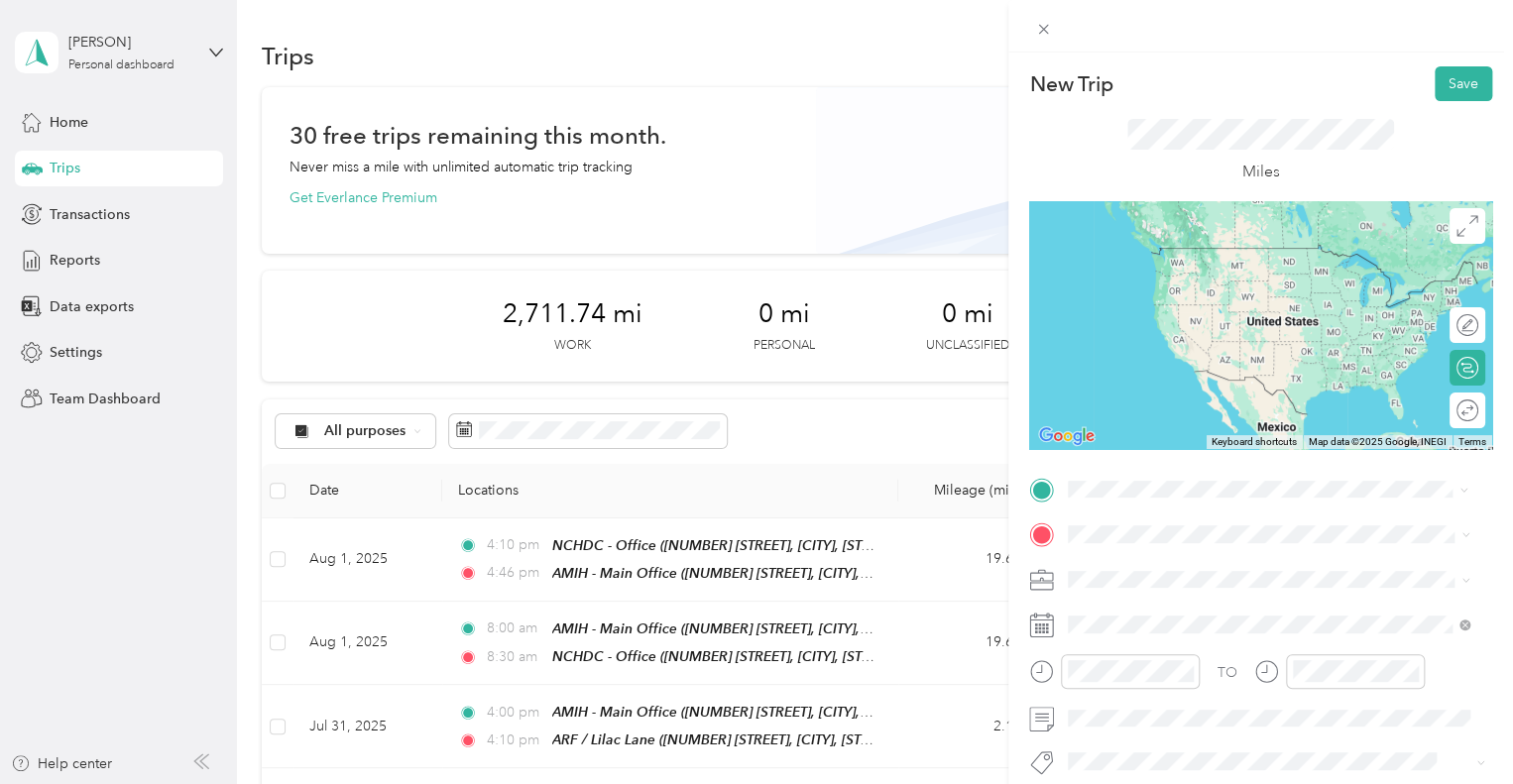 click on "AMIH - Main Office  [NUMBER] [STREET], [POSTAL_CODE], [CITY], [STATE], [COUNTRY]" at bounding box center [1268, 280] 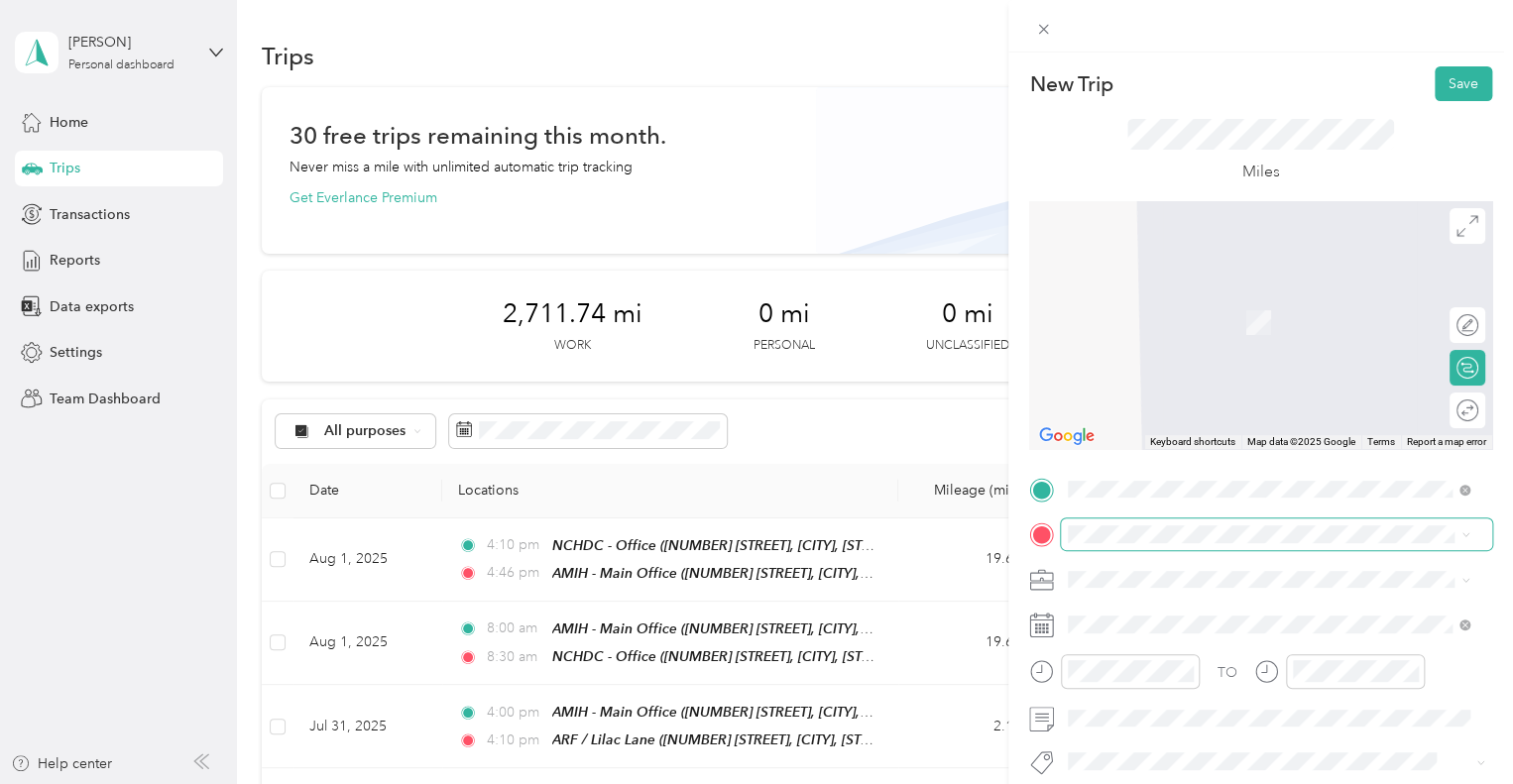 click at bounding box center (1276, 534) 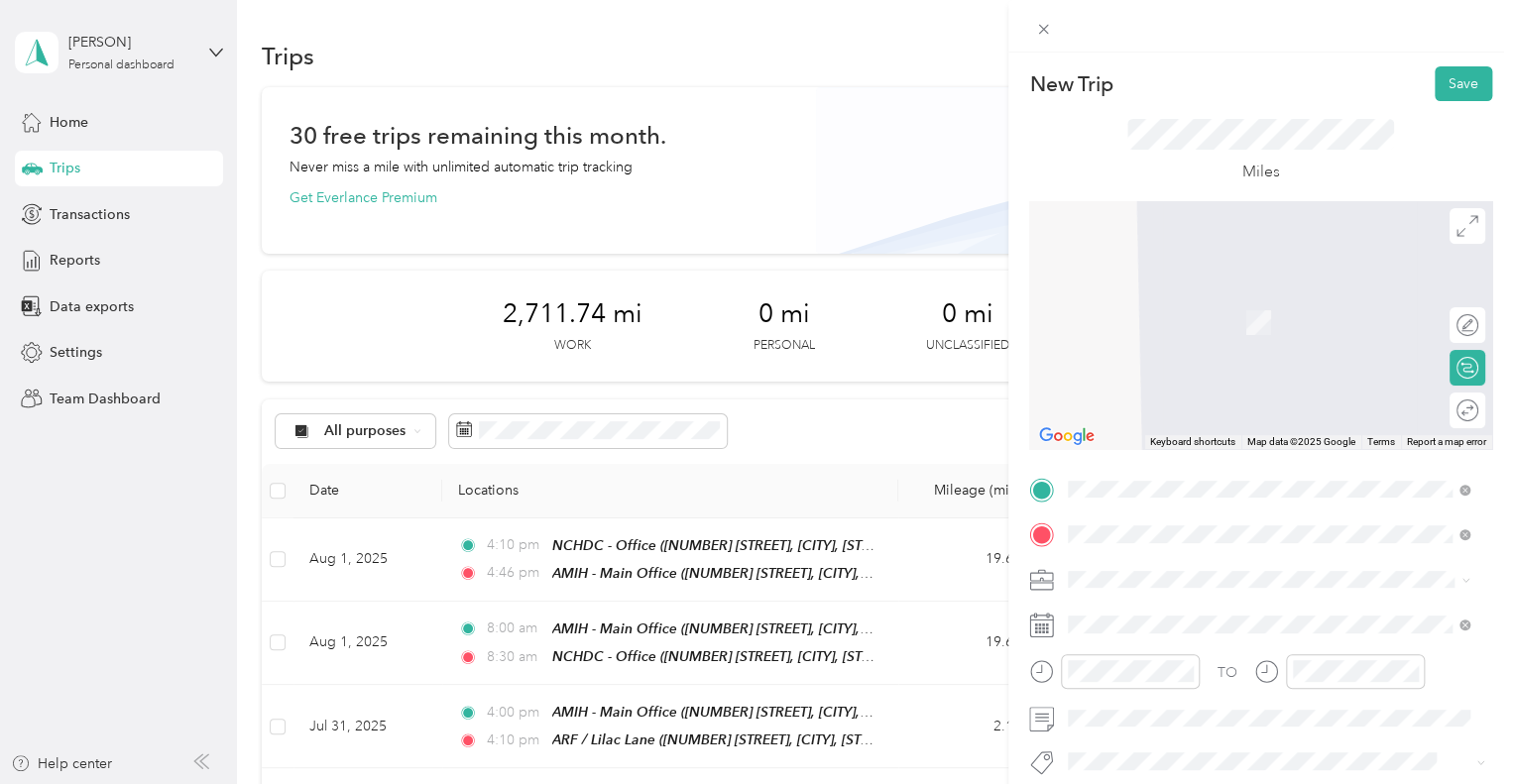 click on "TEAM NCHDC - Office [NUMBER] [STREET], [POSTAL_CODE], [CITY], [STATE], [COUNTRY]" at bounding box center (1284, 326) 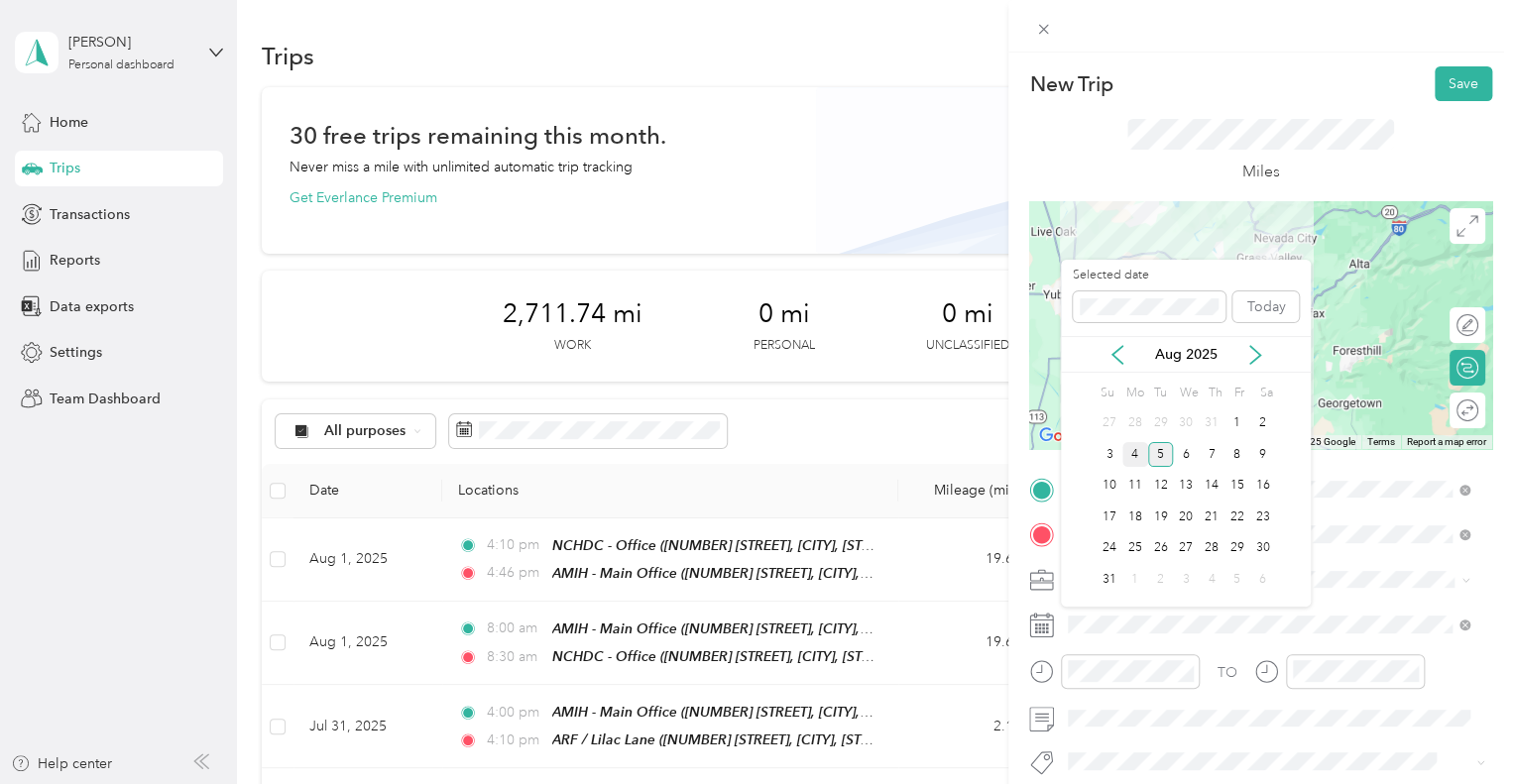 click on "4" at bounding box center (1135, 454) 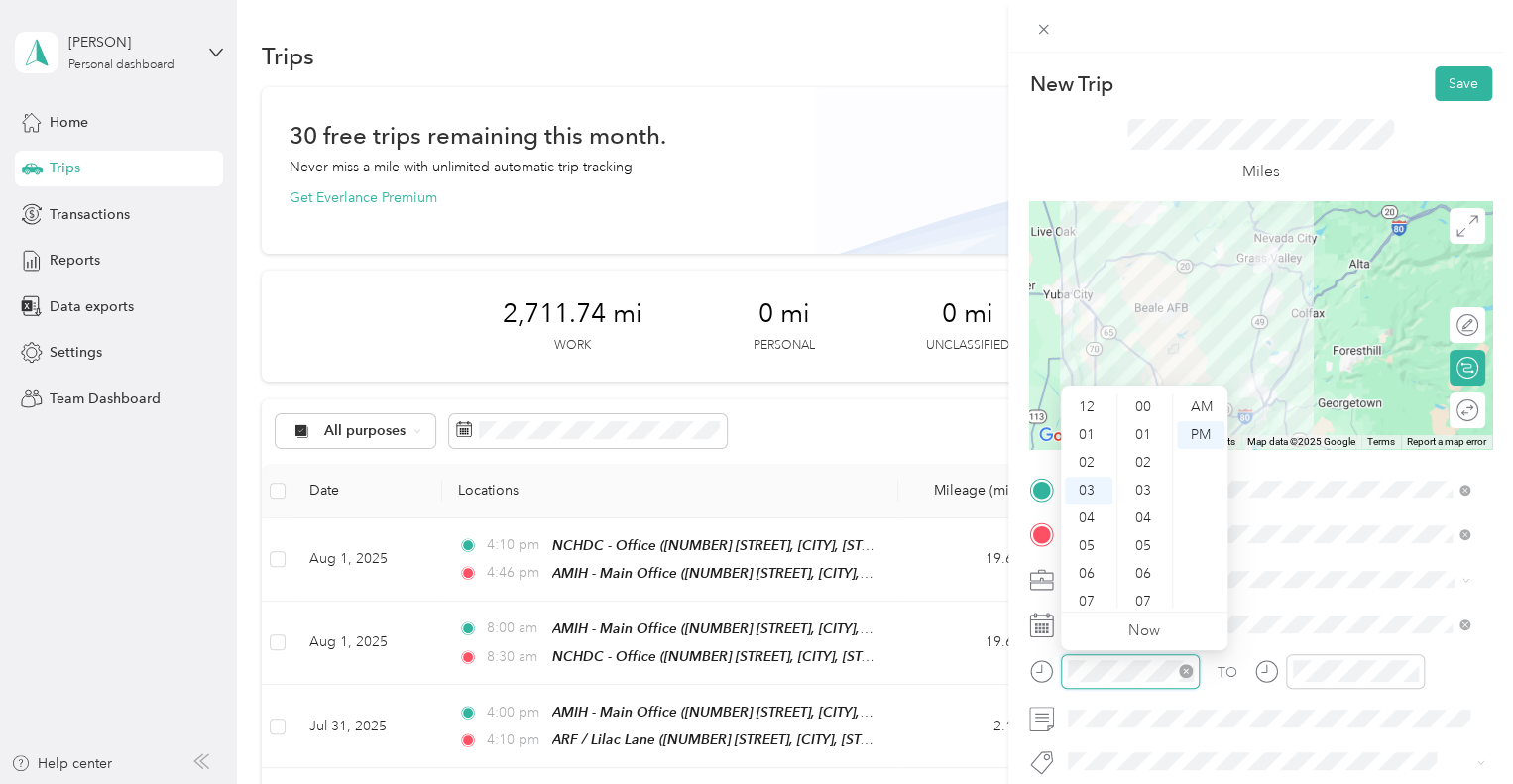 scroll, scrollTop: 83, scrollLeft: 0, axis: vertical 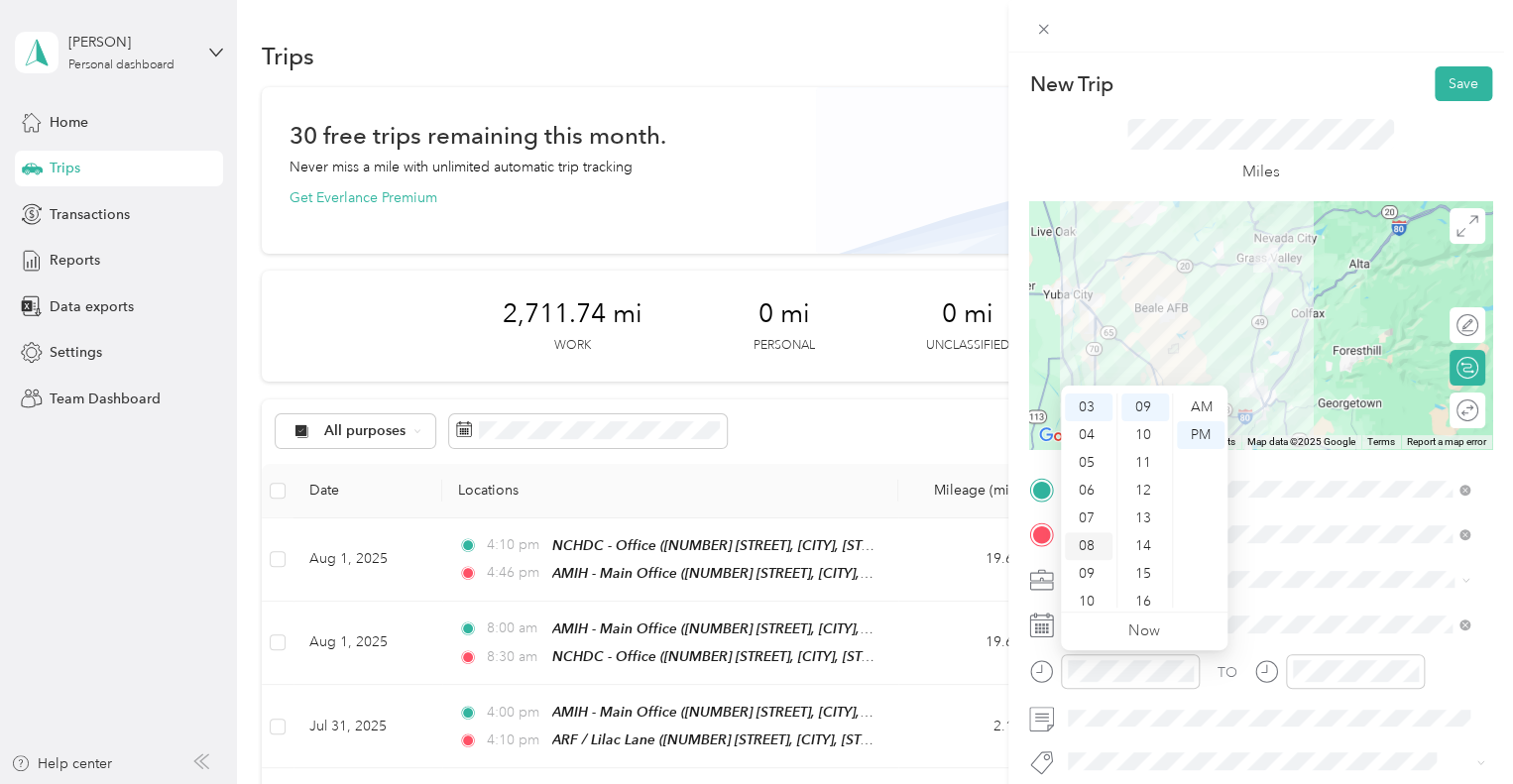 click on "08" at bounding box center (1089, 546) 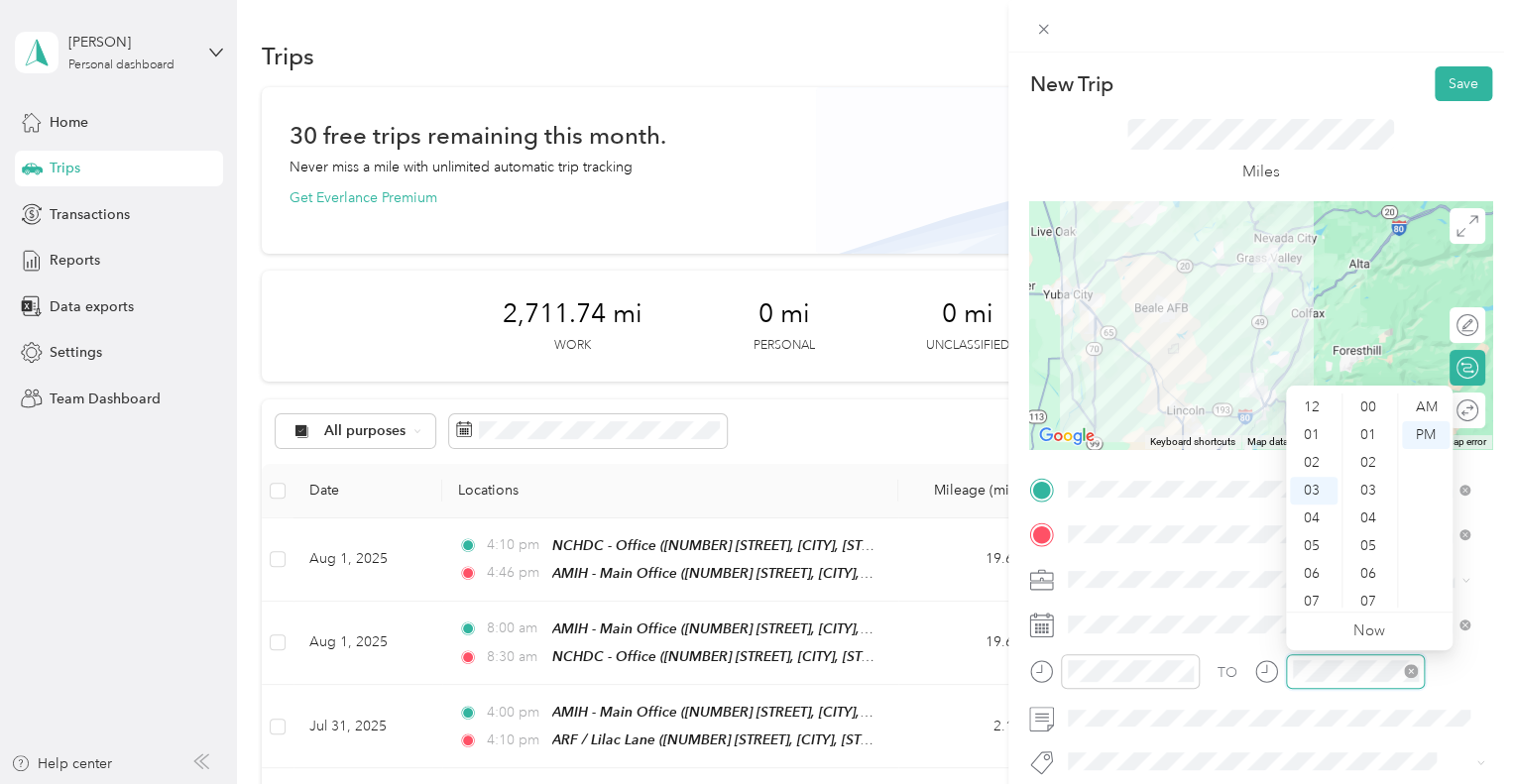 scroll, scrollTop: 83, scrollLeft: 0, axis: vertical 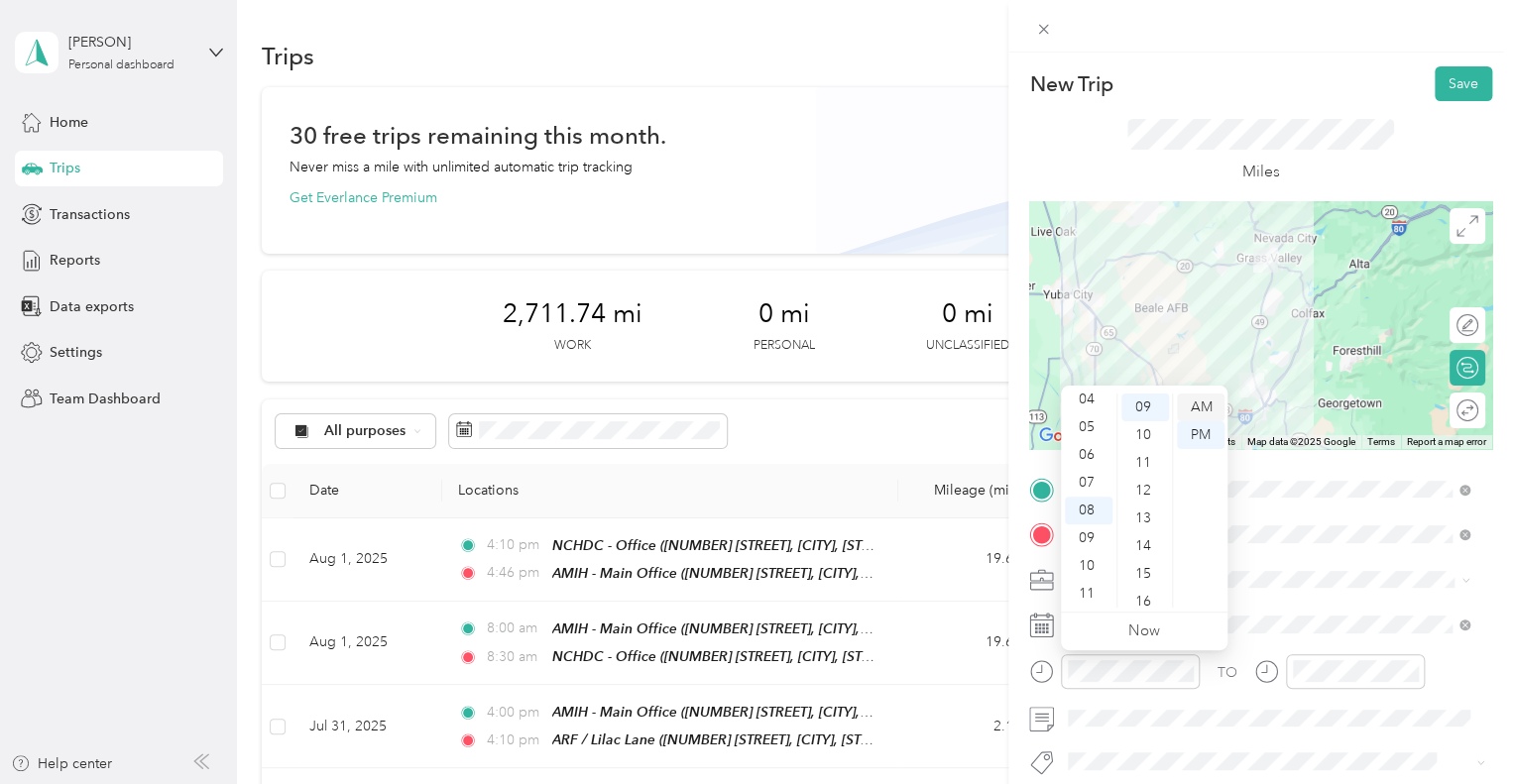 click on "AM" at bounding box center [1201, 407] 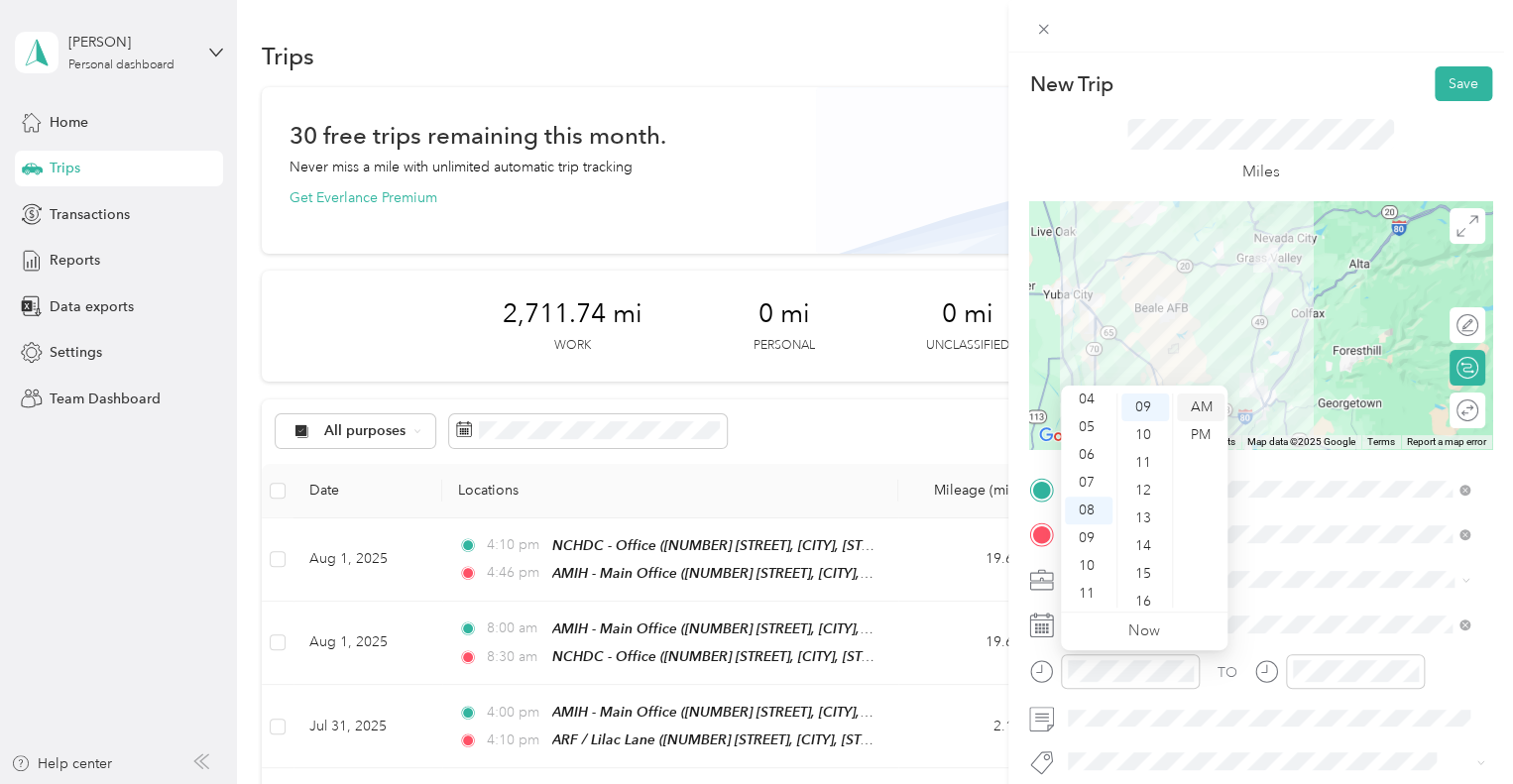 click on "AM" at bounding box center [1201, 407] 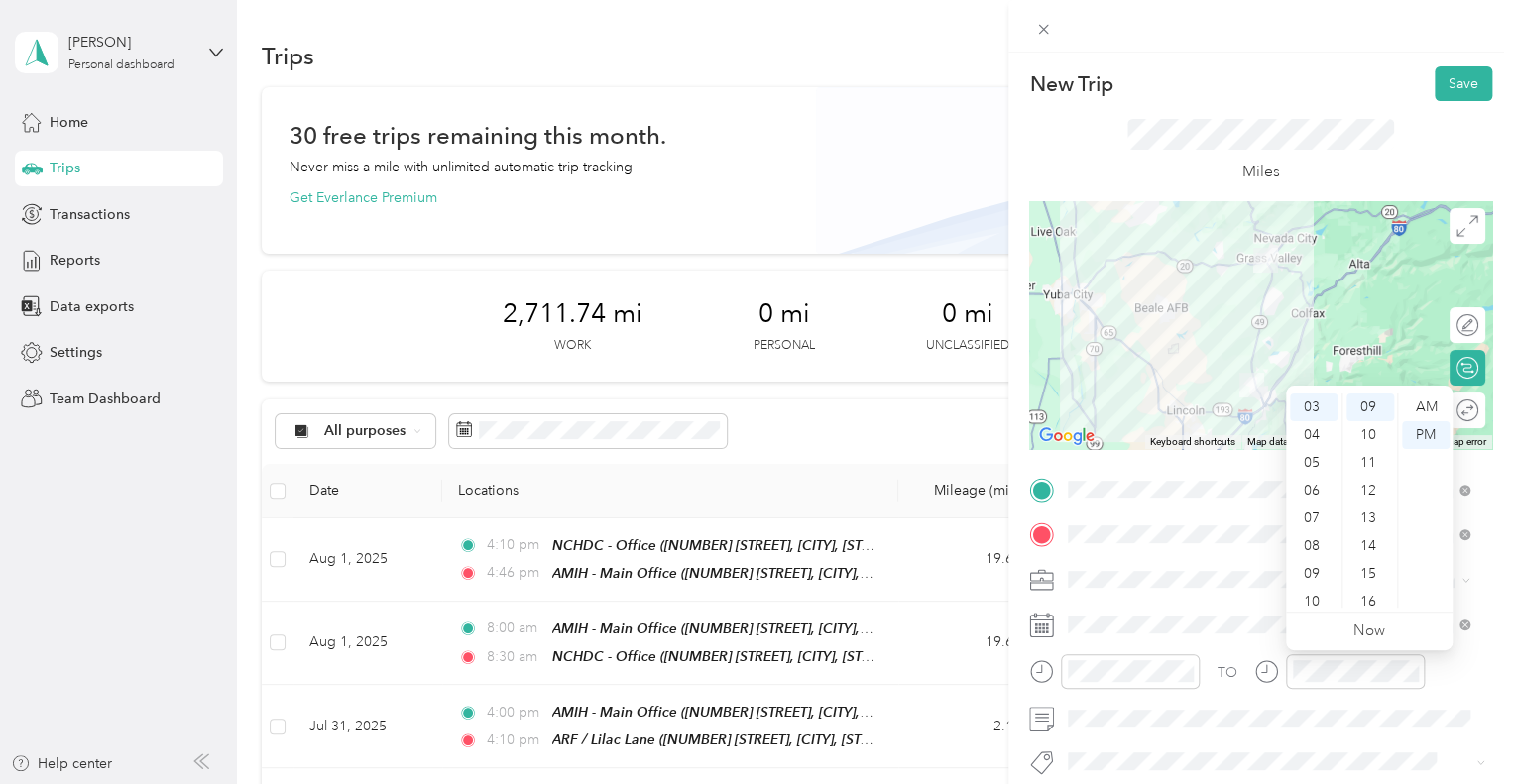 click on "12 01 02 03 04 05 06 07 08 09 10 11 00 01 02 03 04 05 06 07 08 09 10 11 12 13 14 15 16 17 18 19 20 21 22 23 24 25 26 27 28 29 30 31 32 33 34 35 36 37 38 39 40 41 42 43 44 45 46 47 48 49 50 51 52 53 54 55 56 57 58 59 AM PM" at bounding box center [1369, 501] 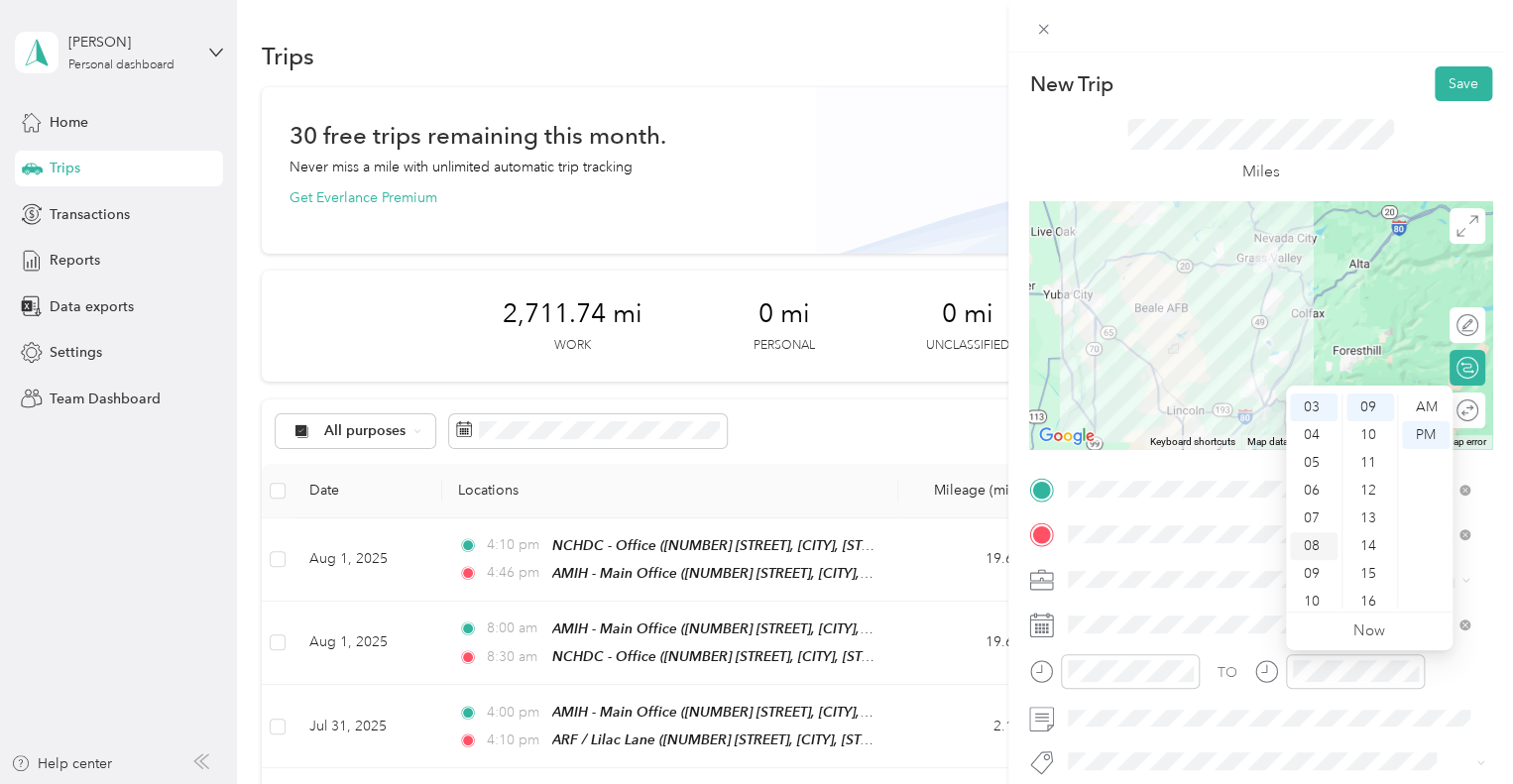 click on "08" at bounding box center [1314, 546] 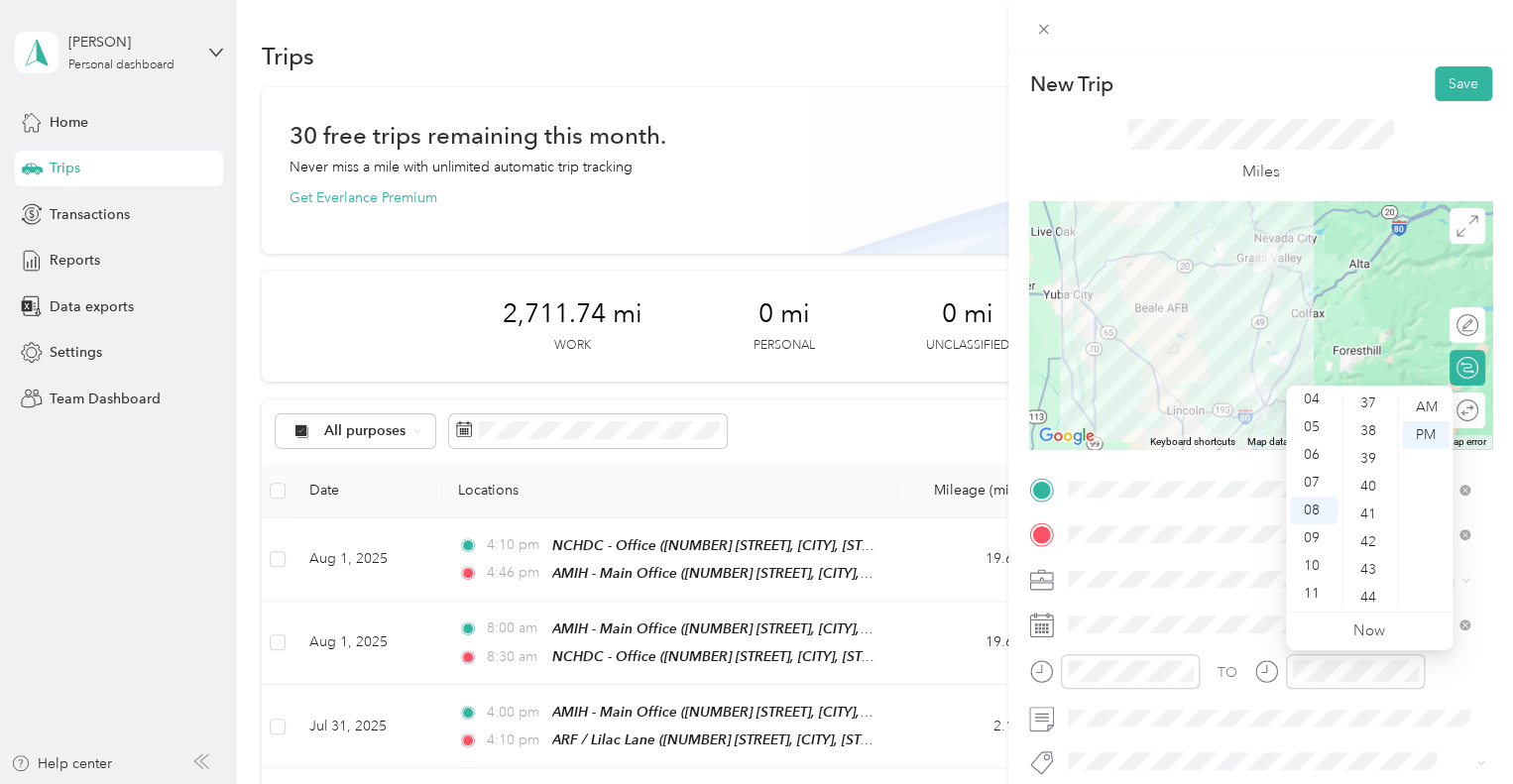 scroll, scrollTop: 1163, scrollLeft: 0, axis: vertical 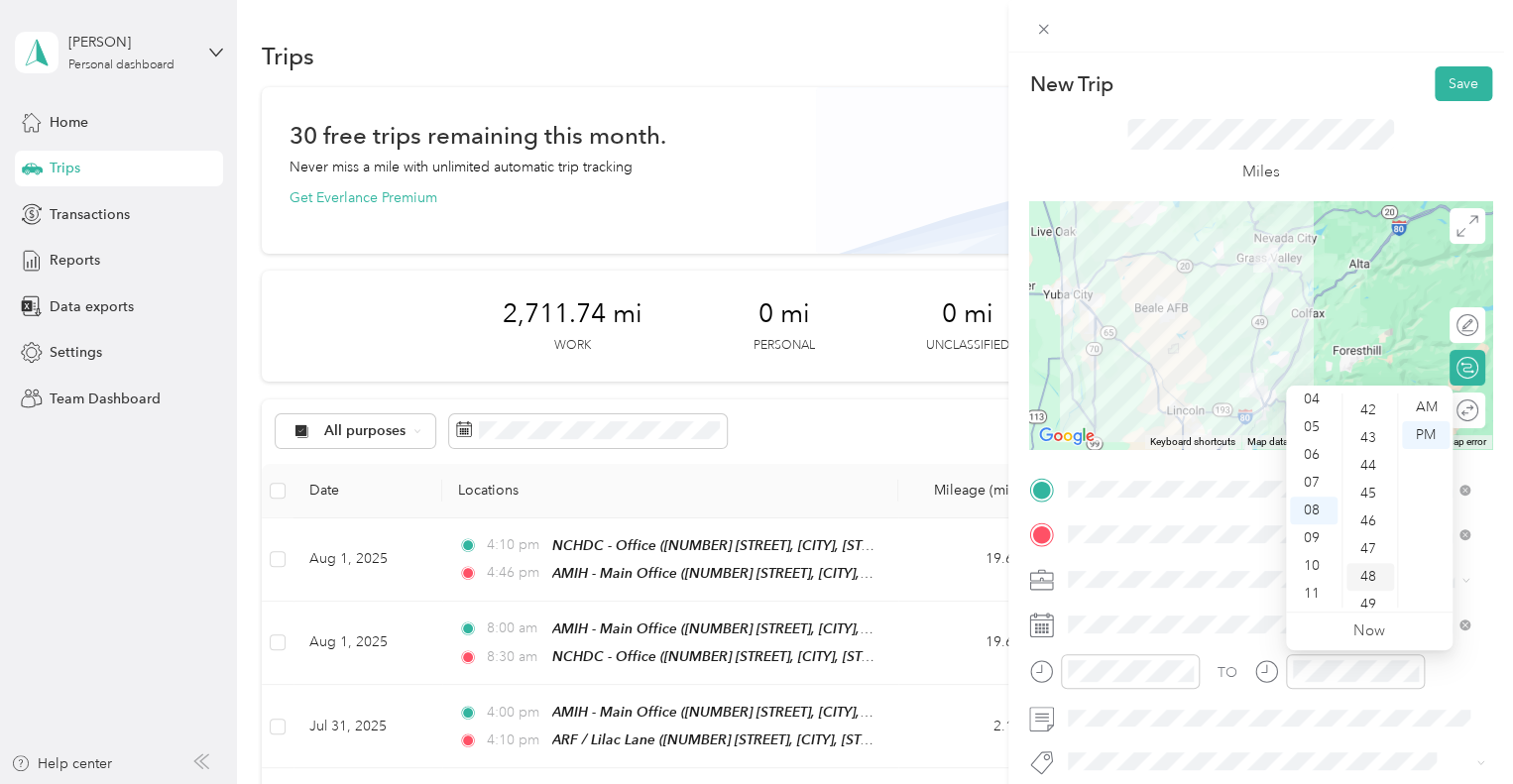 click on "48" at bounding box center [1370, 577] 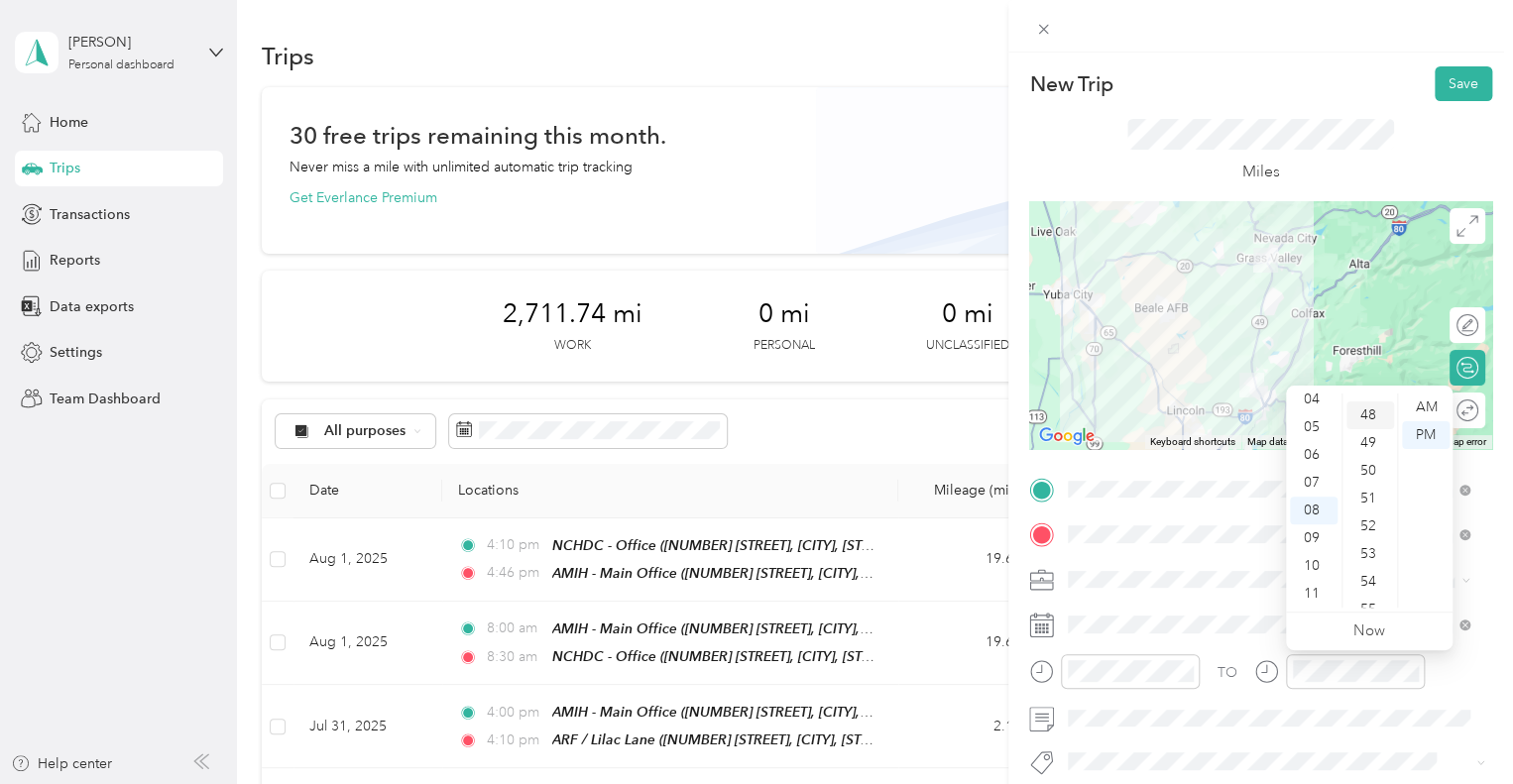 scroll, scrollTop: 1332, scrollLeft: 0, axis: vertical 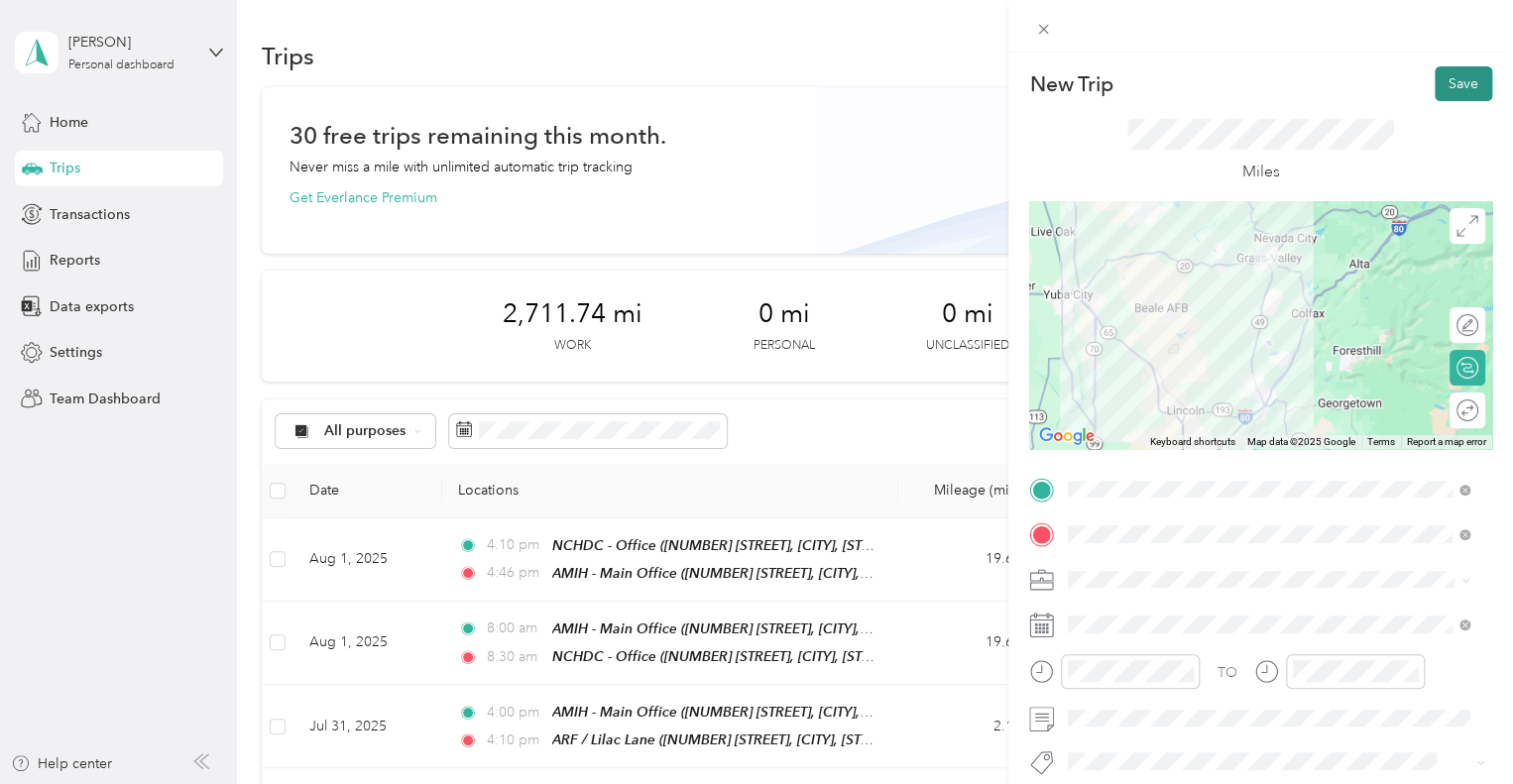 click on "Save" at bounding box center [1463, 83] 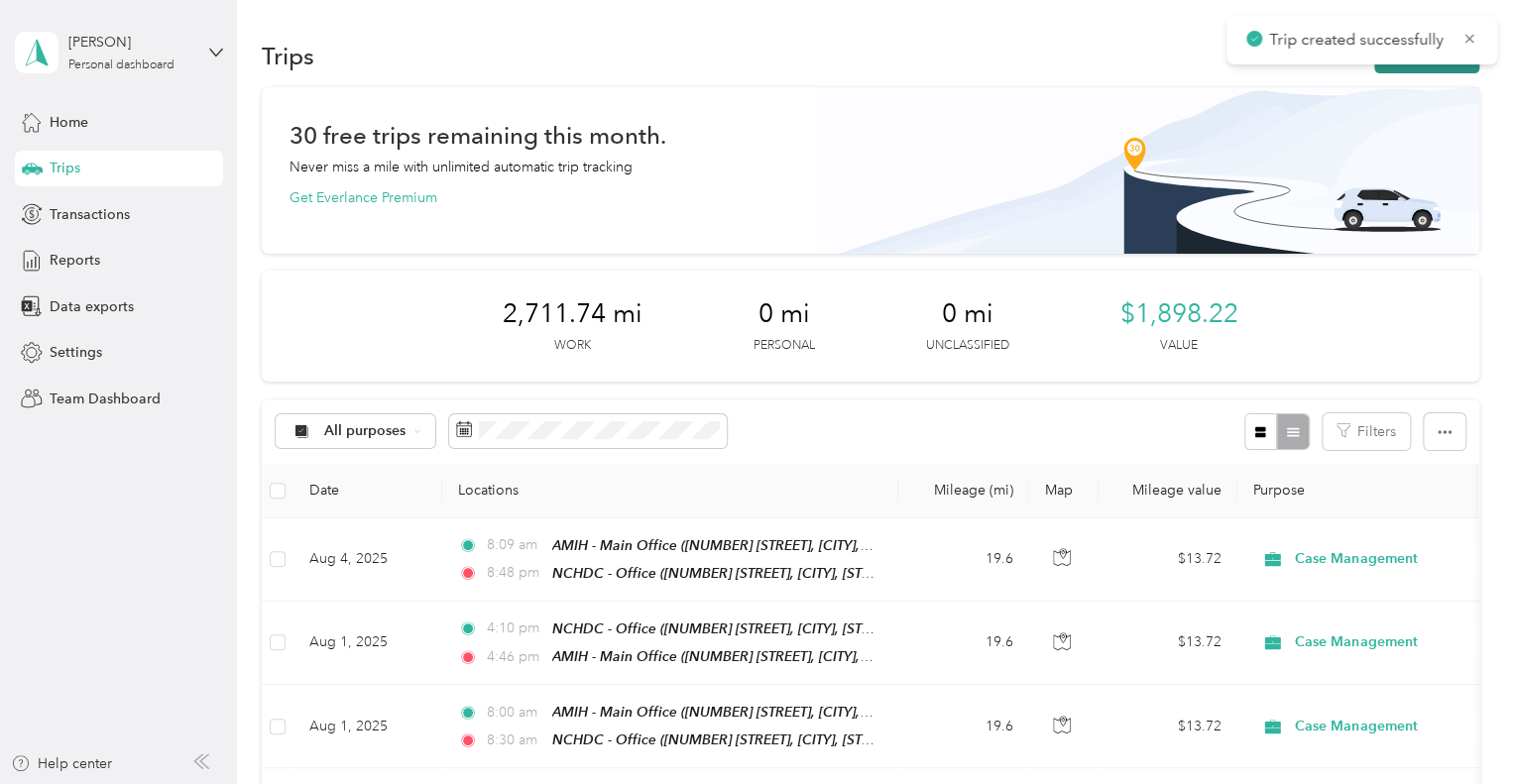 click on "New trip" at bounding box center [1427, 56] 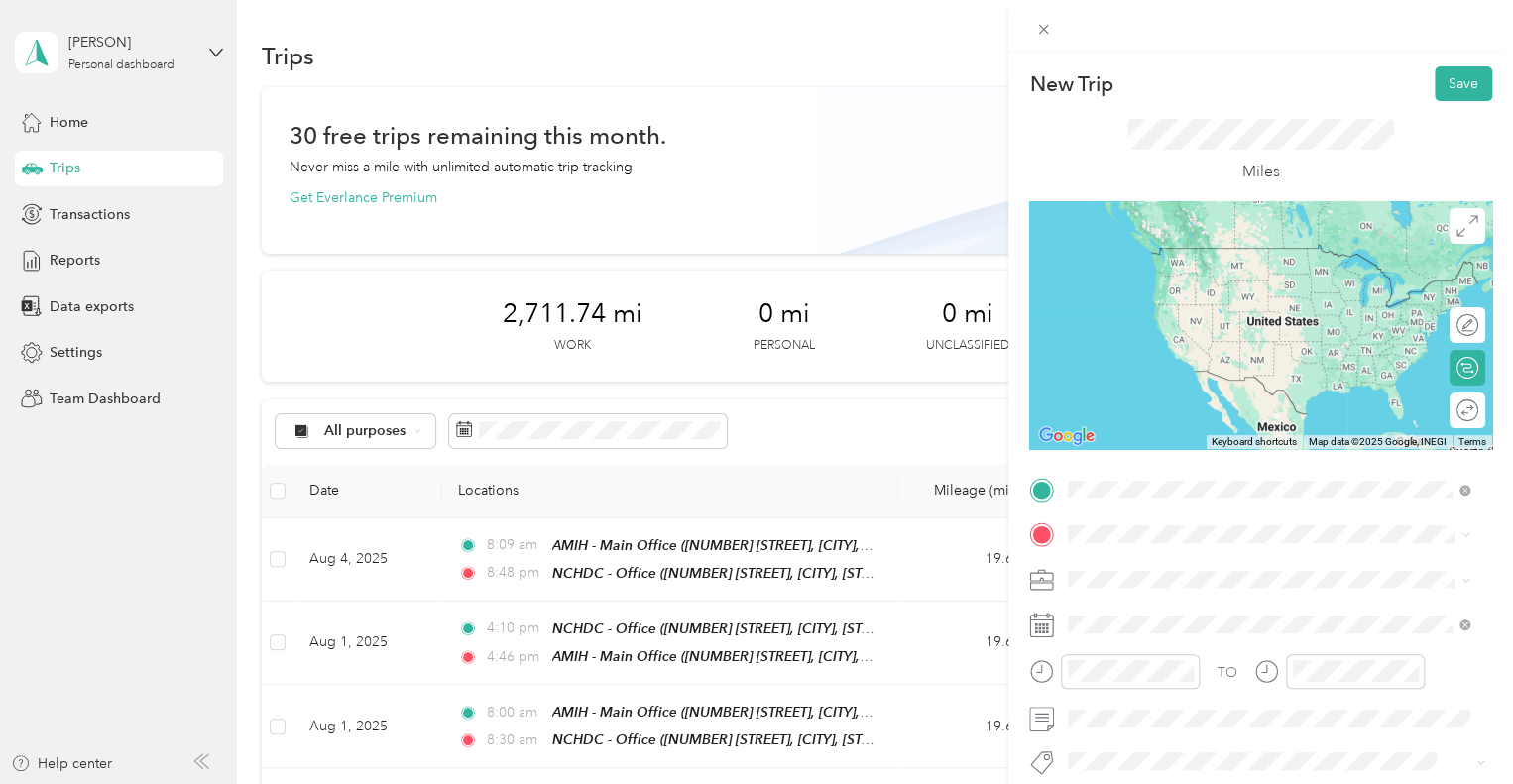 click on "TEAM NCHDC - Office" at bounding box center (1284, 258) 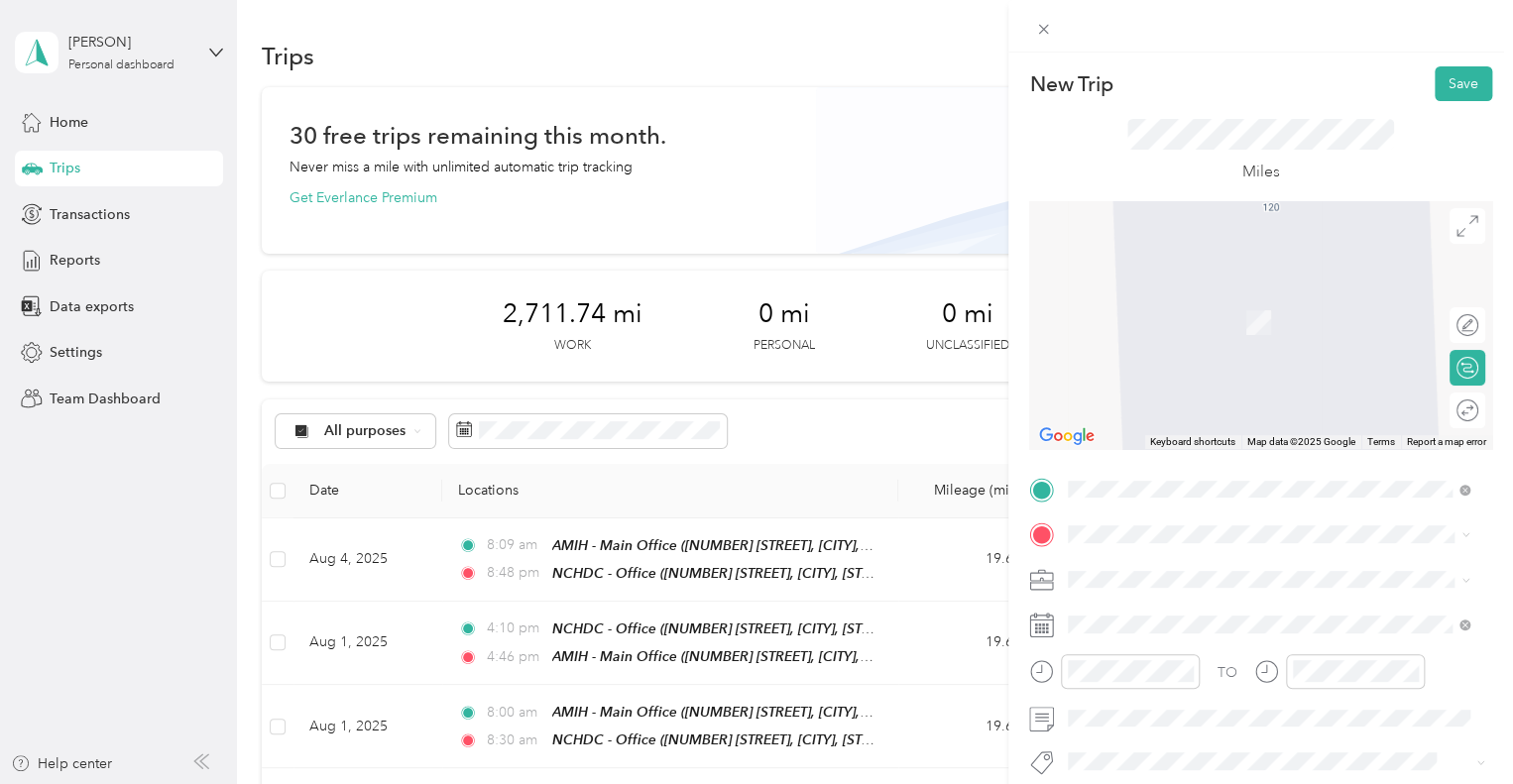 click on "[NUMBER] [HIGHWAY], [POSTAL_CODE], [CITY], [STATE], [COUNTRY]" at bounding box center [1259, 331] 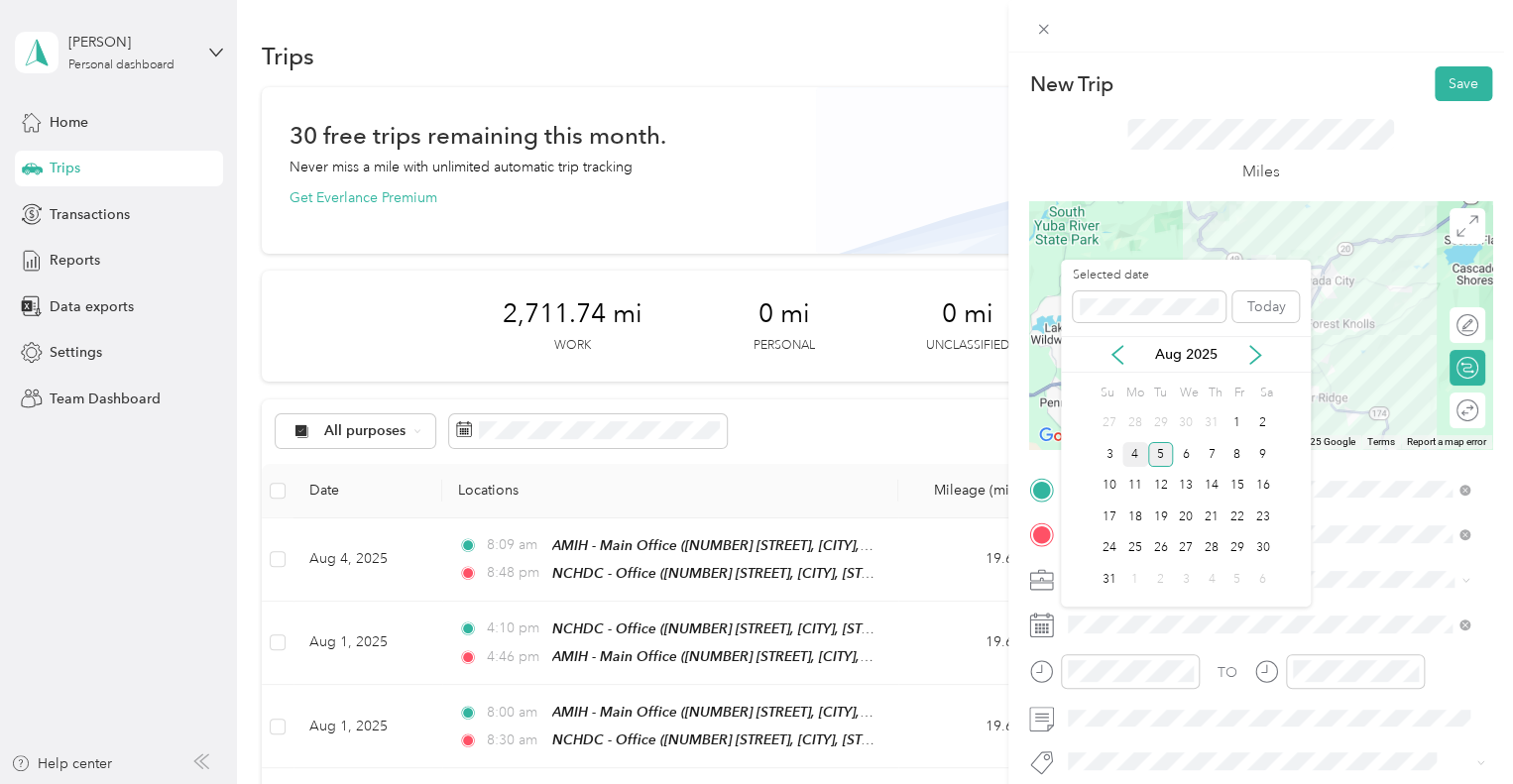 click on "4" at bounding box center (1135, 454) 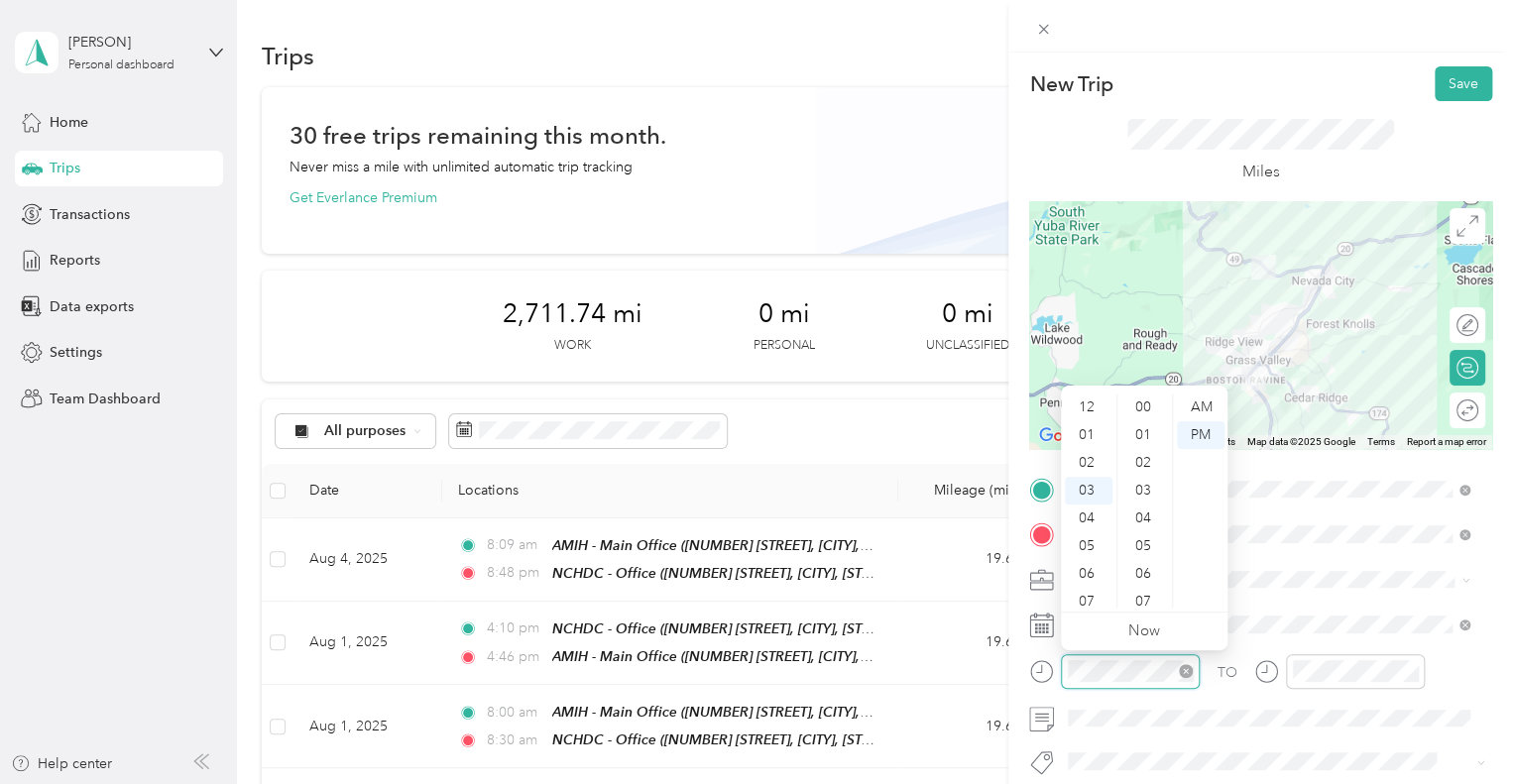 scroll, scrollTop: 83, scrollLeft: 0, axis: vertical 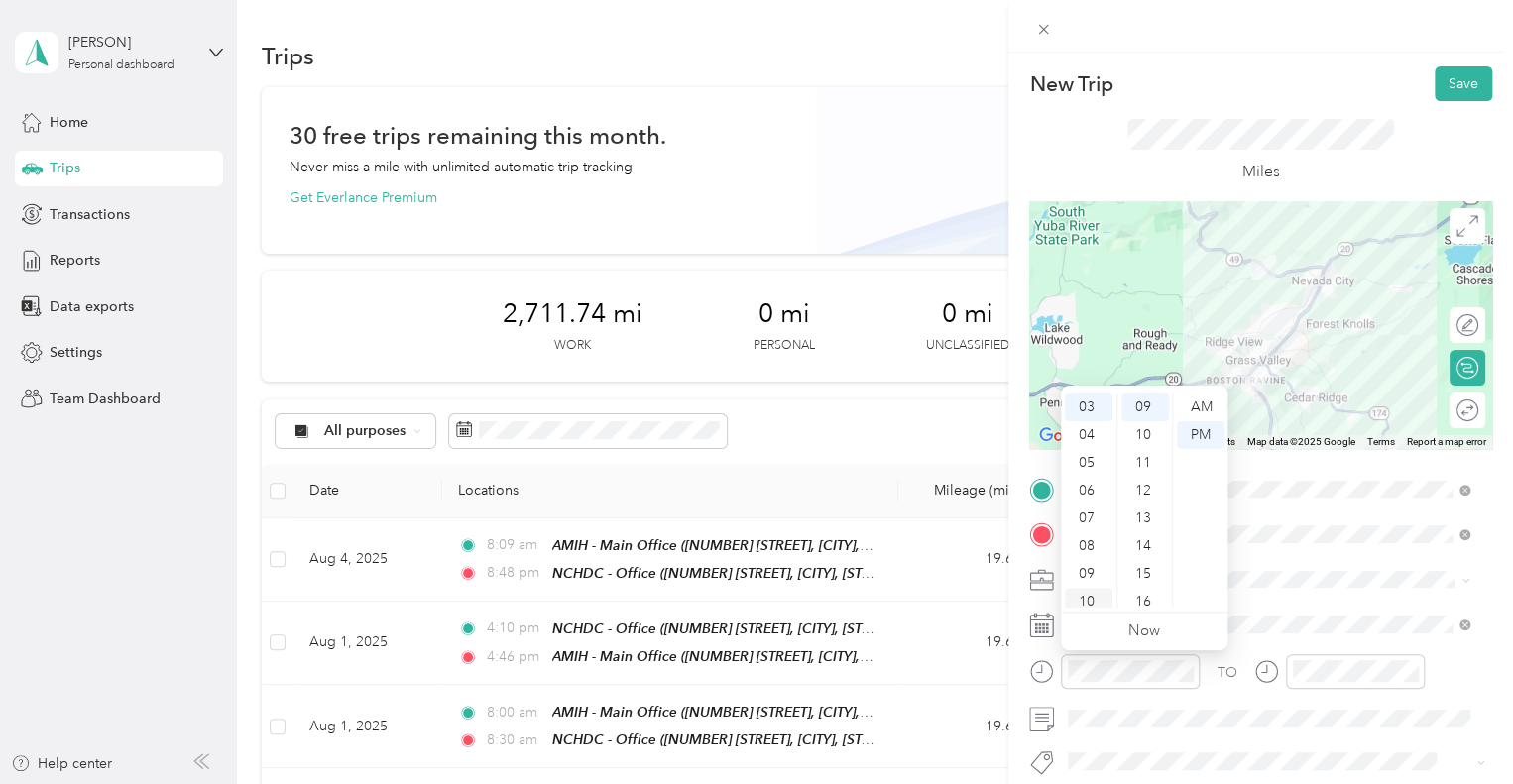 click on "10" at bounding box center [1089, 602] 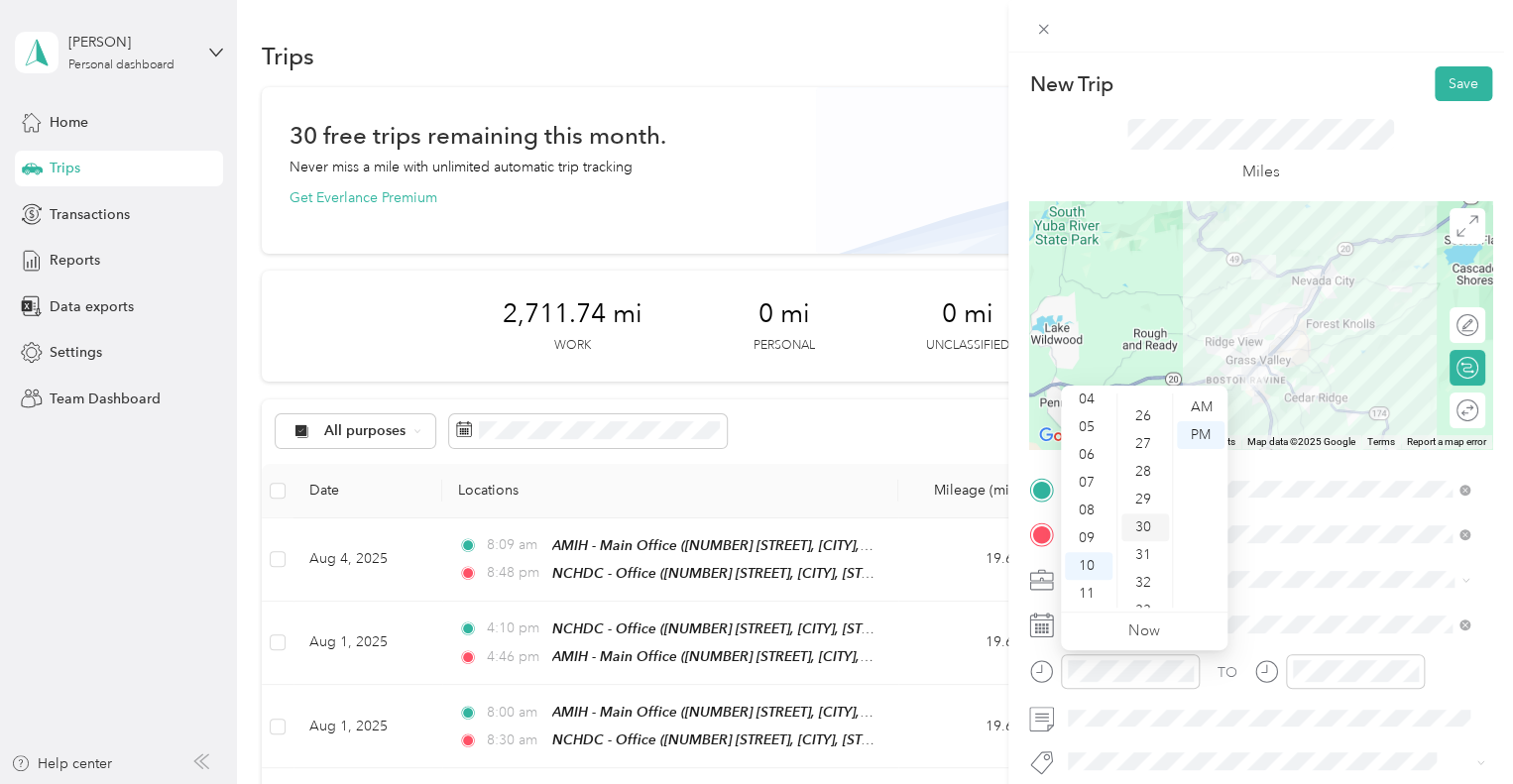 click on "30" at bounding box center (1145, 527) 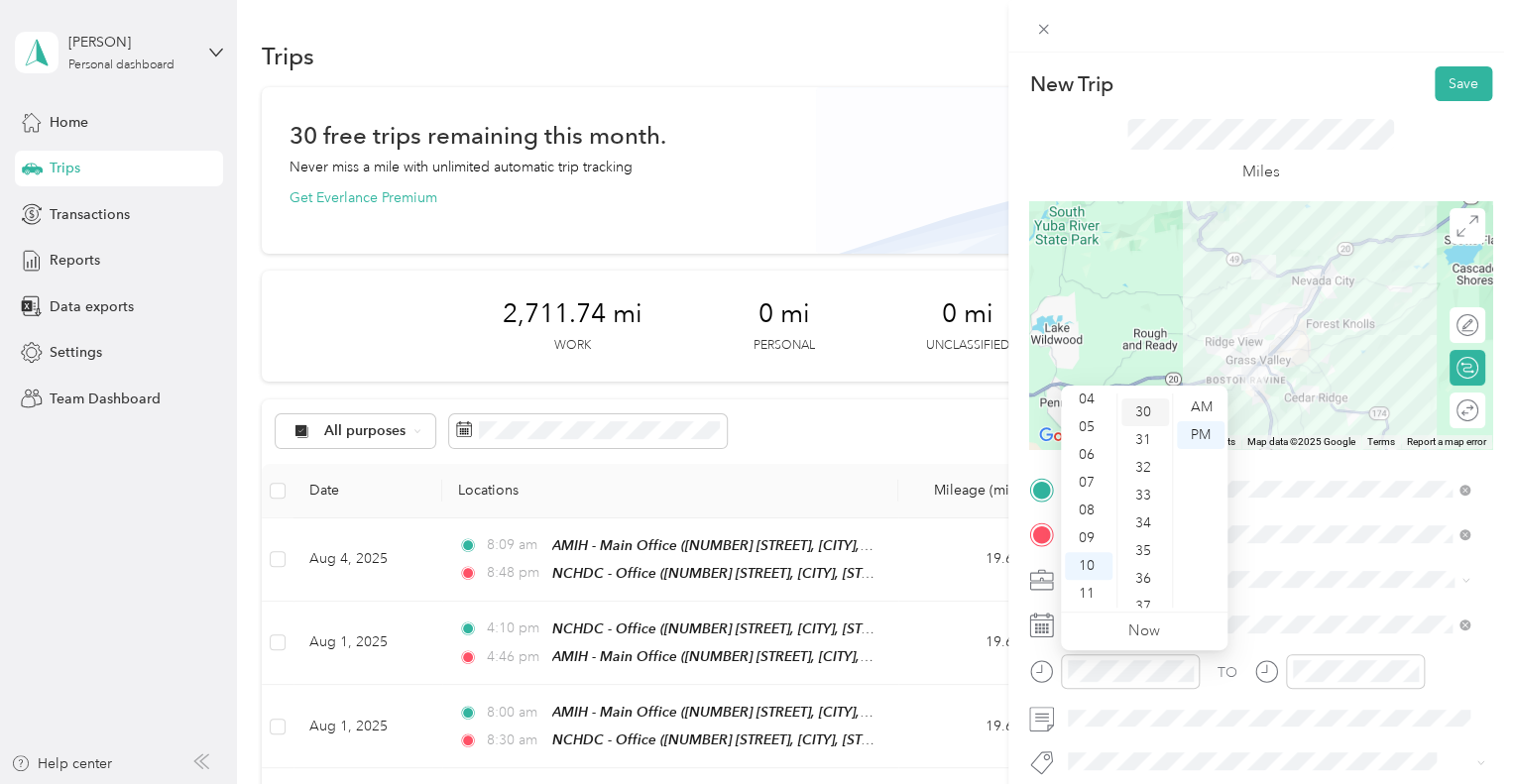 scroll, scrollTop: 833, scrollLeft: 0, axis: vertical 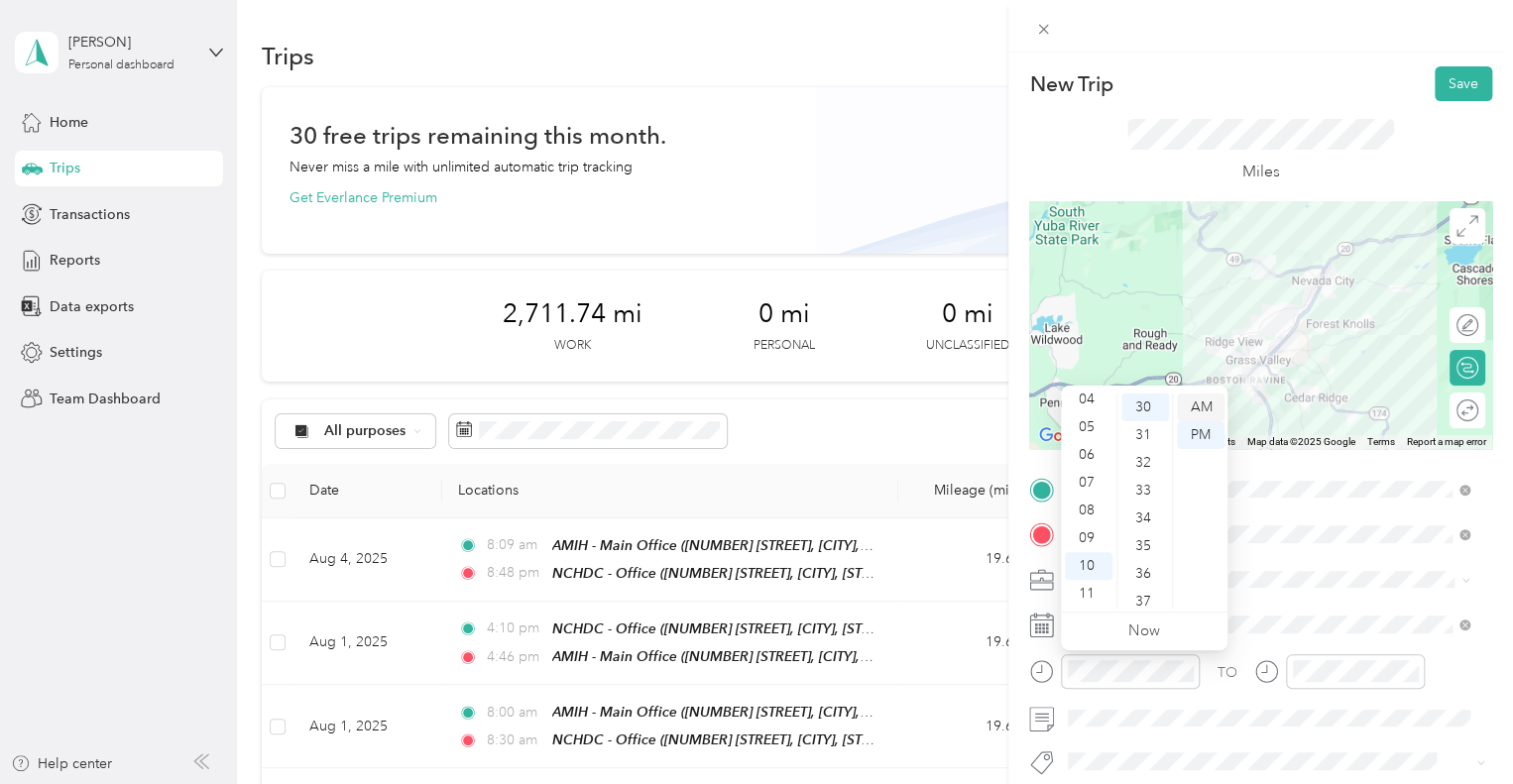 click on "AM" at bounding box center (1201, 407) 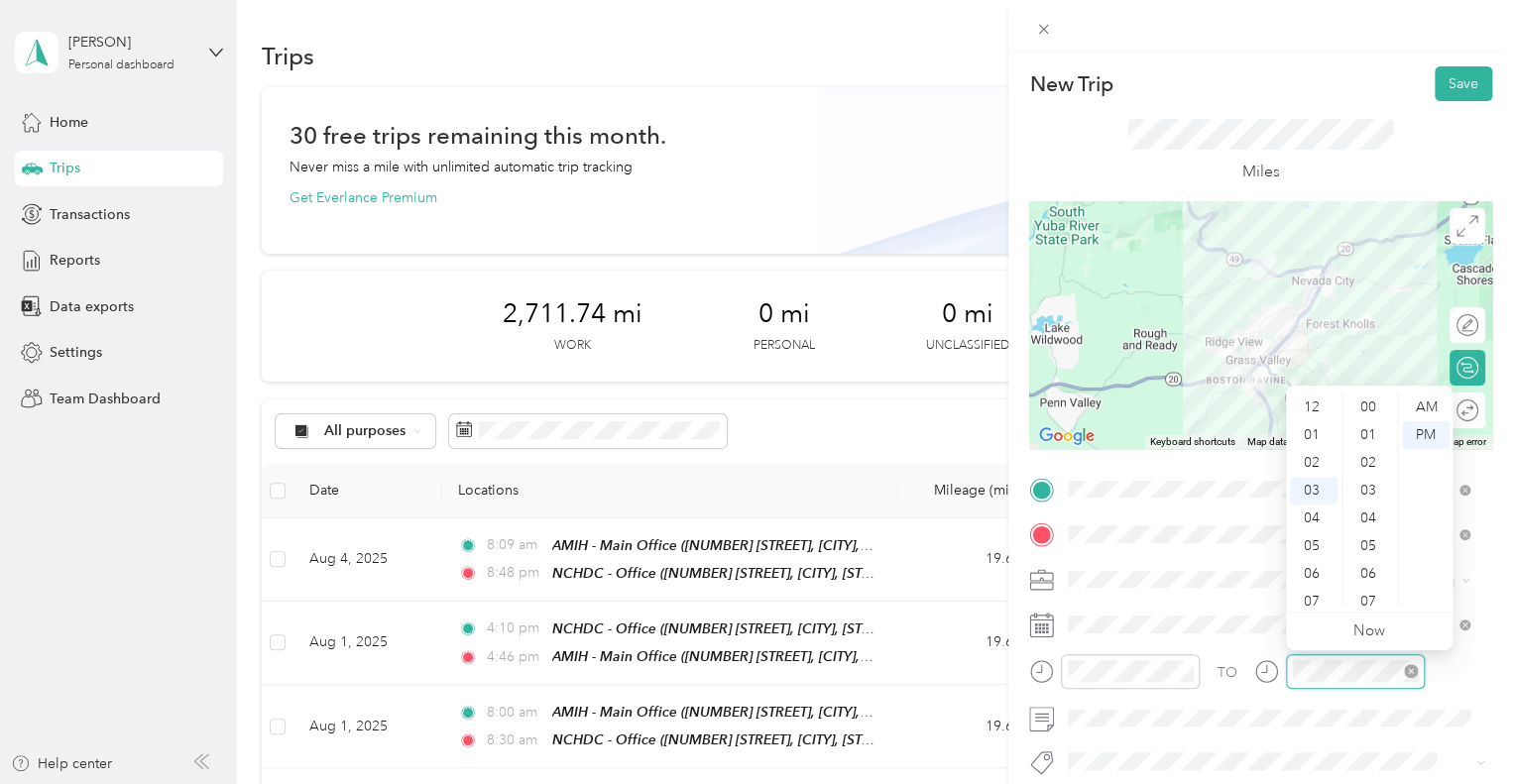 scroll, scrollTop: 83, scrollLeft: 0, axis: vertical 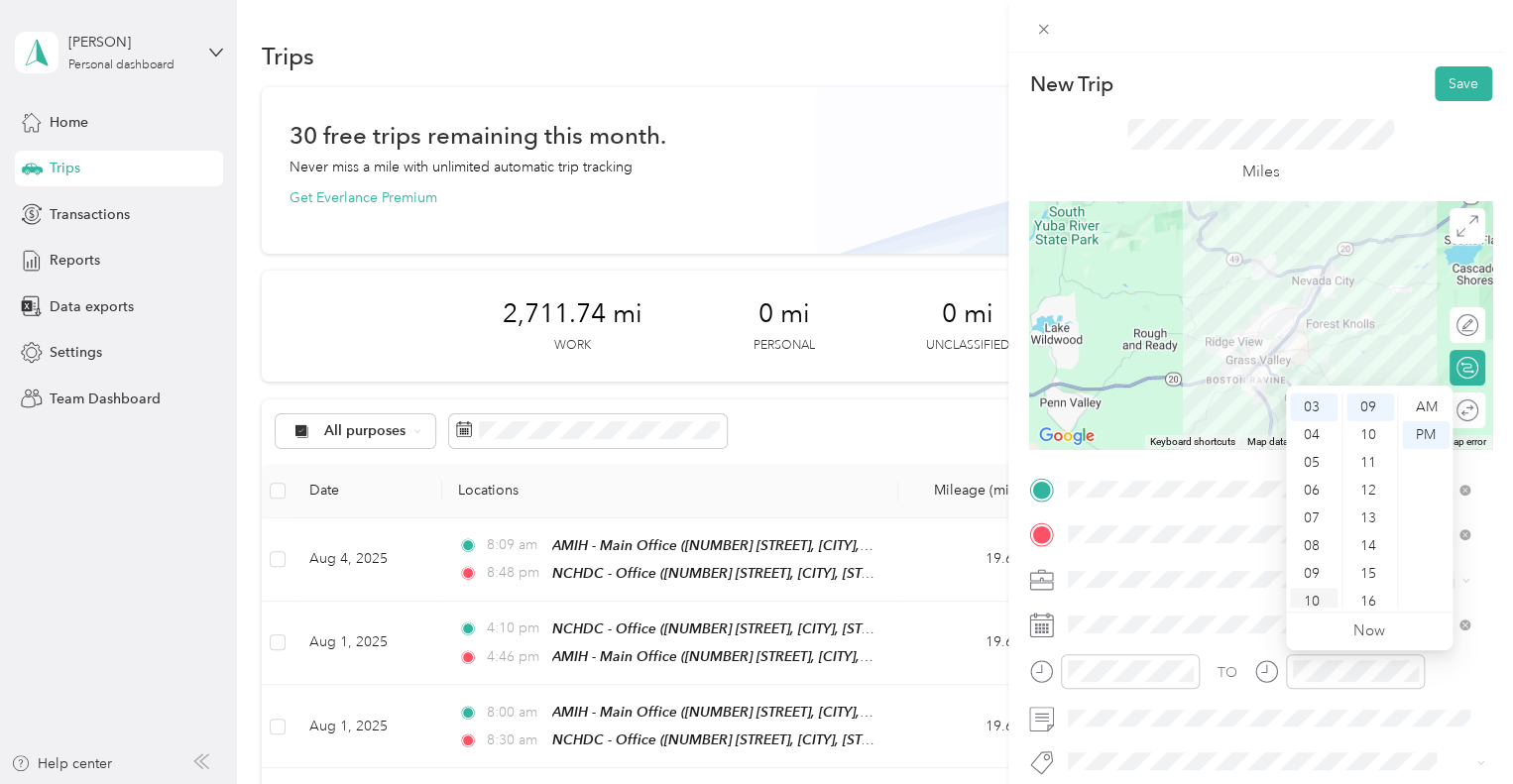 click on "10" at bounding box center (1314, 602) 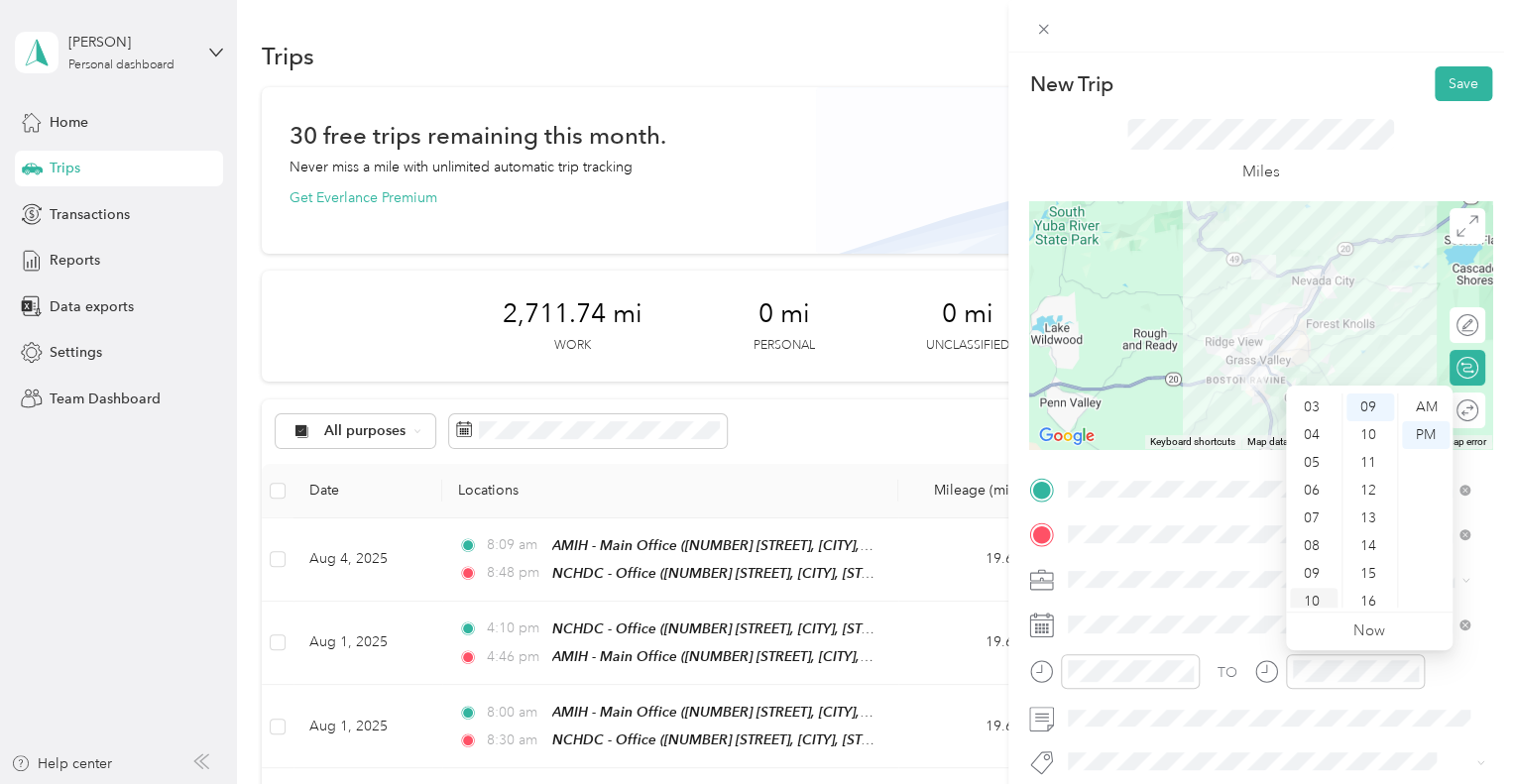 scroll, scrollTop: 119, scrollLeft: 0, axis: vertical 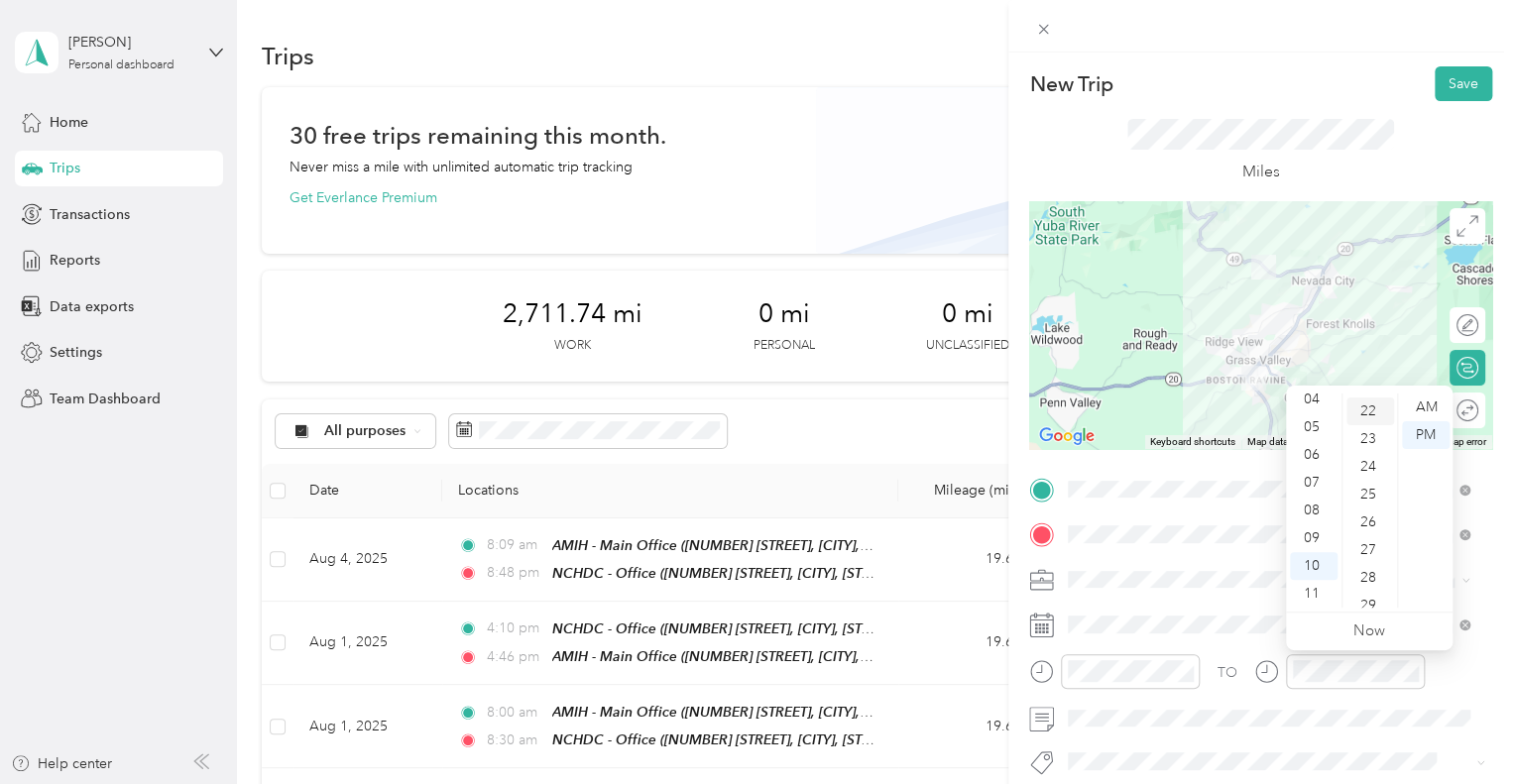 click on "22" at bounding box center (1370, 411) 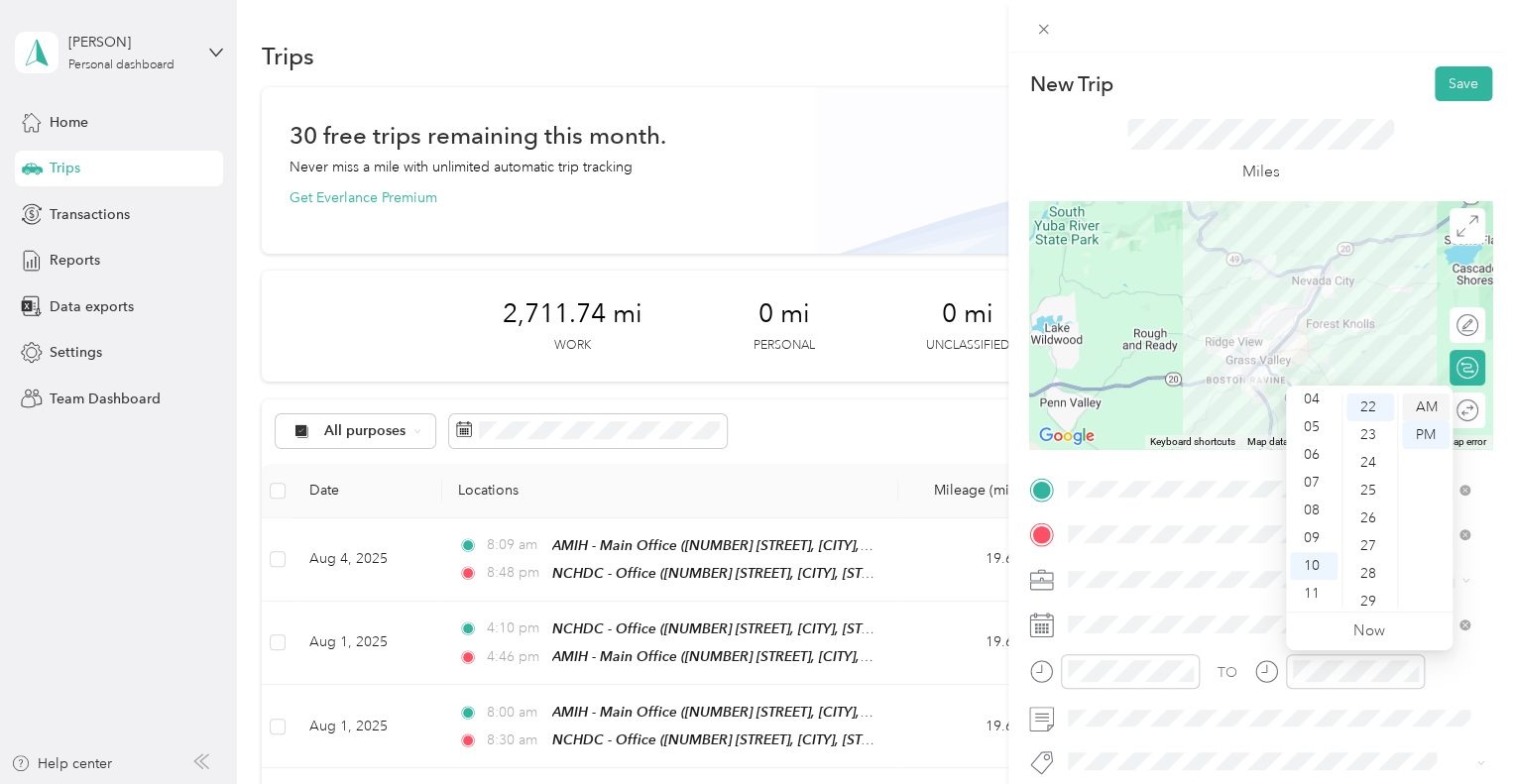 click on "AM" at bounding box center [1426, 407] 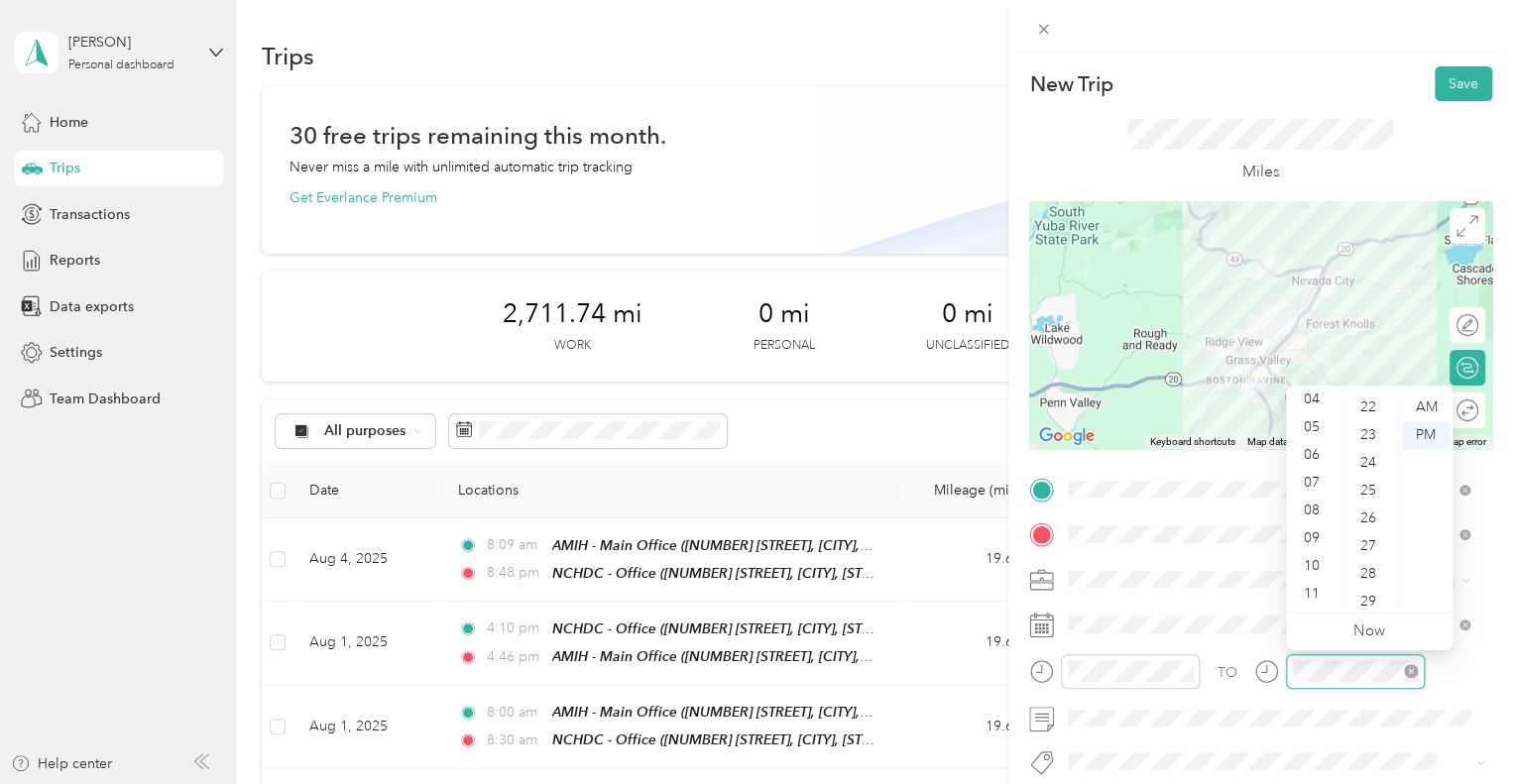 scroll, scrollTop: 83, scrollLeft: 0, axis: vertical 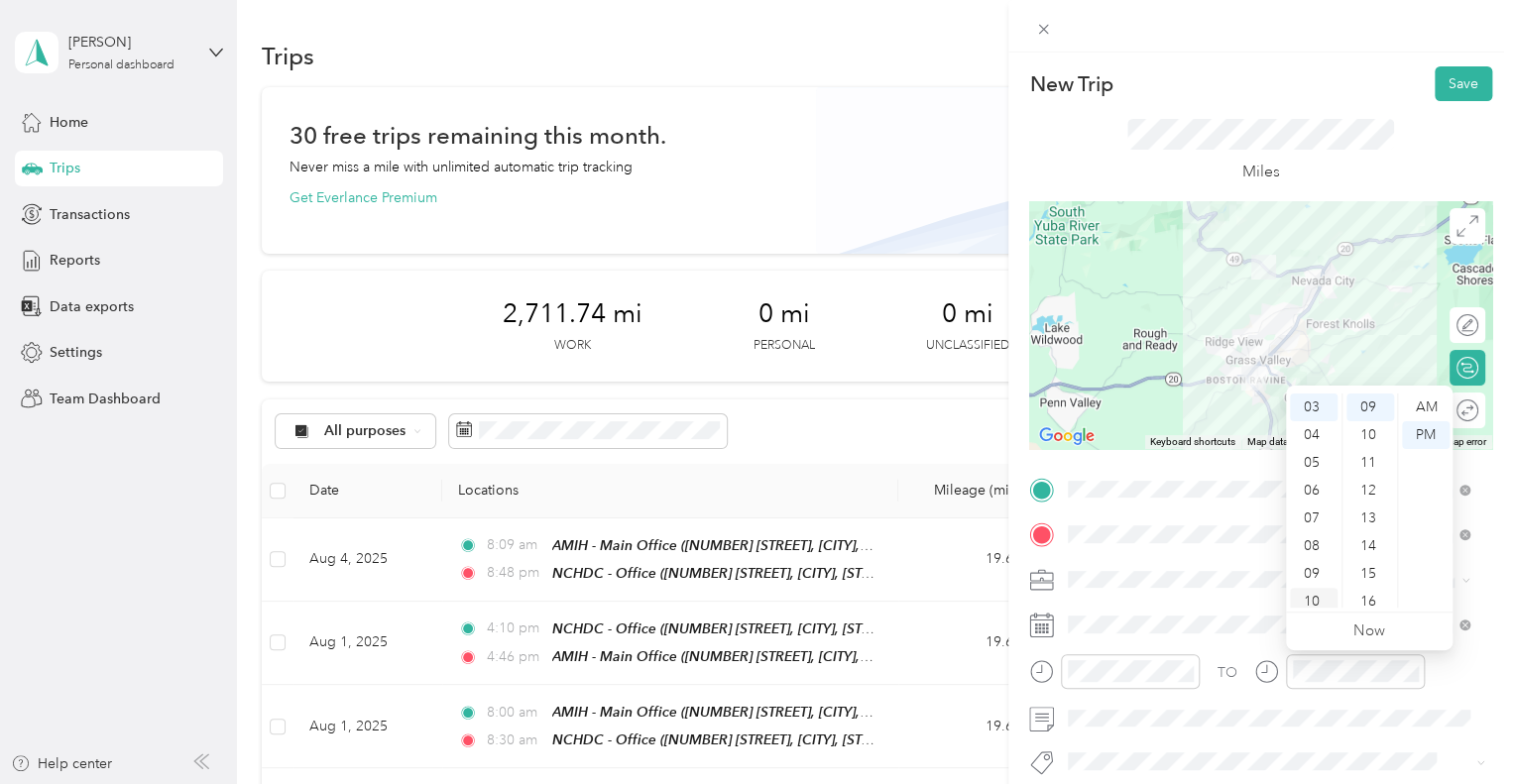 click on "10" at bounding box center (1314, 602) 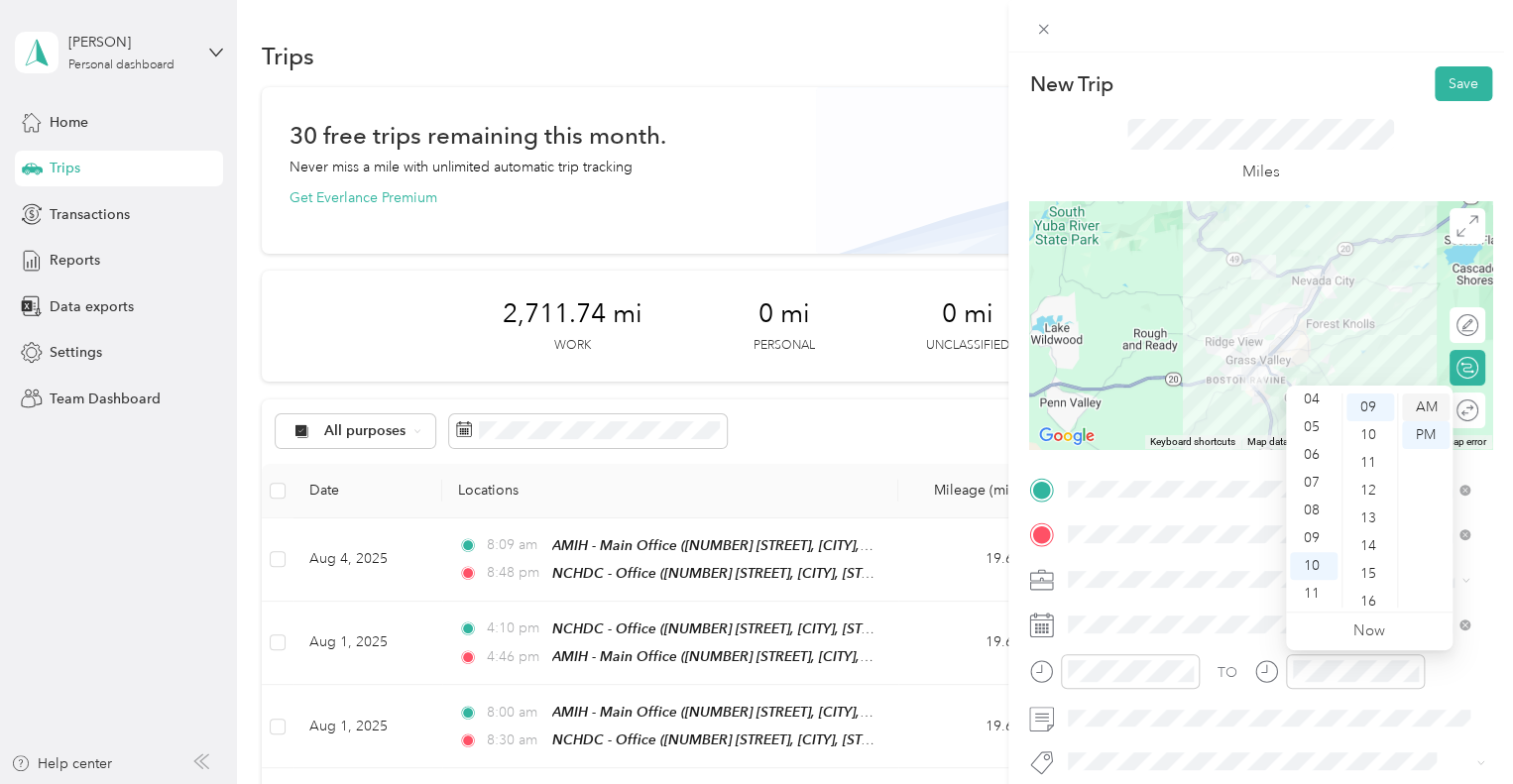 click on "AM" at bounding box center [1426, 407] 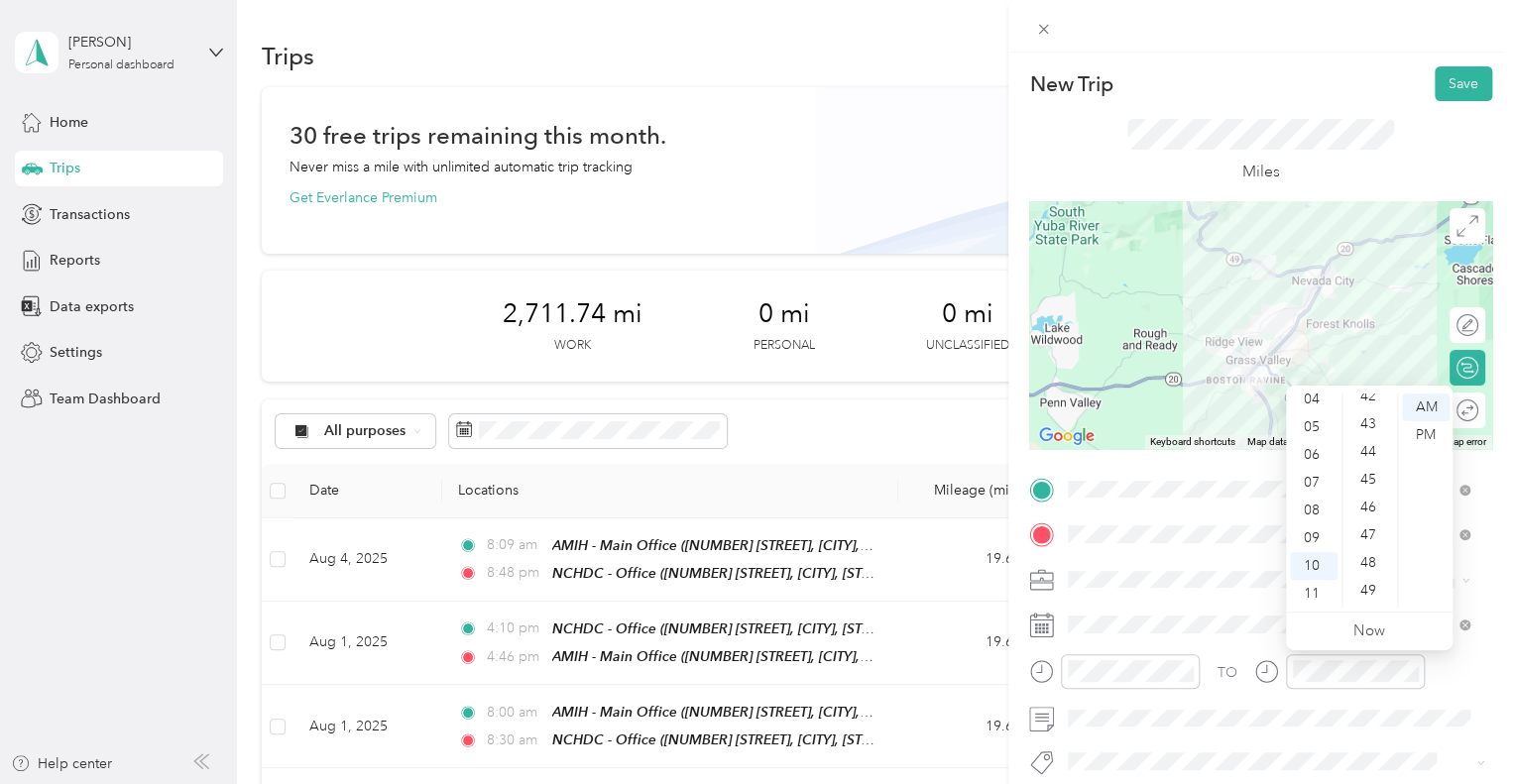 scroll, scrollTop: 1197, scrollLeft: 0, axis: vertical 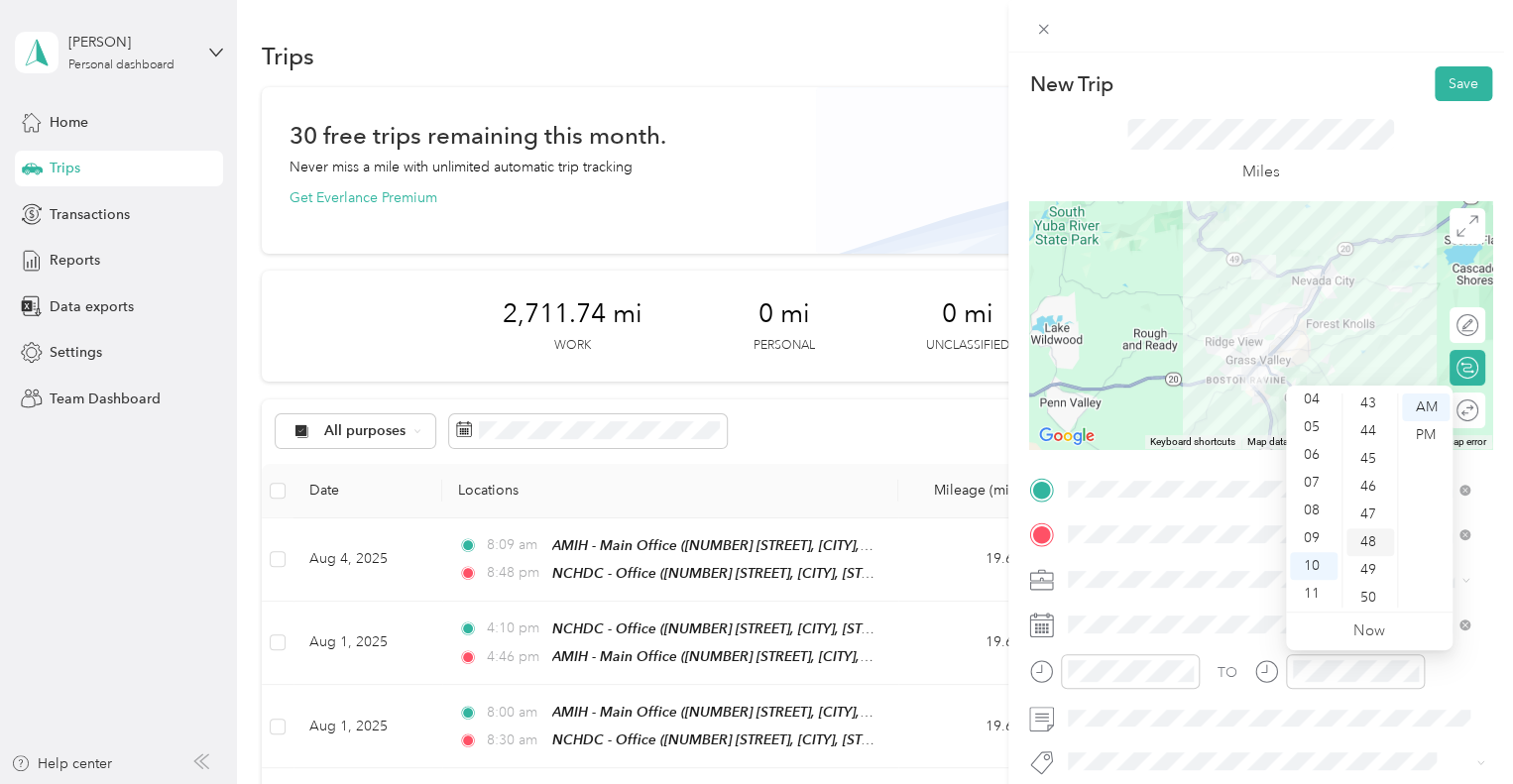 click on "48" at bounding box center [1370, 542] 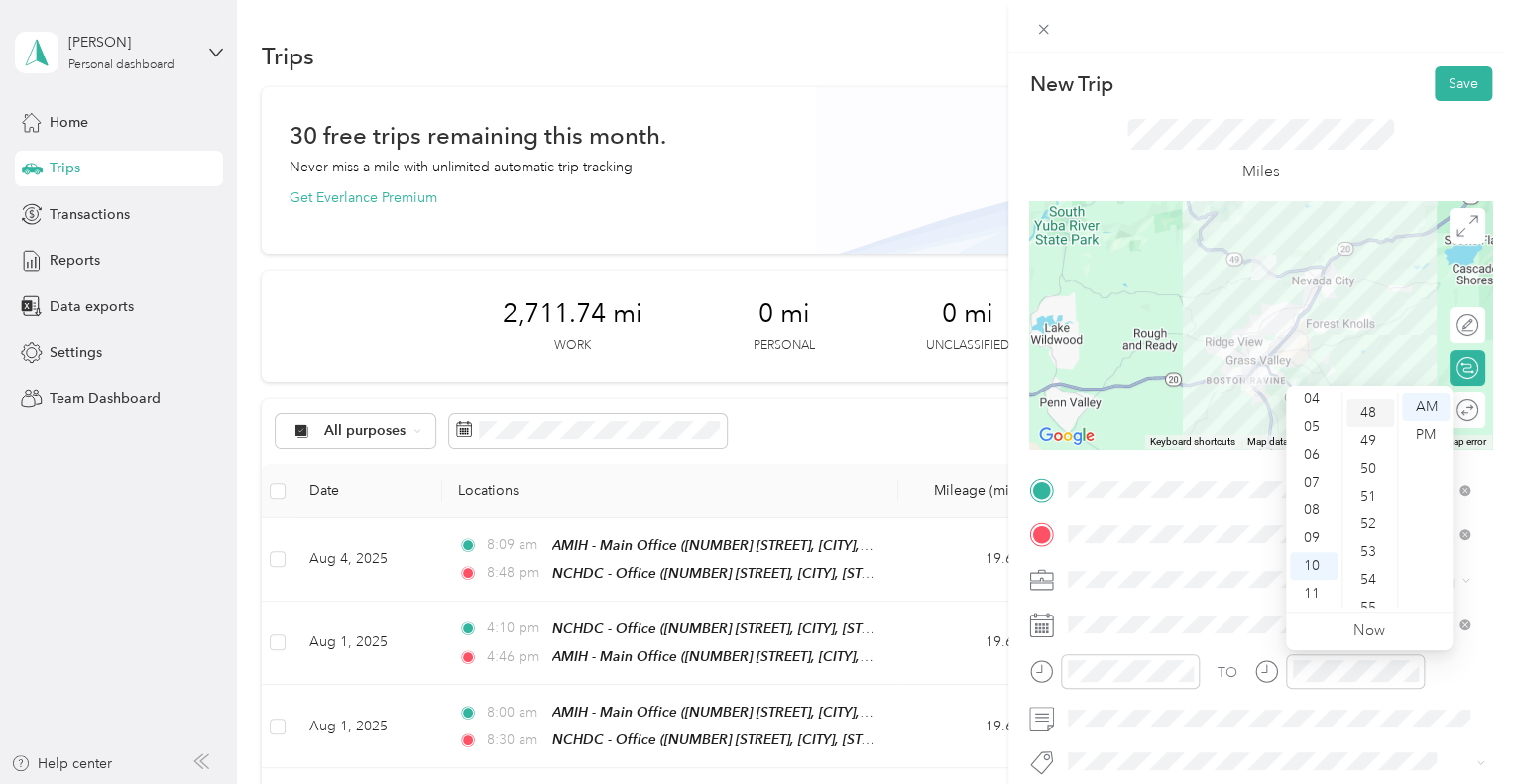 scroll, scrollTop: 1332, scrollLeft: 0, axis: vertical 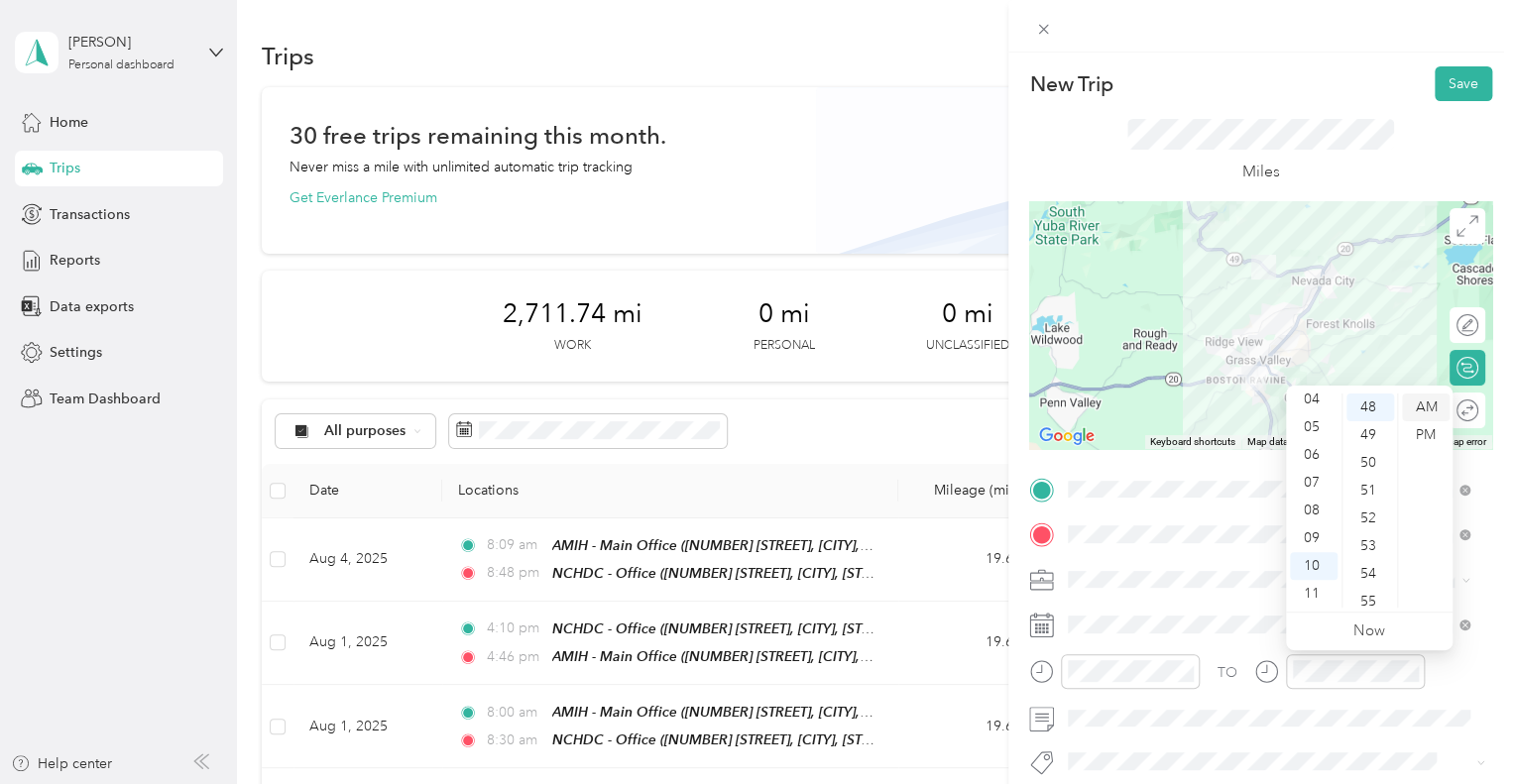 click on "AM" at bounding box center [1426, 407] 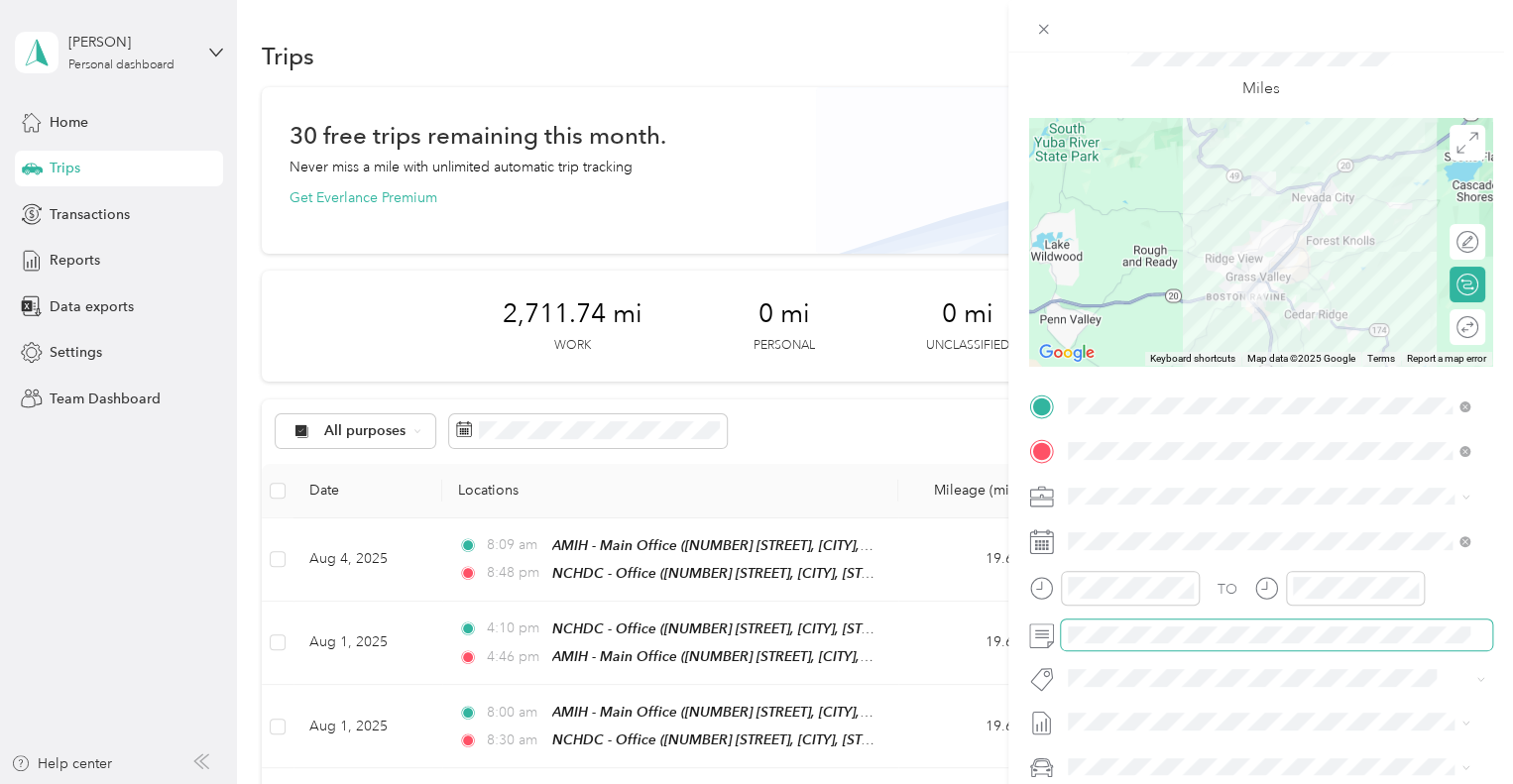 scroll, scrollTop: 0, scrollLeft: 0, axis: both 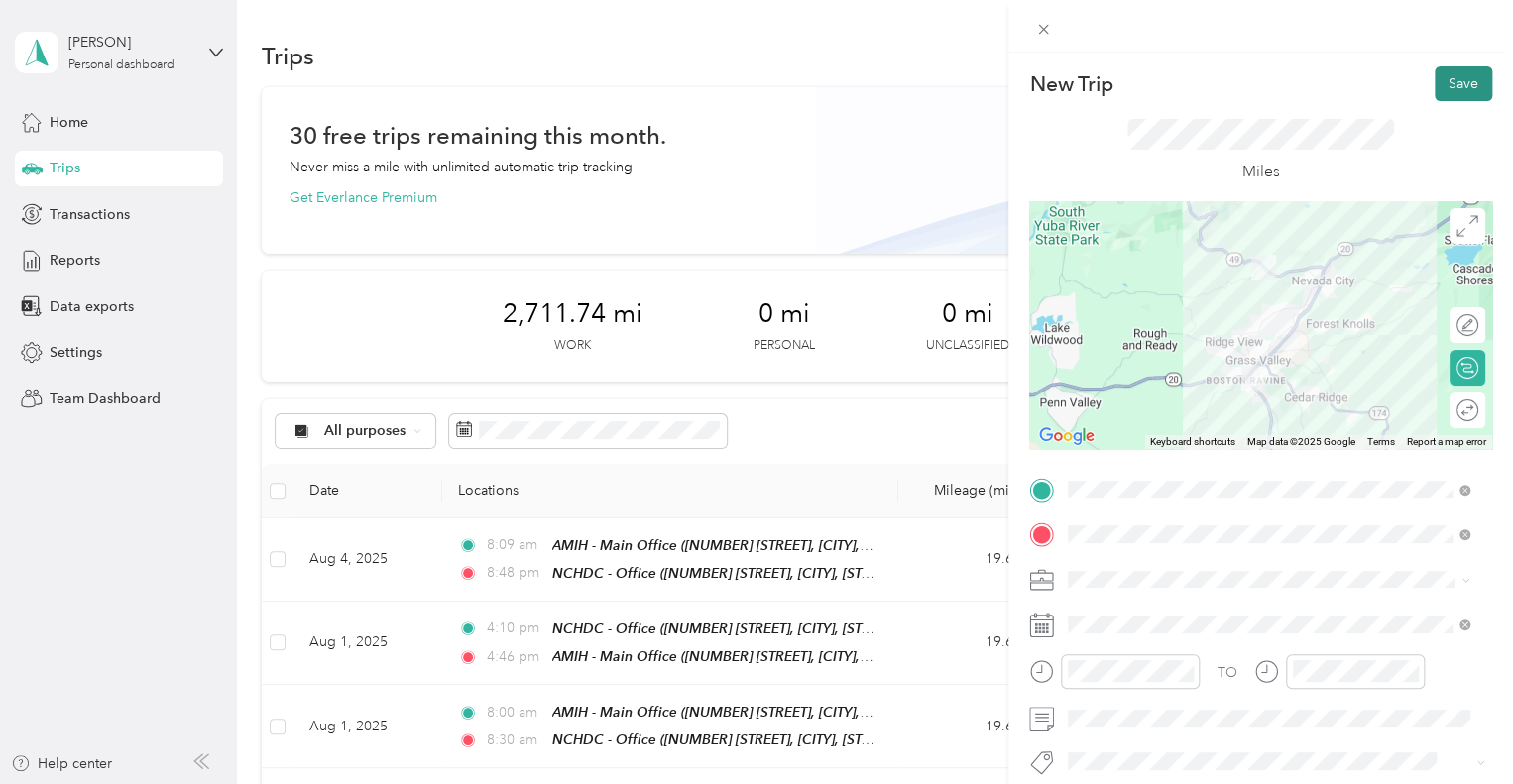click on "Save" at bounding box center (1463, 83) 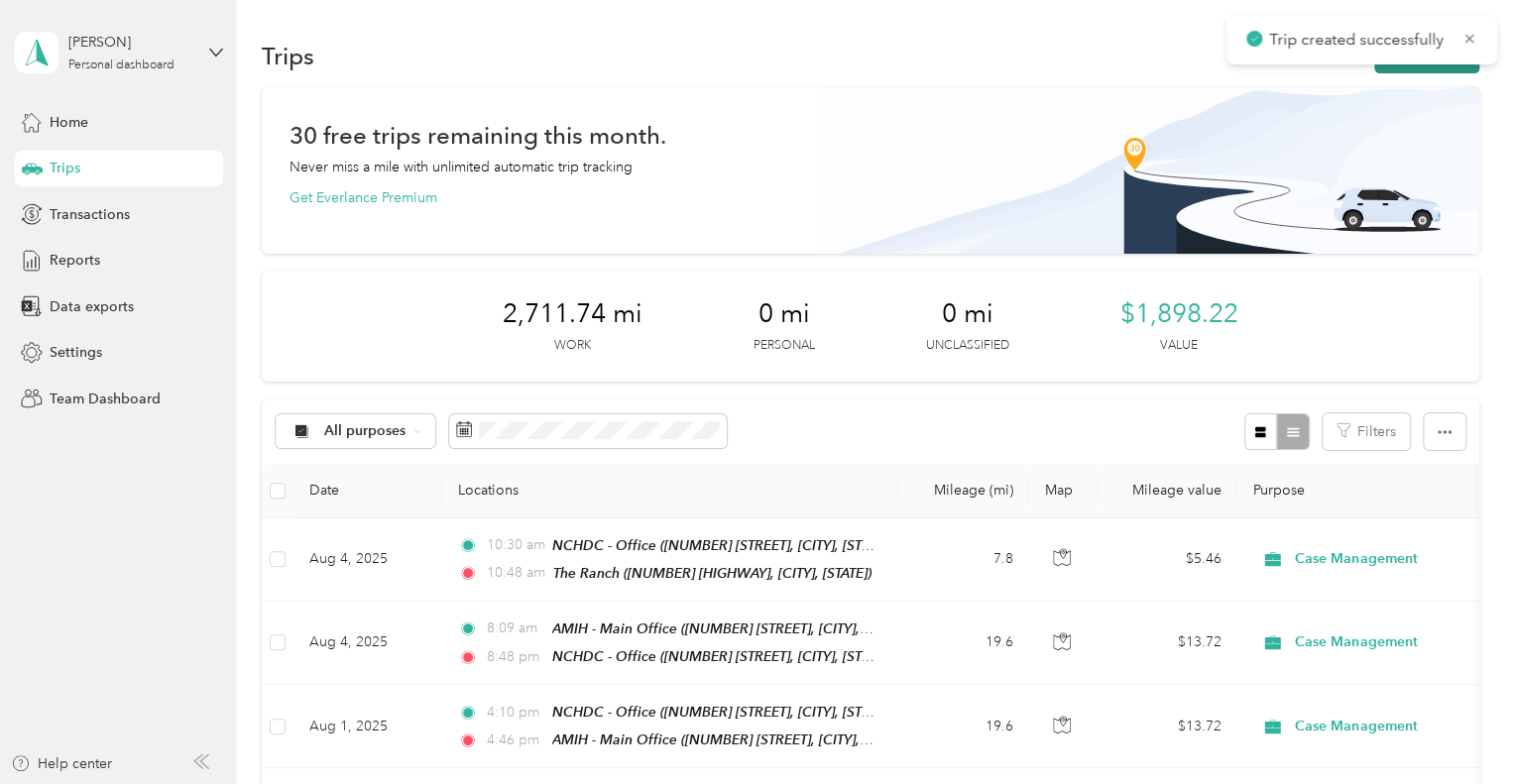click on "New trip" at bounding box center [1427, 56] 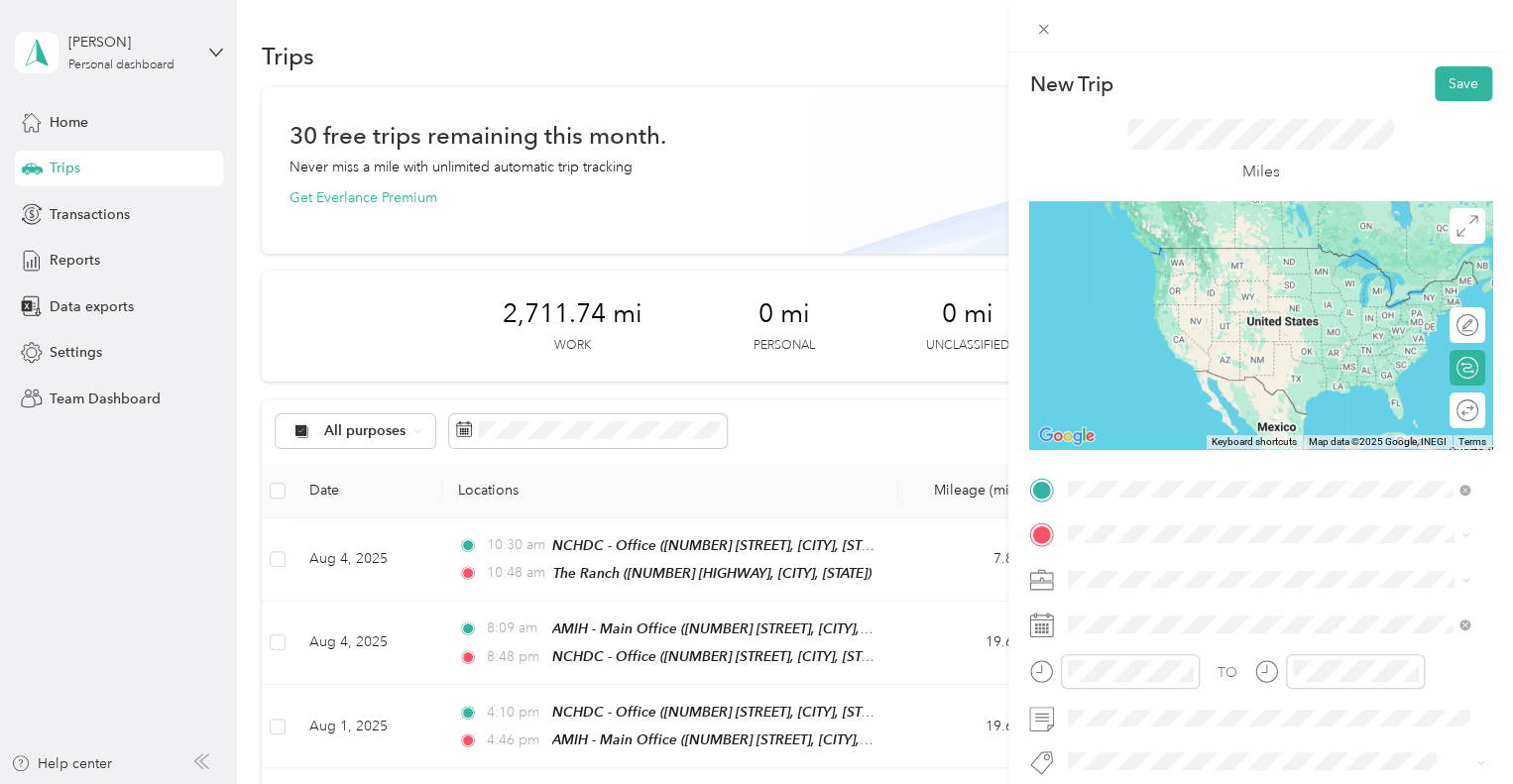 click on "[NUMBER] [HIGHWAY], [POSTAL_CODE], [CITY], [STATE], [COUNTRY]" at bounding box center (1259, 287) 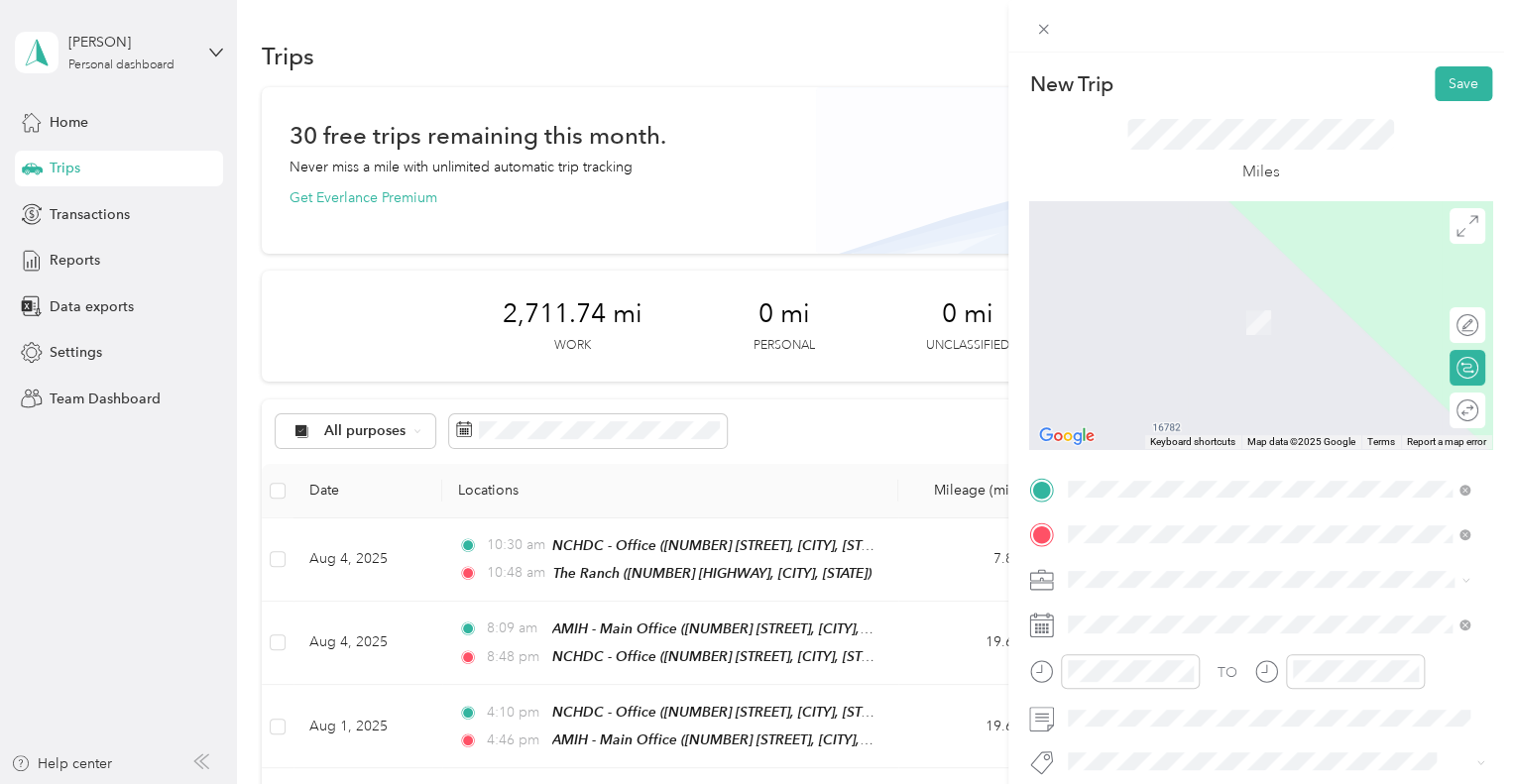 click on "[NUMBER] [STREET], [POSTAL_CODE], [CITY], [STATE], [COUNTRY]" at bounding box center [1278, 340] 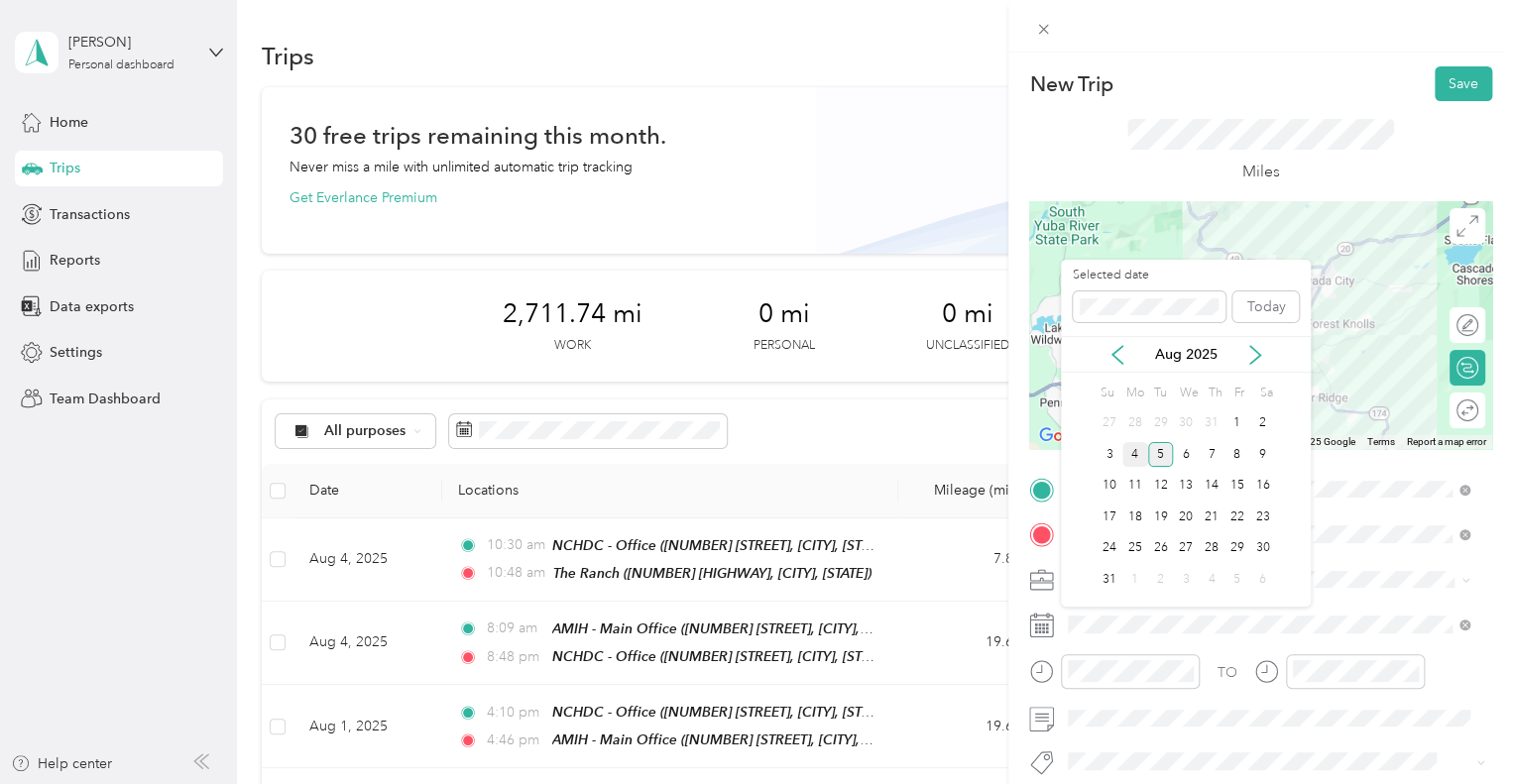 click on "4" at bounding box center (1135, 454) 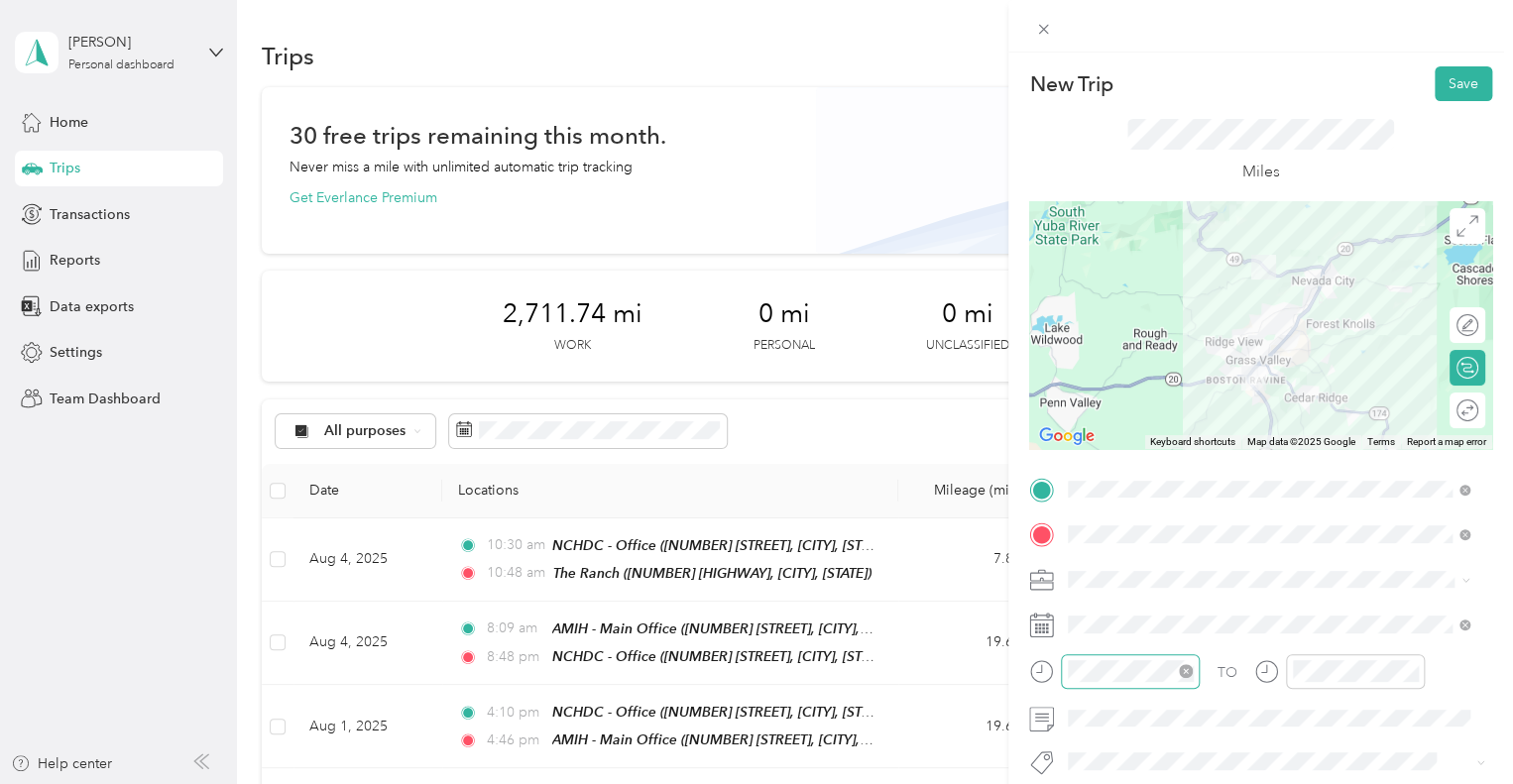 click at bounding box center (1130, 671) 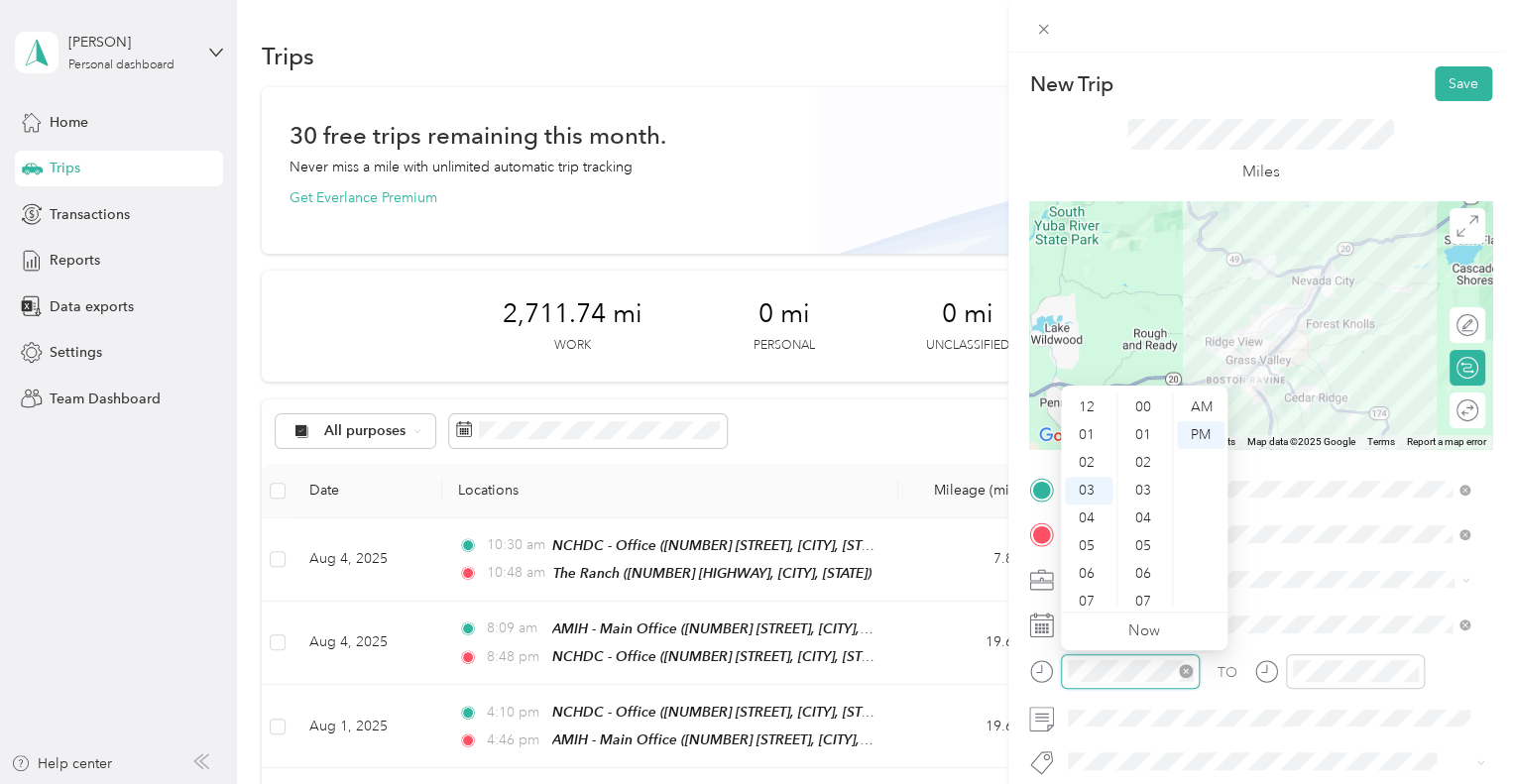 scroll, scrollTop: 83, scrollLeft: 0, axis: vertical 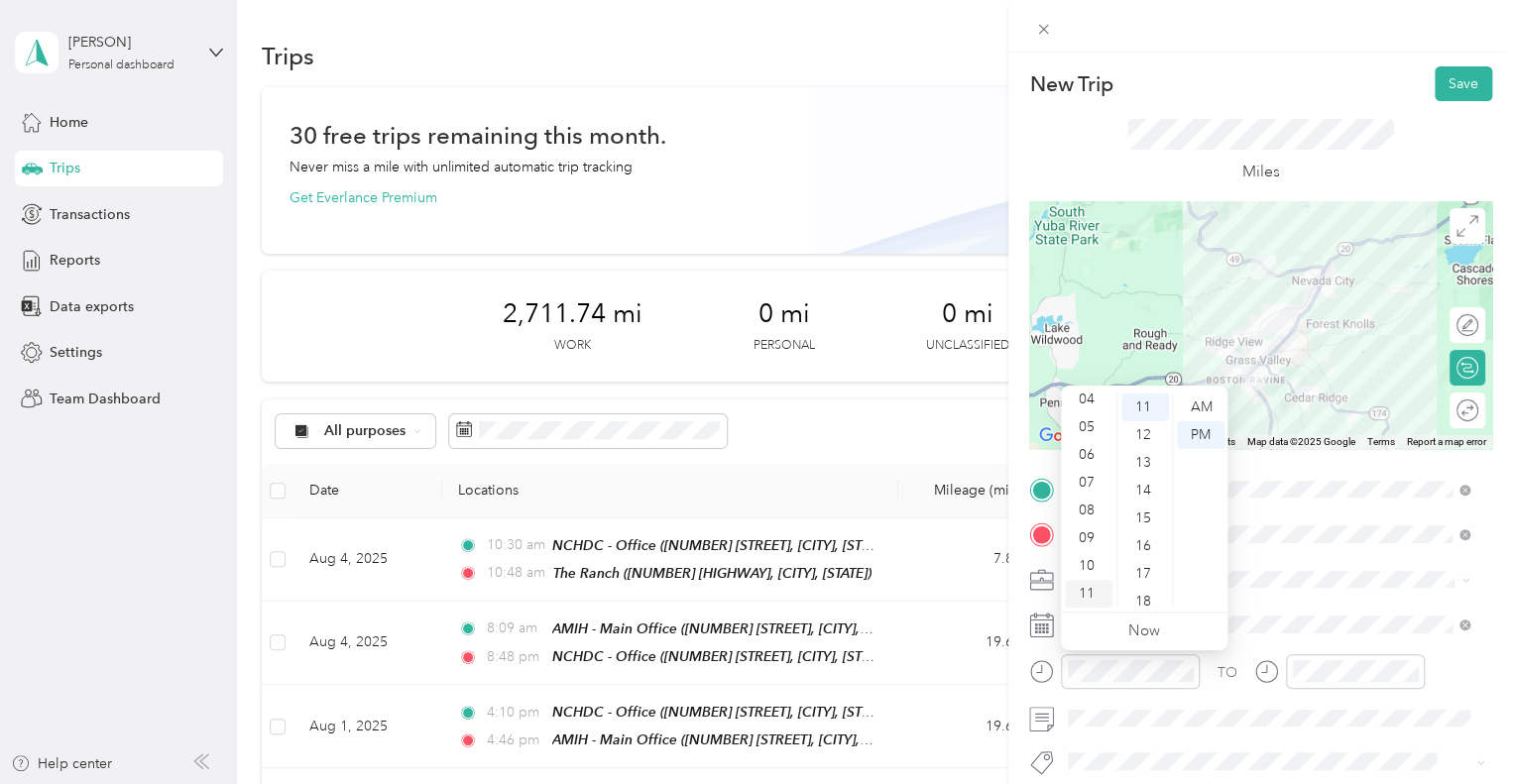 click on "11" at bounding box center [1089, 594] 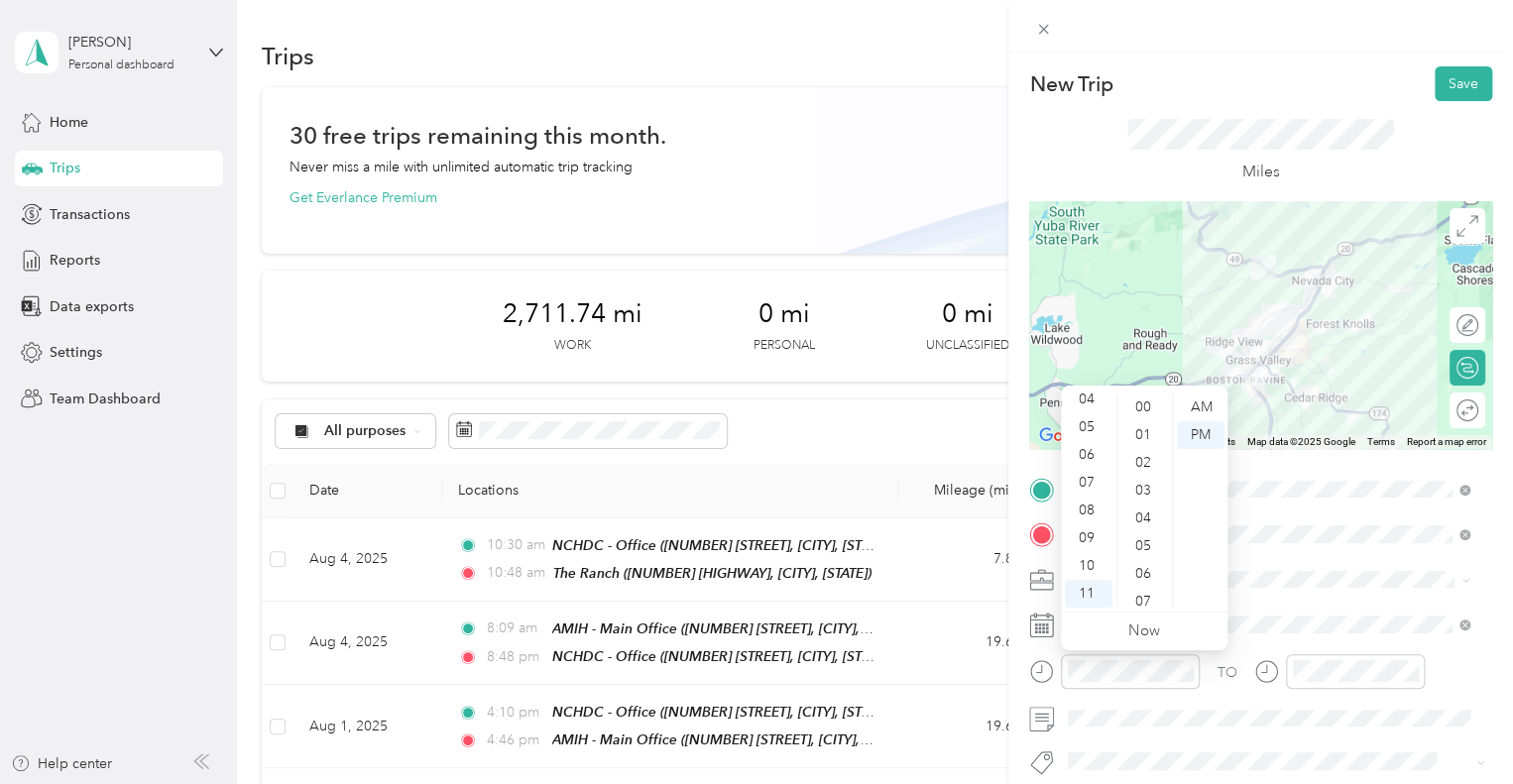 scroll, scrollTop: 0, scrollLeft: 0, axis: both 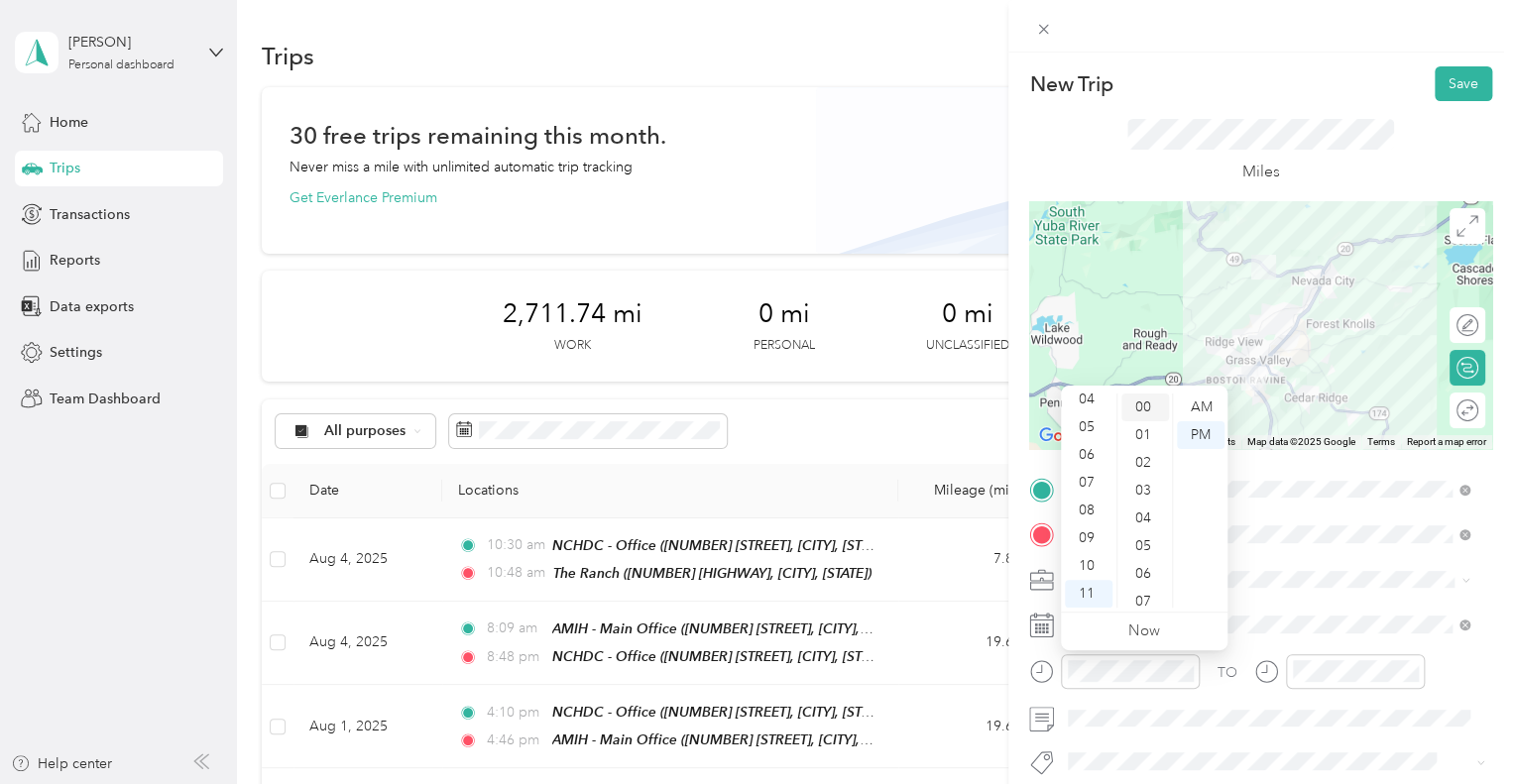 click on "00" at bounding box center [1145, 407] 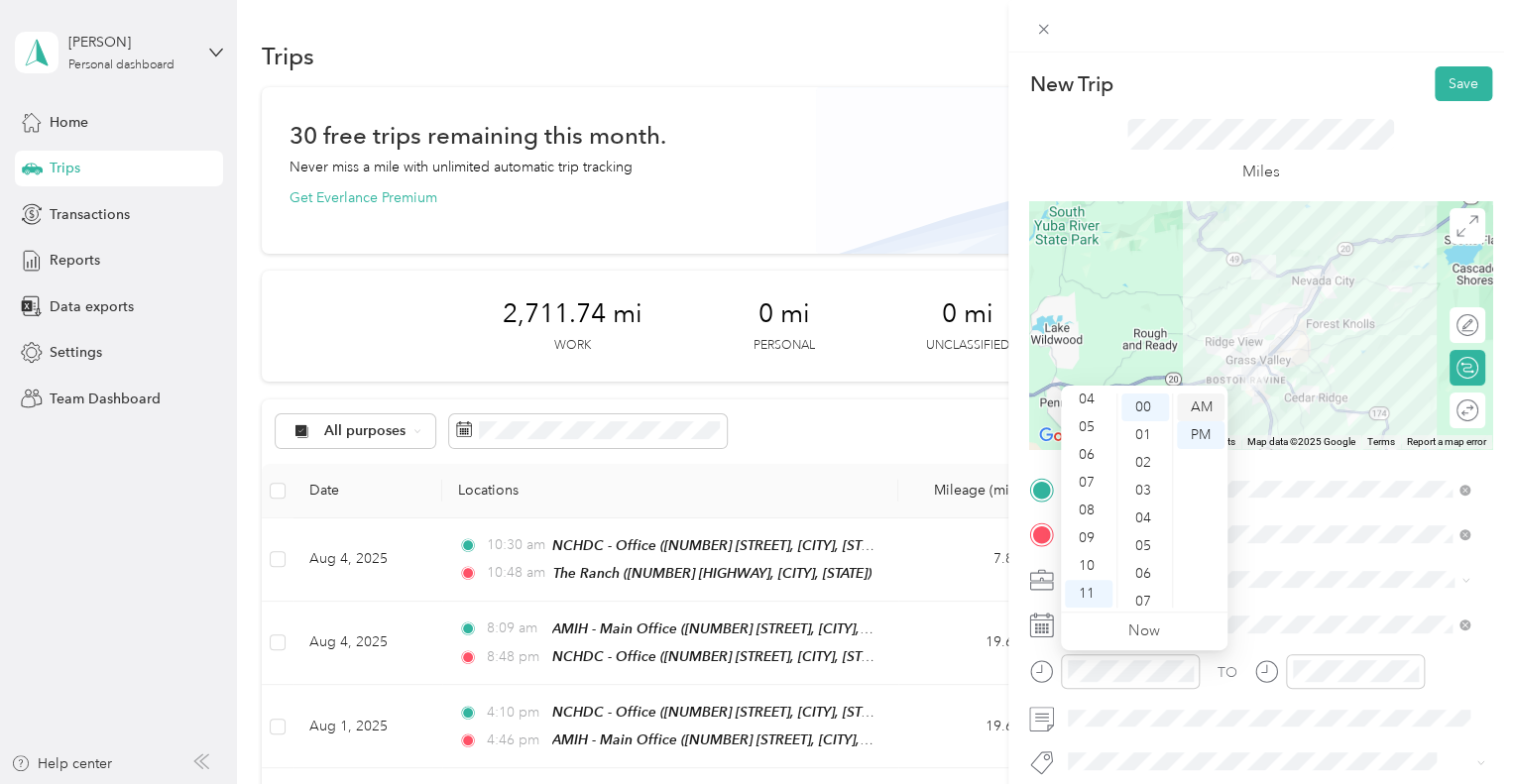 click on "AM" at bounding box center (1201, 407) 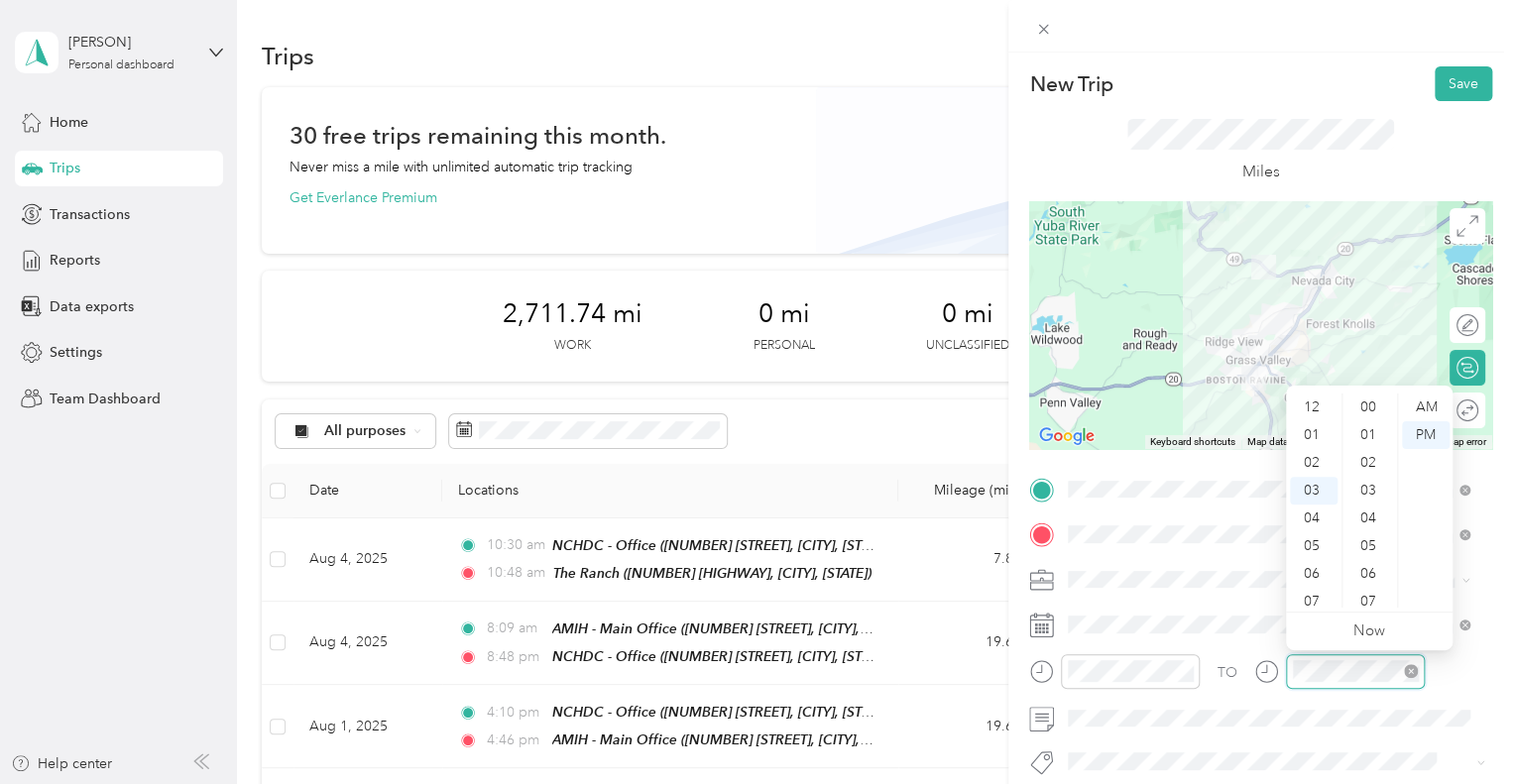 scroll, scrollTop: 83, scrollLeft: 0, axis: vertical 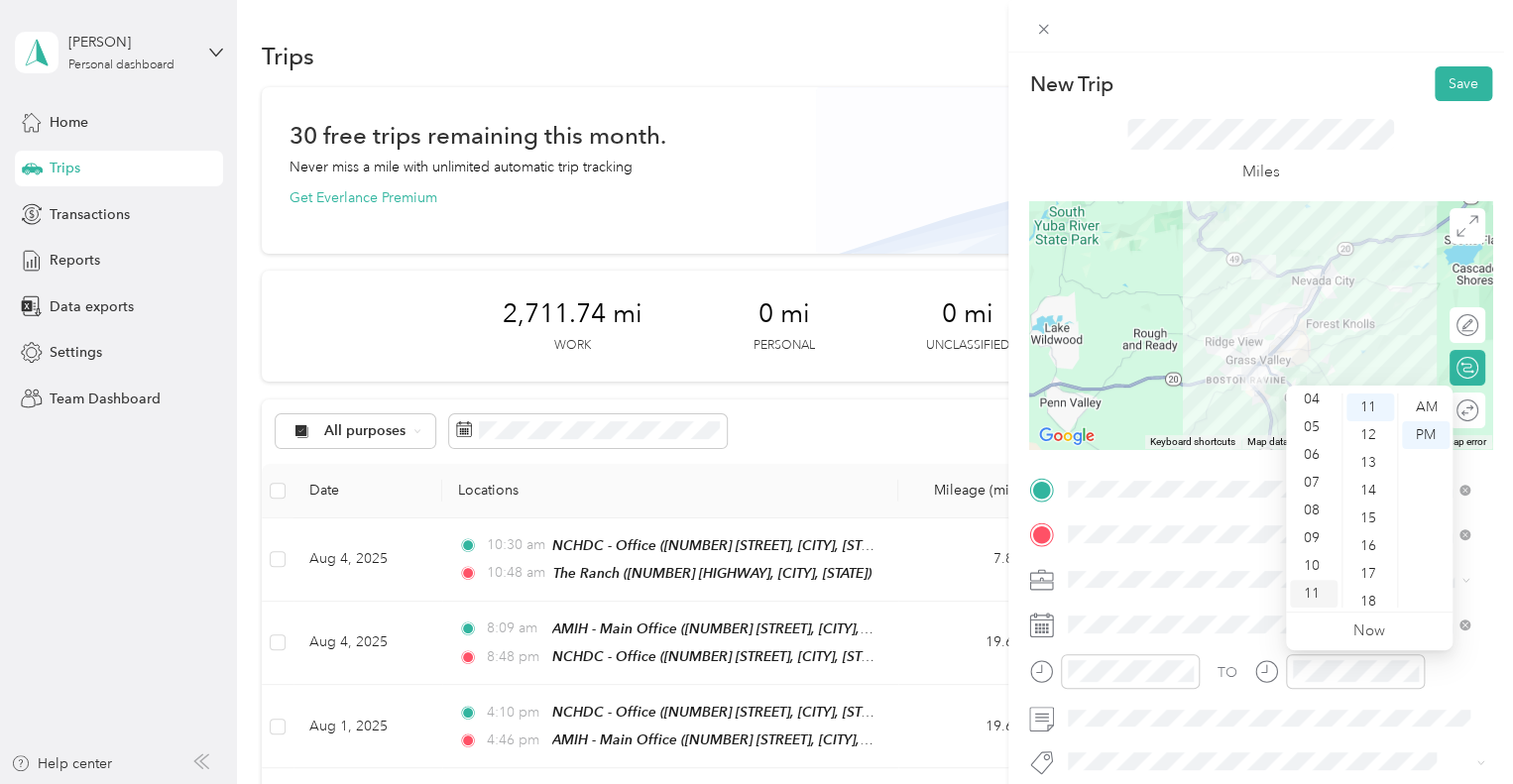 click on "11" at bounding box center [1314, 594] 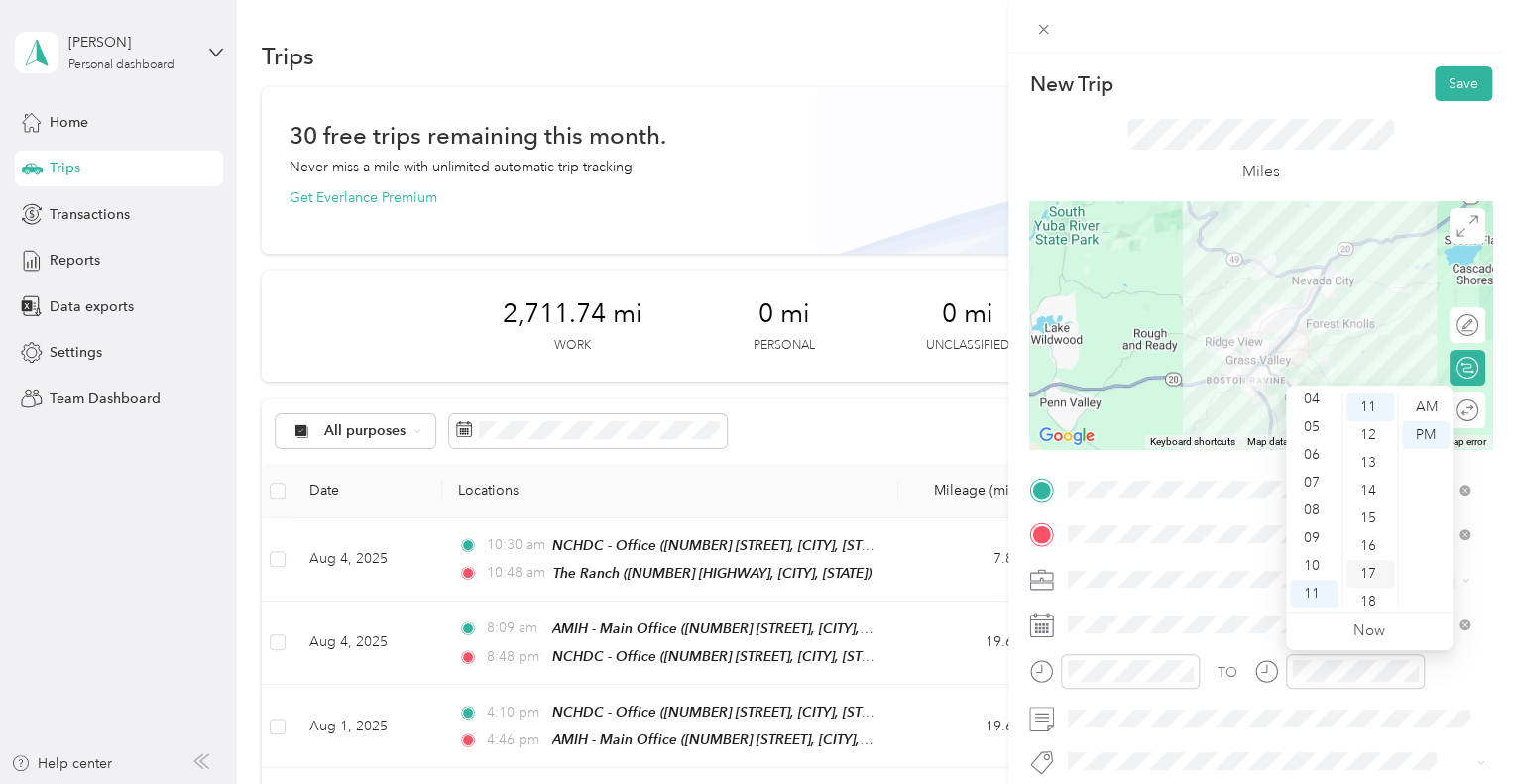 click on "17" at bounding box center [1370, 574] 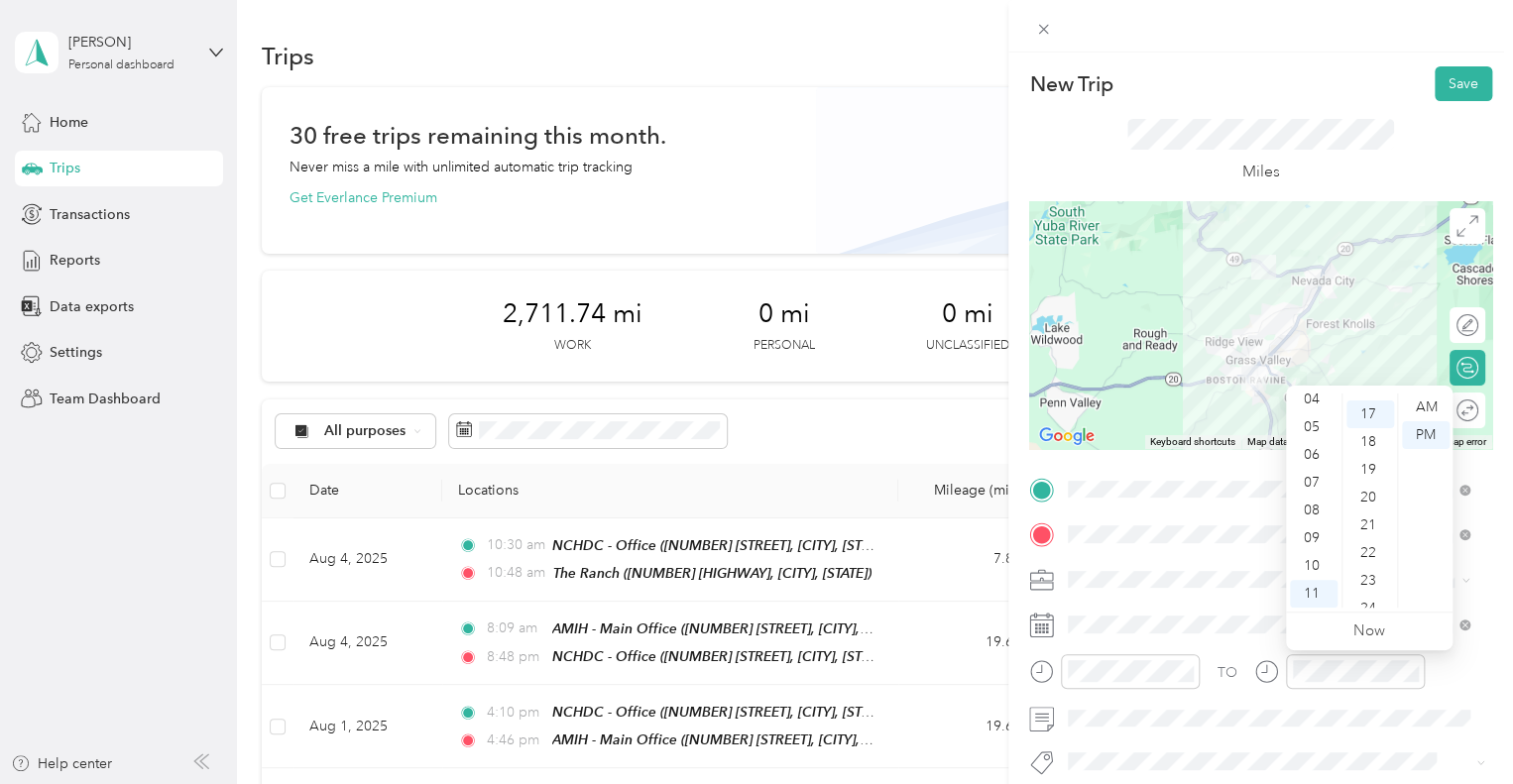 scroll, scrollTop: 472, scrollLeft: 0, axis: vertical 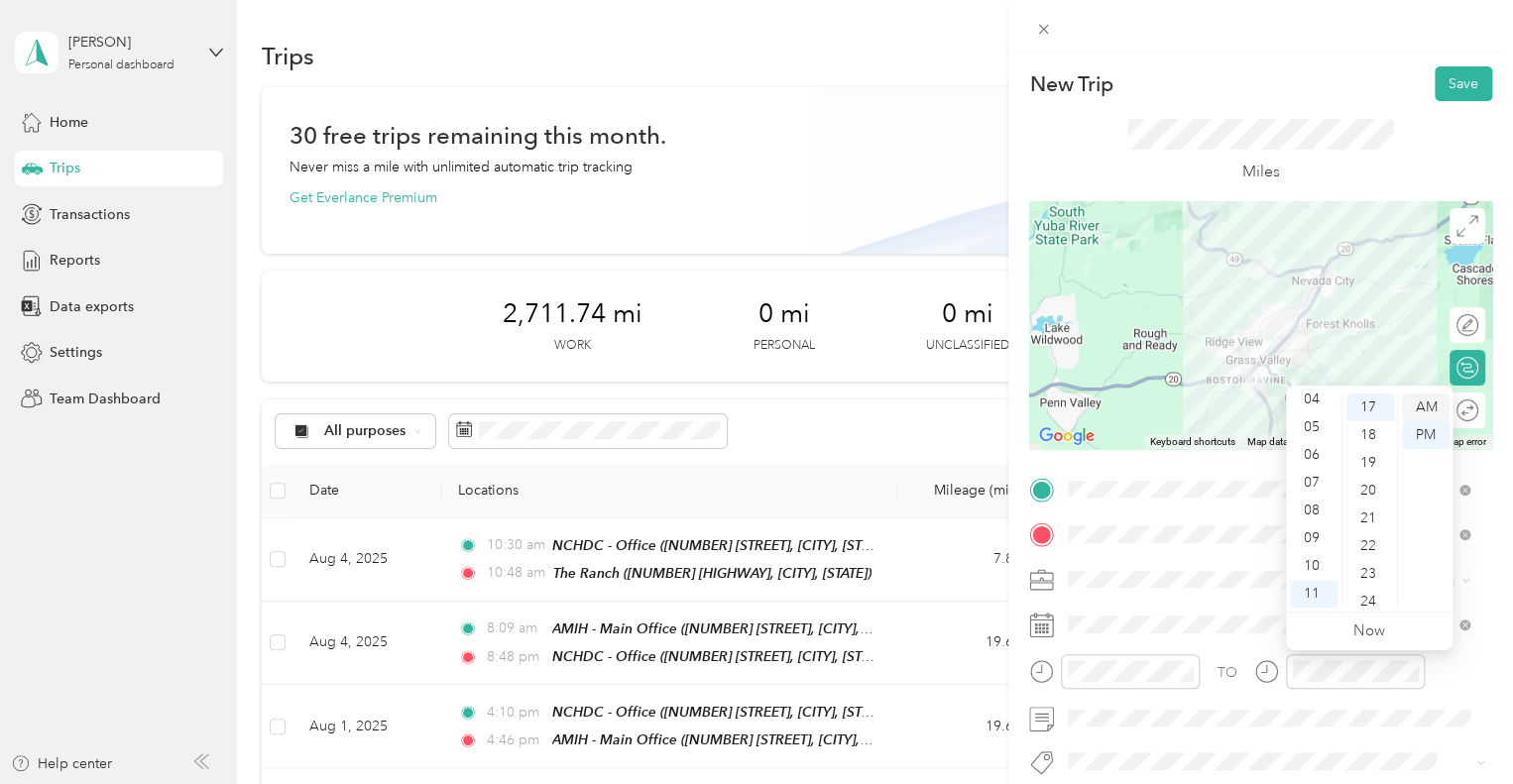 click on "AM" at bounding box center [1426, 407] 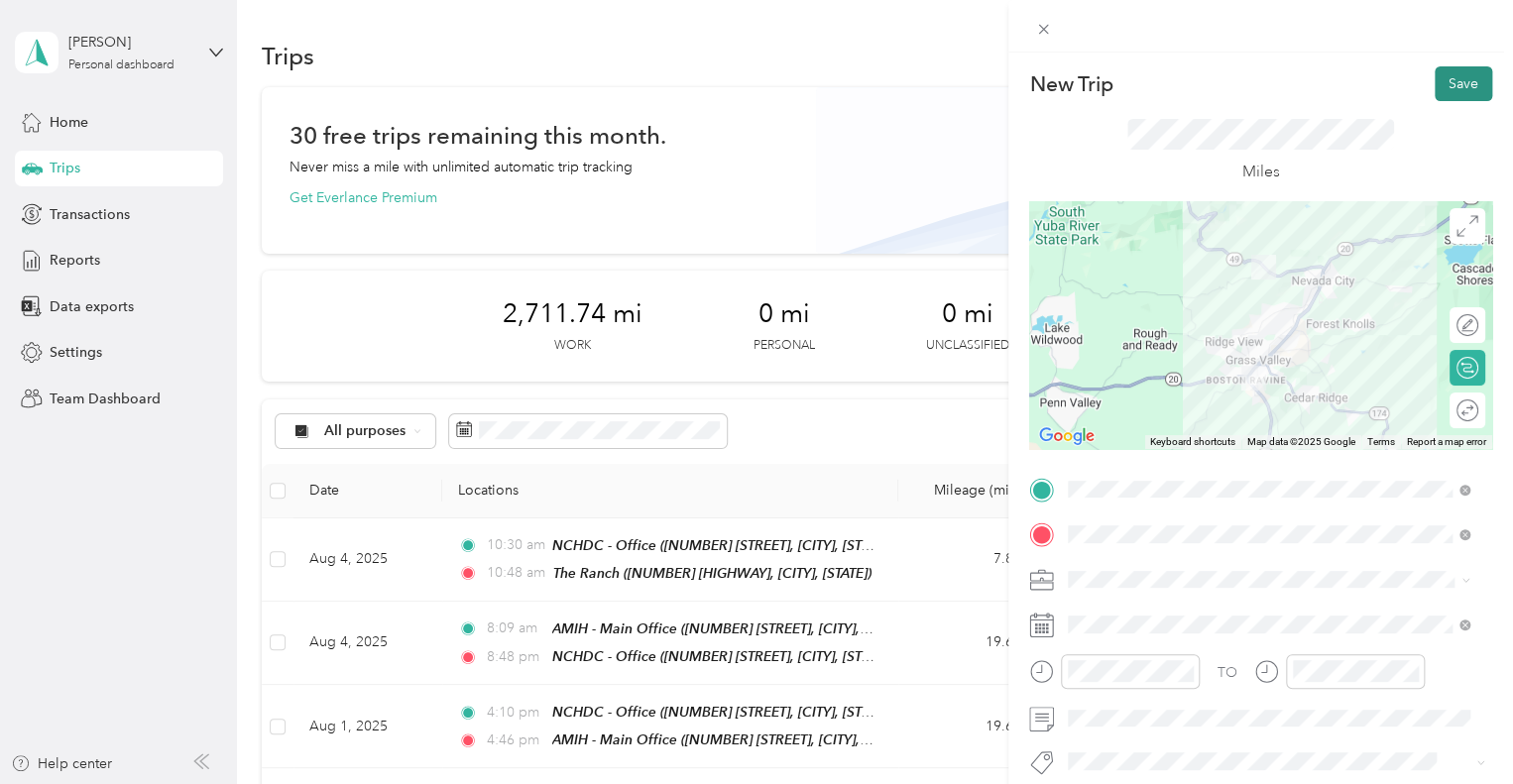 click on "Save" at bounding box center (1463, 83) 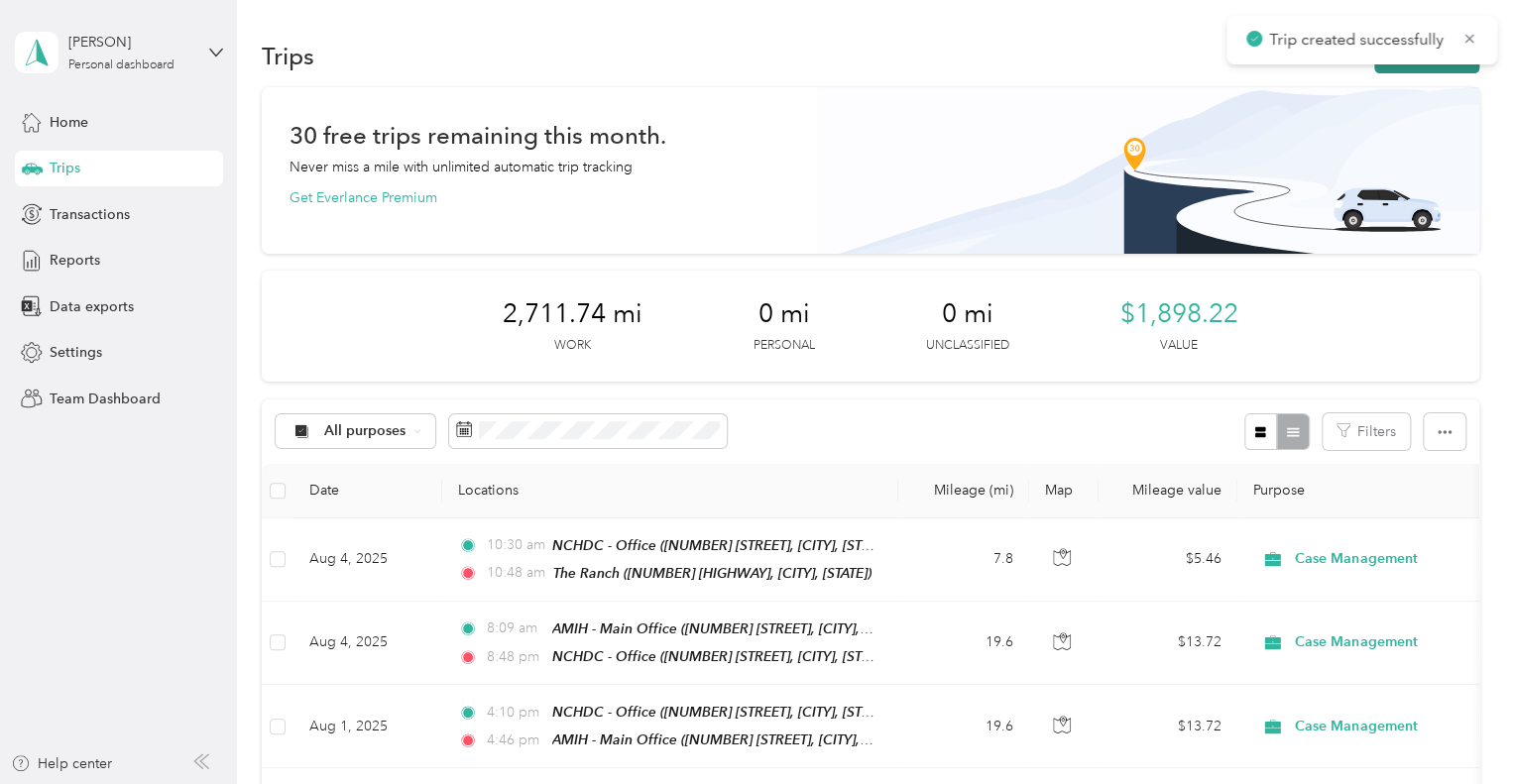 click on "New trip" at bounding box center [1427, 56] 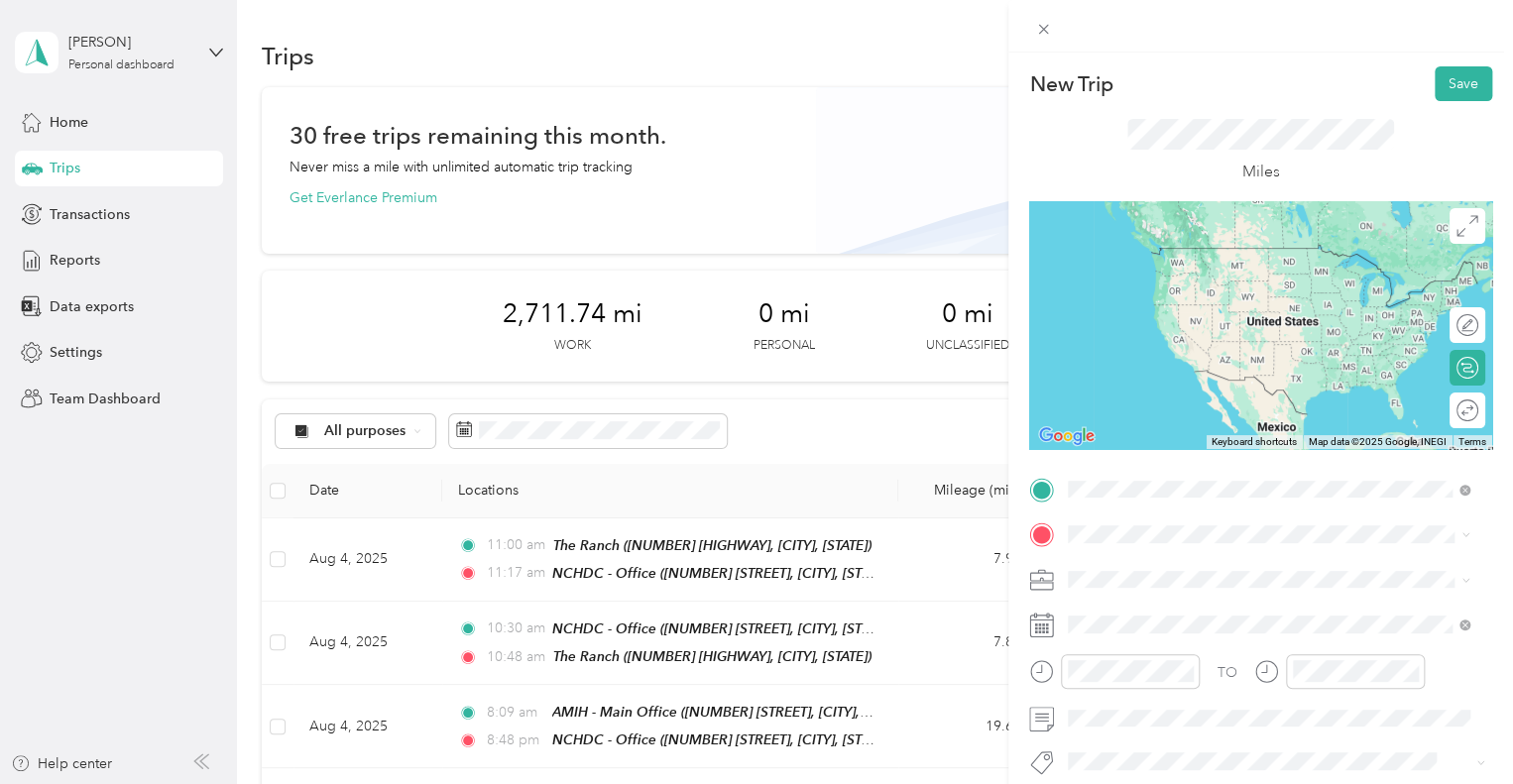 click on "[NUMBER] [STREET], [POSTAL_CODE], [CITY], [STATE], [COUNTRY]" at bounding box center (1278, 294) 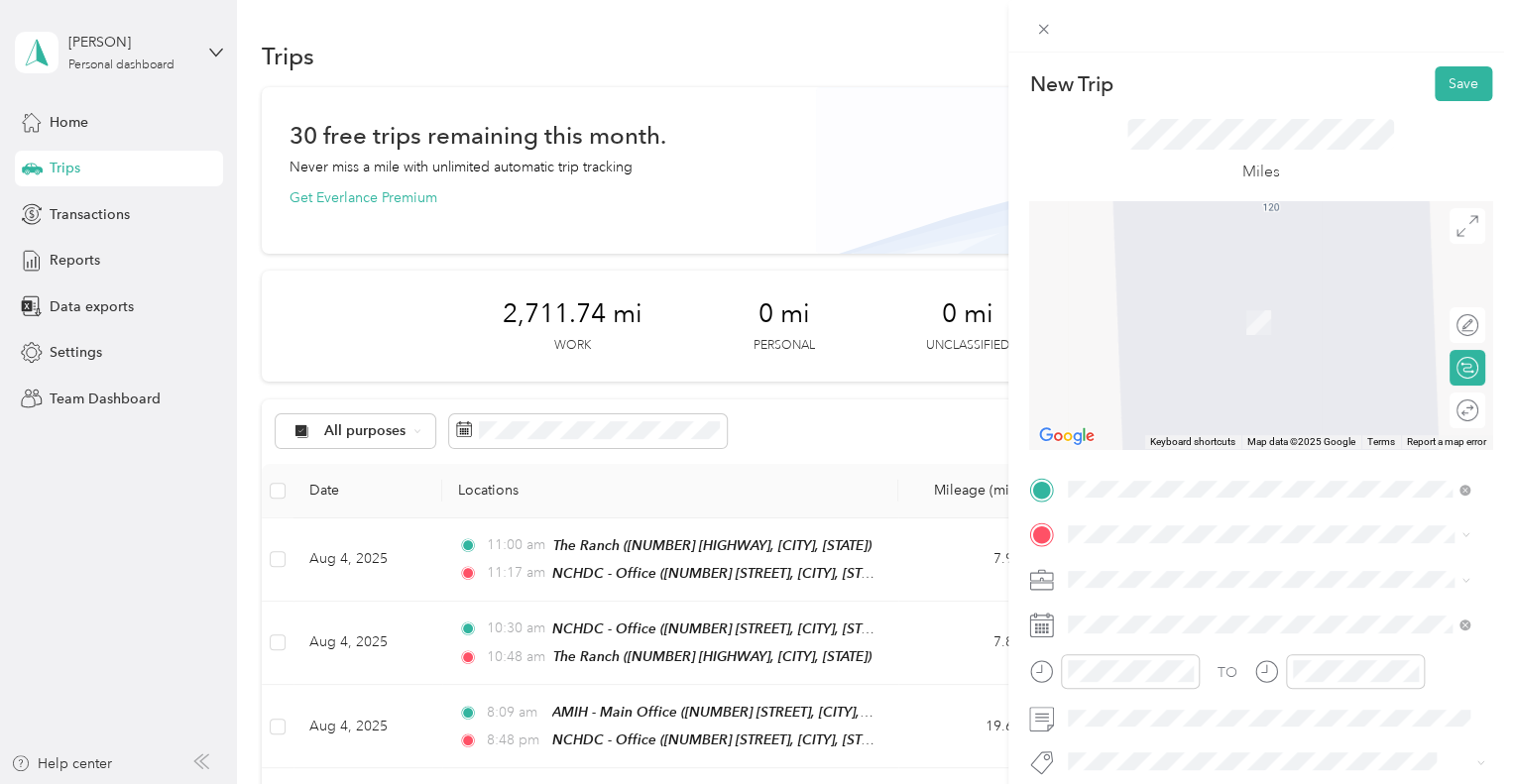 click on "The Orchard" at bounding box center (1215, 301) 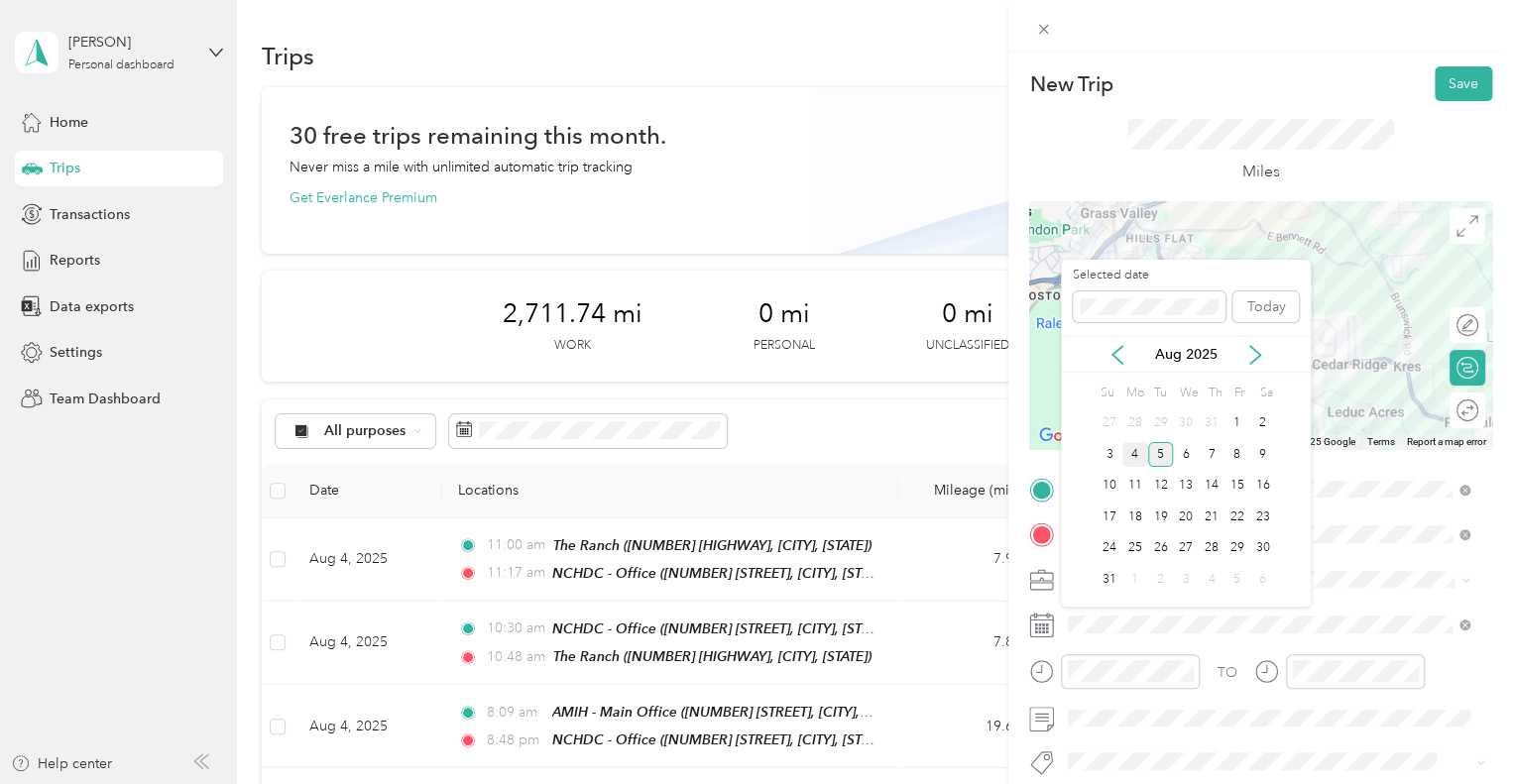 click on "4" at bounding box center (1135, 454) 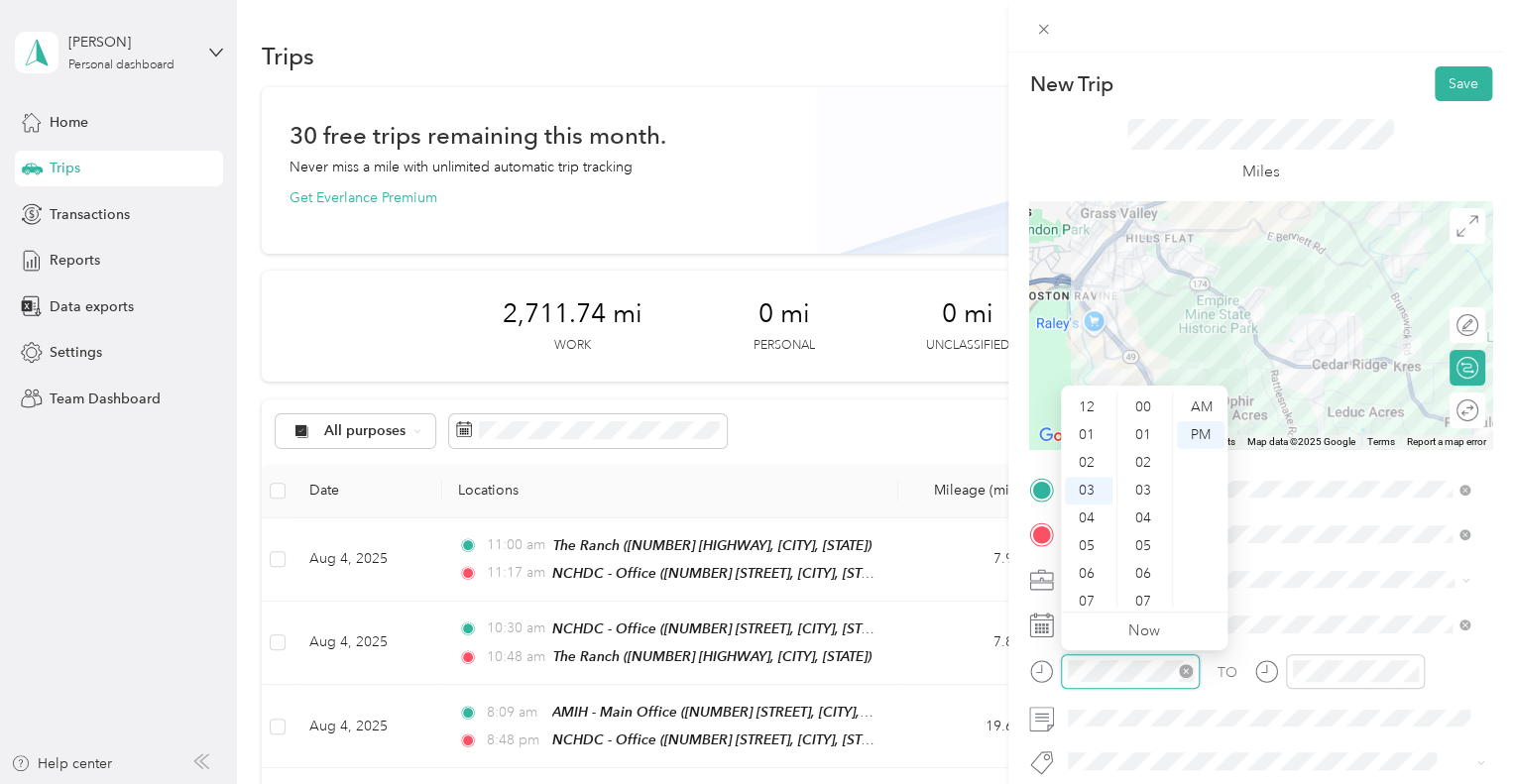 scroll, scrollTop: 83, scrollLeft: 0, axis: vertical 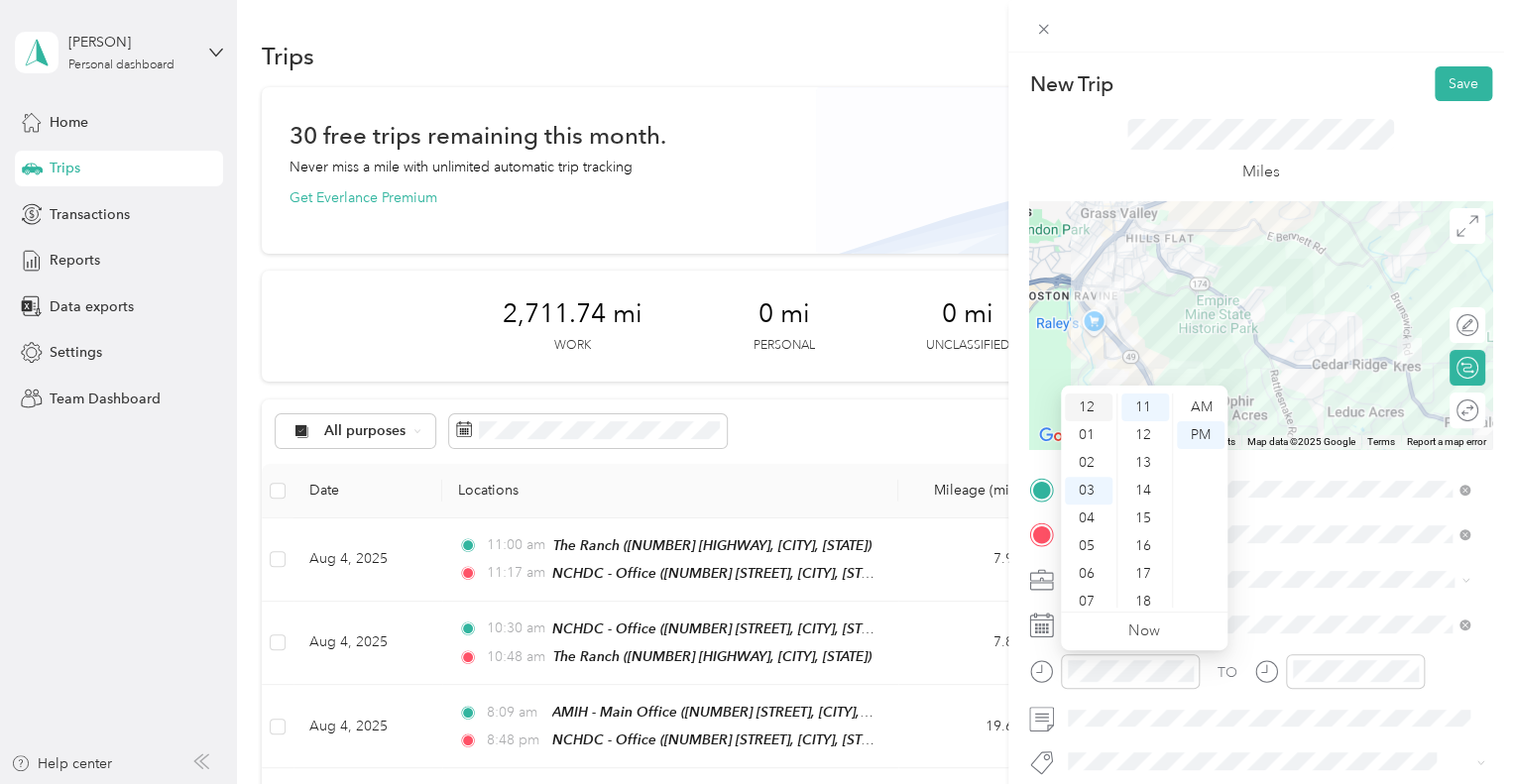 click on "12" at bounding box center (1089, 407) 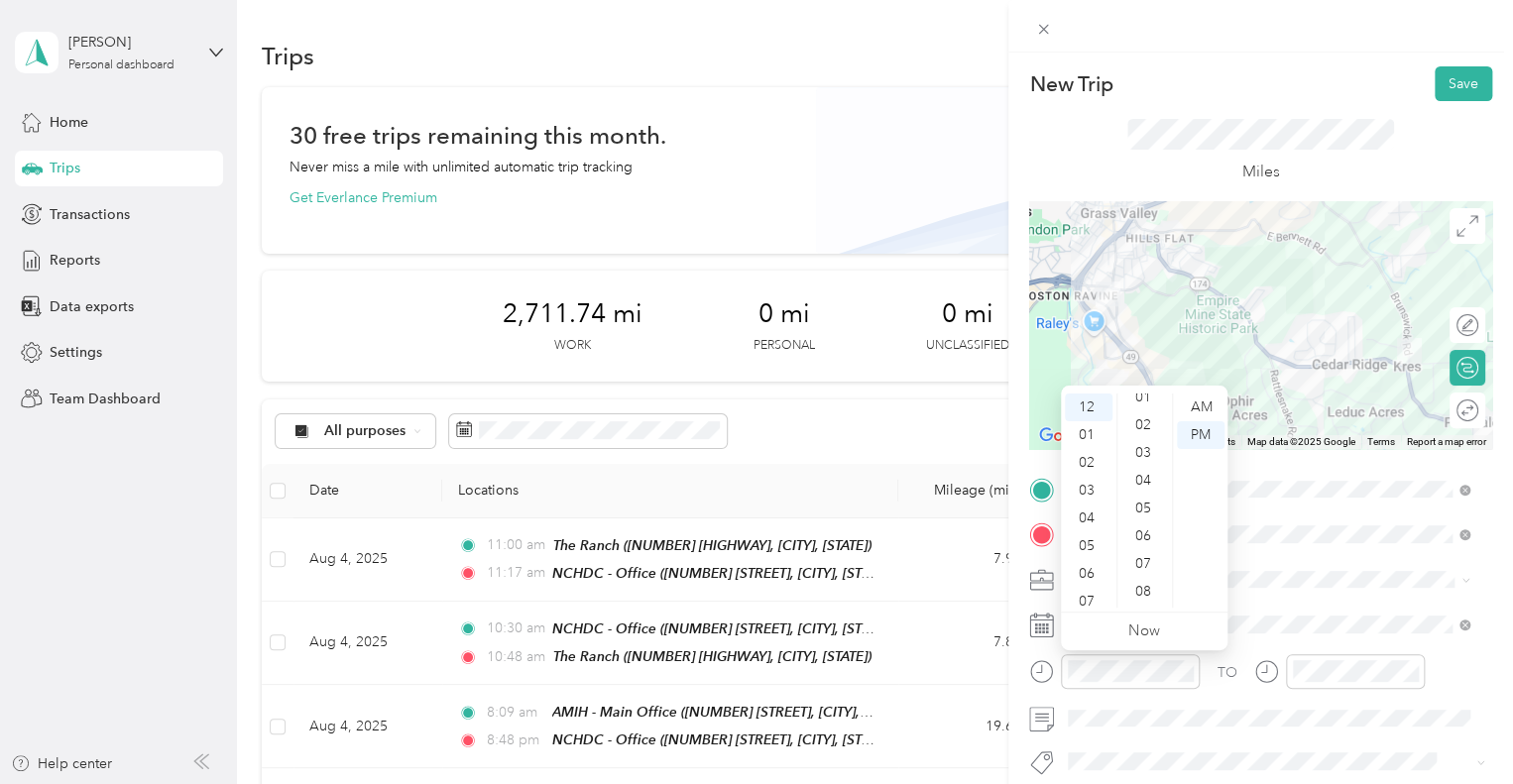scroll, scrollTop: 0, scrollLeft: 0, axis: both 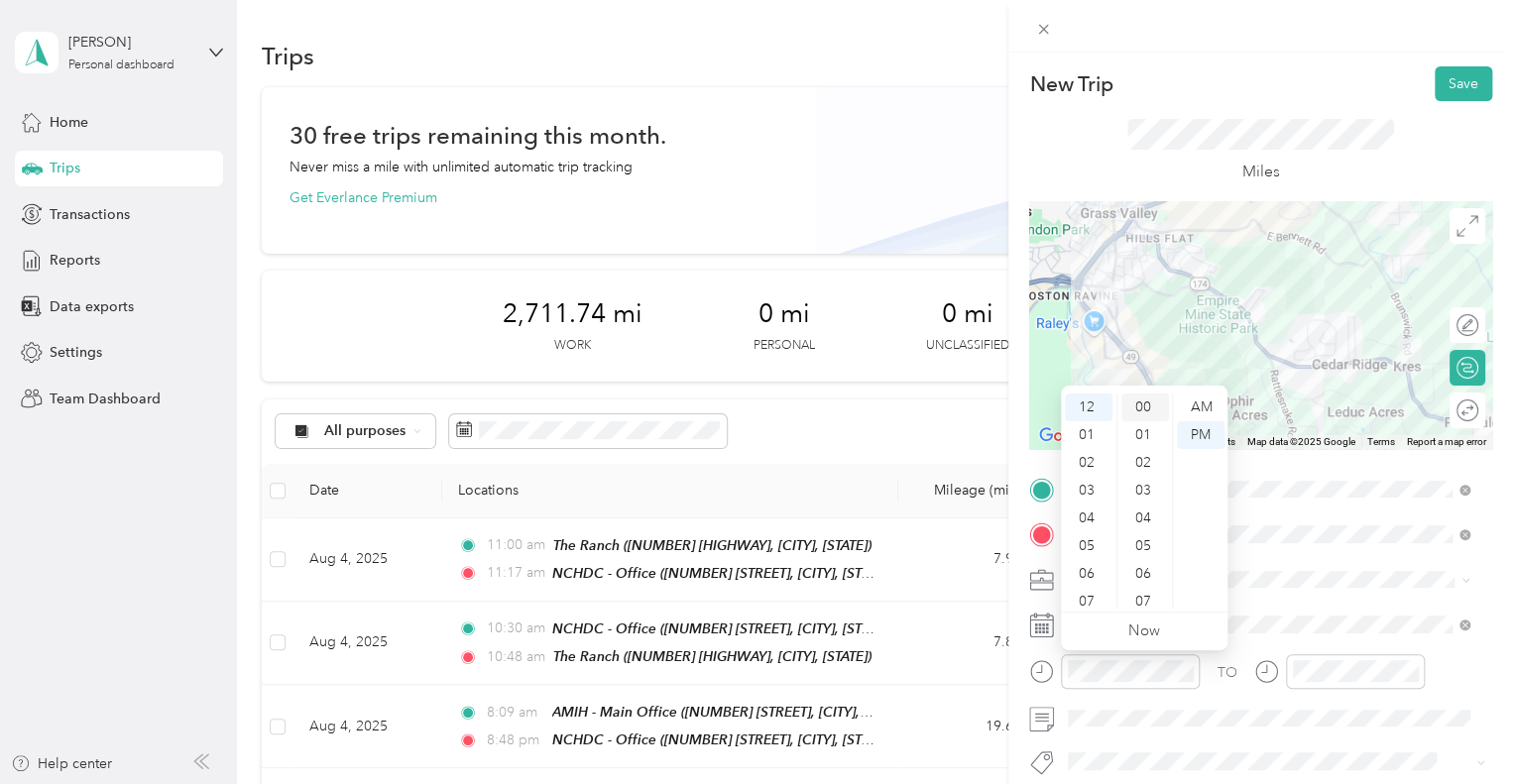 click on "00" at bounding box center [1145, 407] 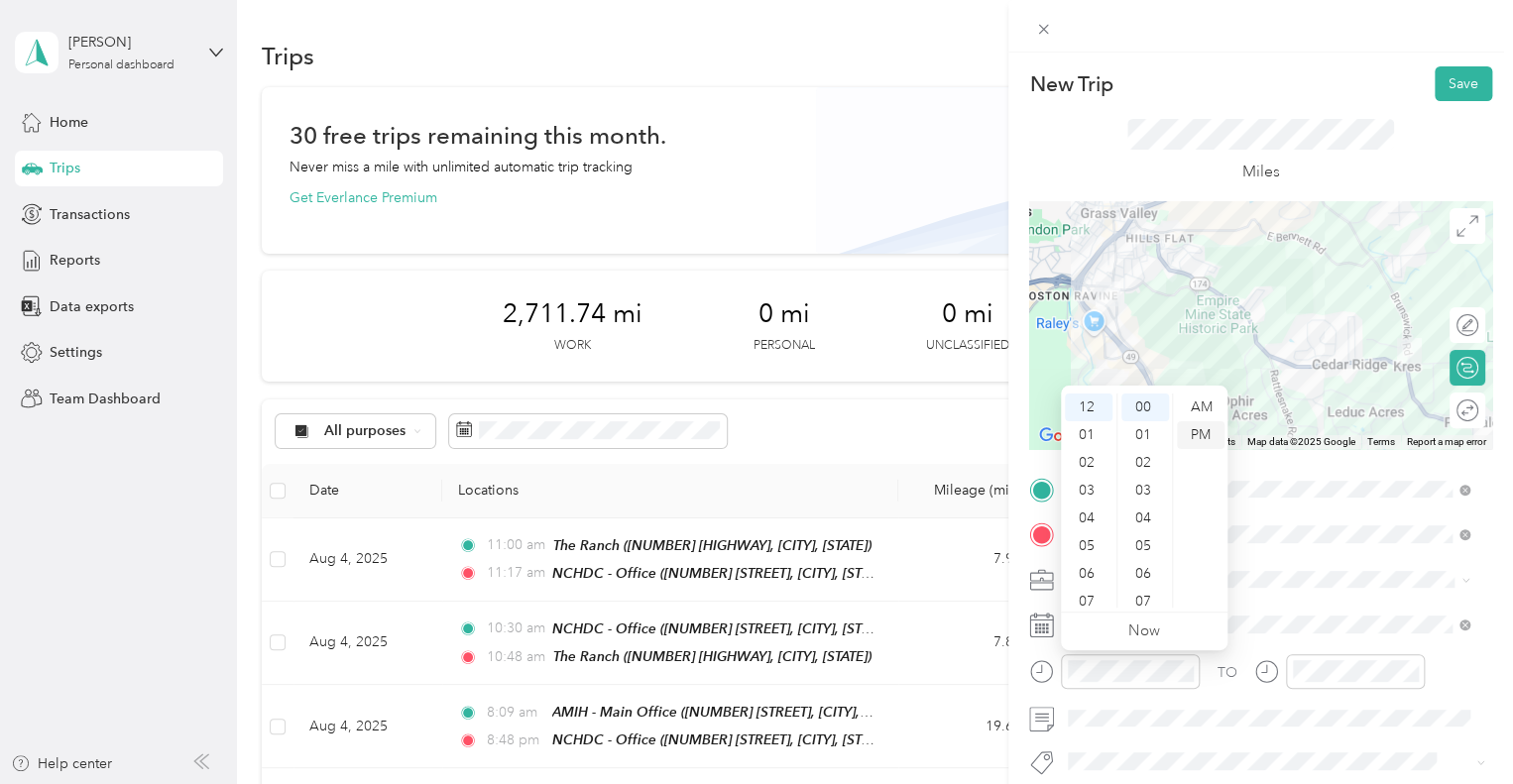 click on "PM" at bounding box center (1201, 435) 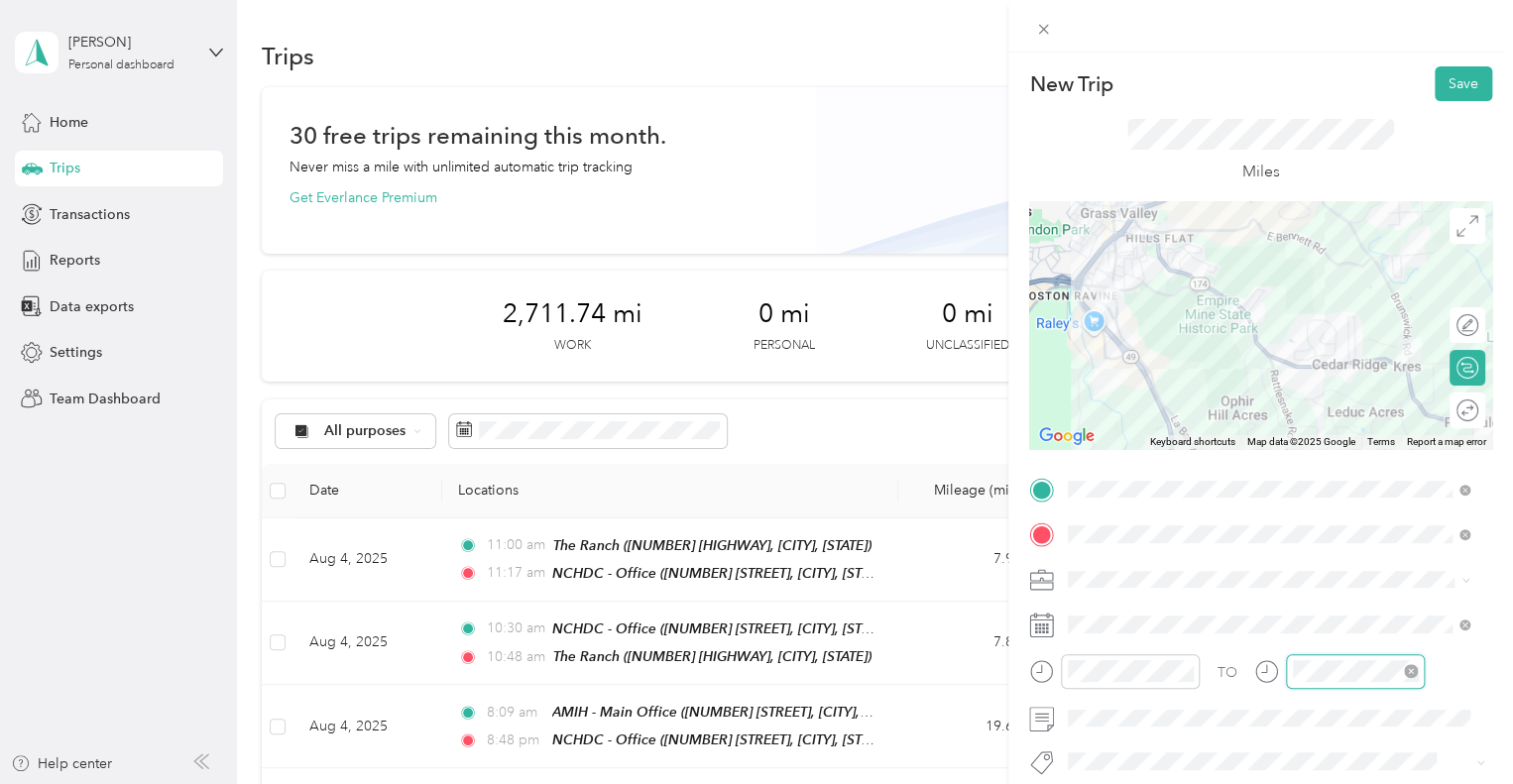scroll, scrollTop: 83, scrollLeft: 0, axis: vertical 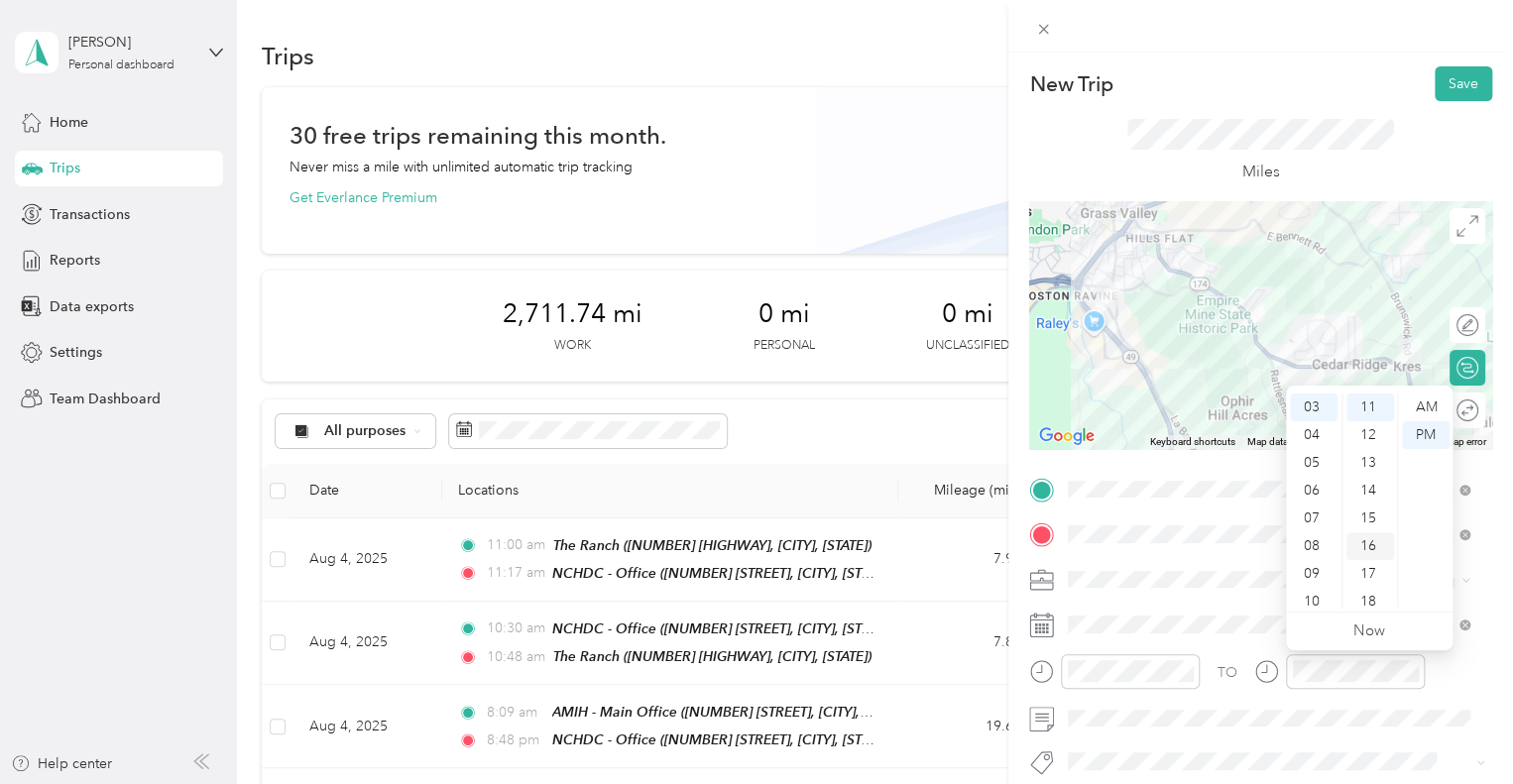 click on "16" at bounding box center [1370, 546] 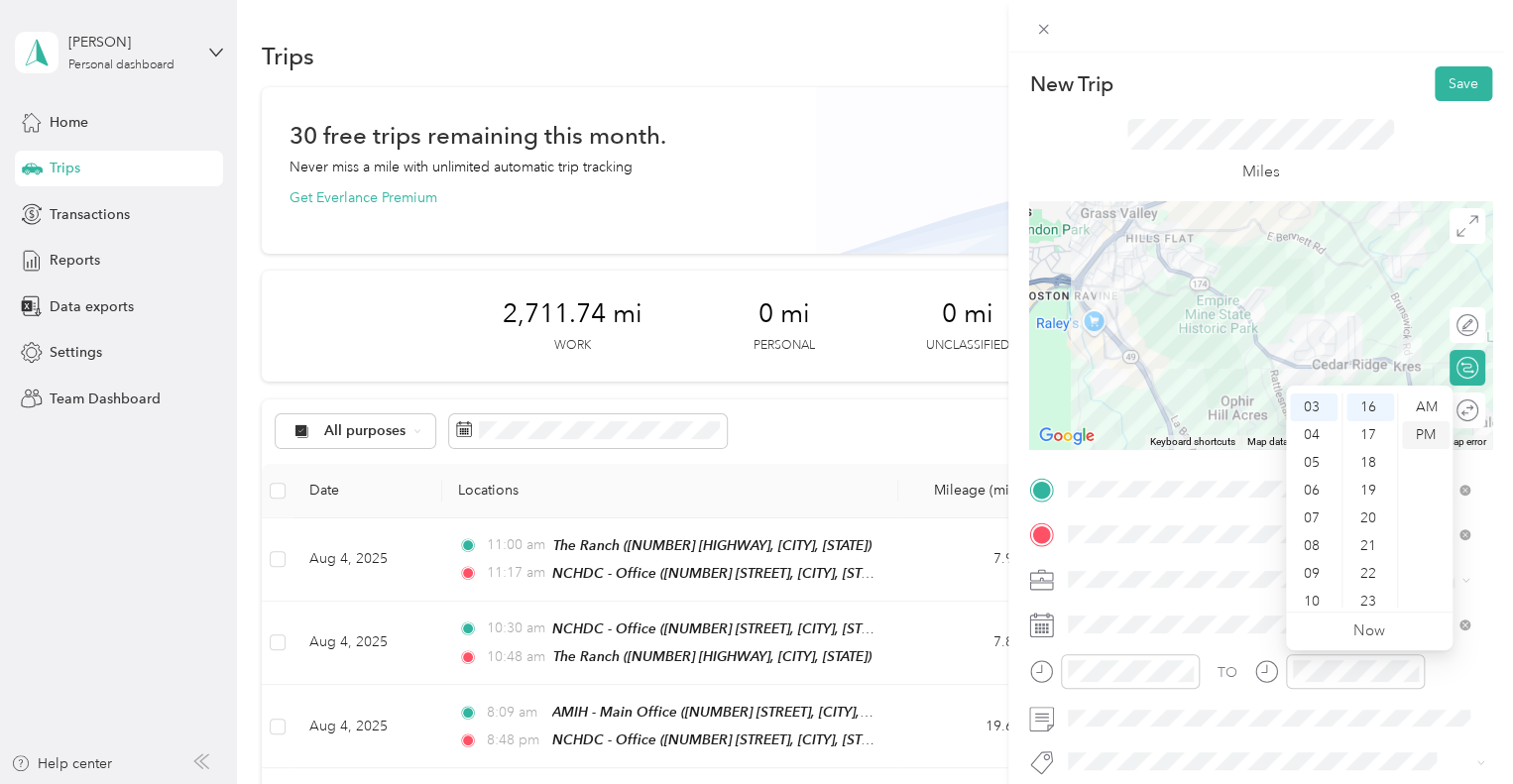 click on "PM" at bounding box center [1426, 435] 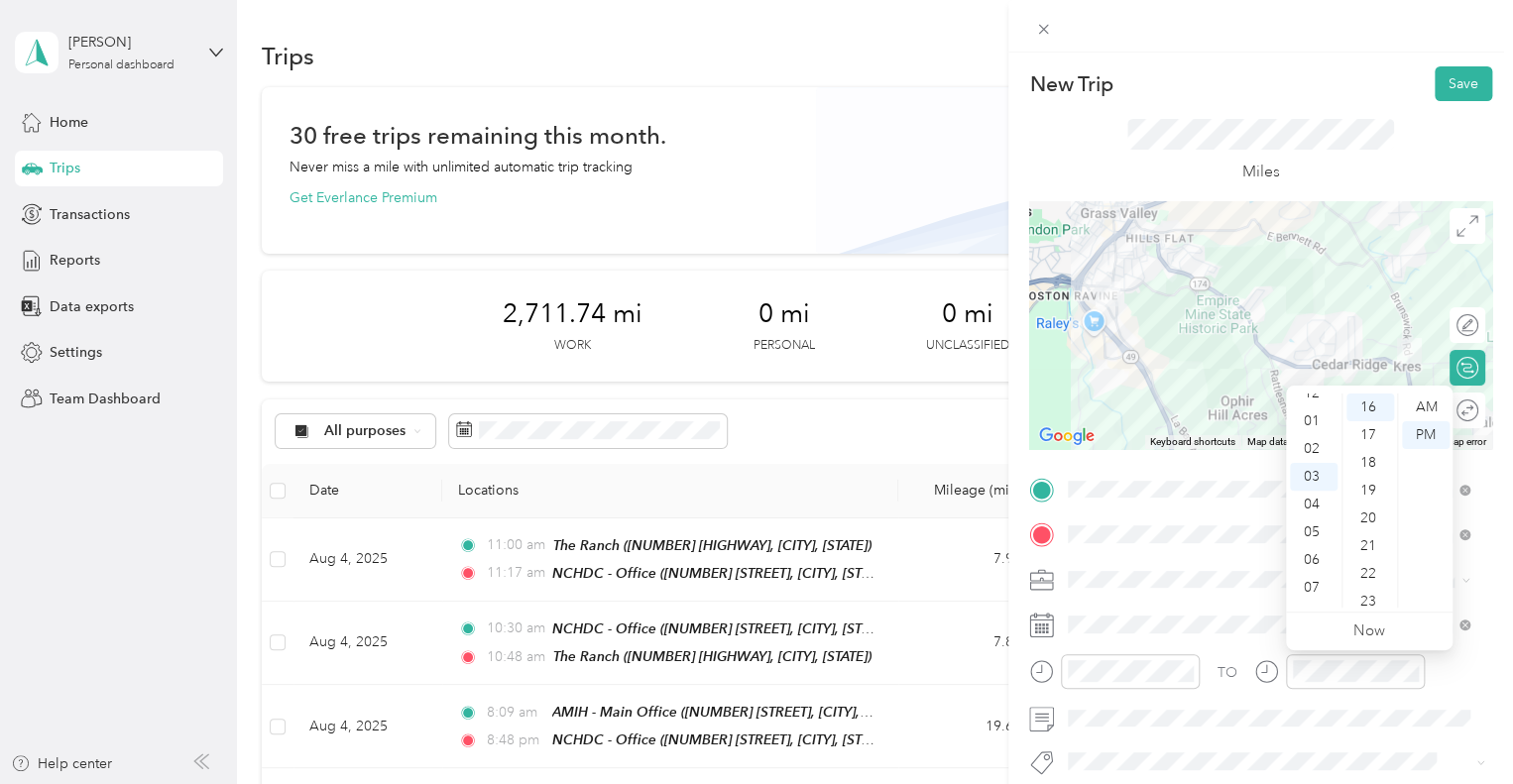 scroll, scrollTop: 0, scrollLeft: 0, axis: both 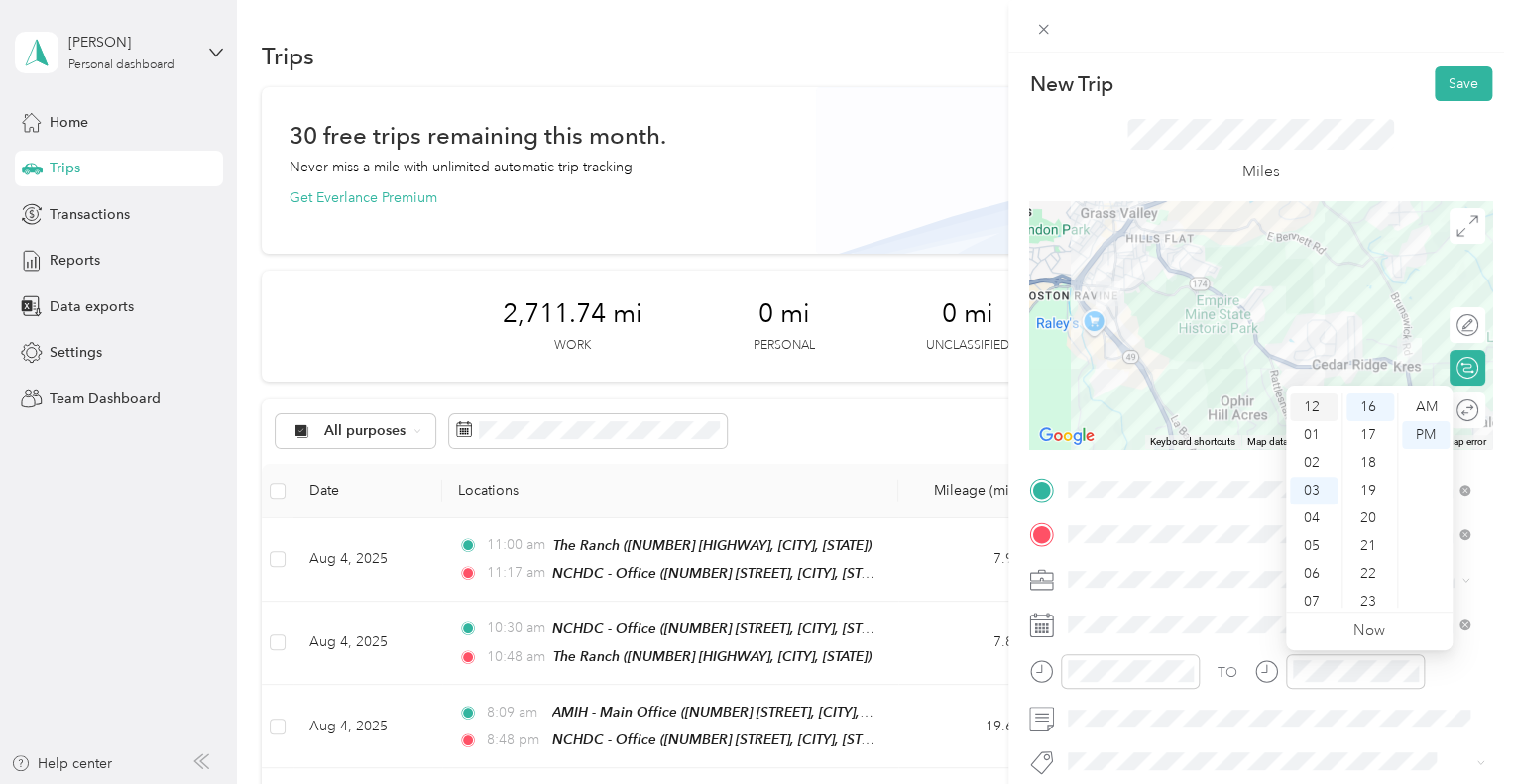 click on "12" at bounding box center (1314, 407) 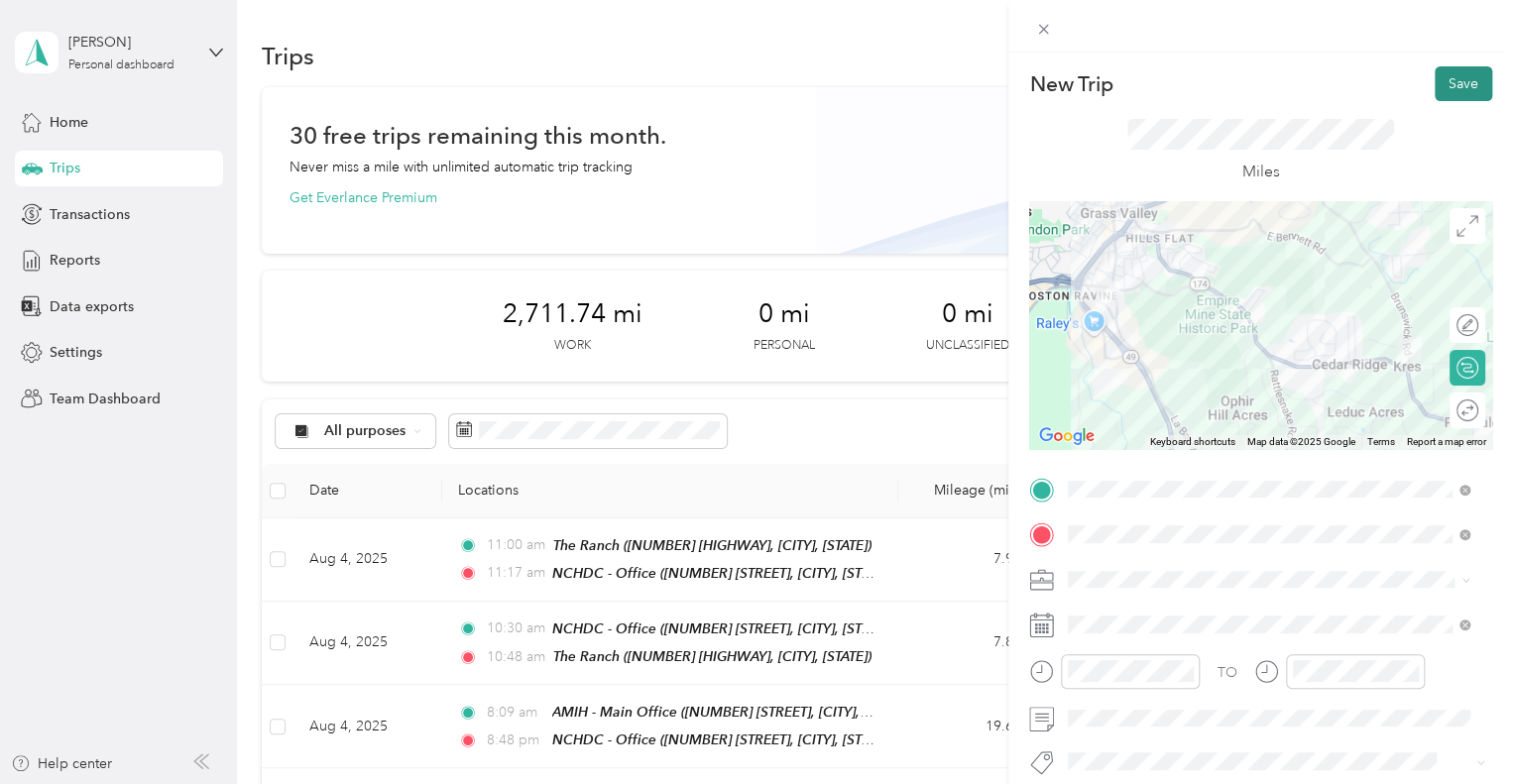 click on "Save" at bounding box center [1463, 83] 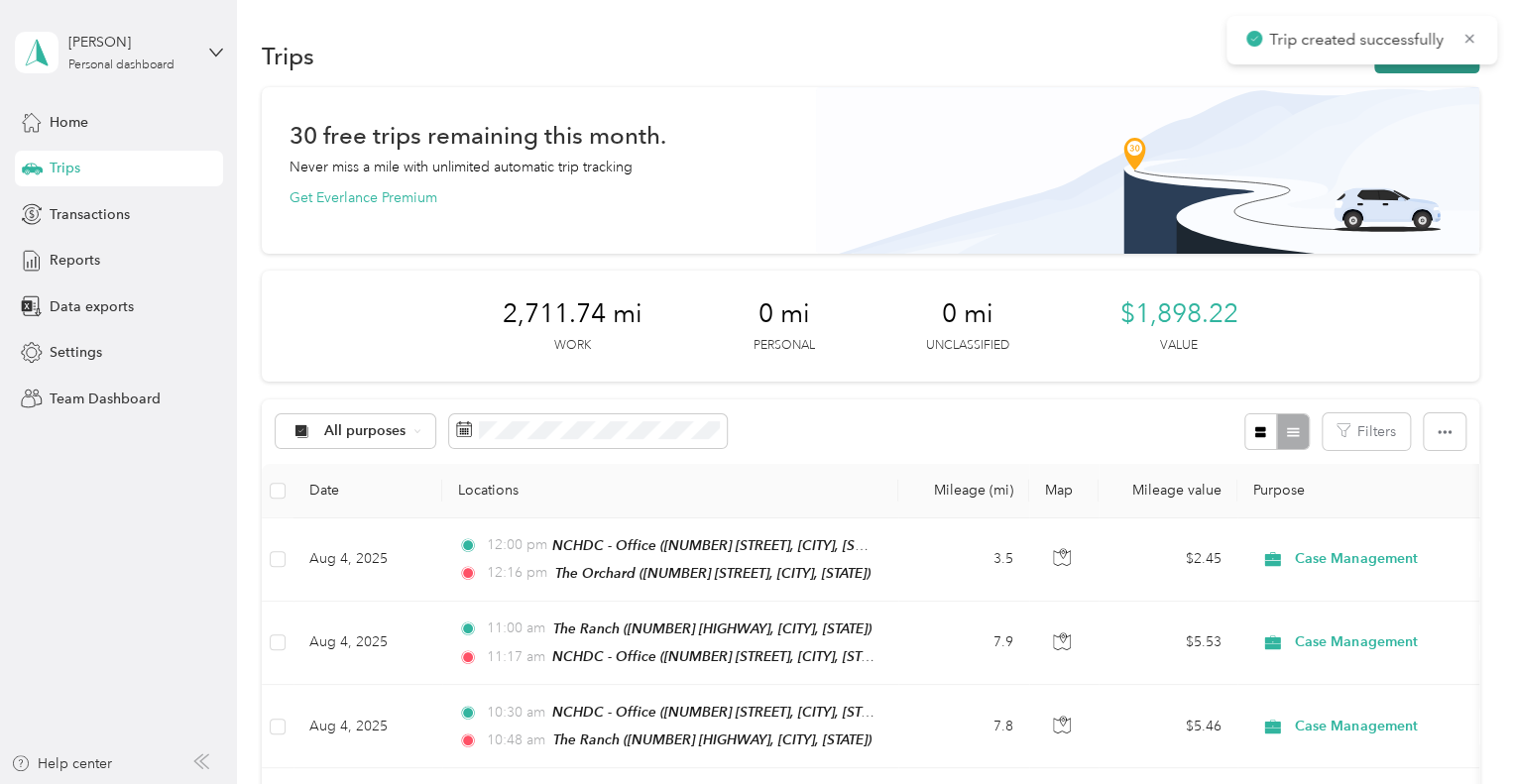 click on "New trip" at bounding box center [1427, 56] 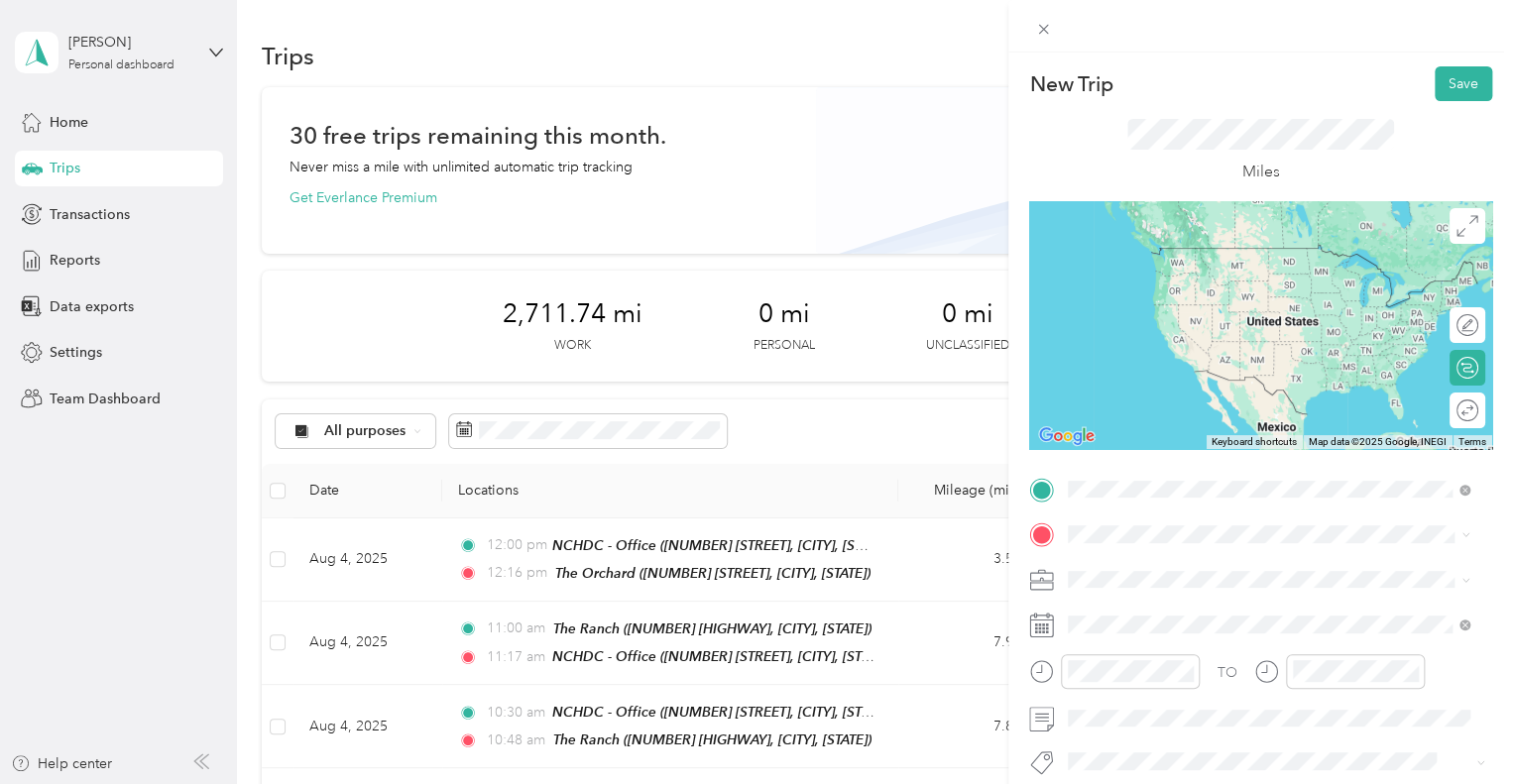 click on "TEAM The Orchard [NUMBER] [STREET], [POSTAL_CODE], [CITY], [STATE], [COUNTRY]" at bounding box center (1284, 280) 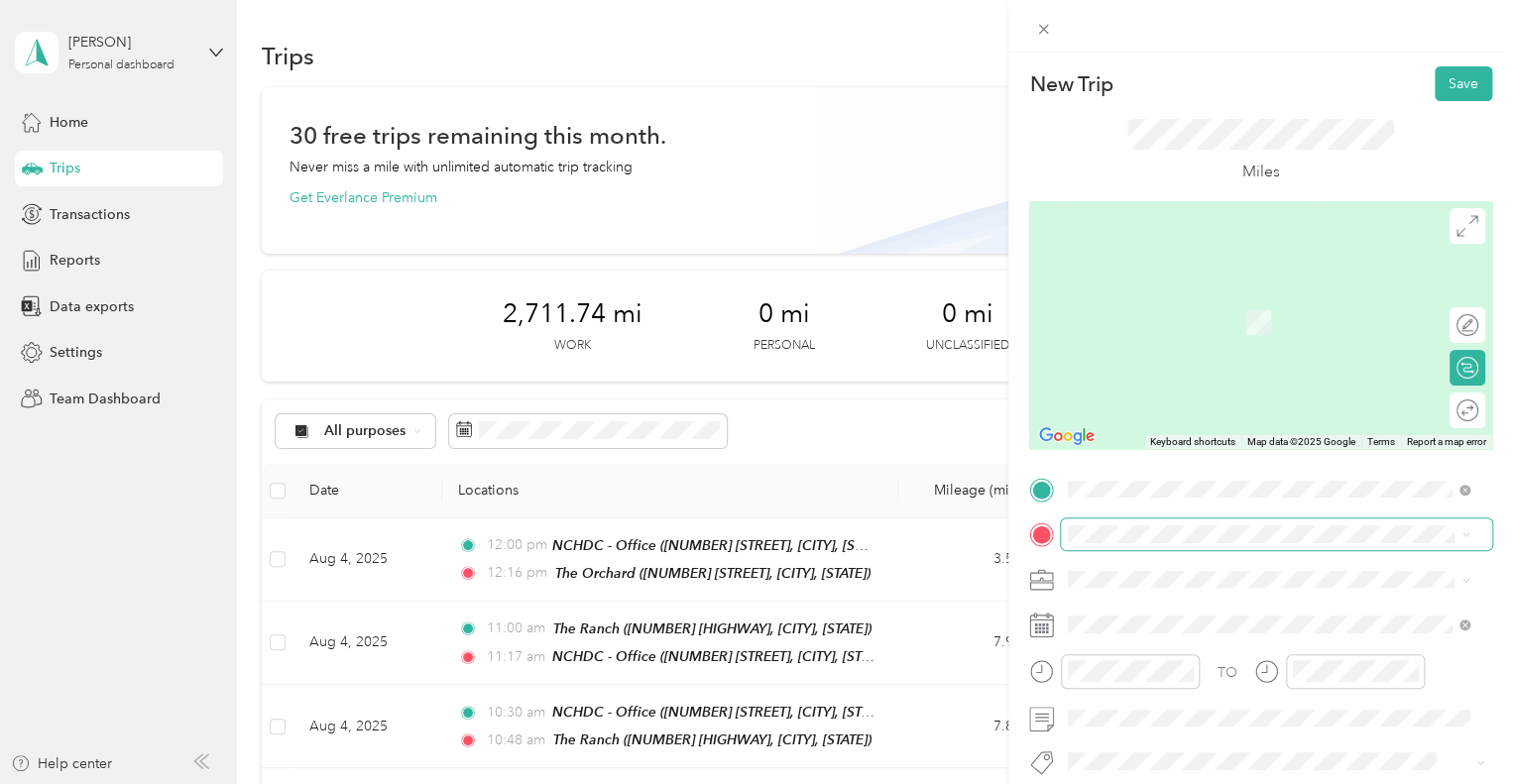 click at bounding box center [1276, 534] 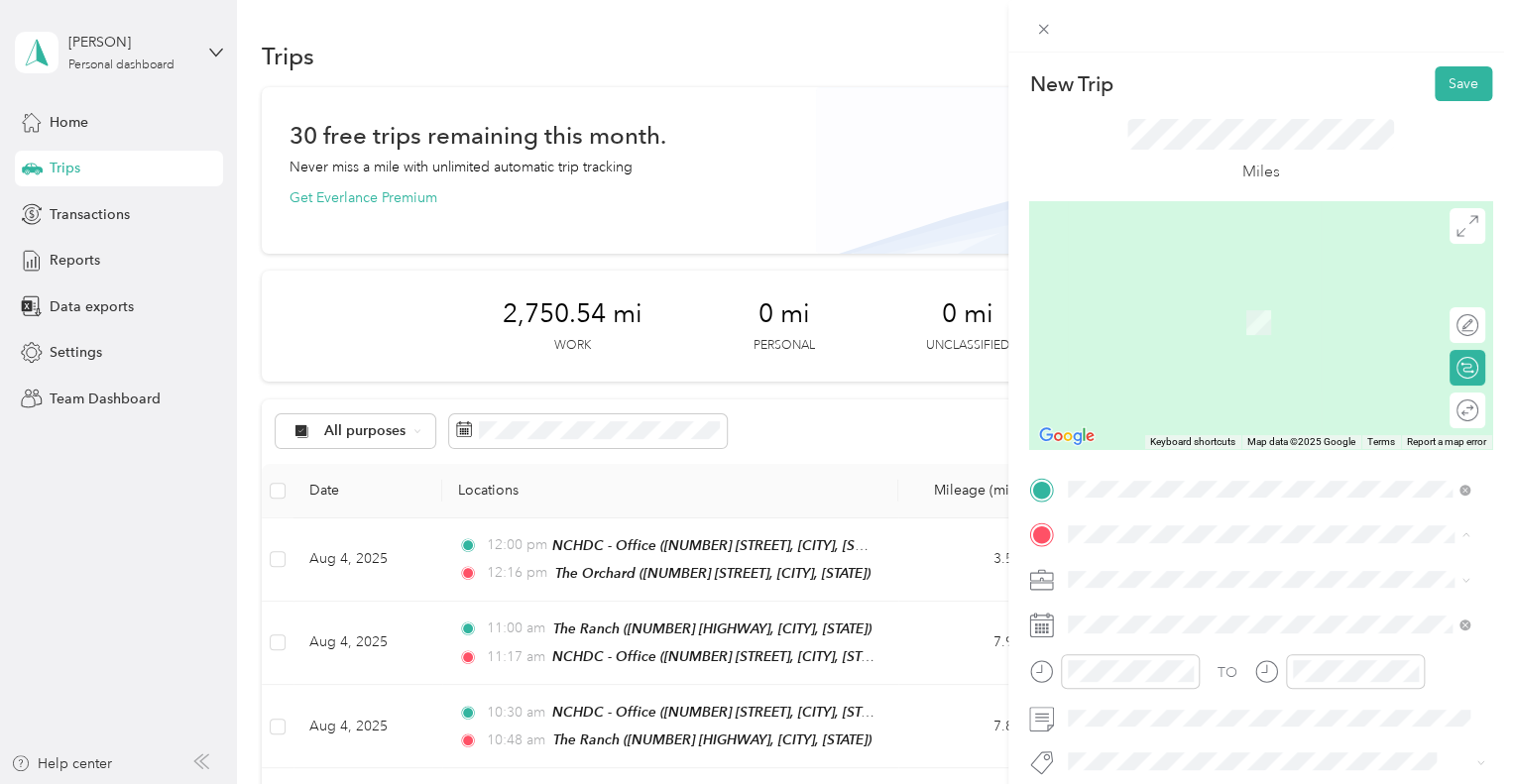 click on "[NUMBER] [STREET]
[CITY], [STATE] [POSTAL_CODE], [COUNTRY]" at bounding box center (1248, 301) 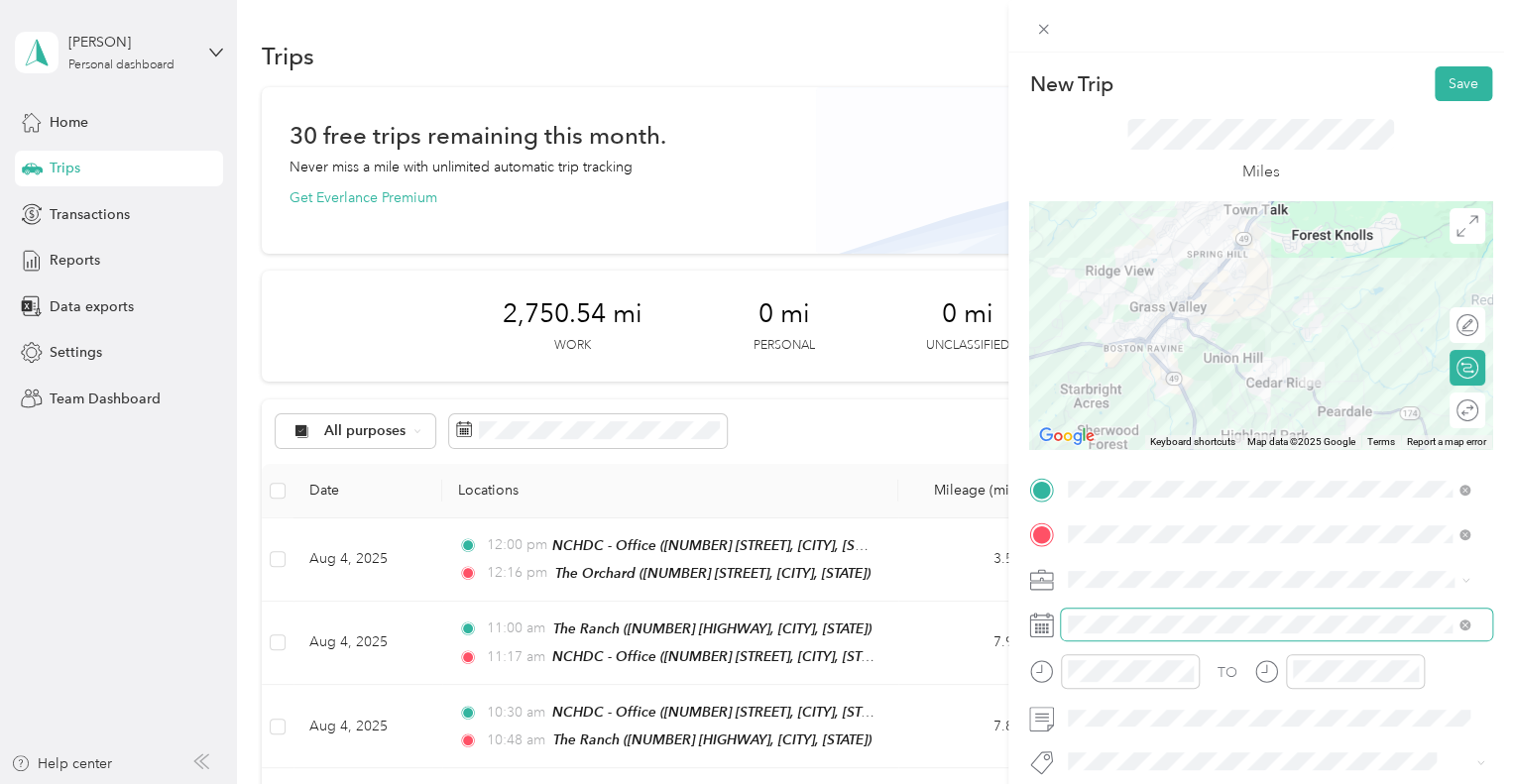 click at bounding box center (1276, 624) 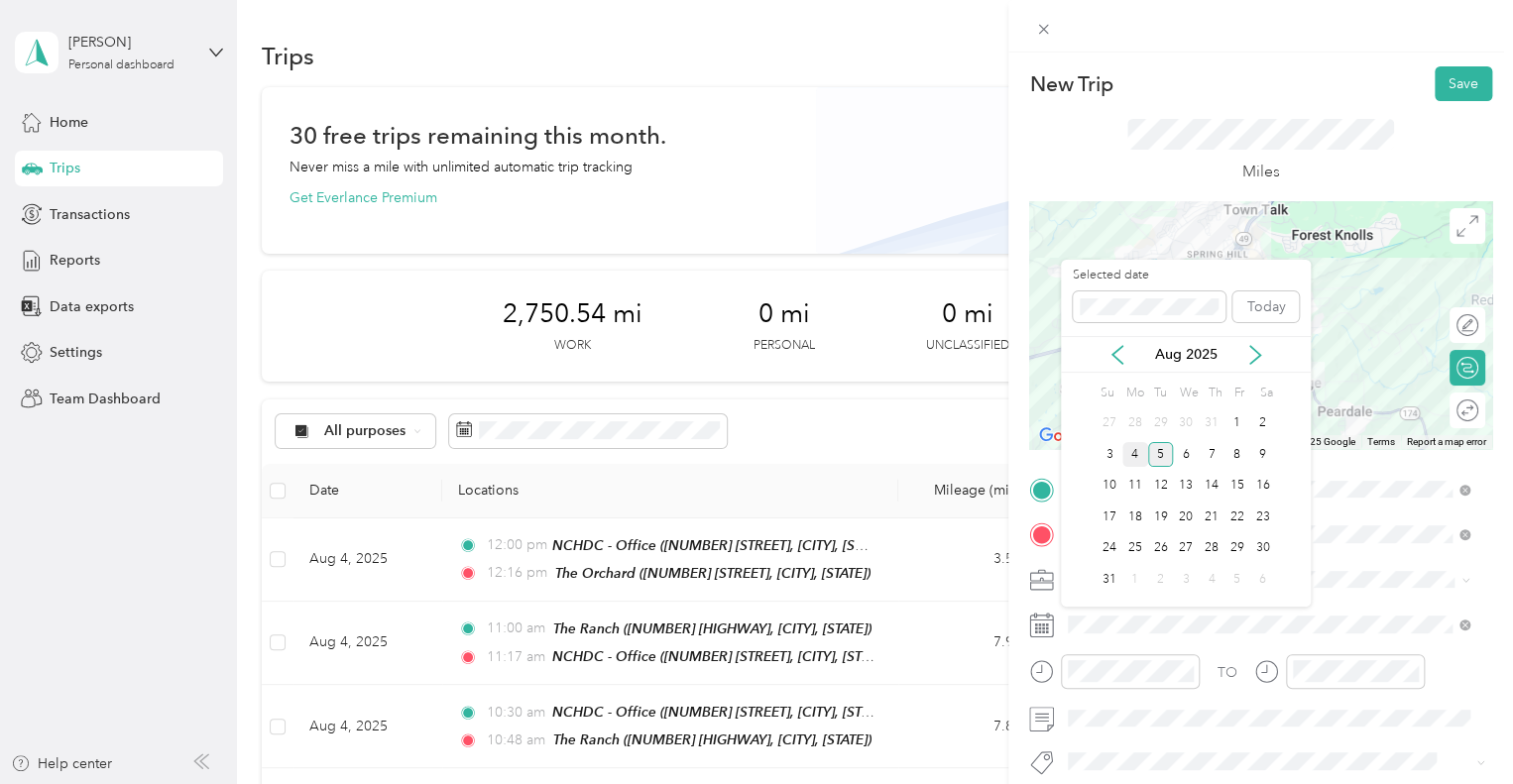 click on "4" at bounding box center (1135, 454) 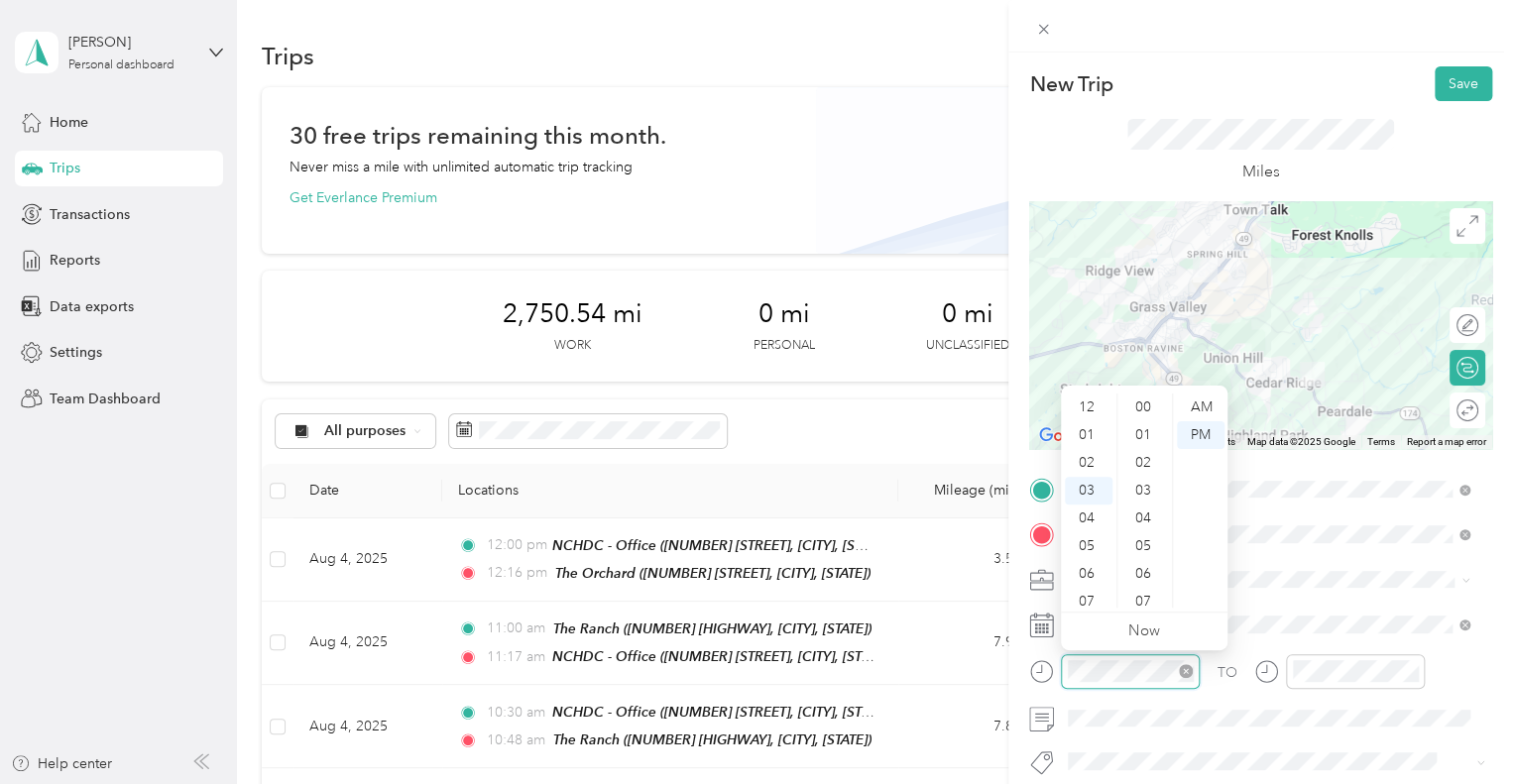 scroll, scrollTop: 83, scrollLeft: 0, axis: vertical 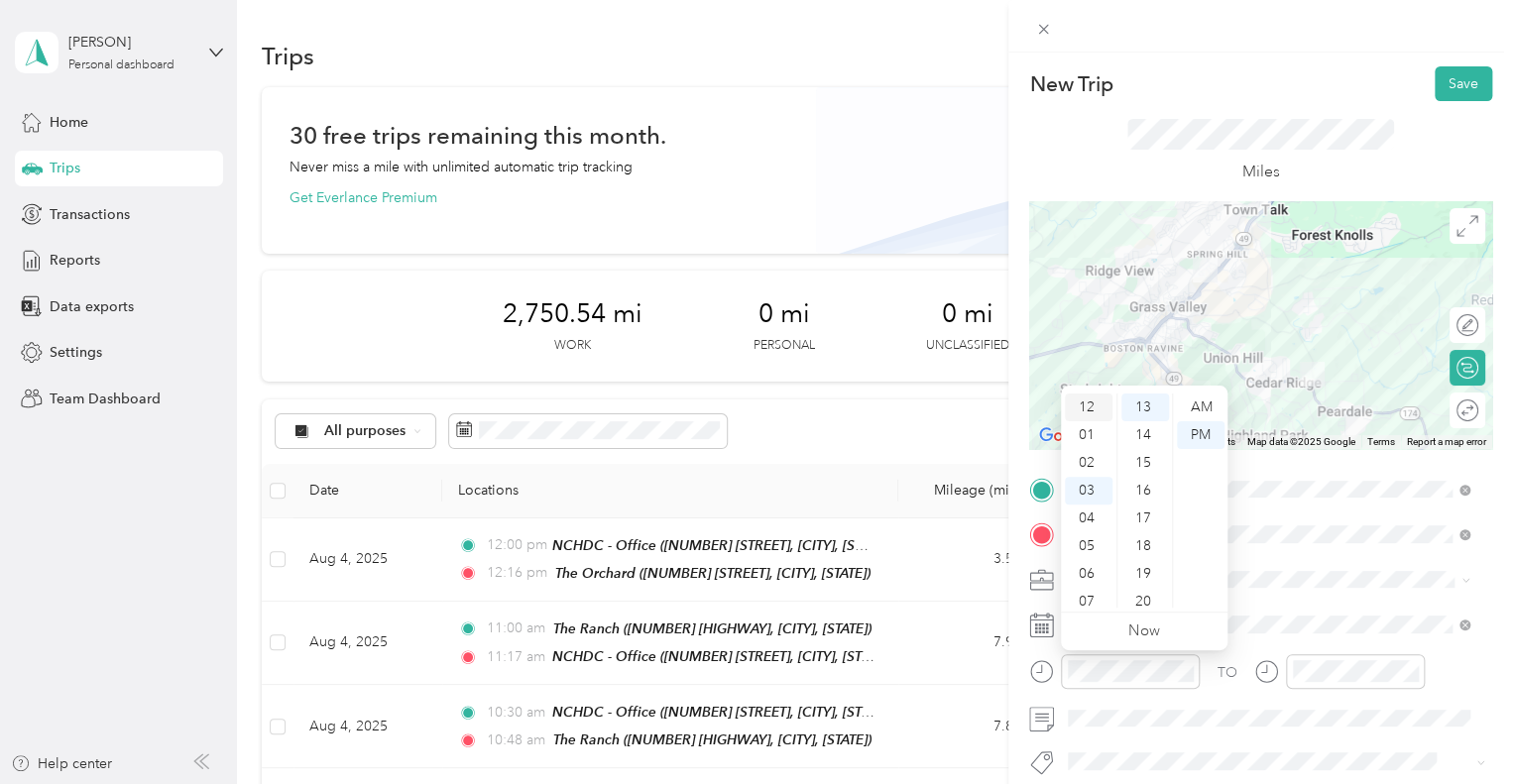 click on "12" at bounding box center [1089, 407] 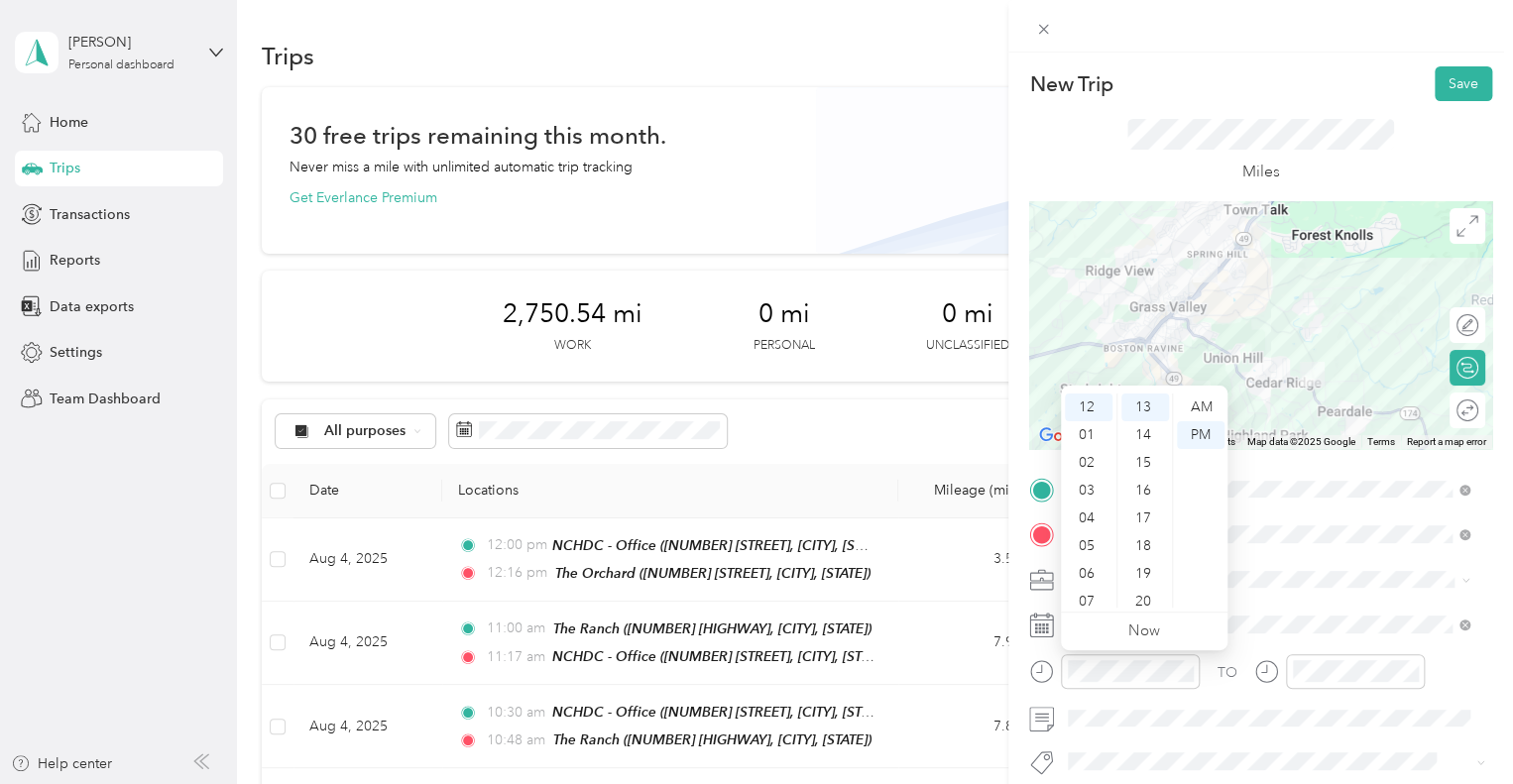 scroll, scrollTop: 400, scrollLeft: 0, axis: vertical 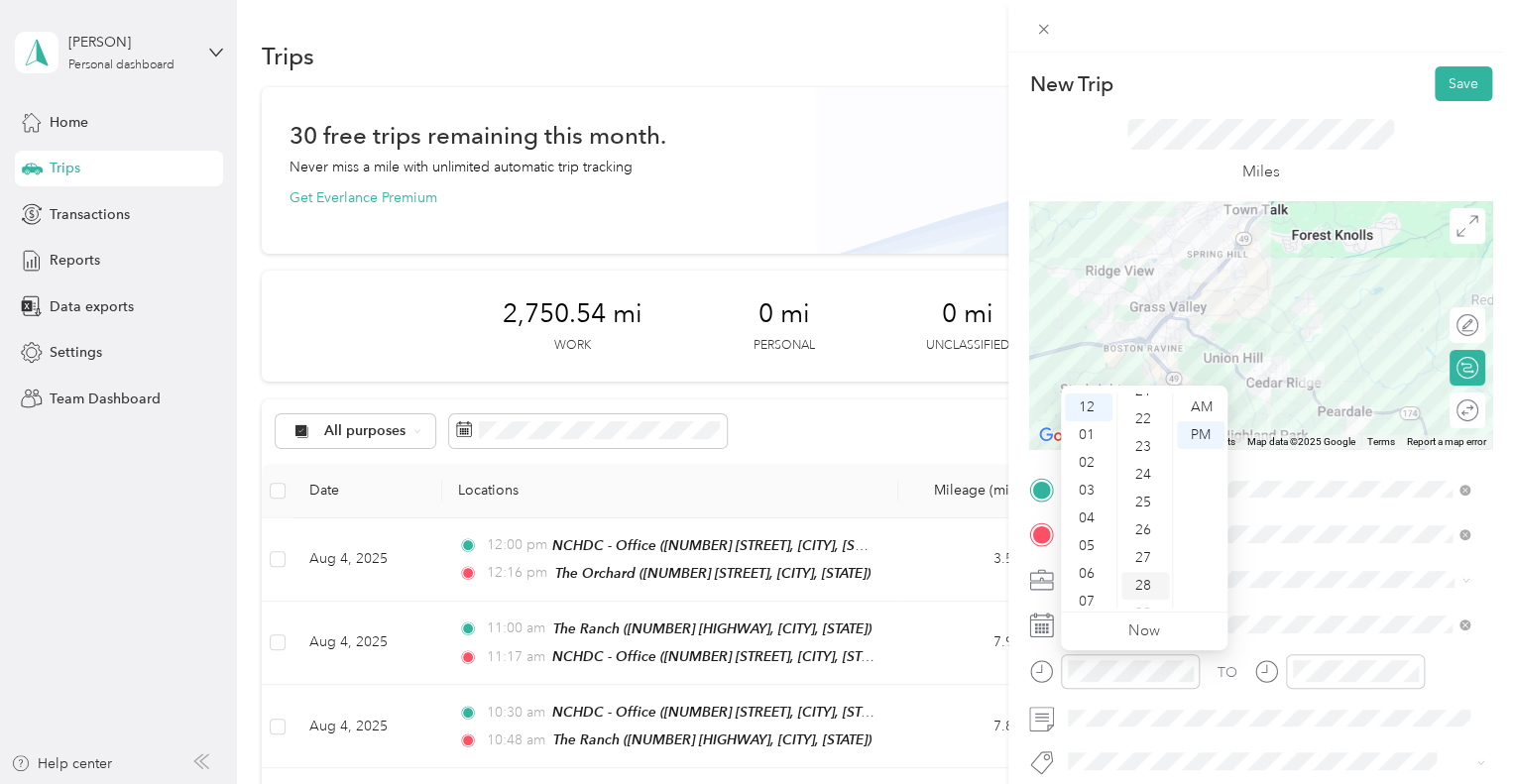 click on "28" at bounding box center [1145, 586] 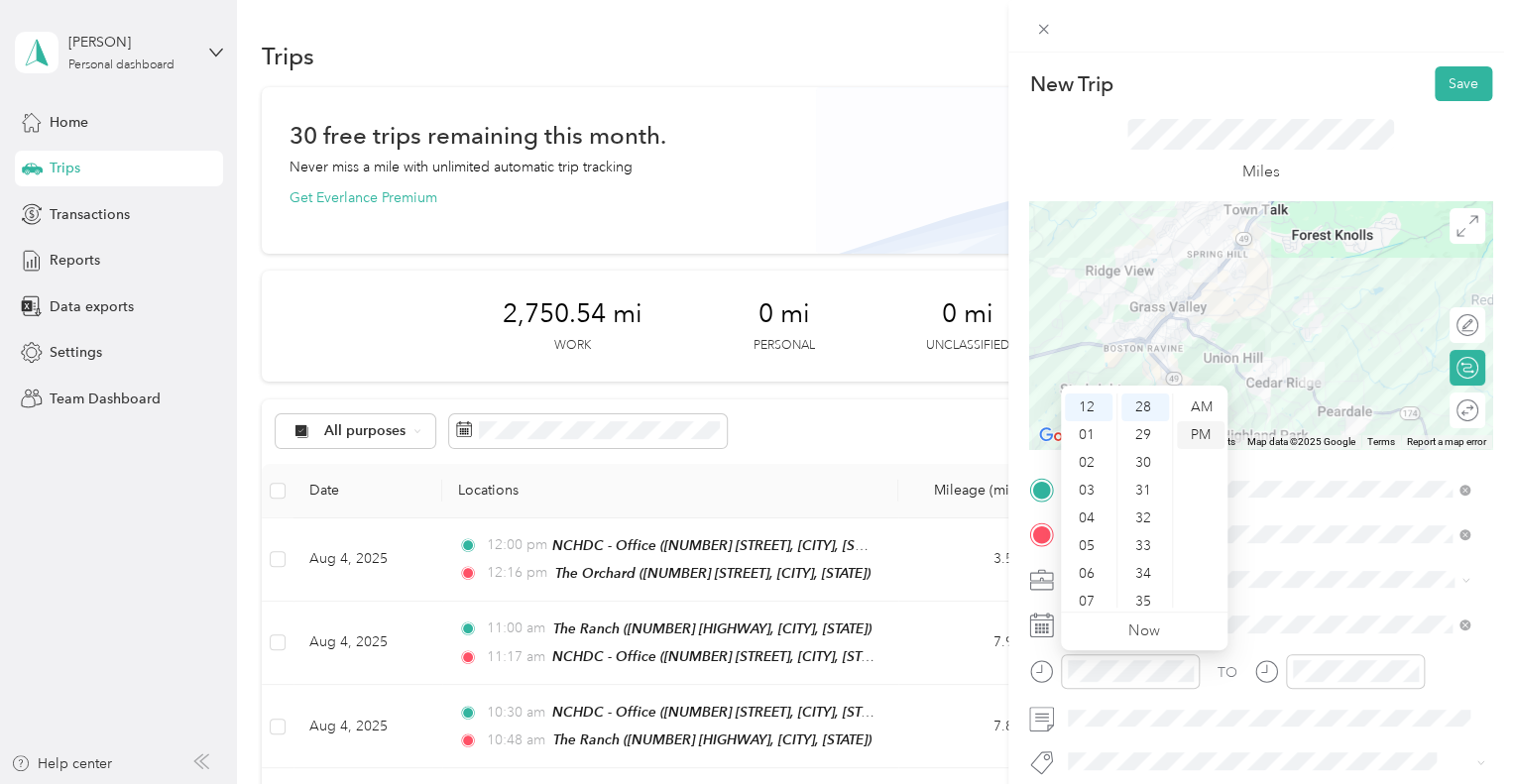 click on "PM" at bounding box center (1201, 435) 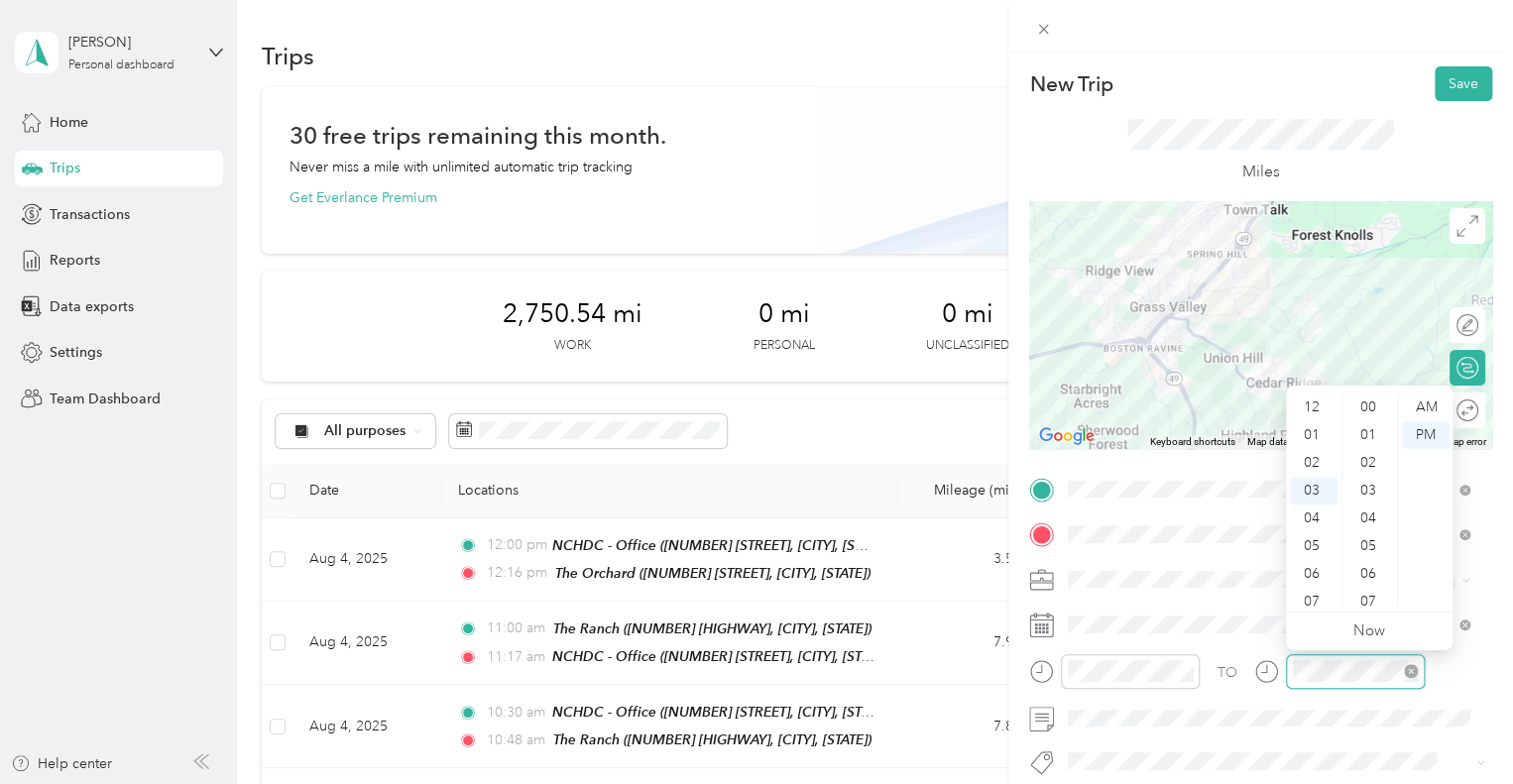 scroll, scrollTop: 83, scrollLeft: 0, axis: vertical 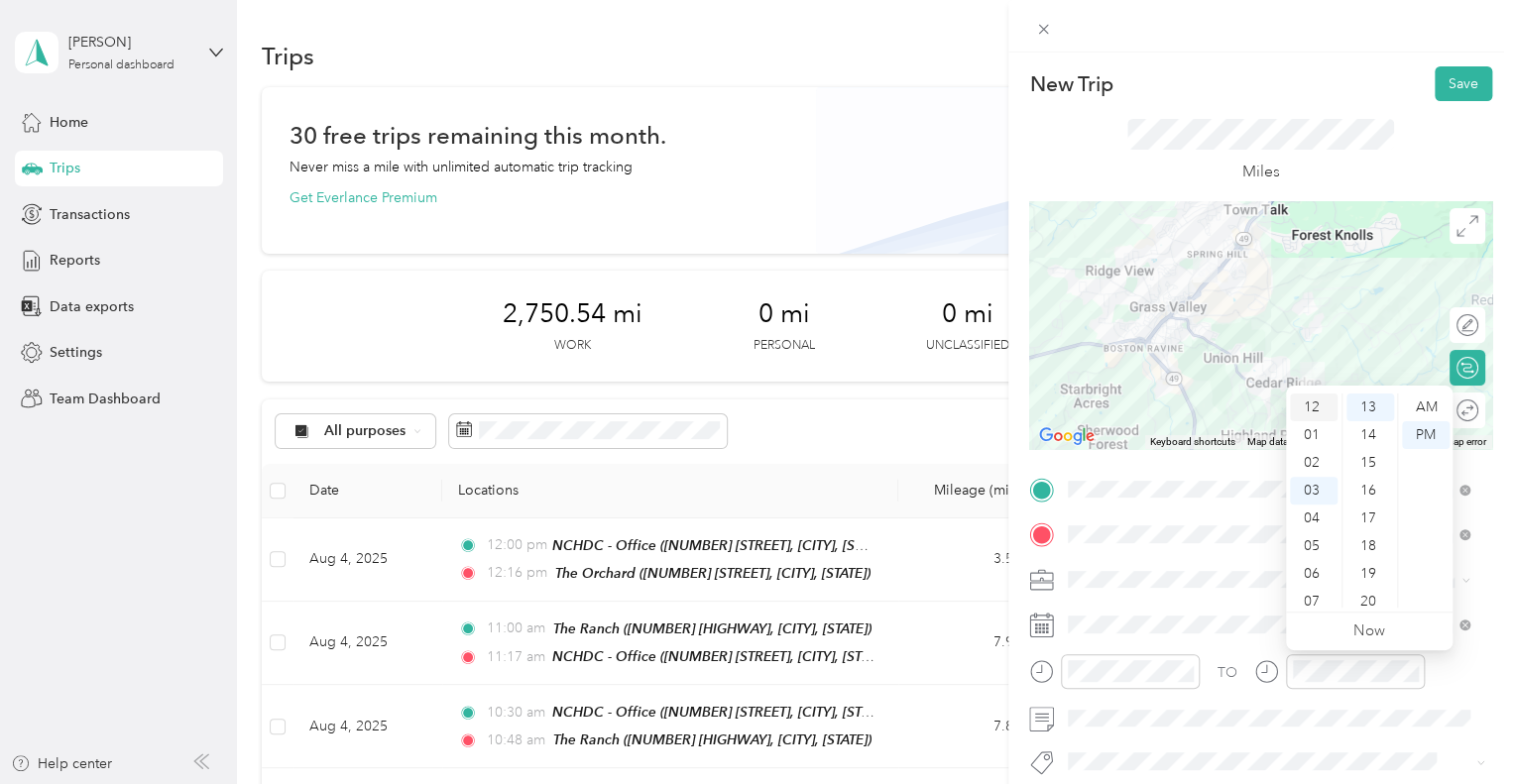 click on "12" at bounding box center [1314, 407] 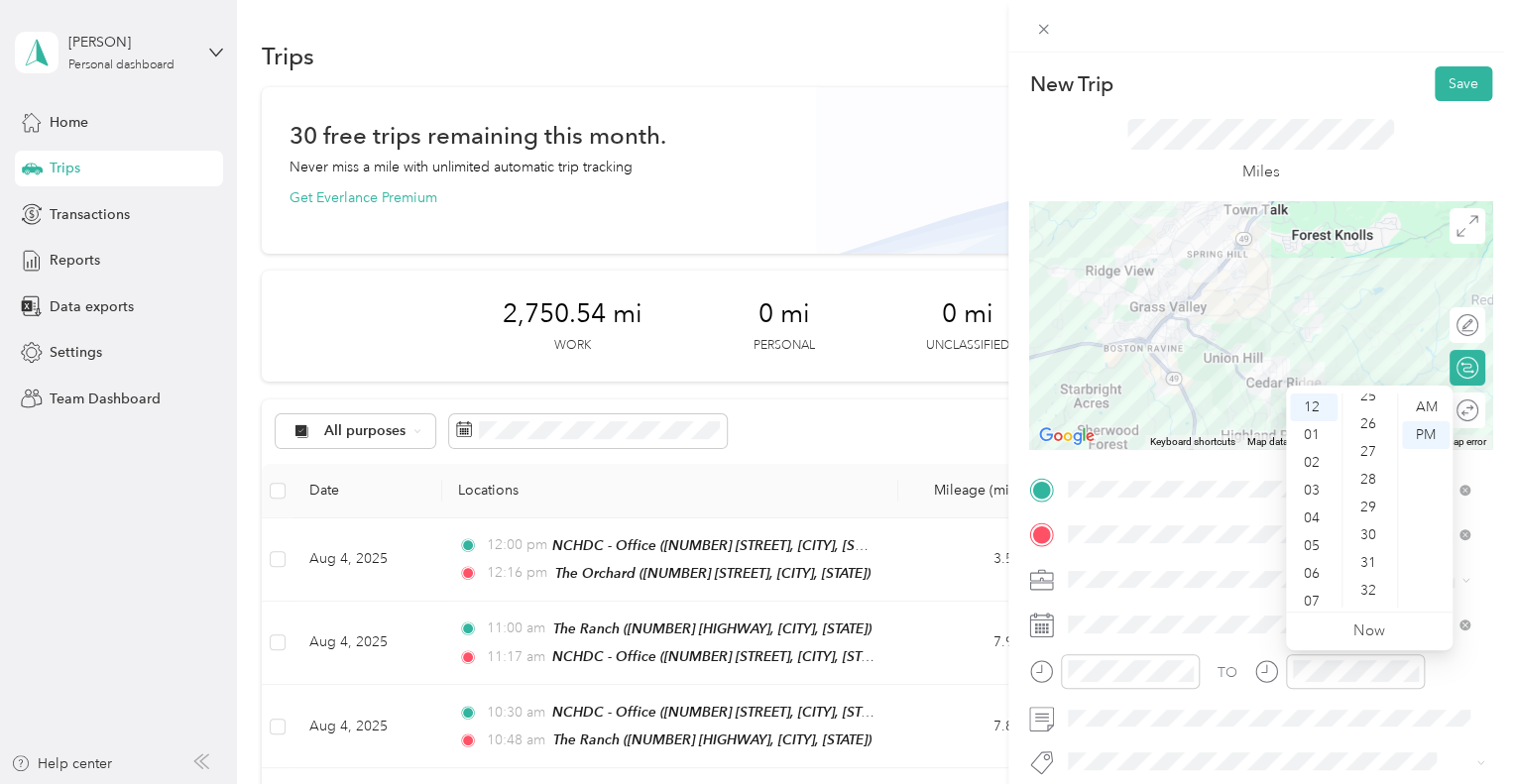 scroll, scrollTop: 770, scrollLeft: 0, axis: vertical 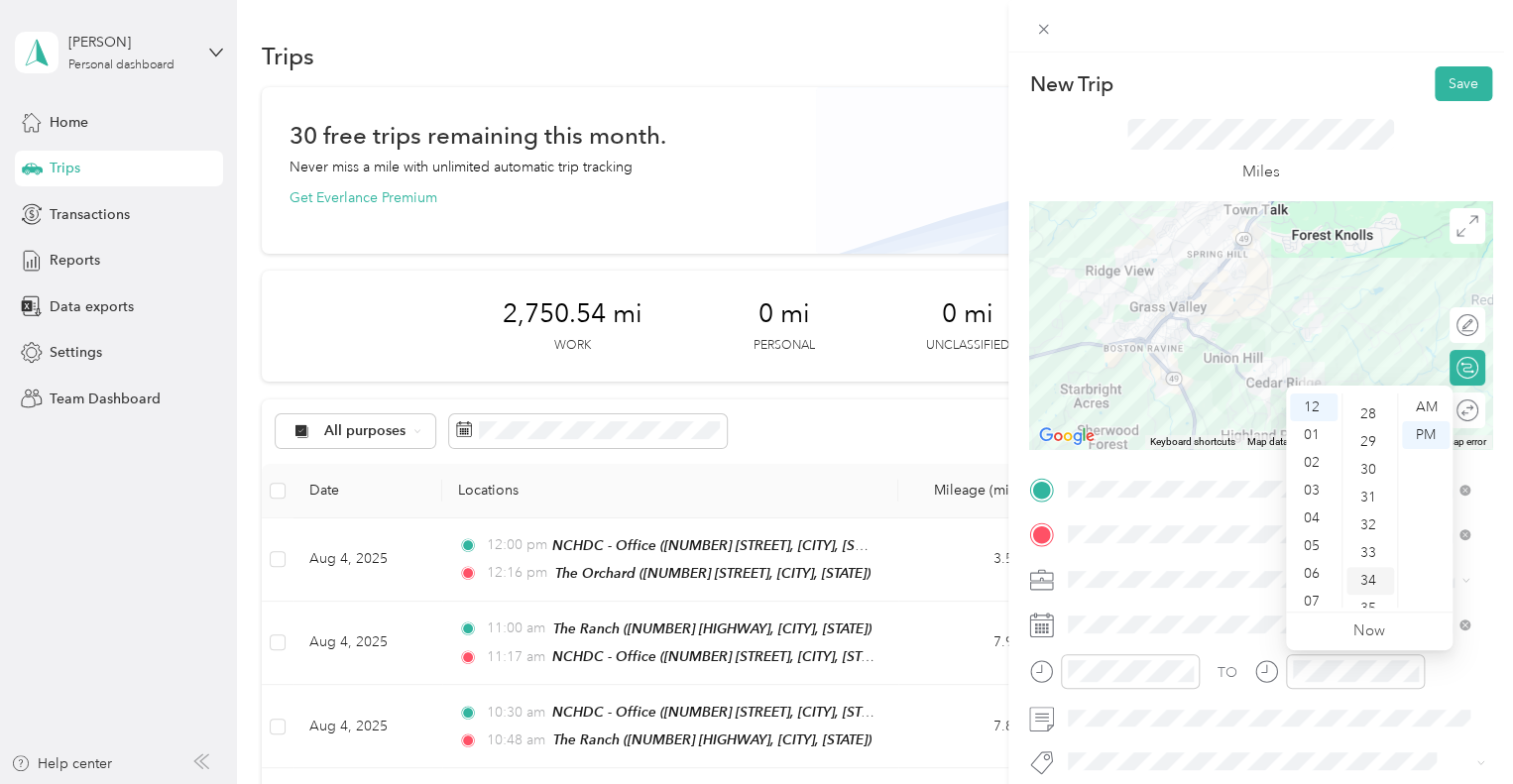 click on "34" at bounding box center [1370, 581] 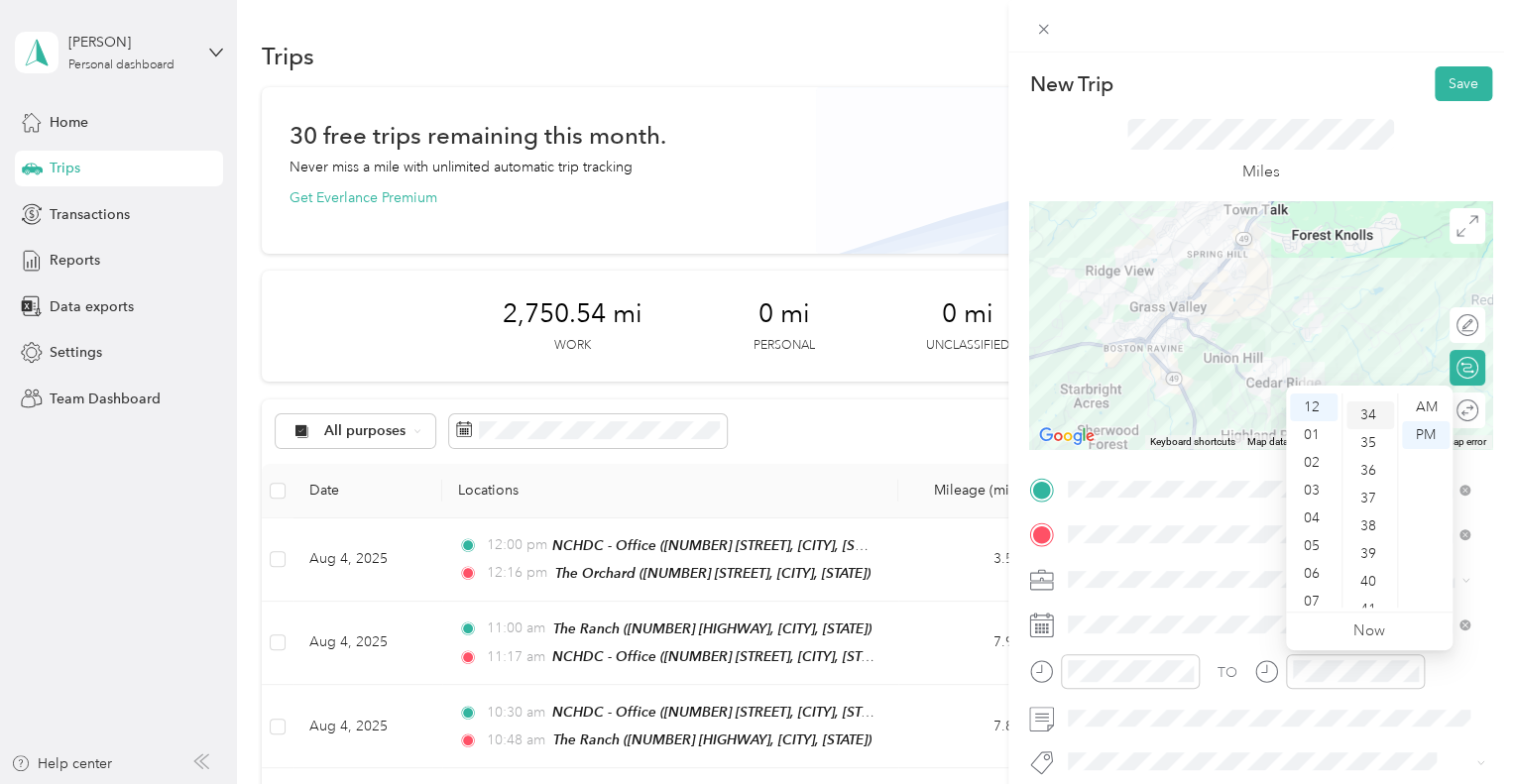 scroll, scrollTop: 944, scrollLeft: 0, axis: vertical 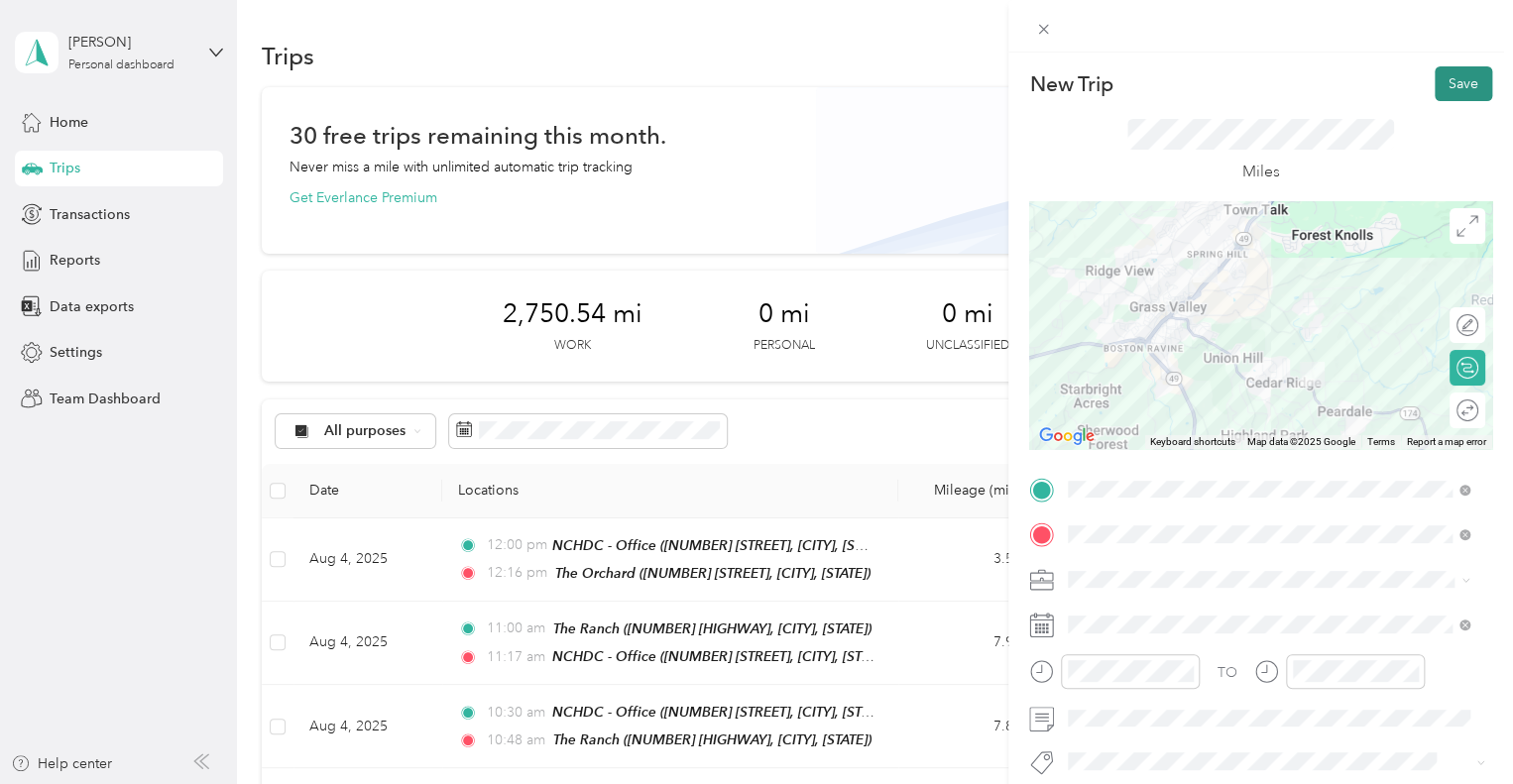 click on "Save" at bounding box center (1463, 83) 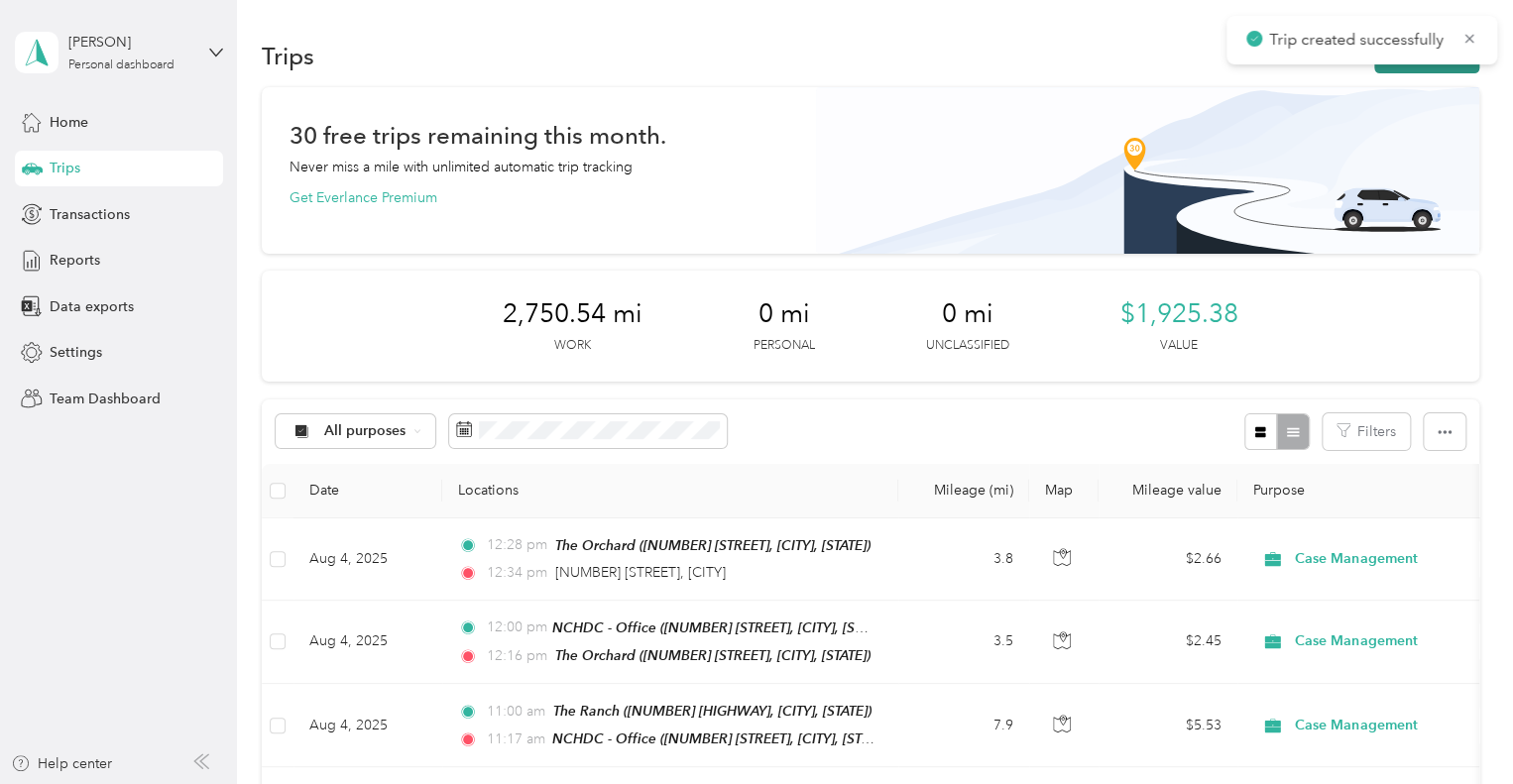 click on "New trip" at bounding box center [1427, 56] 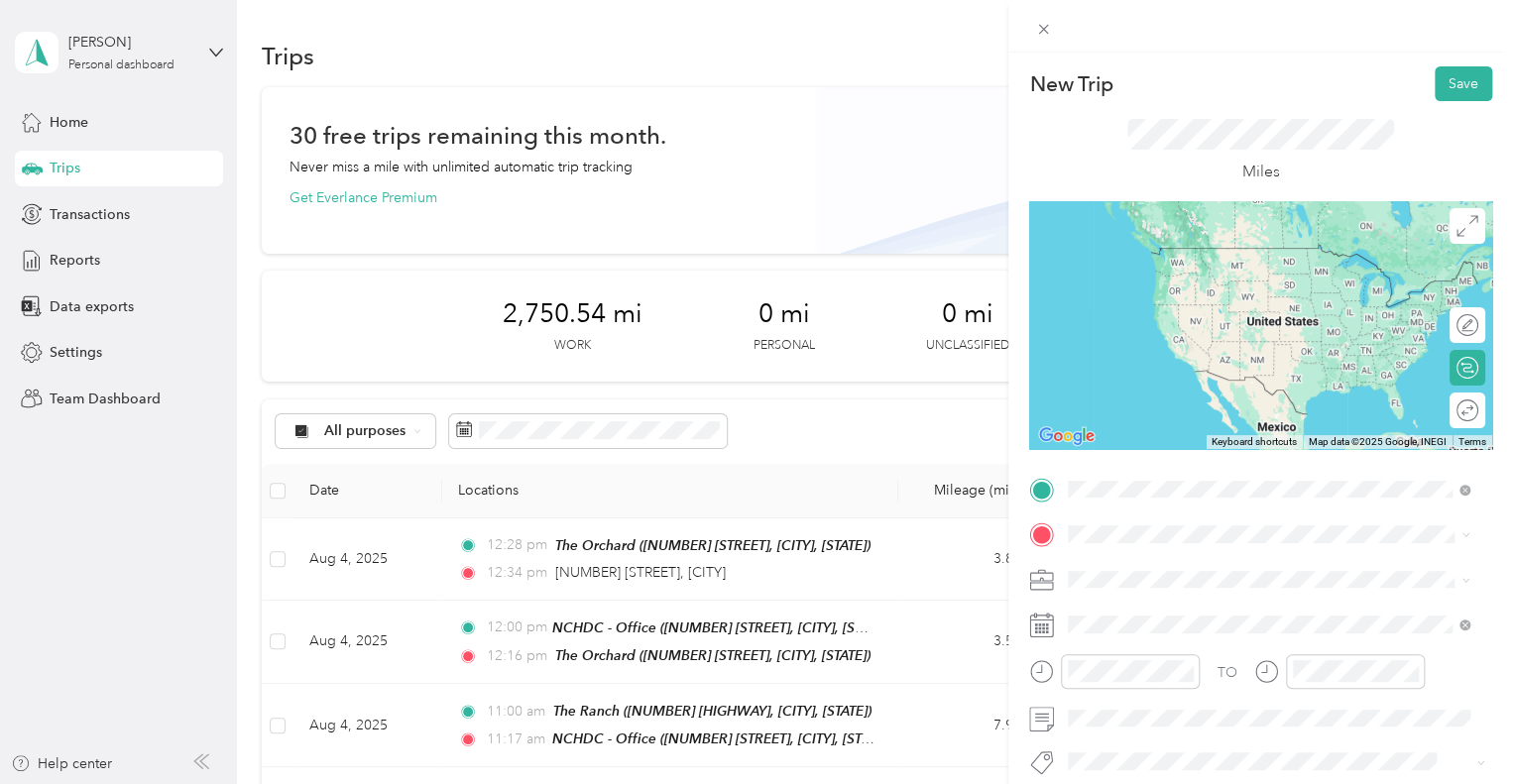 click on "[NUMBER] [STREET]
[CITY], [STATE] [POSTAL_CODE], [COUNTRY]" at bounding box center [1268, 257] 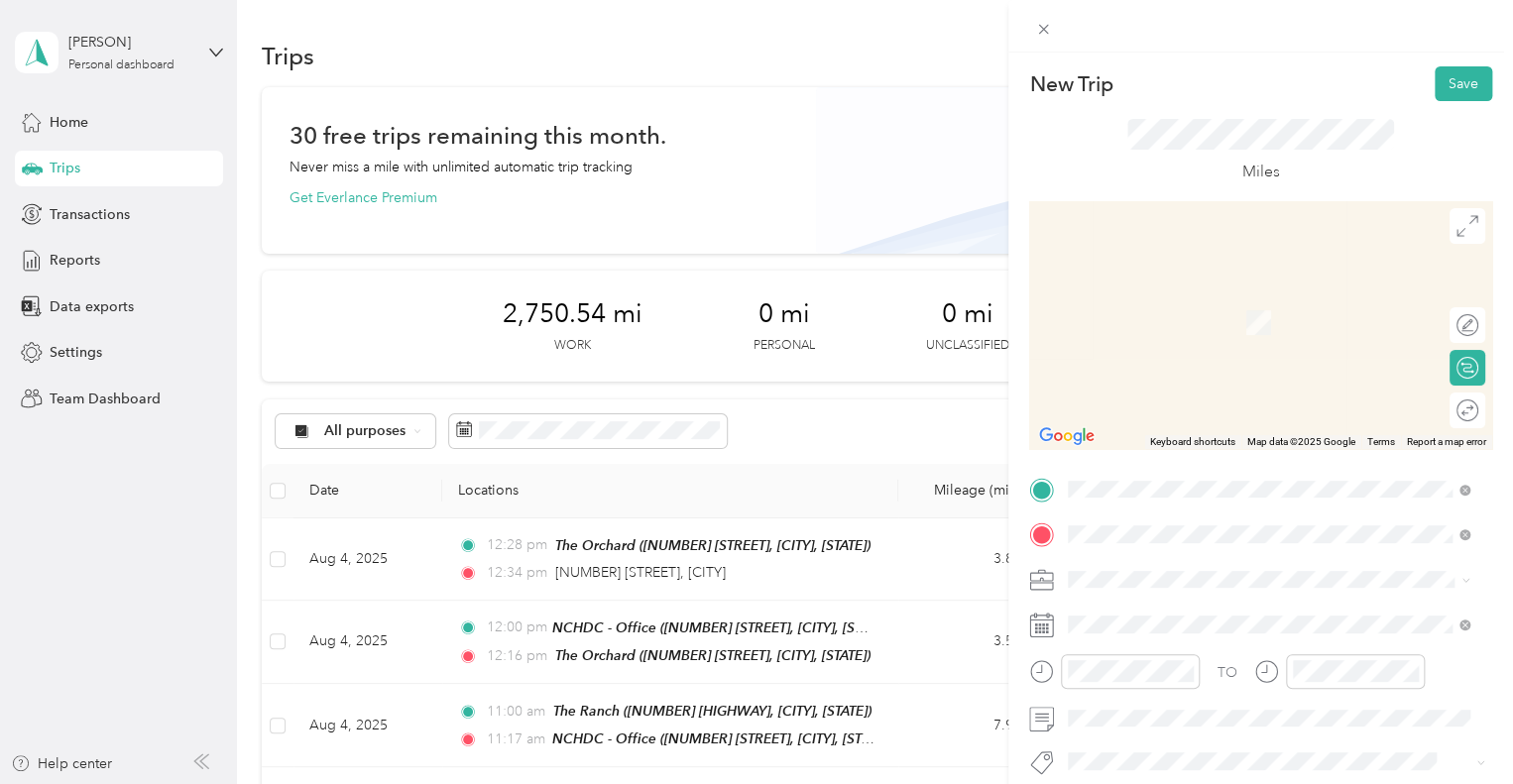 click on "TEAM NCHDC - Office [NUMBER] [STREET], [POSTAL_CODE], [CITY], [STATE], [COUNTRY]" at bounding box center (1284, 326) 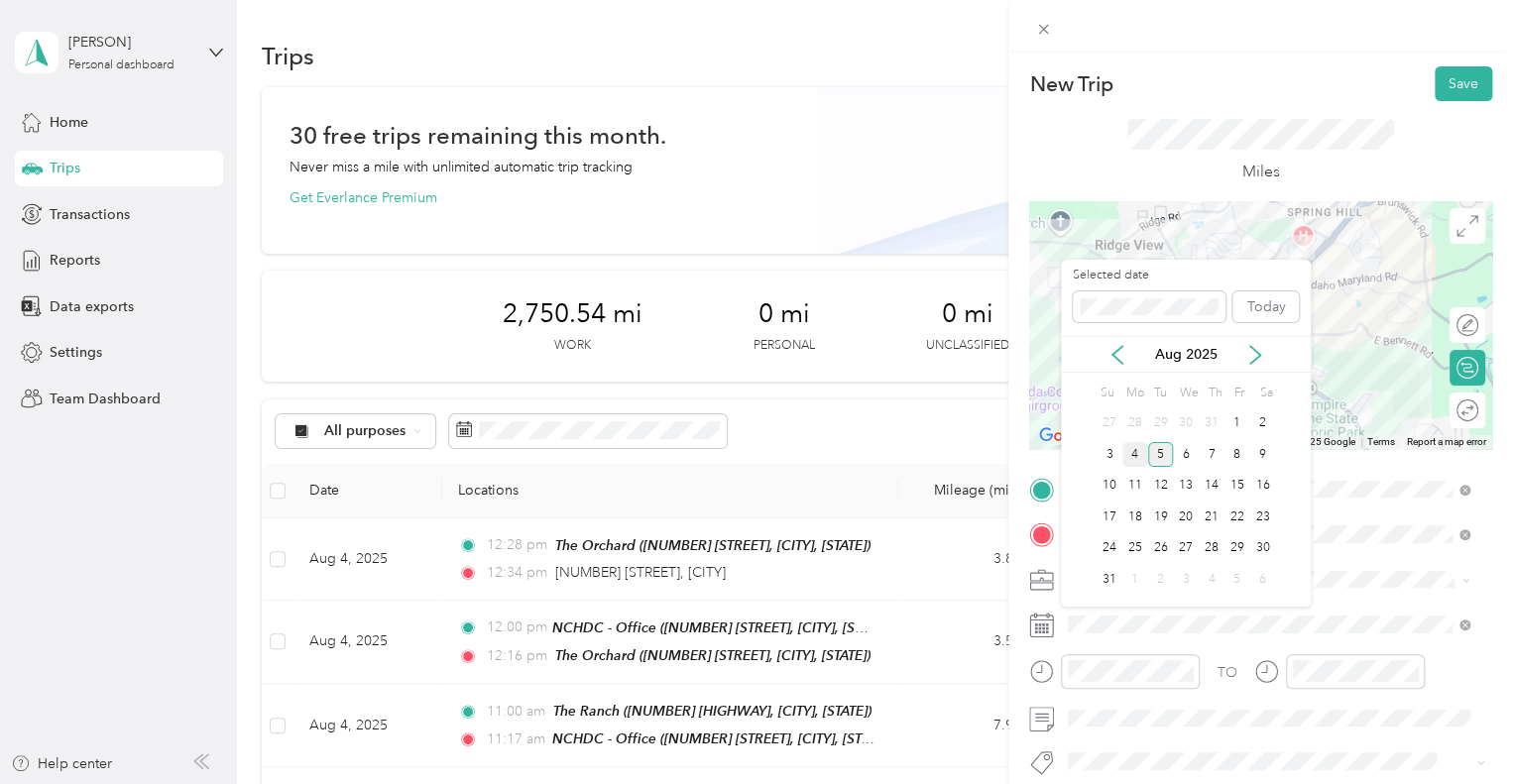 click on "4" at bounding box center [1135, 454] 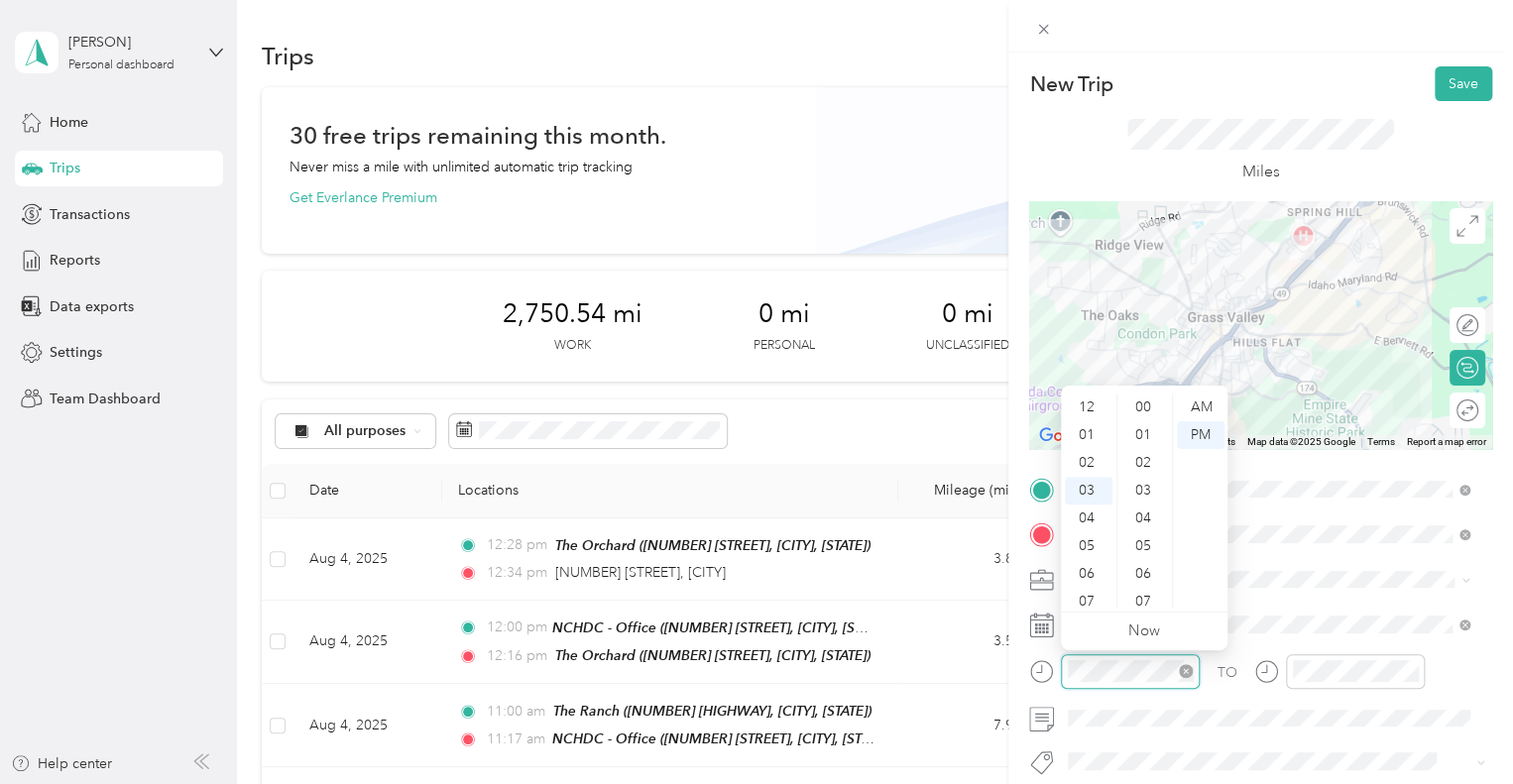 scroll, scrollTop: 83, scrollLeft: 0, axis: vertical 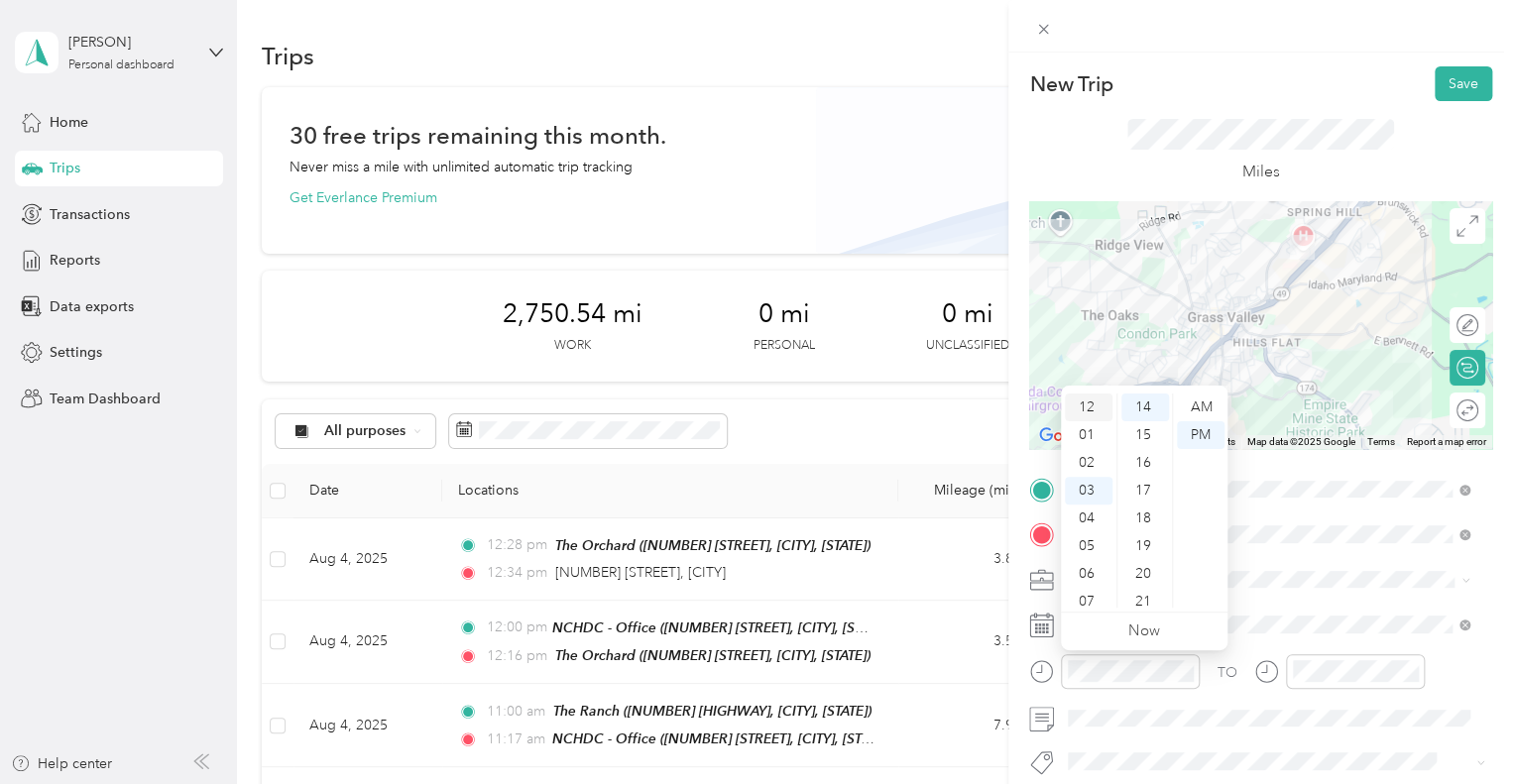 click on "12" at bounding box center (1089, 407) 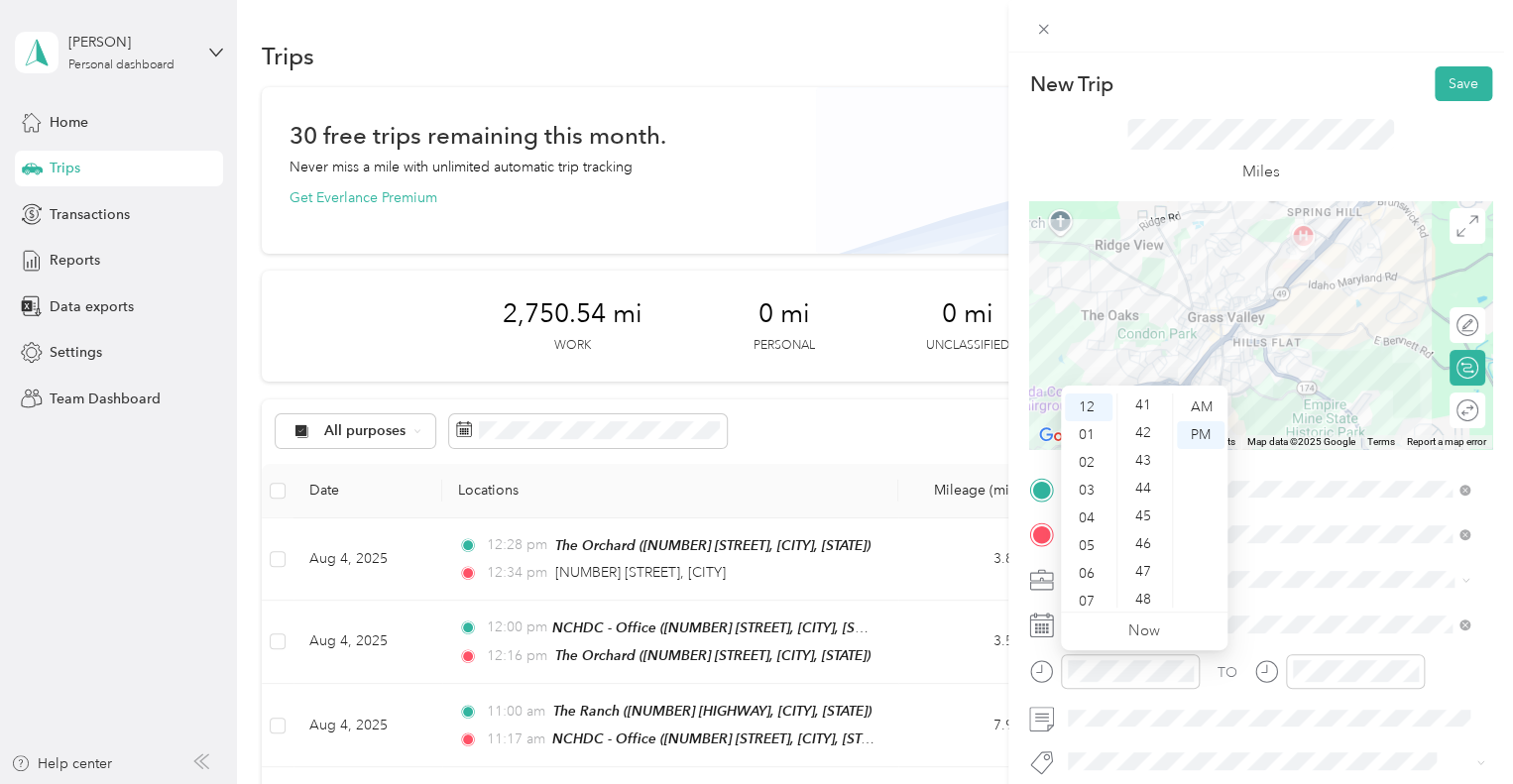 scroll, scrollTop: 1188, scrollLeft: 0, axis: vertical 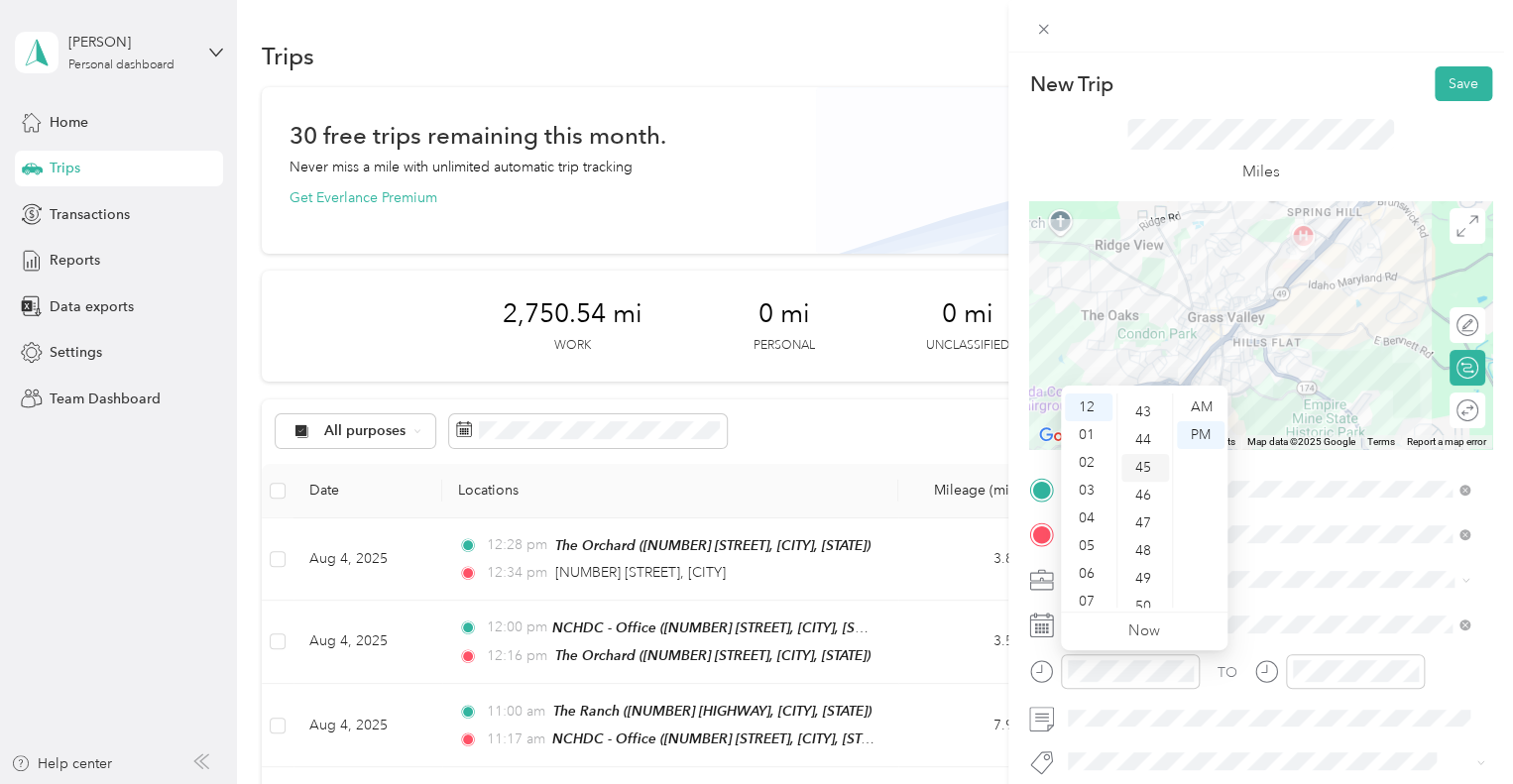 click on "45" at bounding box center [1145, 468] 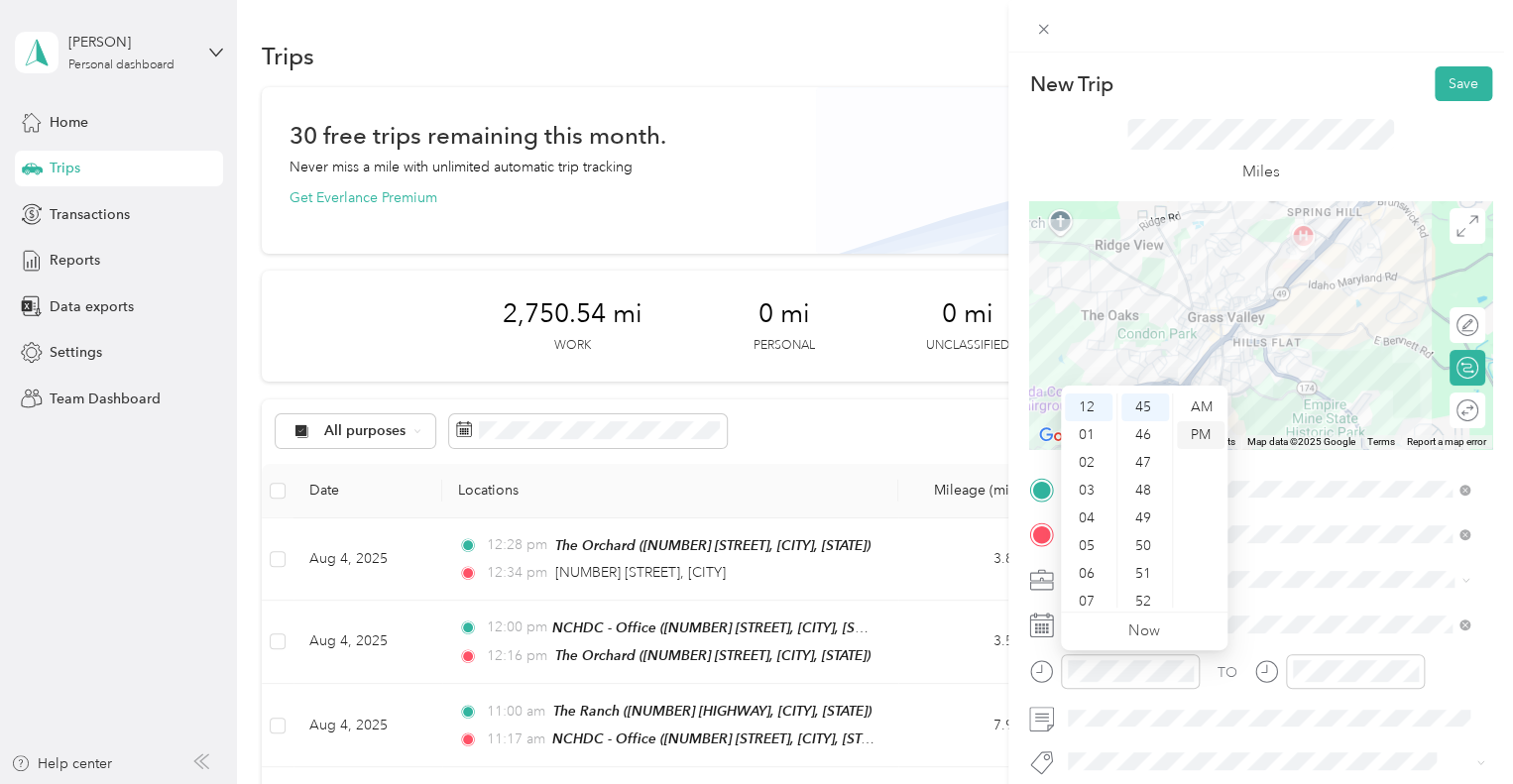 click on "PM" at bounding box center [1201, 435] 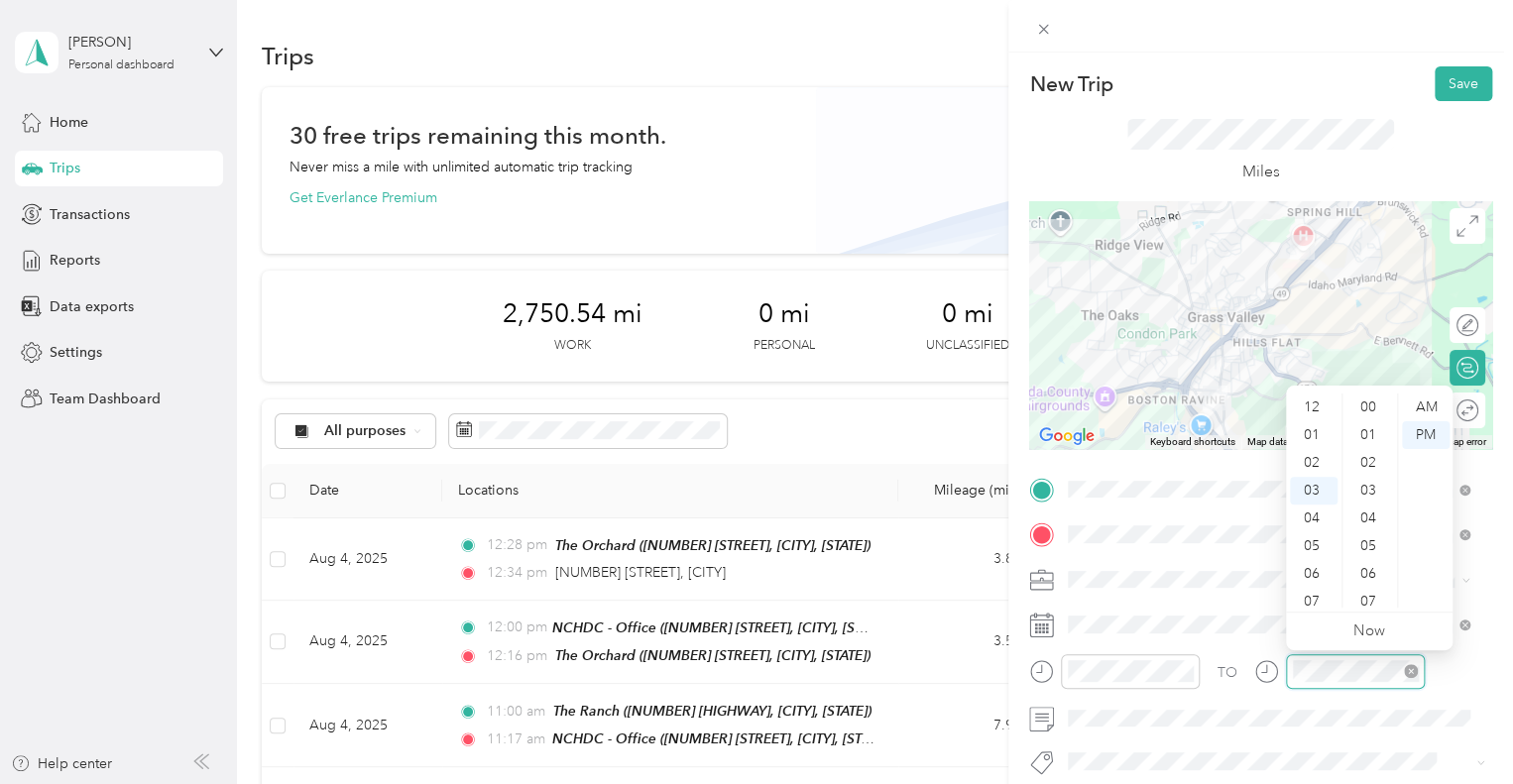 scroll, scrollTop: 83, scrollLeft: 0, axis: vertical 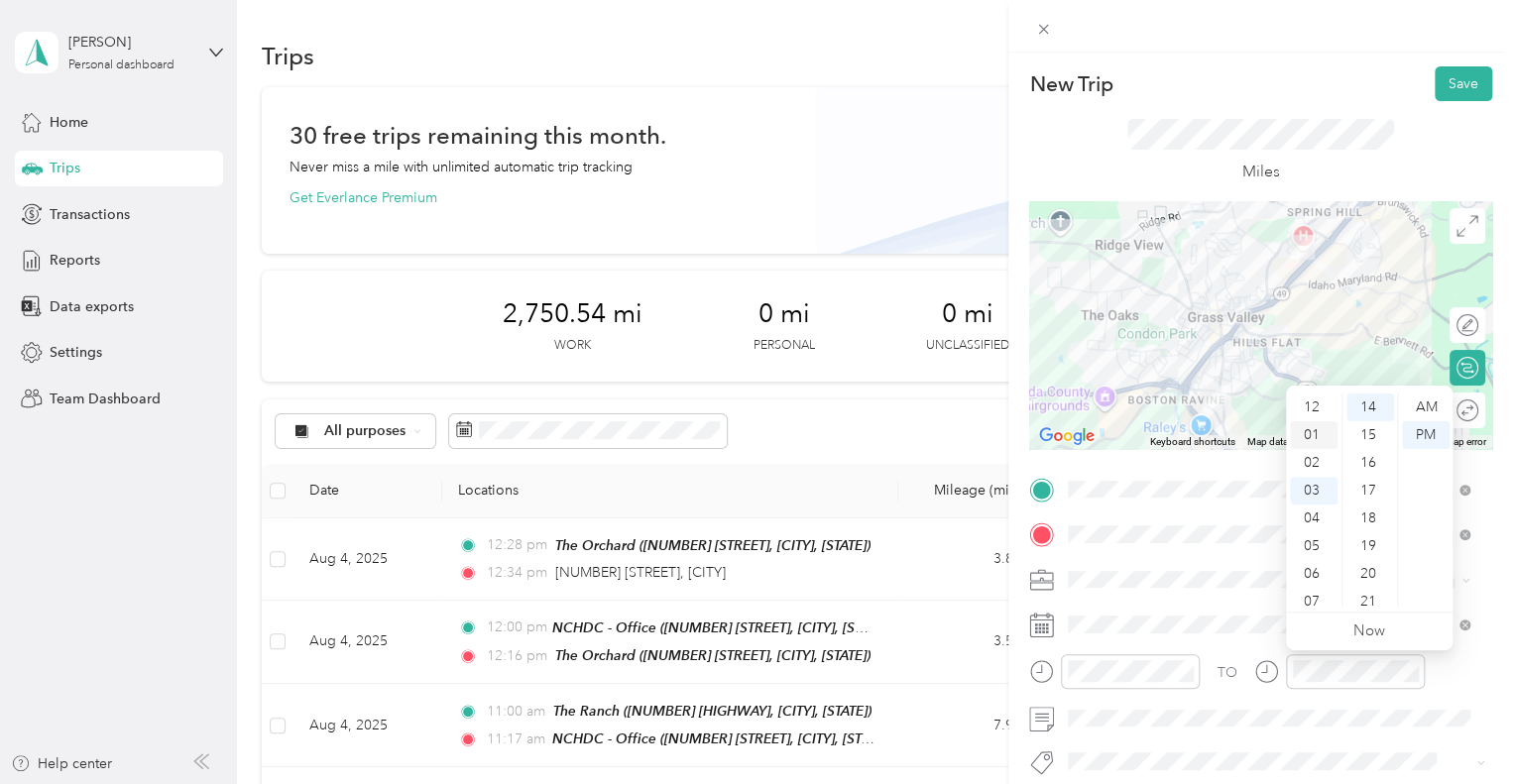 click on "01" at bounding box center (1314, 435) 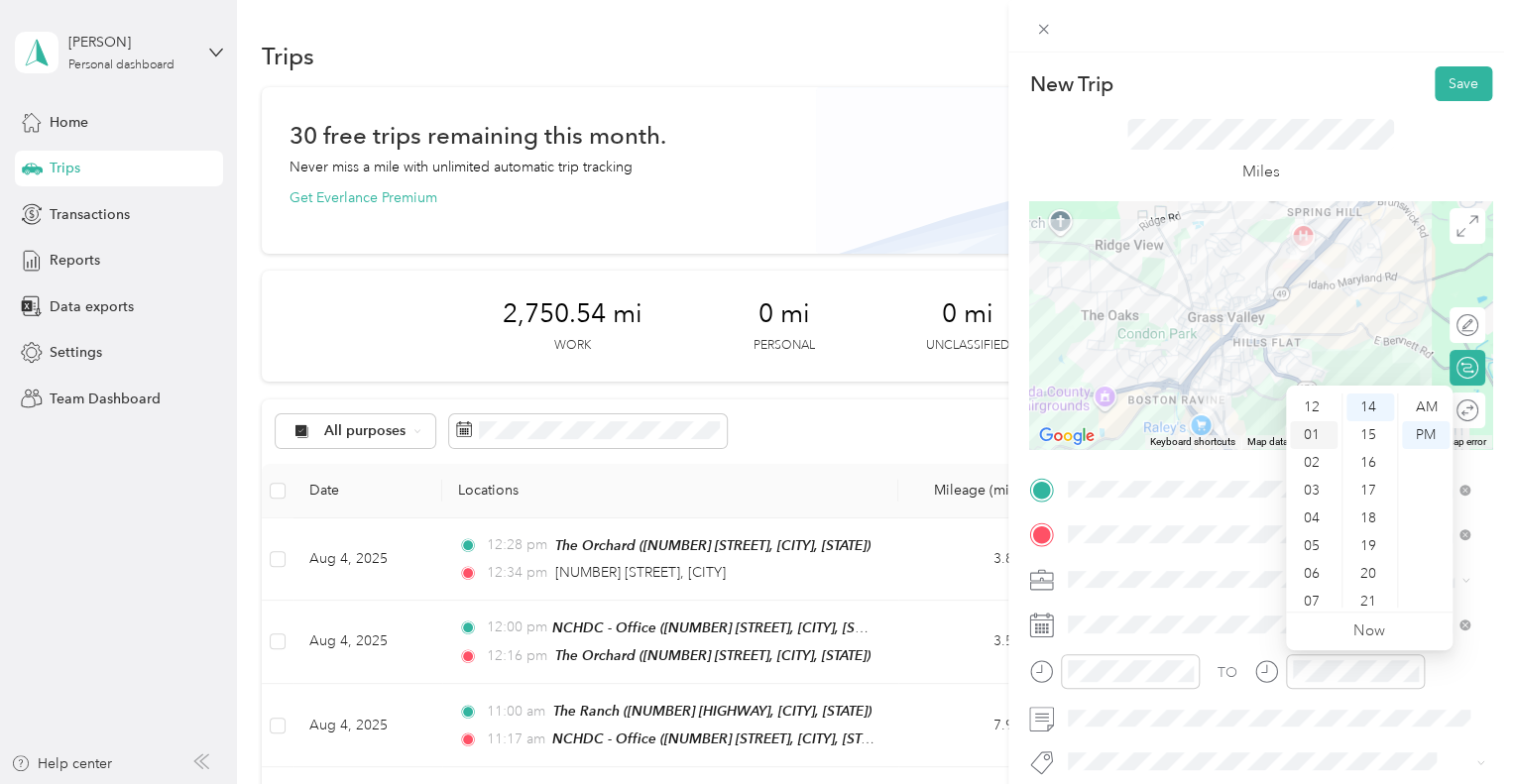 scroll, scrollTop: 28, scrollLeft: 0, axis: vertical 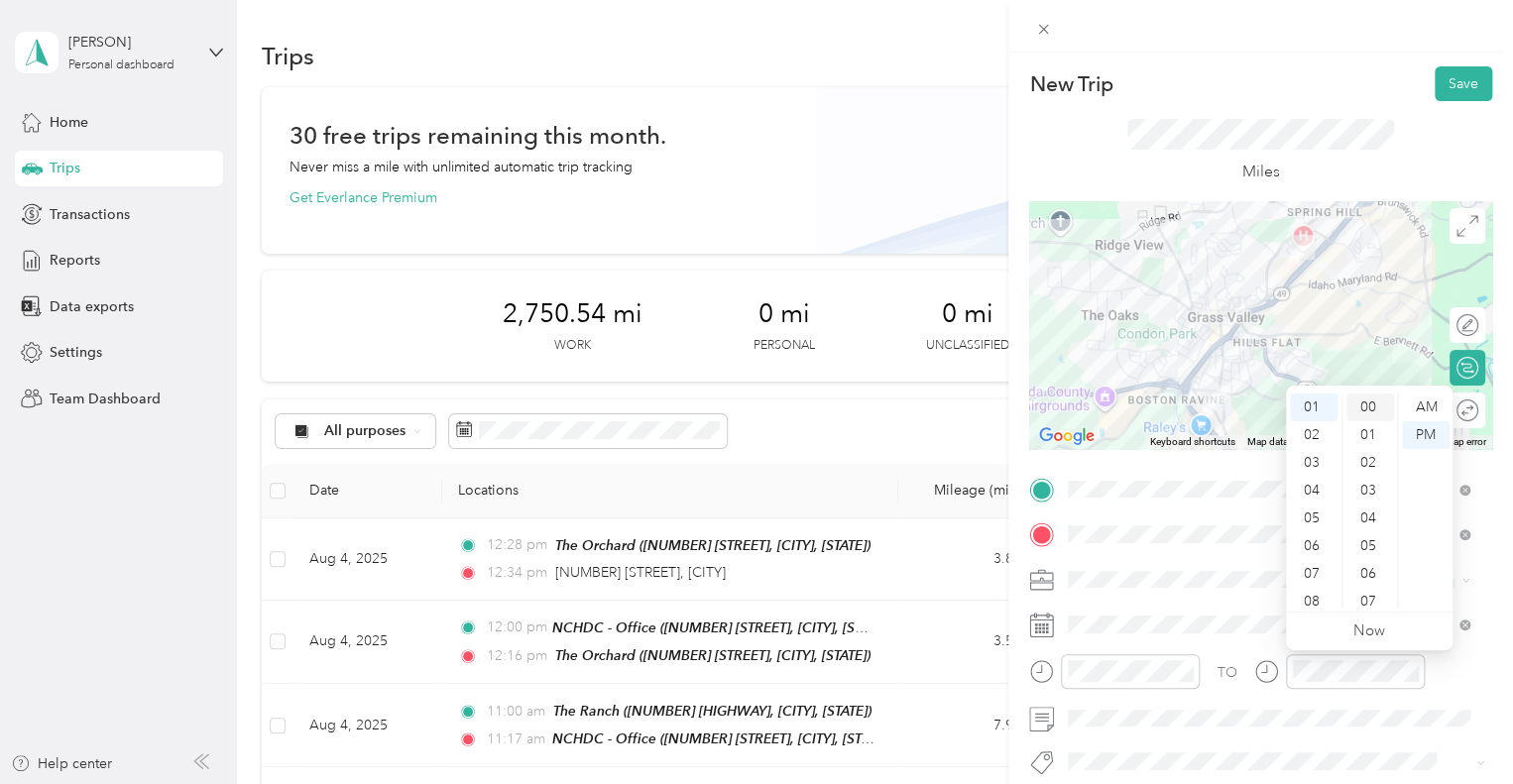 click on "00" at bounding box center (1370, 407) 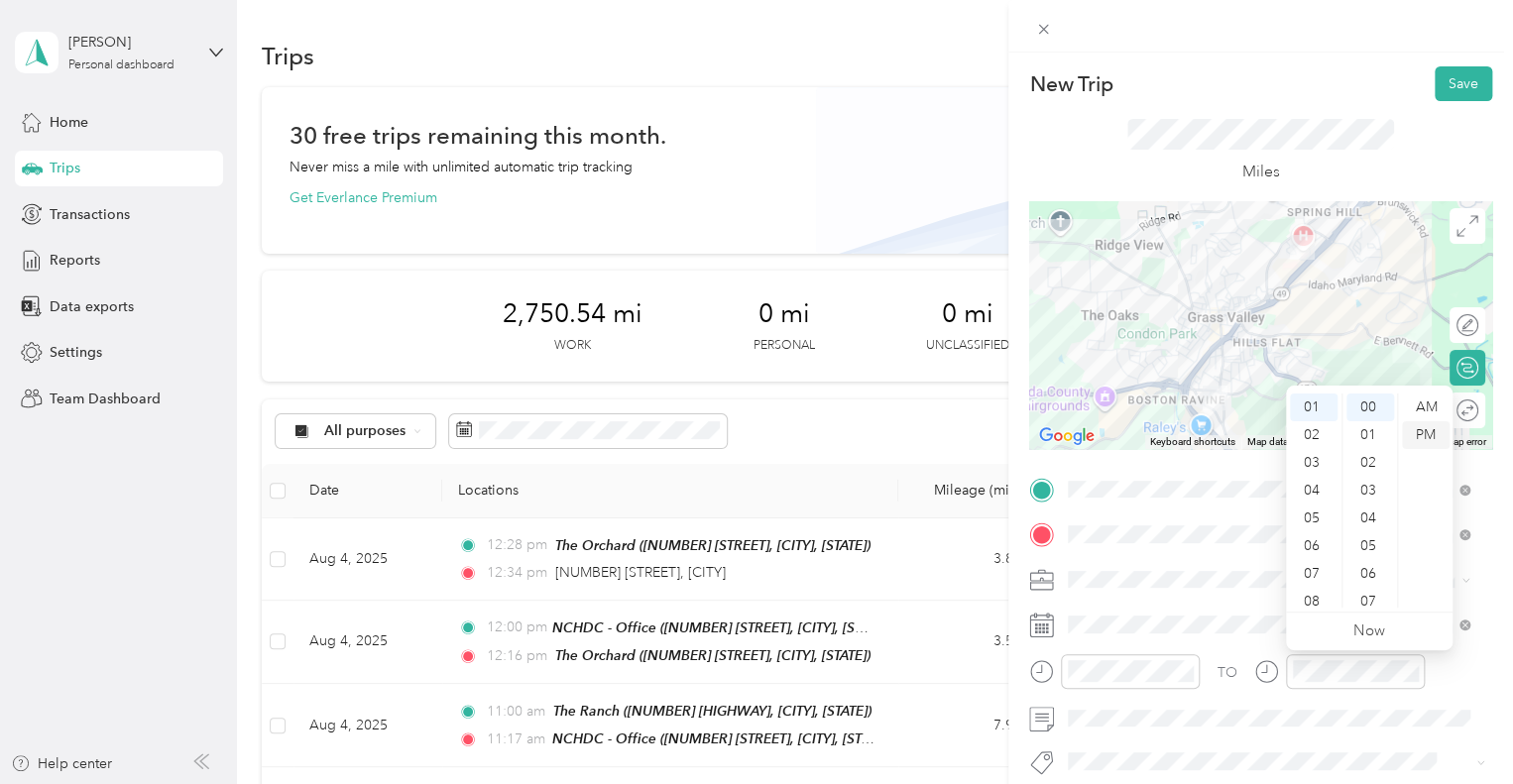 click on "PM" at bounding box center [1426, 435] 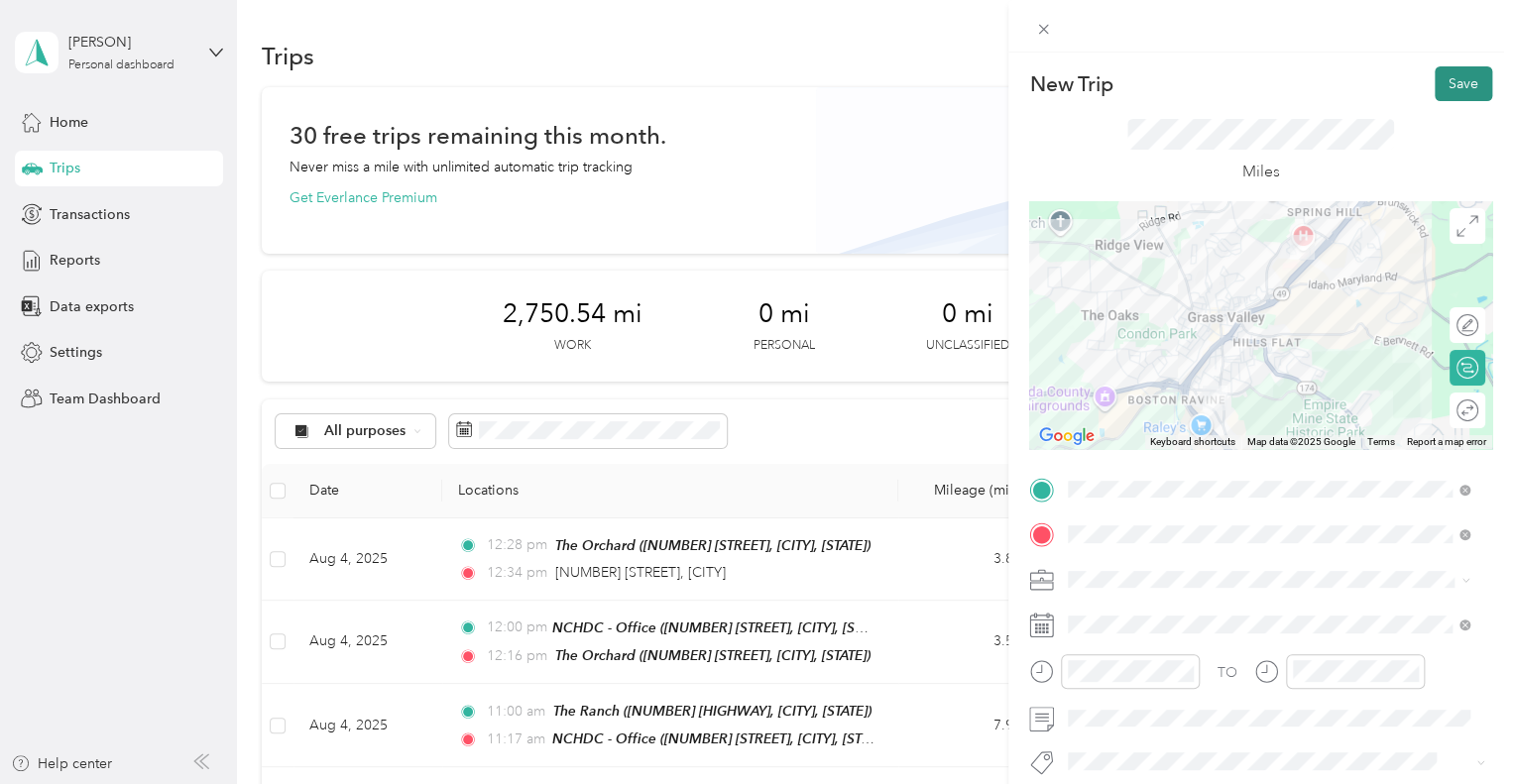 click on "Save" at bounding box center (1463, 83) 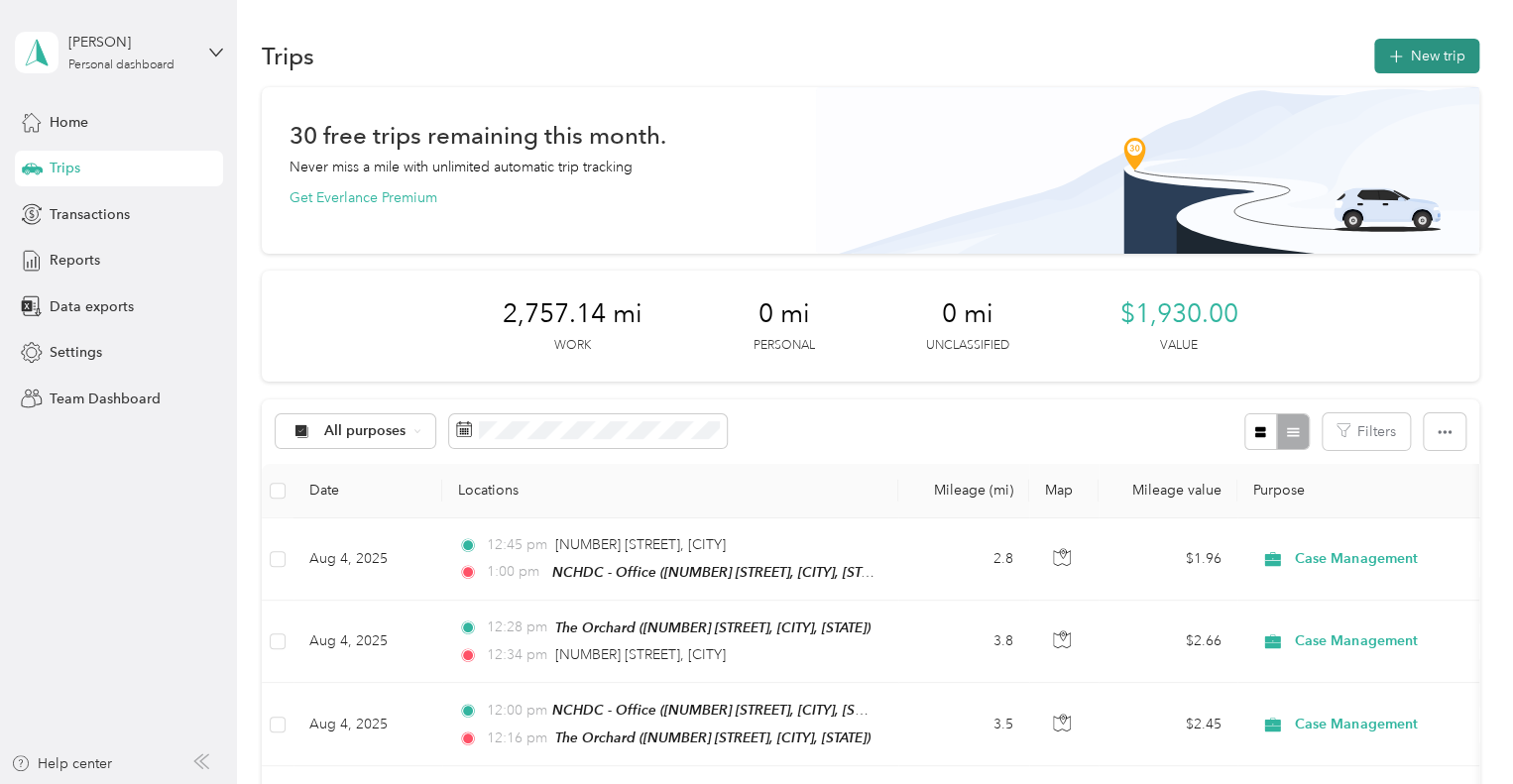 click on "New trip" at bounding box center (1427, 56) 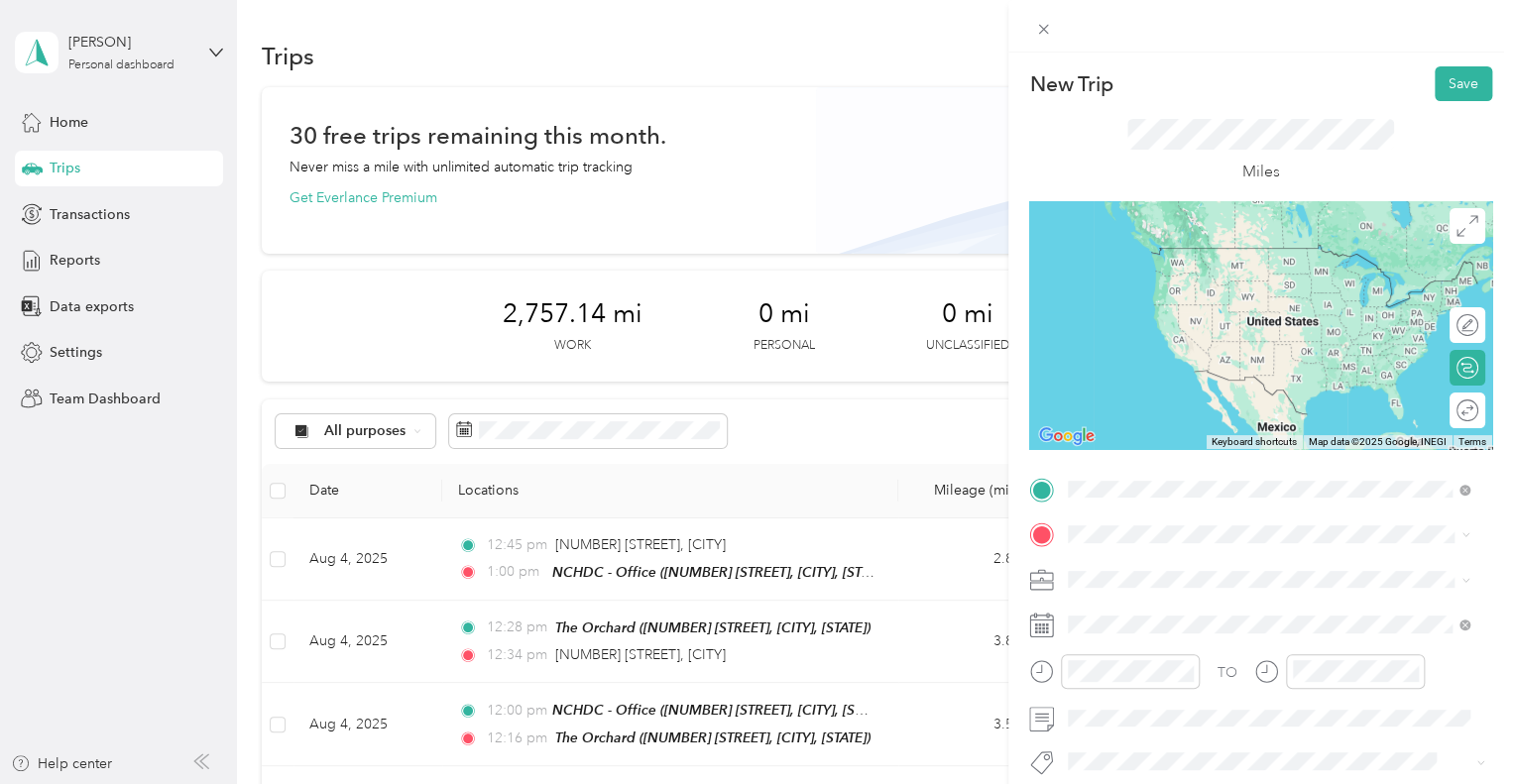 click on "[NUMBER] [STREET], [POSTAL_CODE], [CITY], [STATE], [COUNTRY]" at bounding box center (1278, 294) 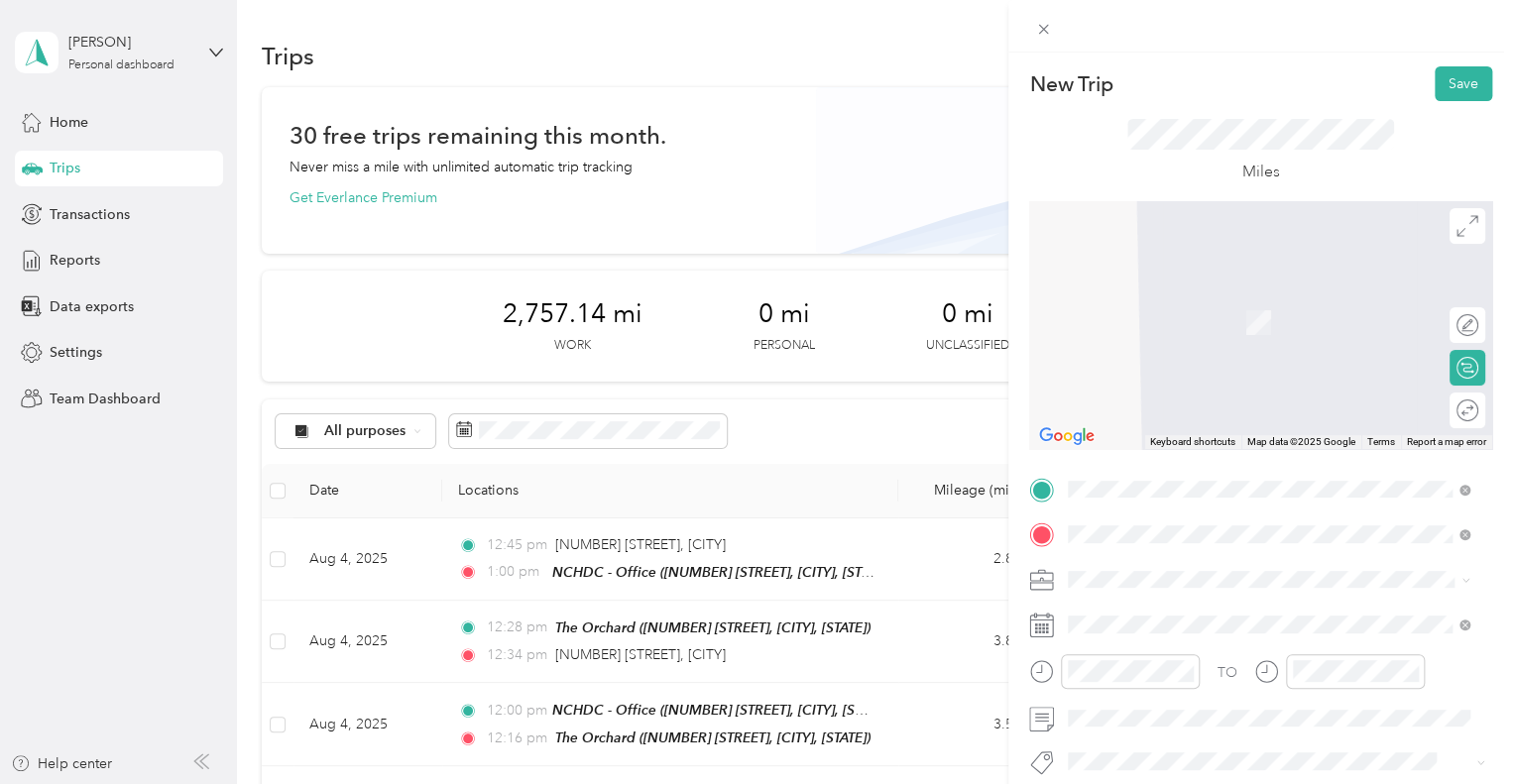 click on "[NUMBER] [STREET], [POSTAL_CODE], [CITY], [STATE], [COUNTRY]" at bounding box center (1278, 340) 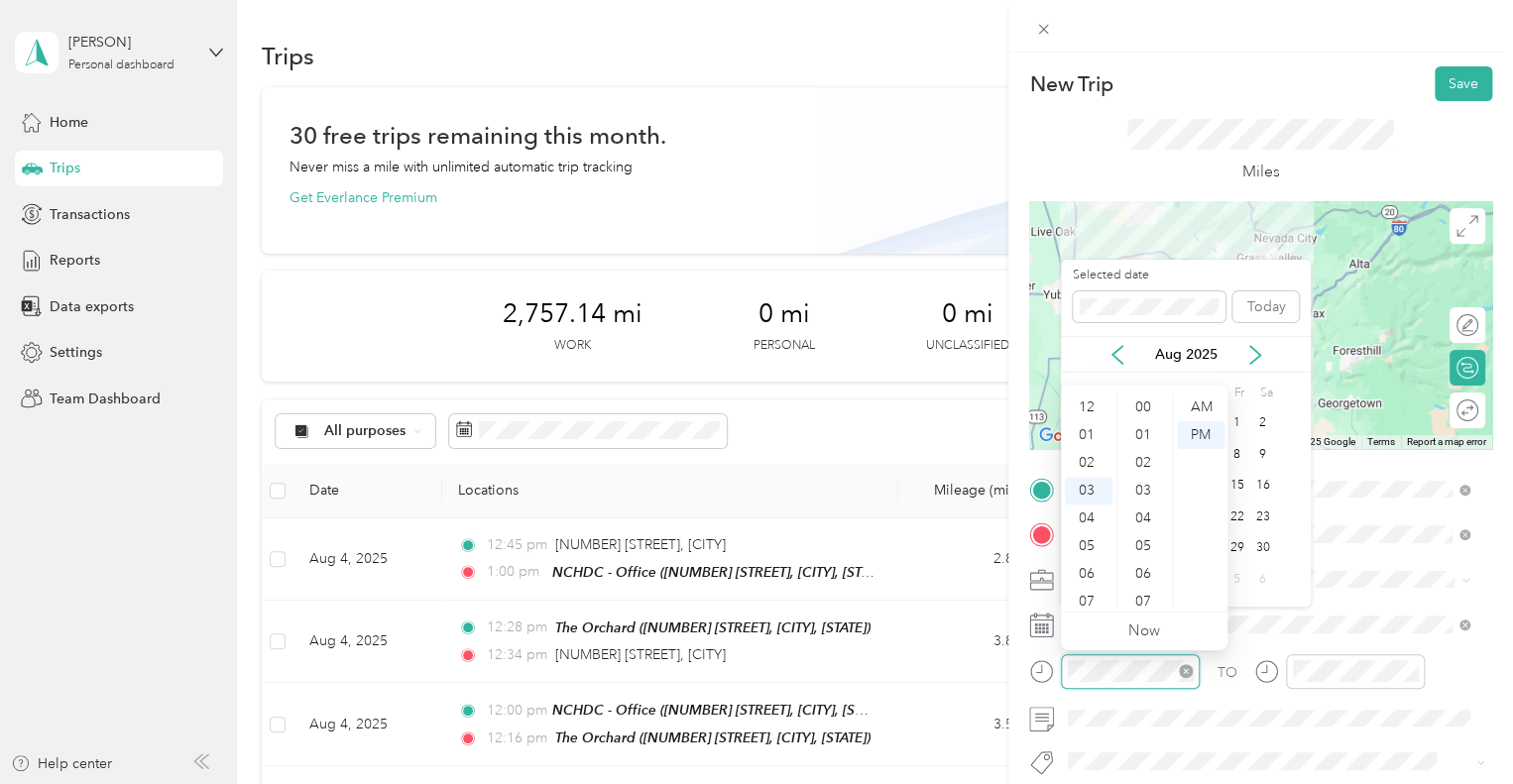 scroll, scrollTop: 83, scrollLeft: 0, axis: vertical 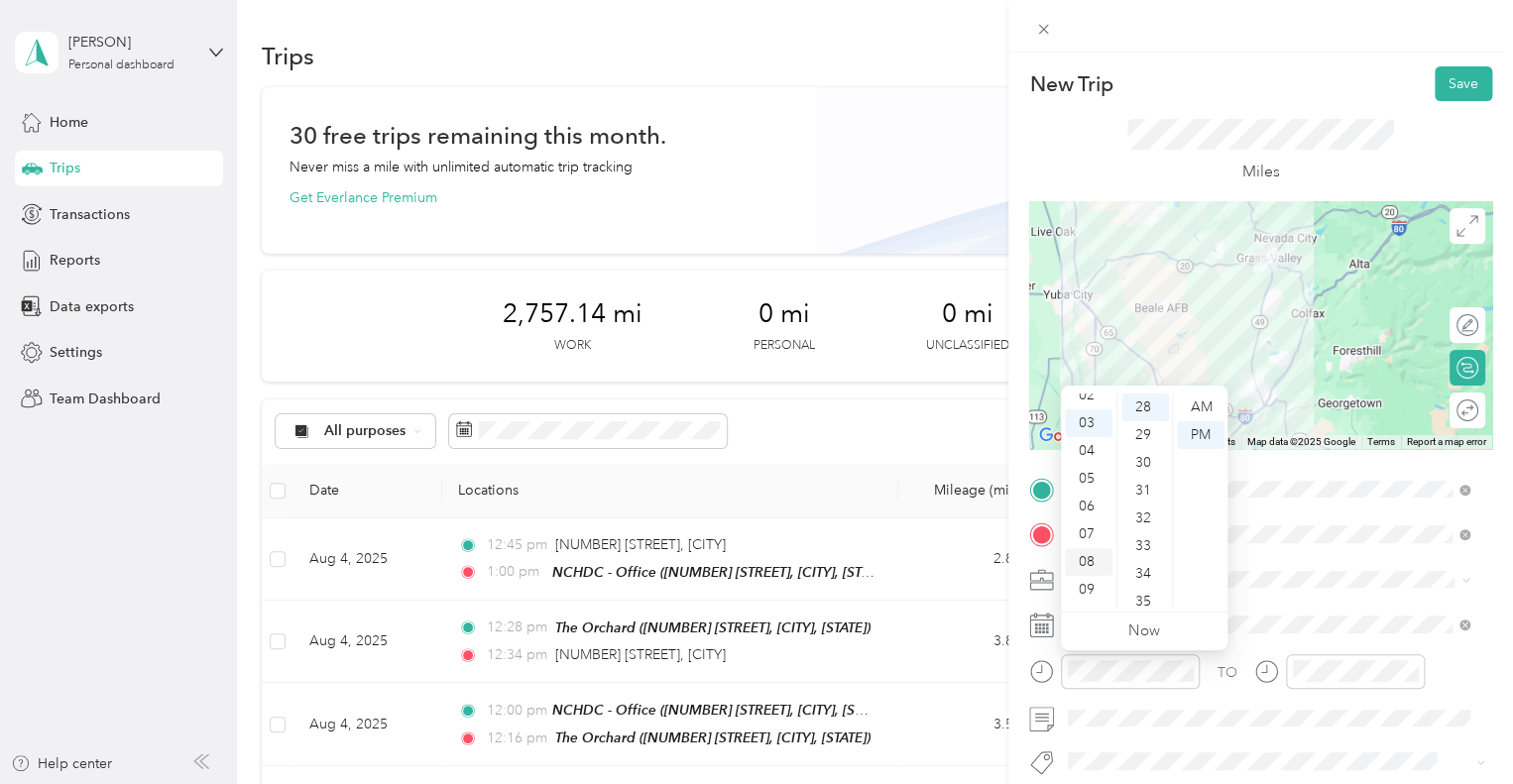 click on "08" at bounding box center [1089, 562] 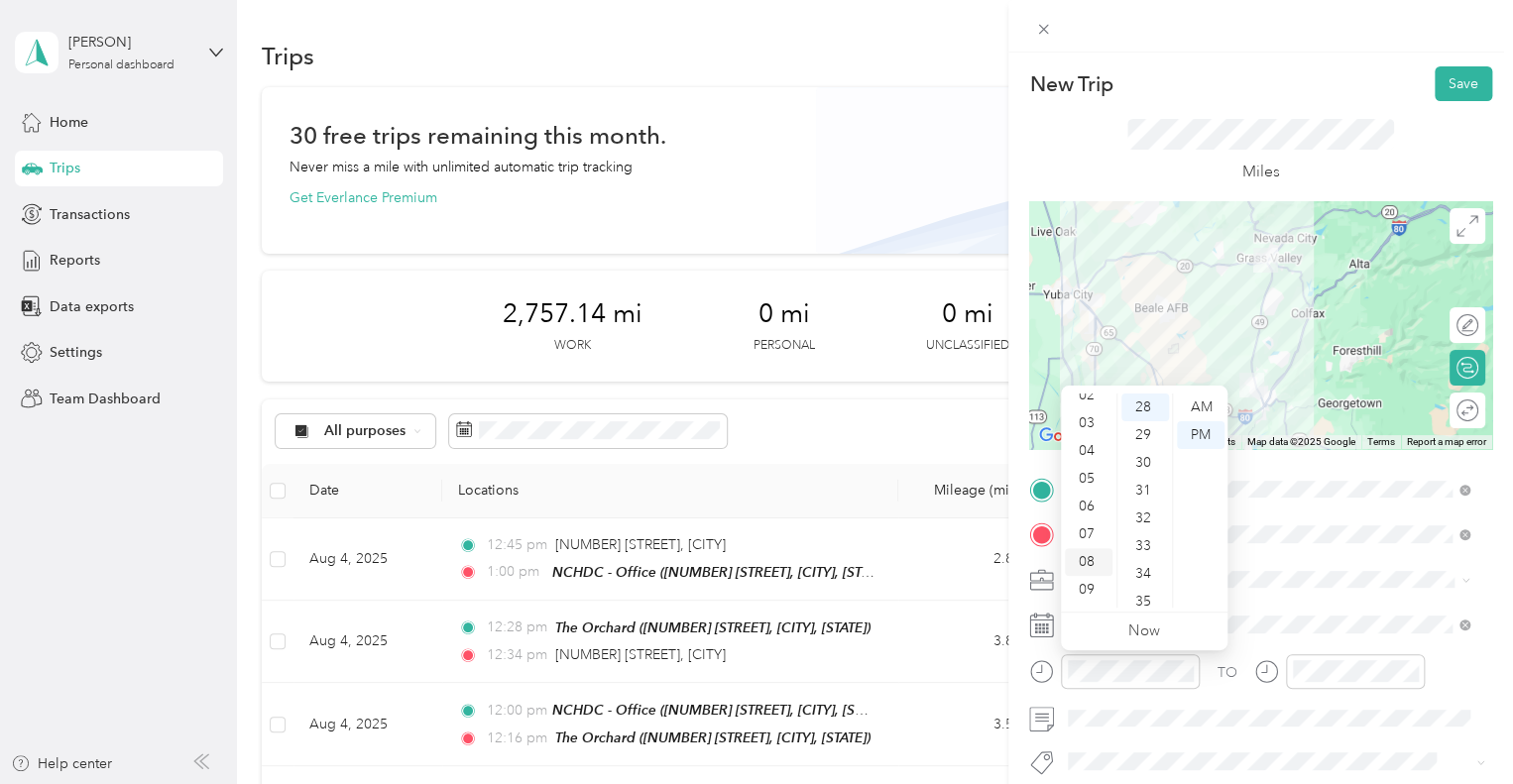 scroll, scrollTop: 119, scrollLeft: 0, axis: vertical 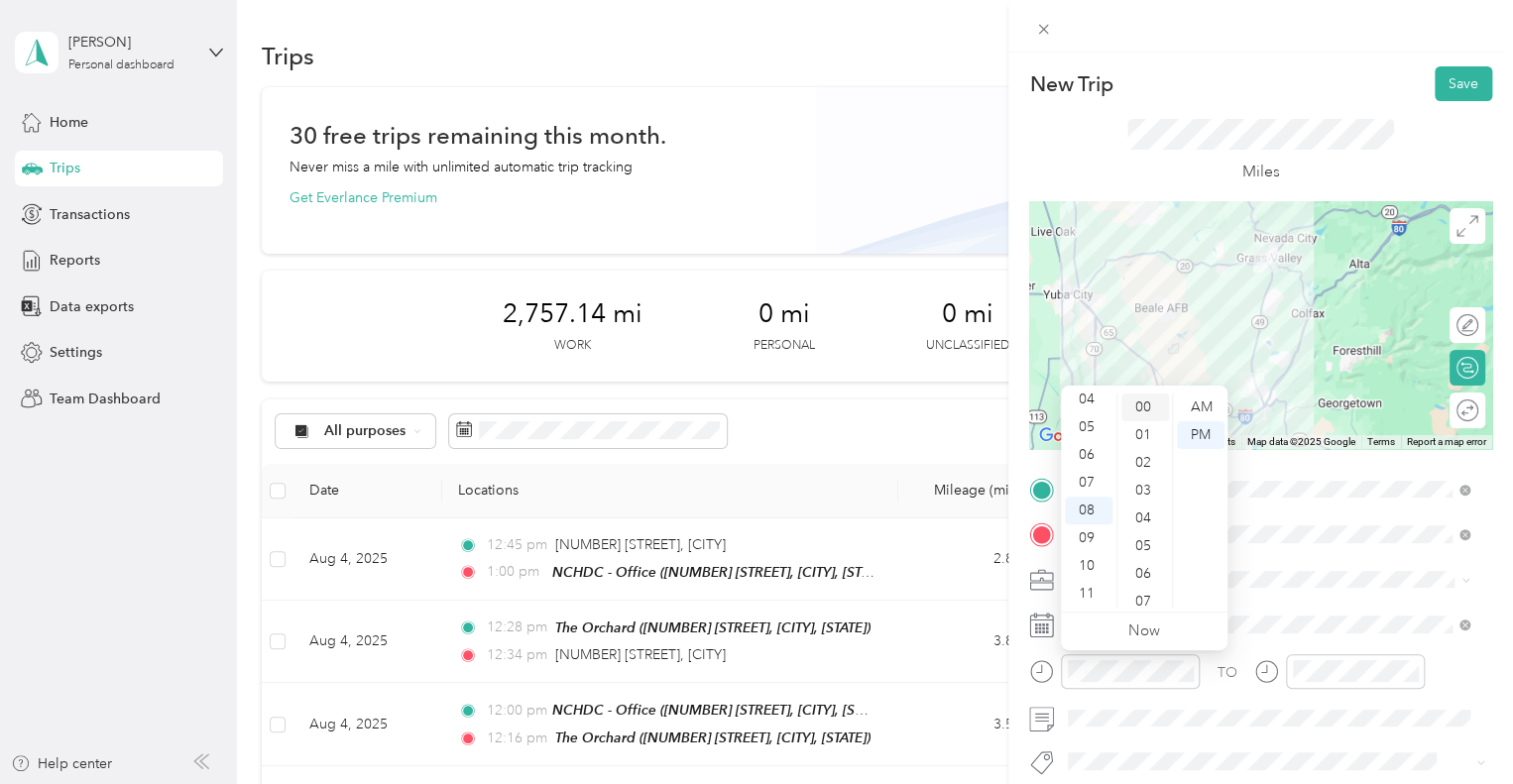 click on "00" at bounding box center [1145, 407] 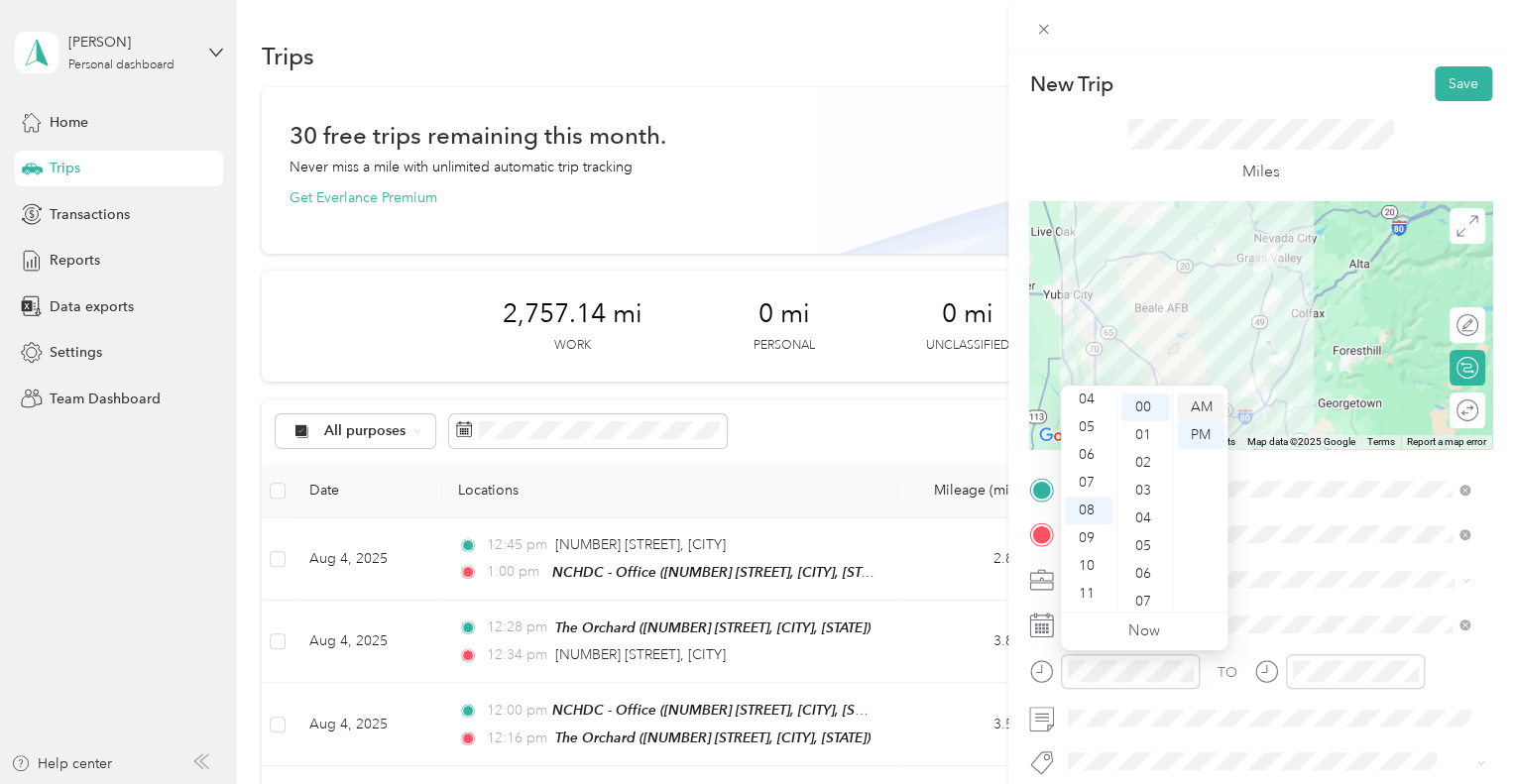 click on "AM" at bounding box center (1201, 407) 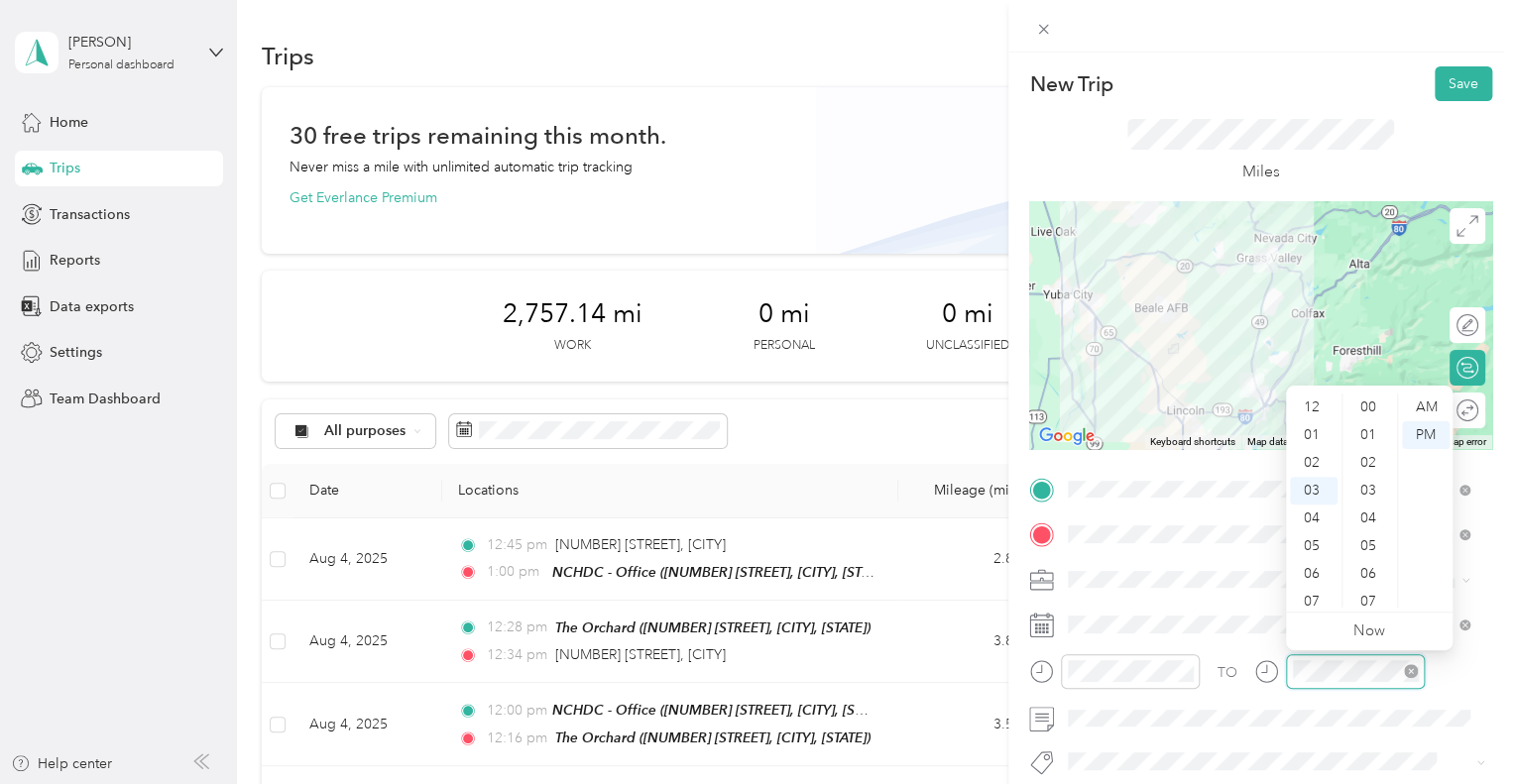 scroll, scrollTop: 777, scrollLeft: 0, axis: vertical 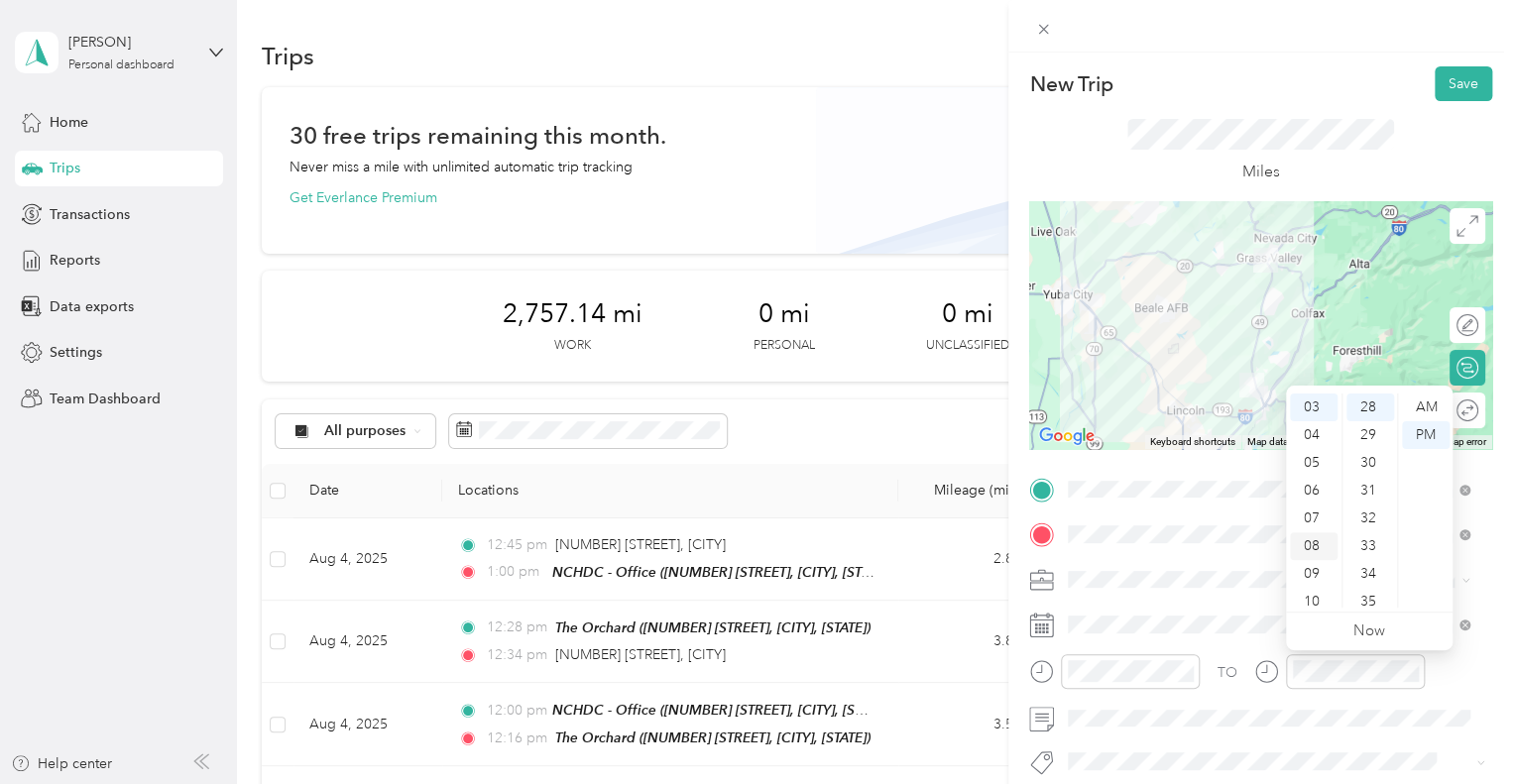 click on "08" at bounding box center [1314, 546] 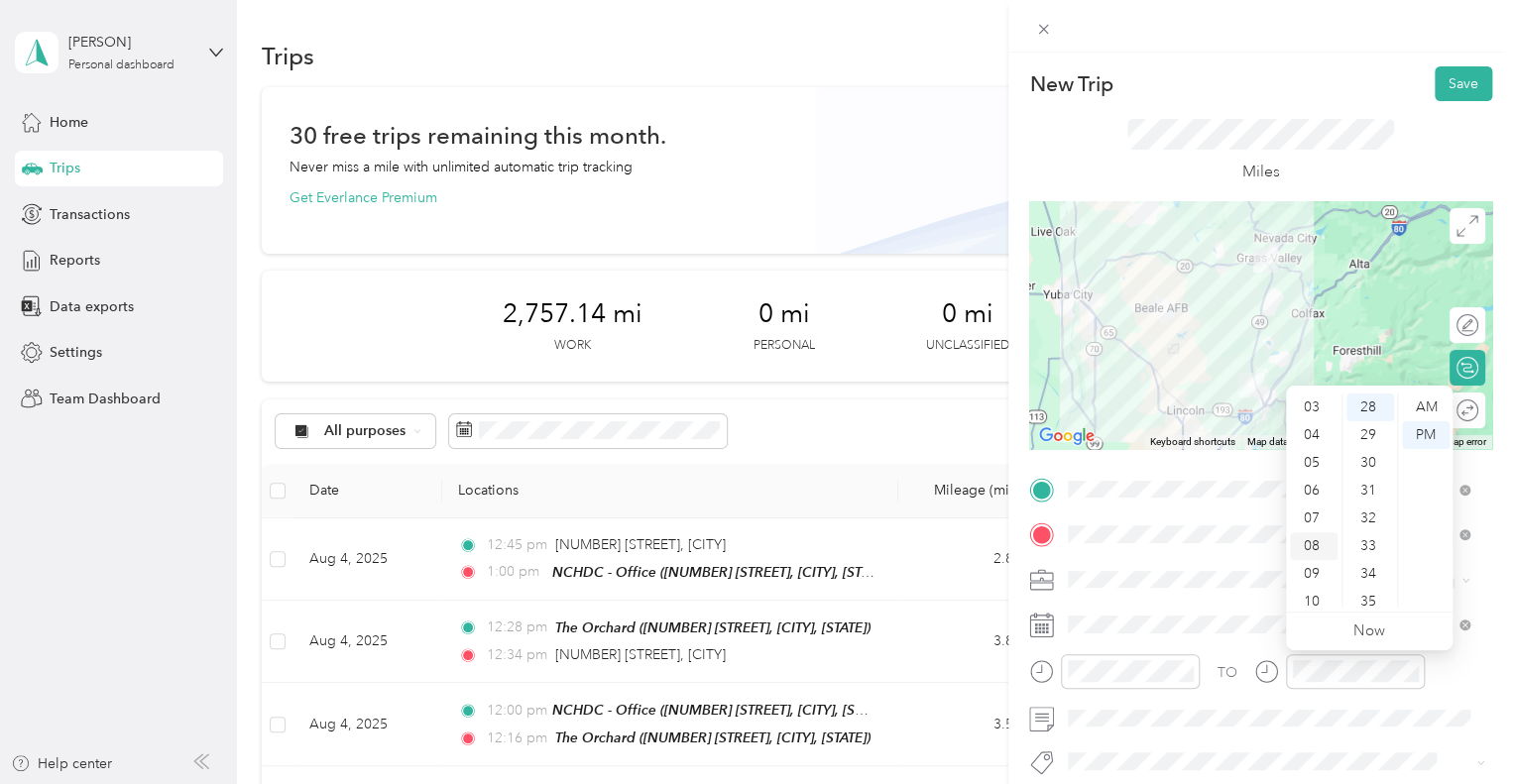 scroll, scrollTop: 119, scrollLeft: 0, axis: vertical 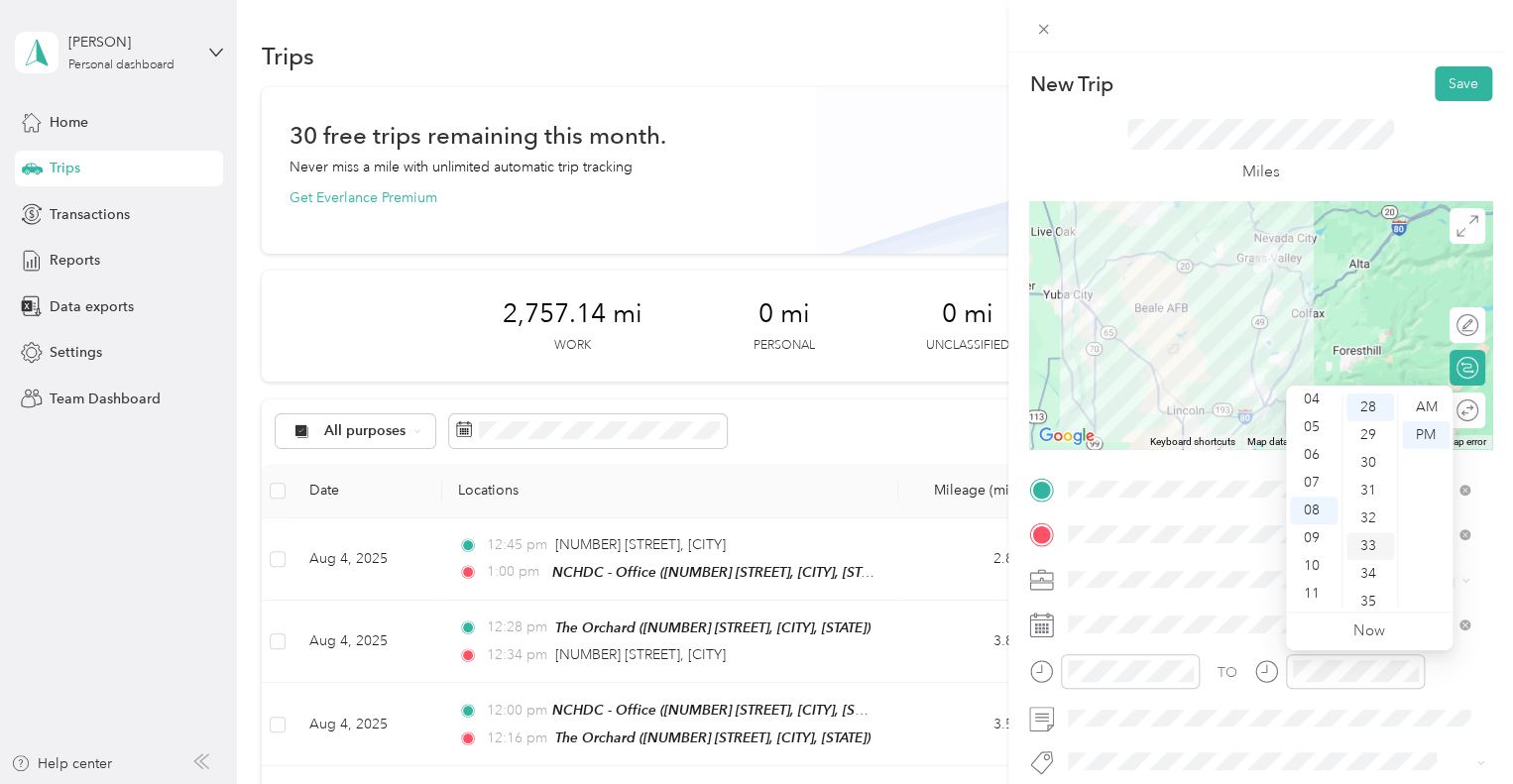 click on "33" at bounding box center (1370, 546) 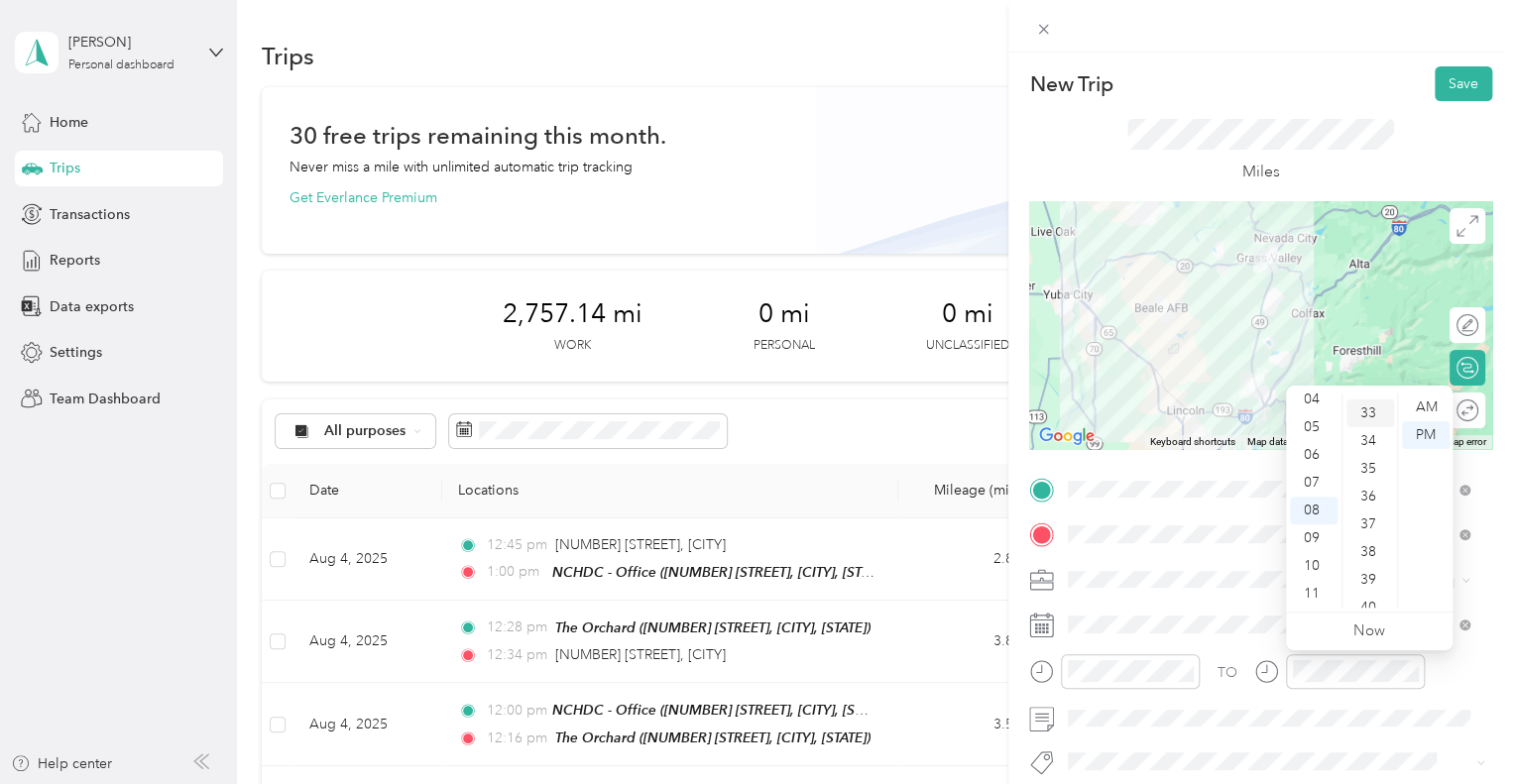scroll, scrollTop: 916, scrollLeft: 0, axis: vertical 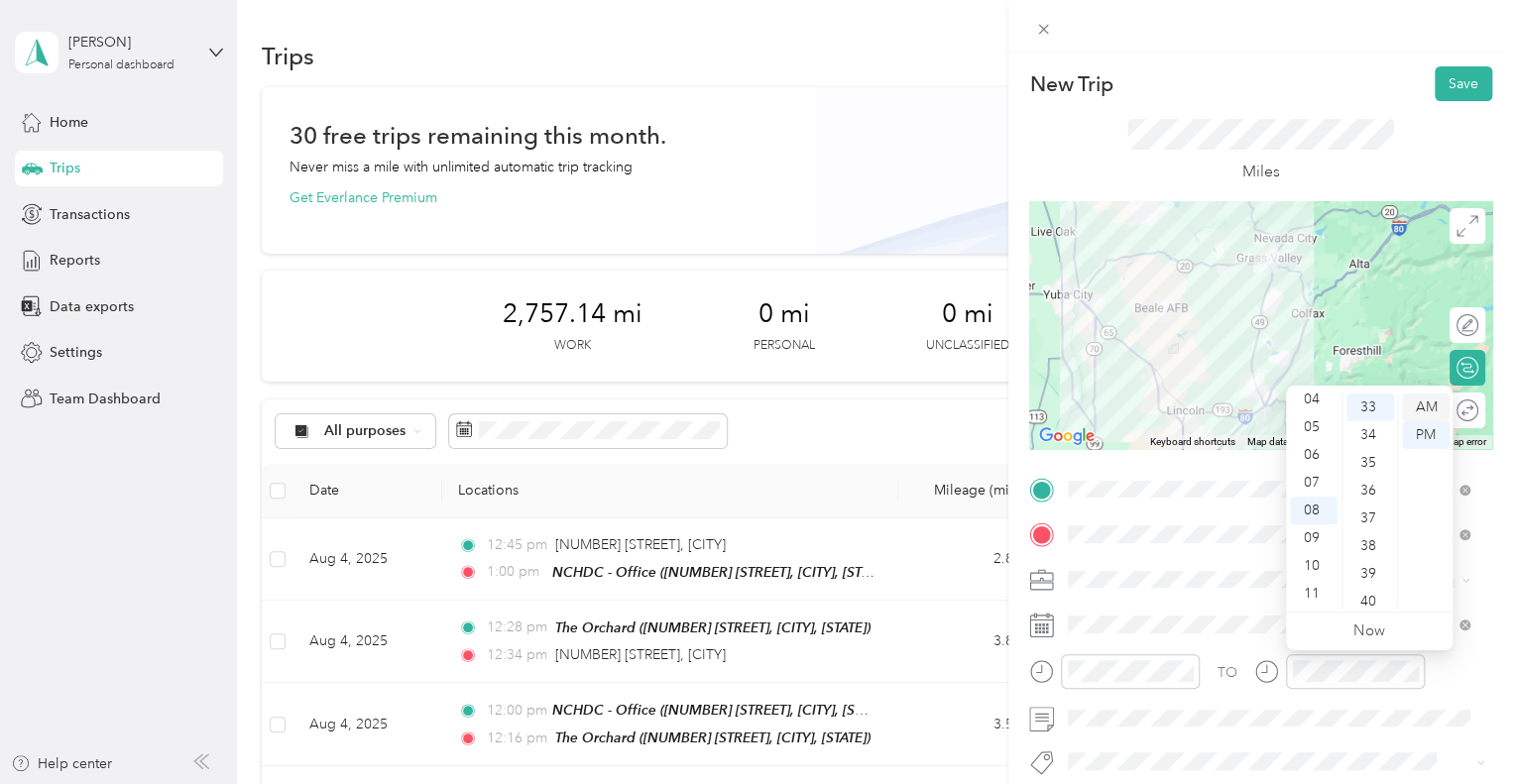 click on "AM" at bounding box center [1426, 407] 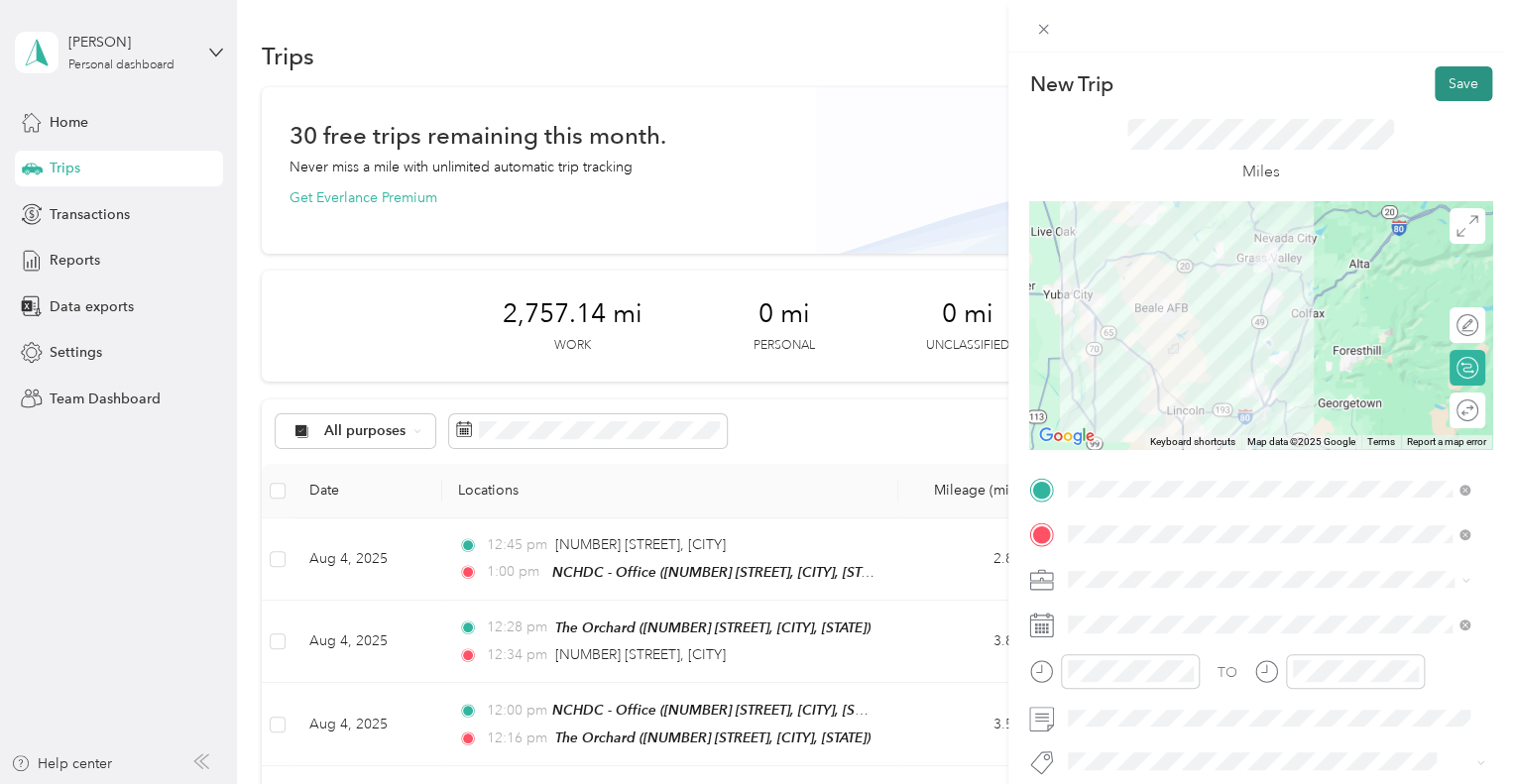 click on "Save" at bounding box center (1463, 83) 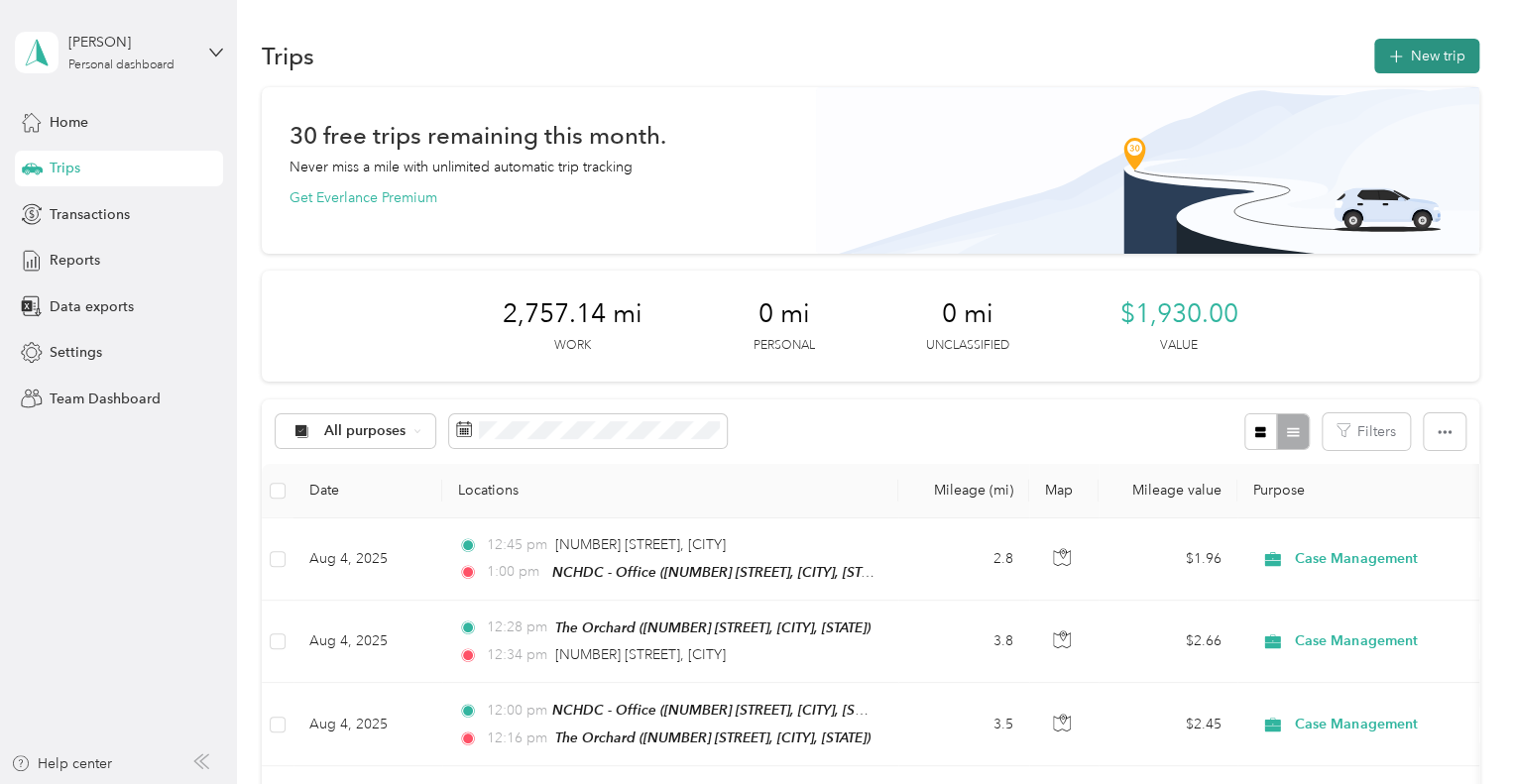 click on "New trip" at bounding box center (1427, 56) 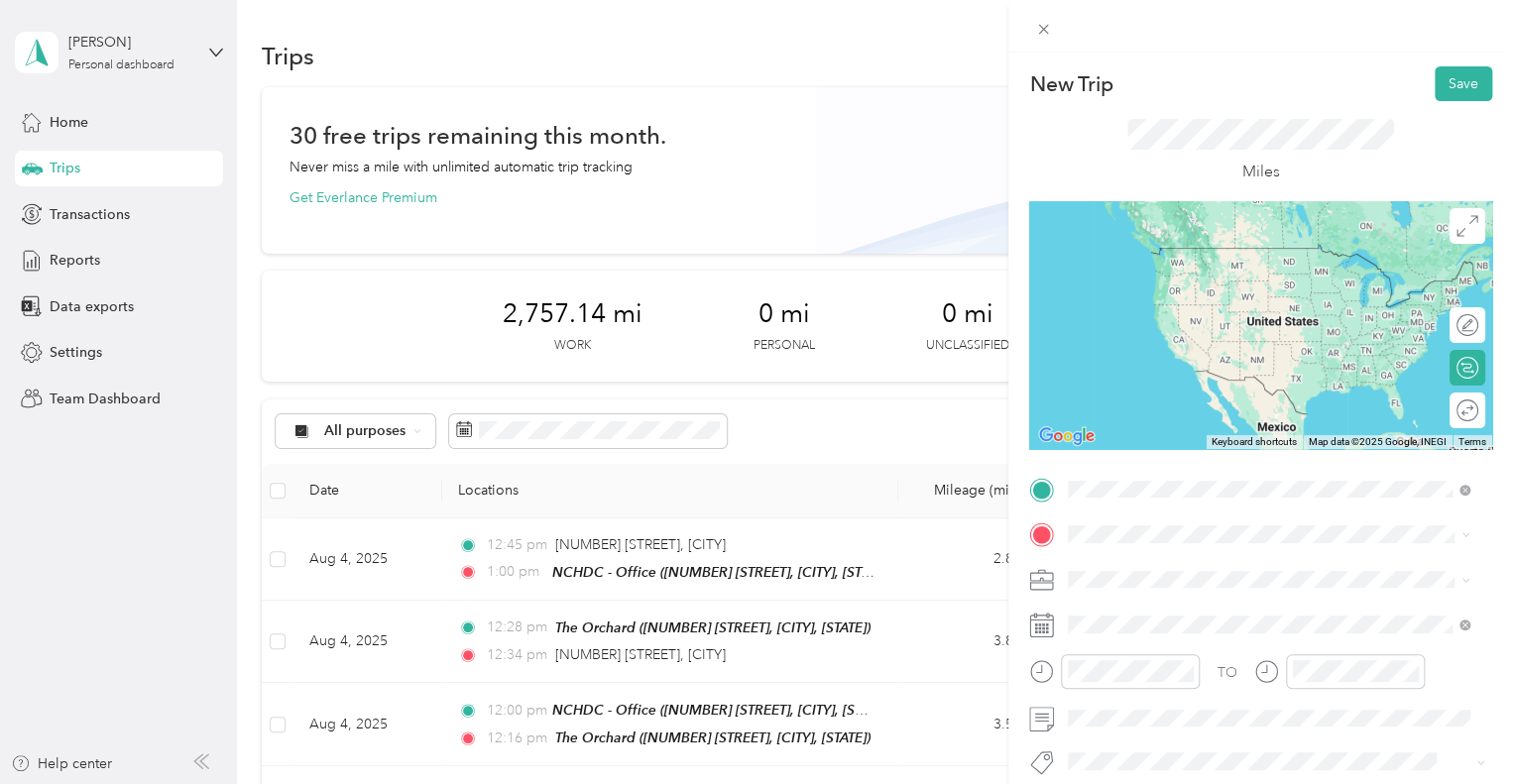 click on "TEAM NCHDC - Office [NUMBER] [STREET], [POSTAL_CODE], [CITY], [STATE], [COUNTRY]" at bounding box center (1284, 280) 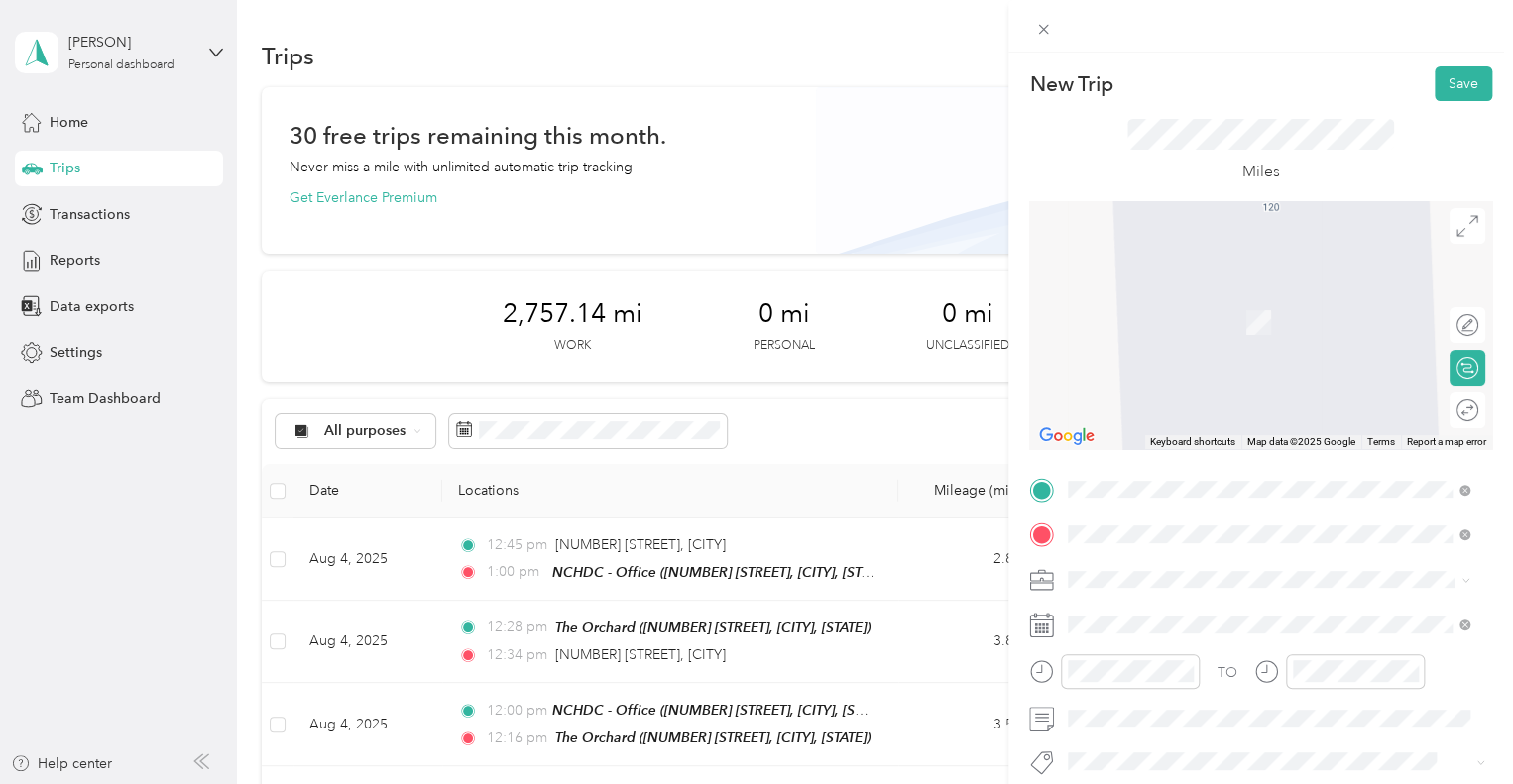 click on "AMIH - Main Office  [NUMBER] [STREET], [POSTAL_CODE], [CITY], [STATE], [COUNTRY]" at bounding box center [1284, 326] 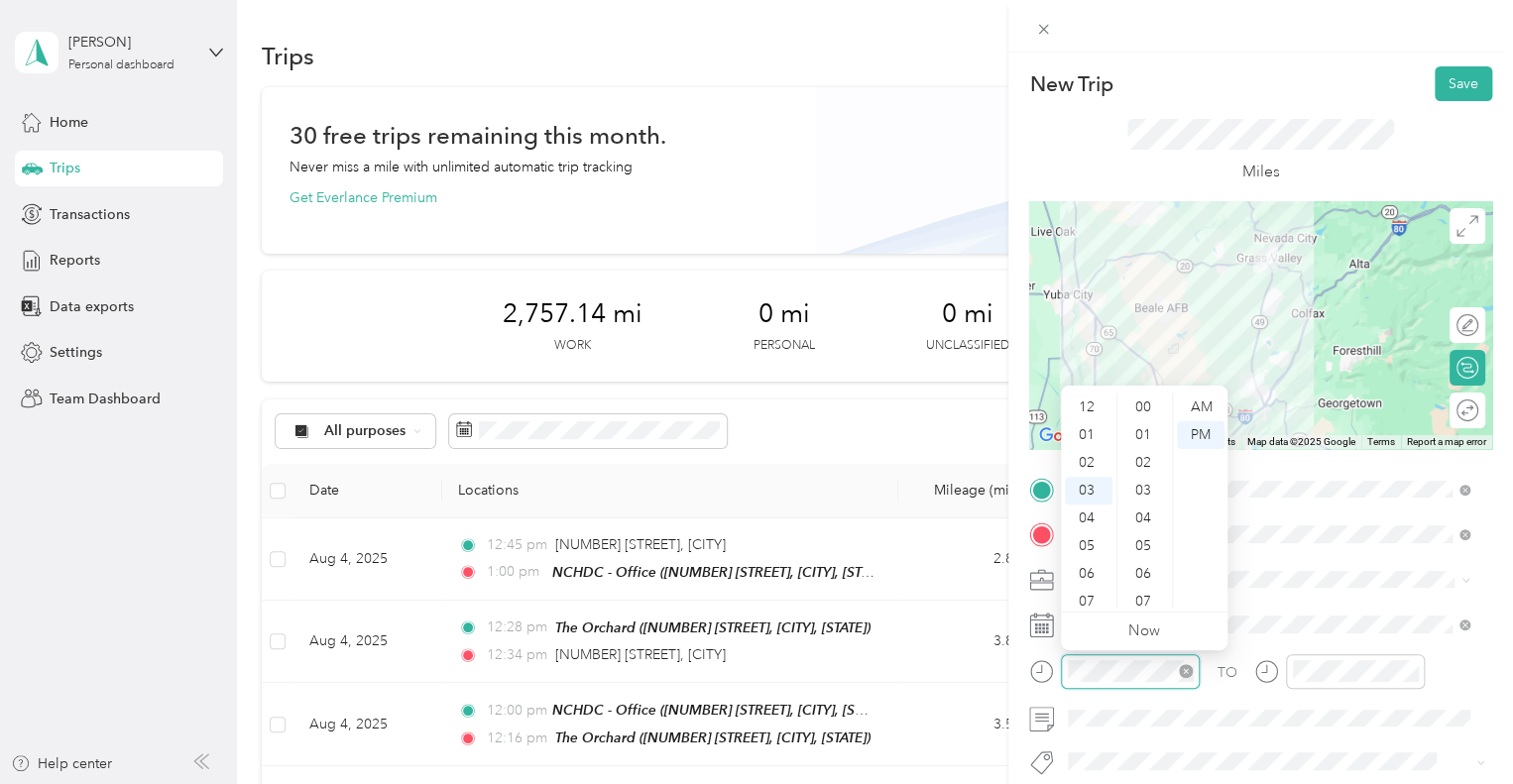 scroll, scrollTop: 805, scrollLeft: 0, axis: vertical 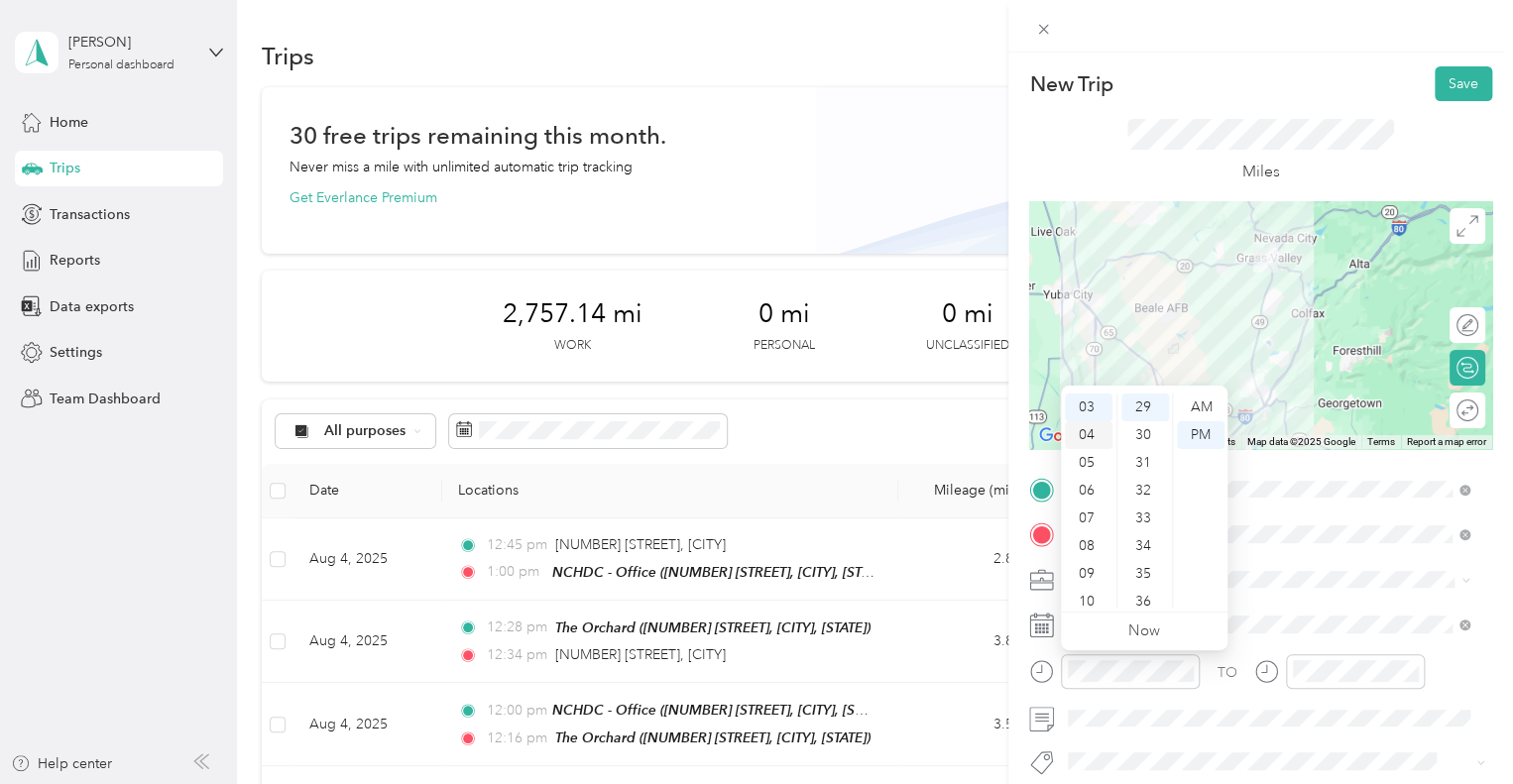 click on "04" at bounding box center (1089, 435) 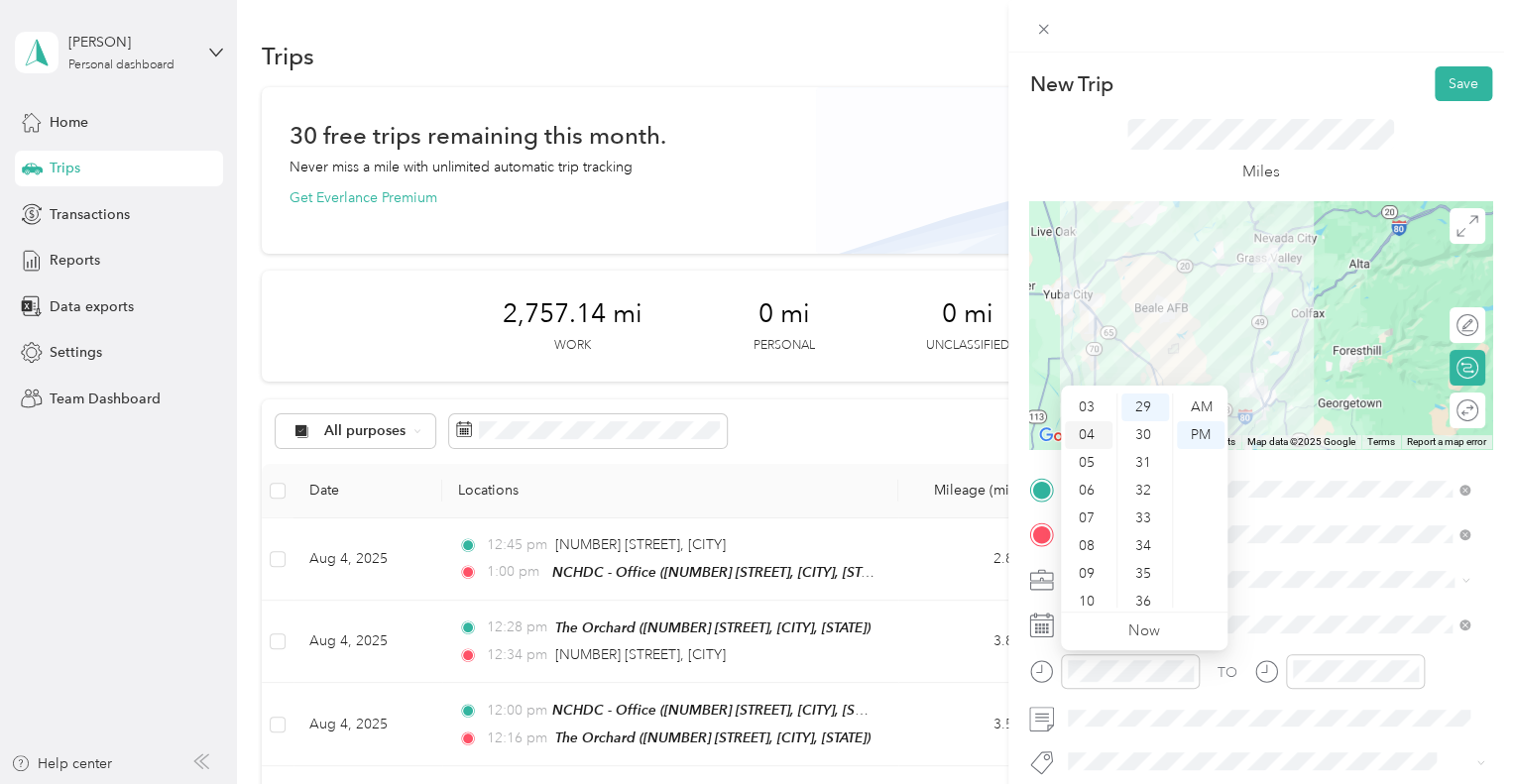 scroll, scrollTop: 119, scrollLeft: 0, axis: vertical 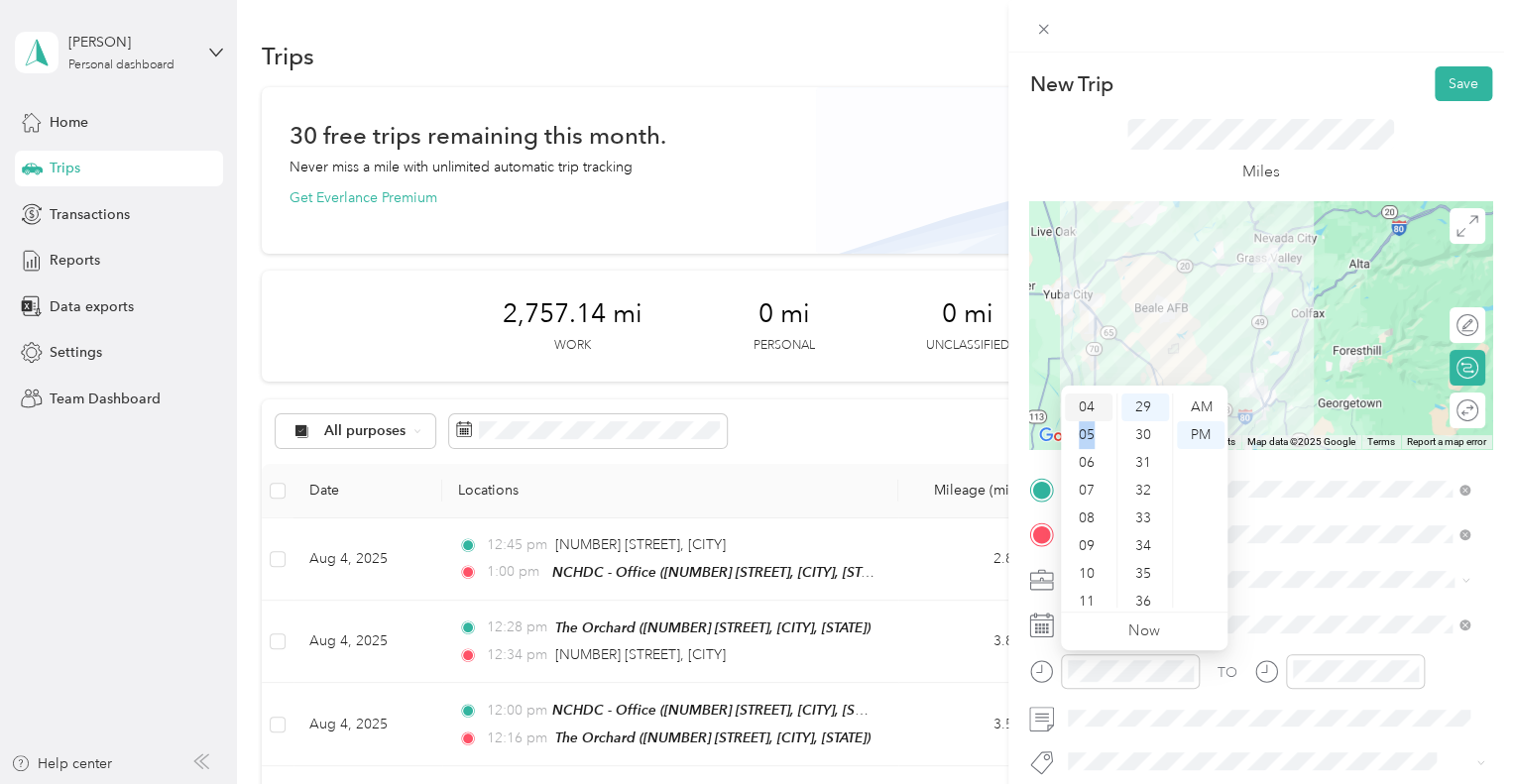 click on "05" at bounding box center [1089, 435] 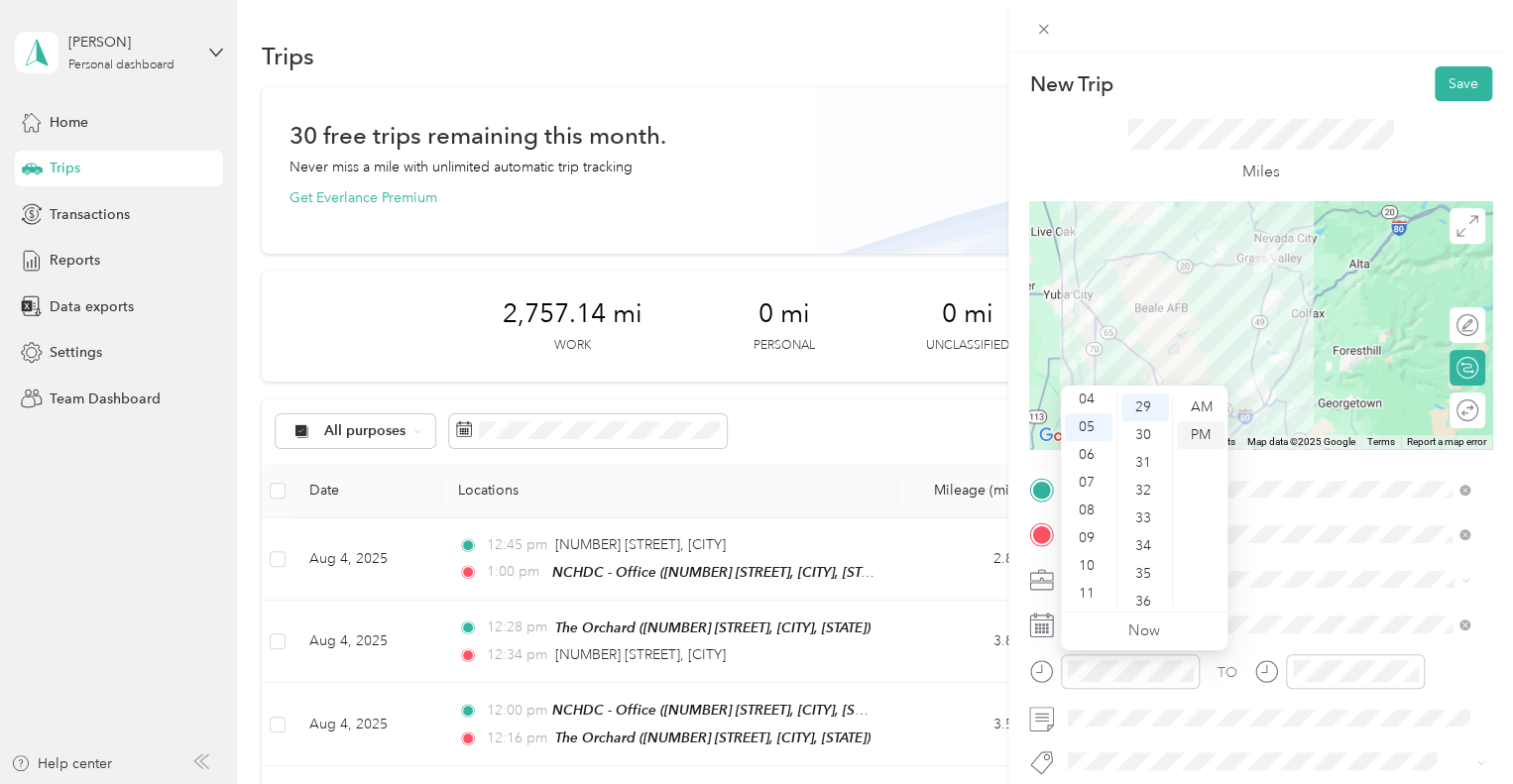 click on "PM" at bounding box center [1201, 435] 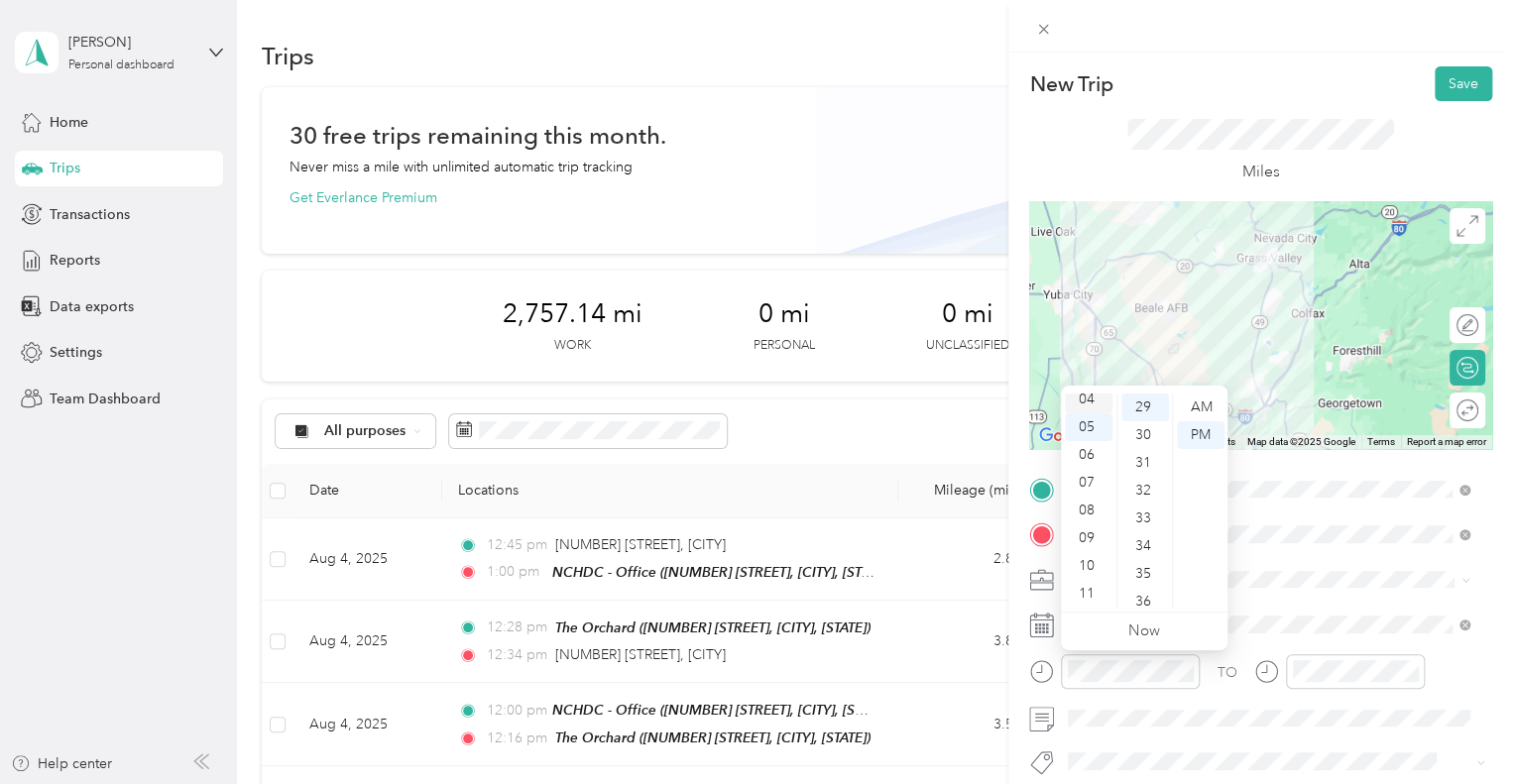click on "04" at bounding box center (1089, 399) 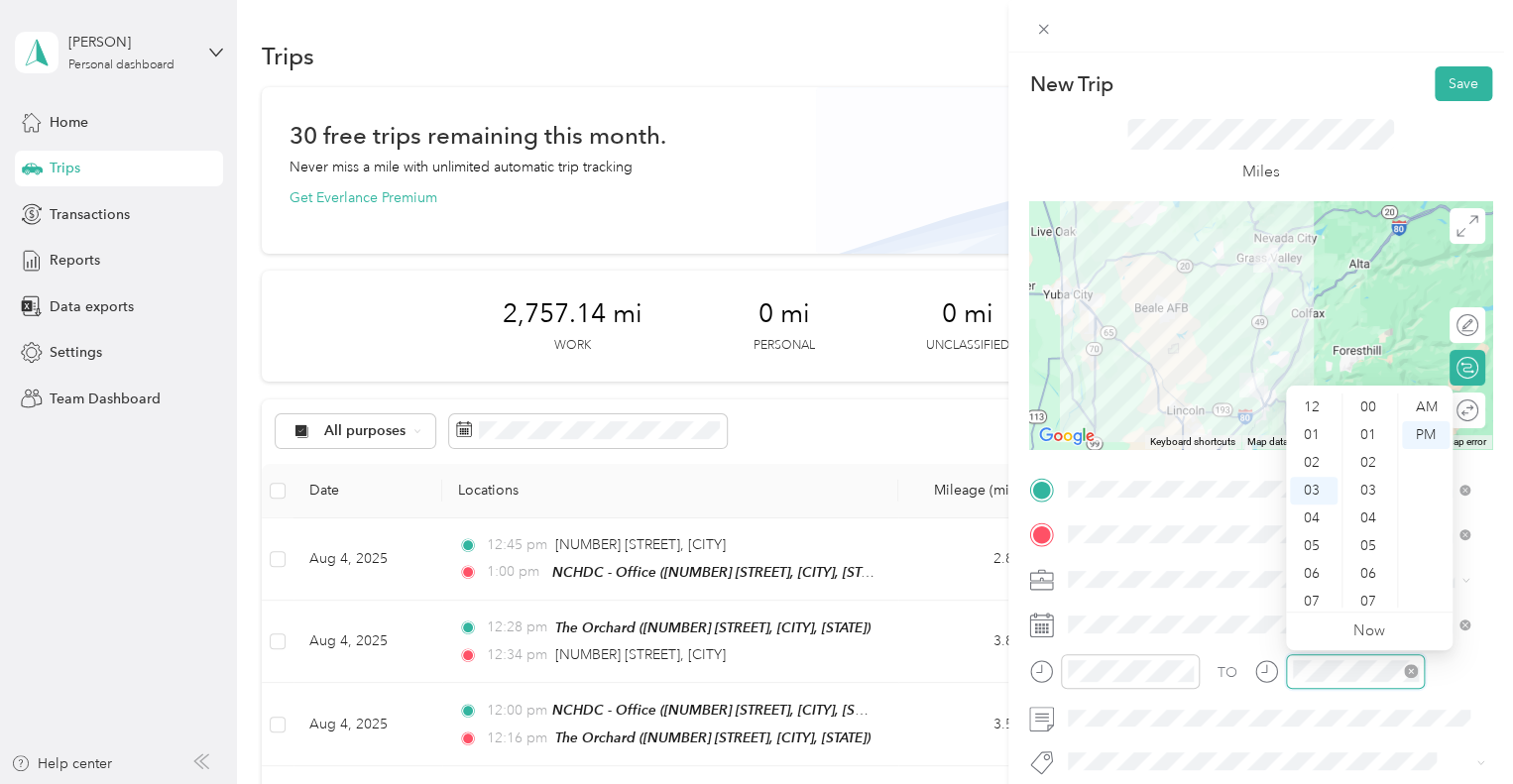 scroll, scrollTop: 805, scrollLeft: 0, axis: vertical 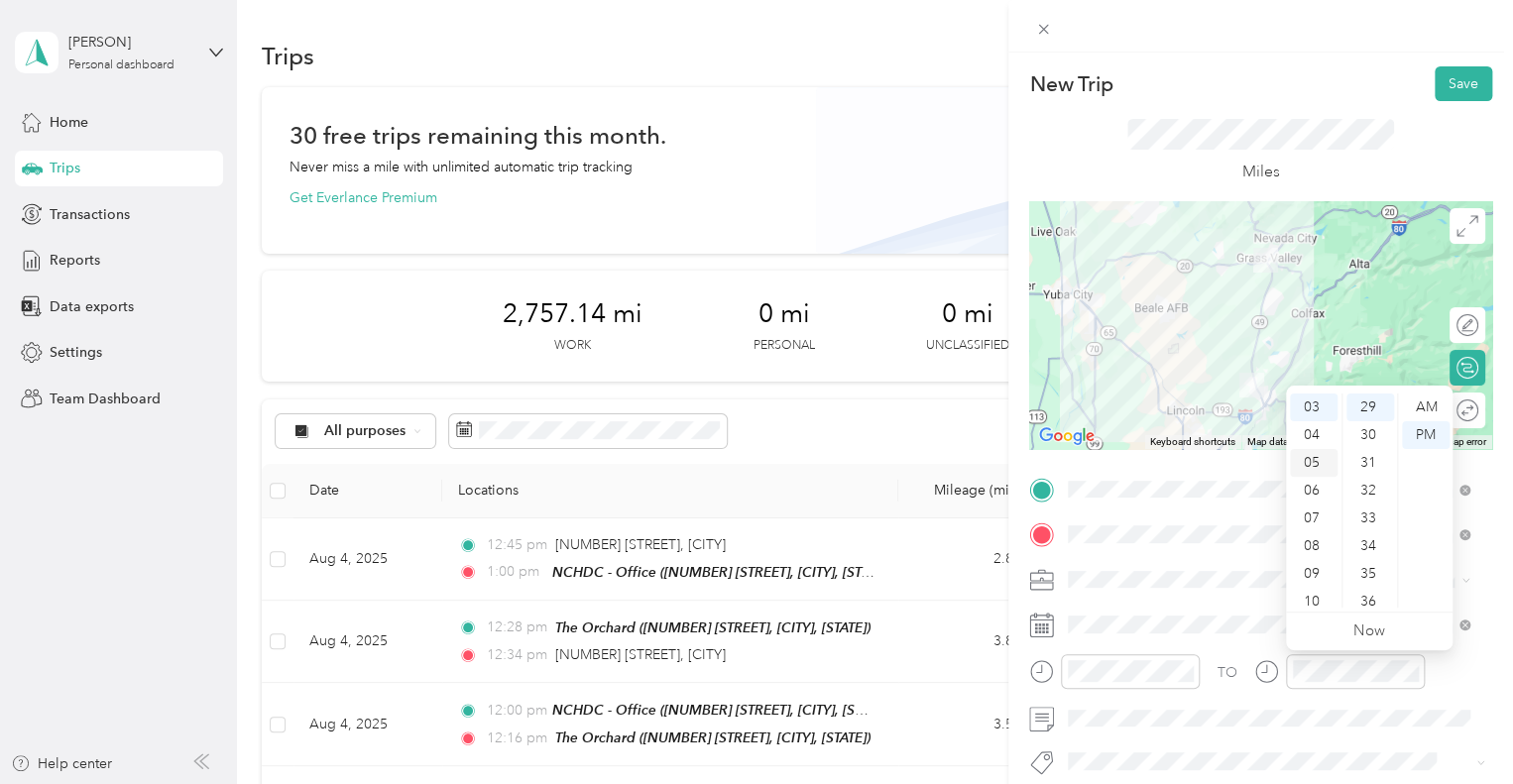 click on "05" at bounding box center (1314, 463) 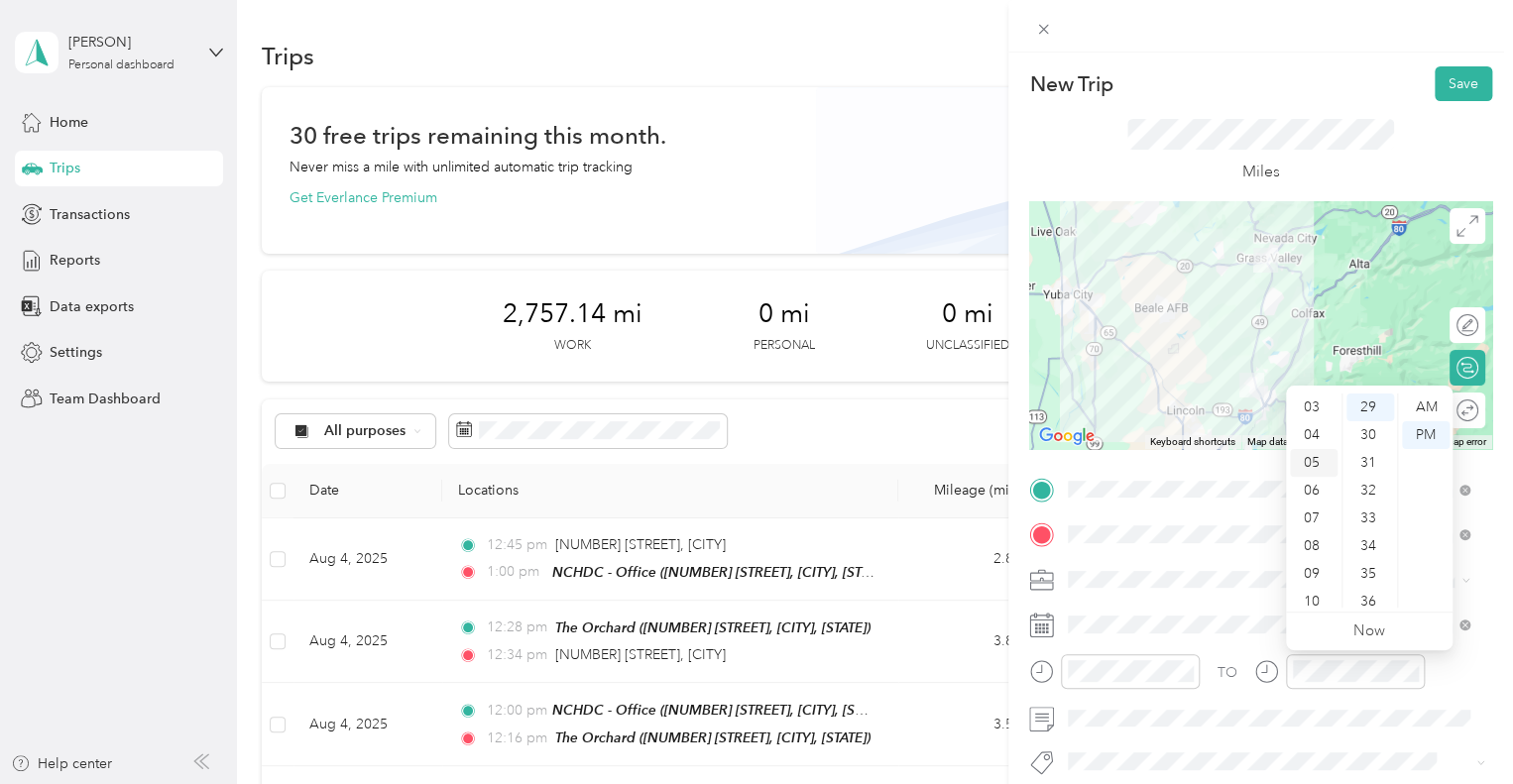 scroll, scrollTop: 119, scrollLeft: 0, axis: vertical 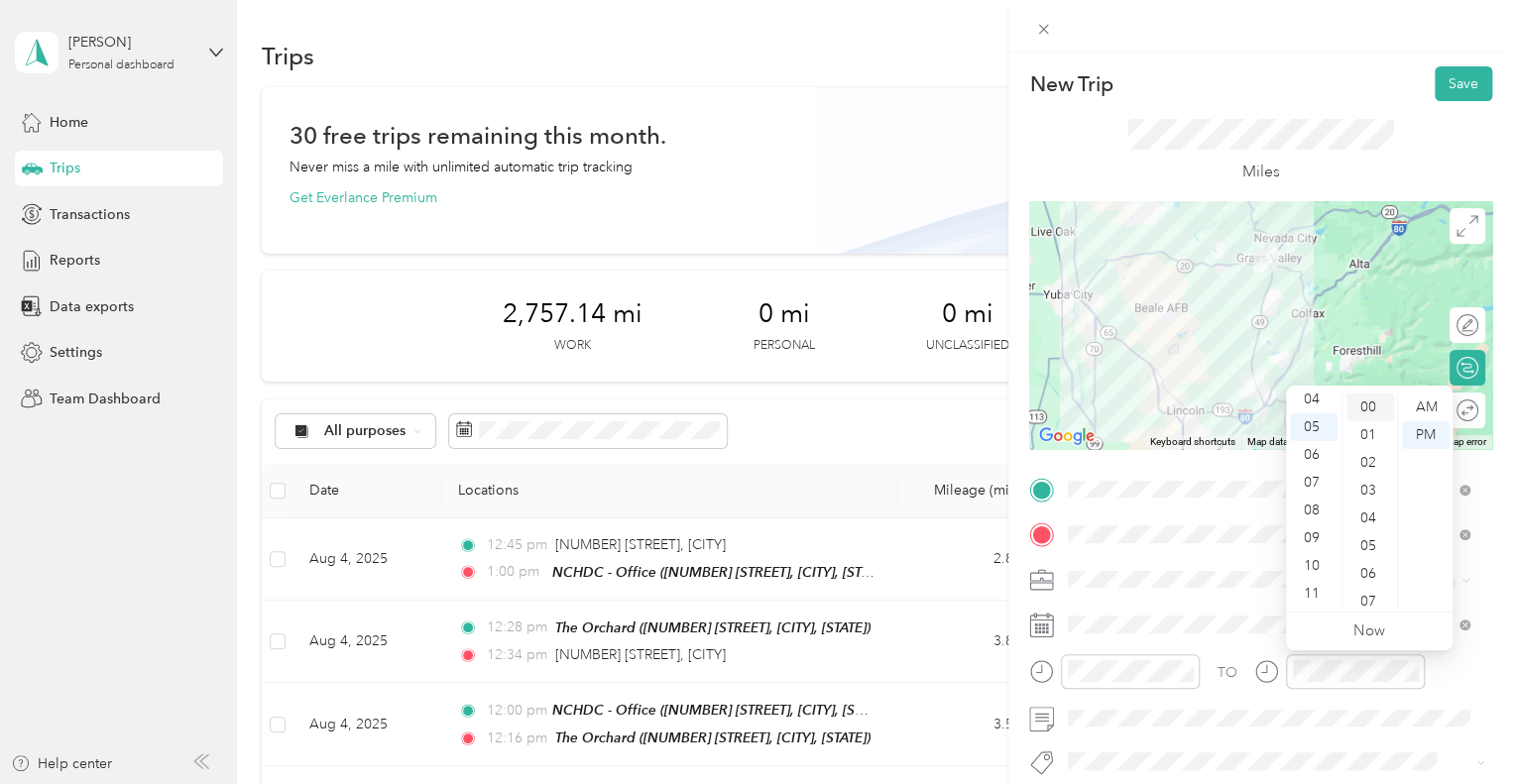click on "00" at bounding box center [1370, 407] 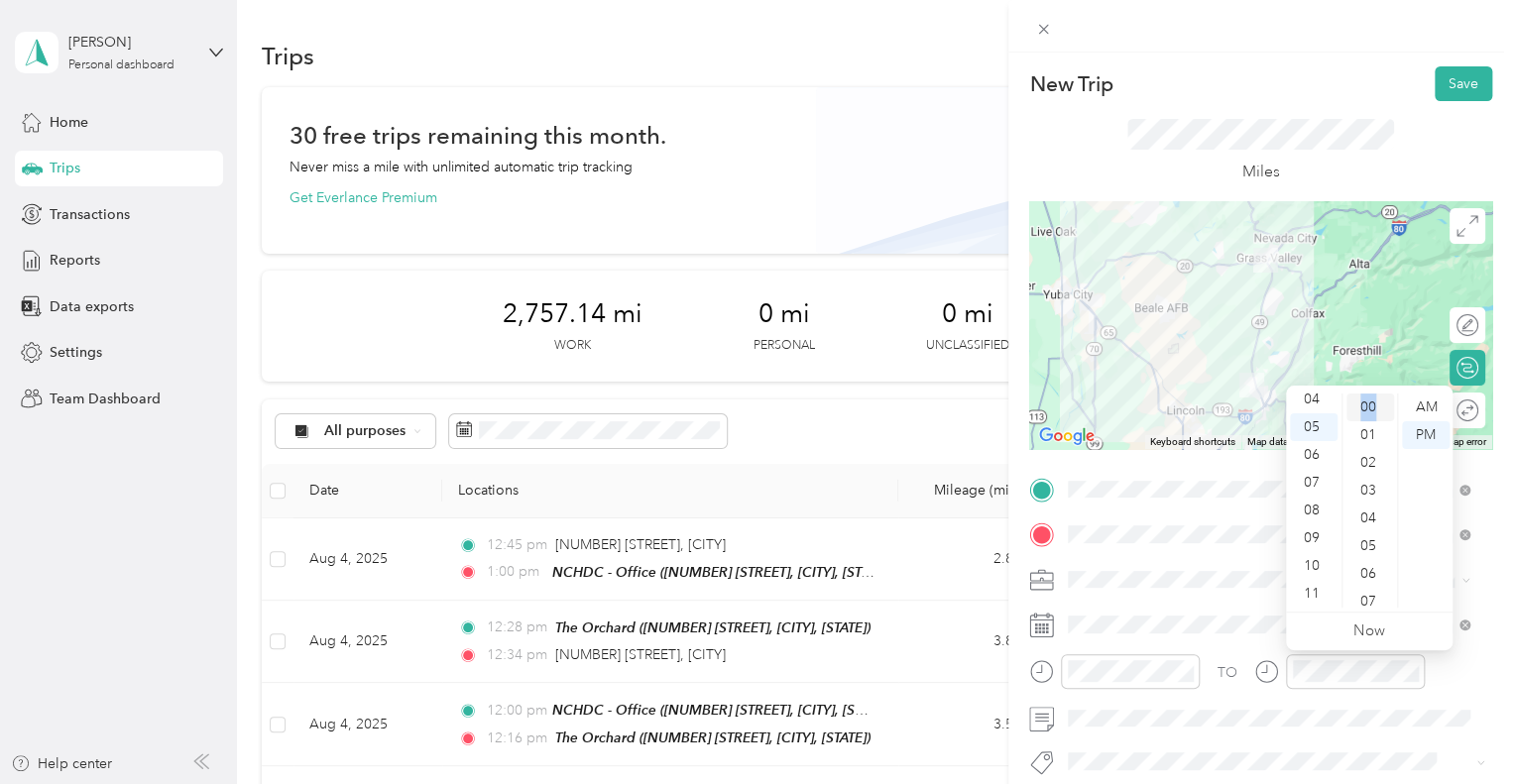 click on "00" at bounding box center [1370, 407] 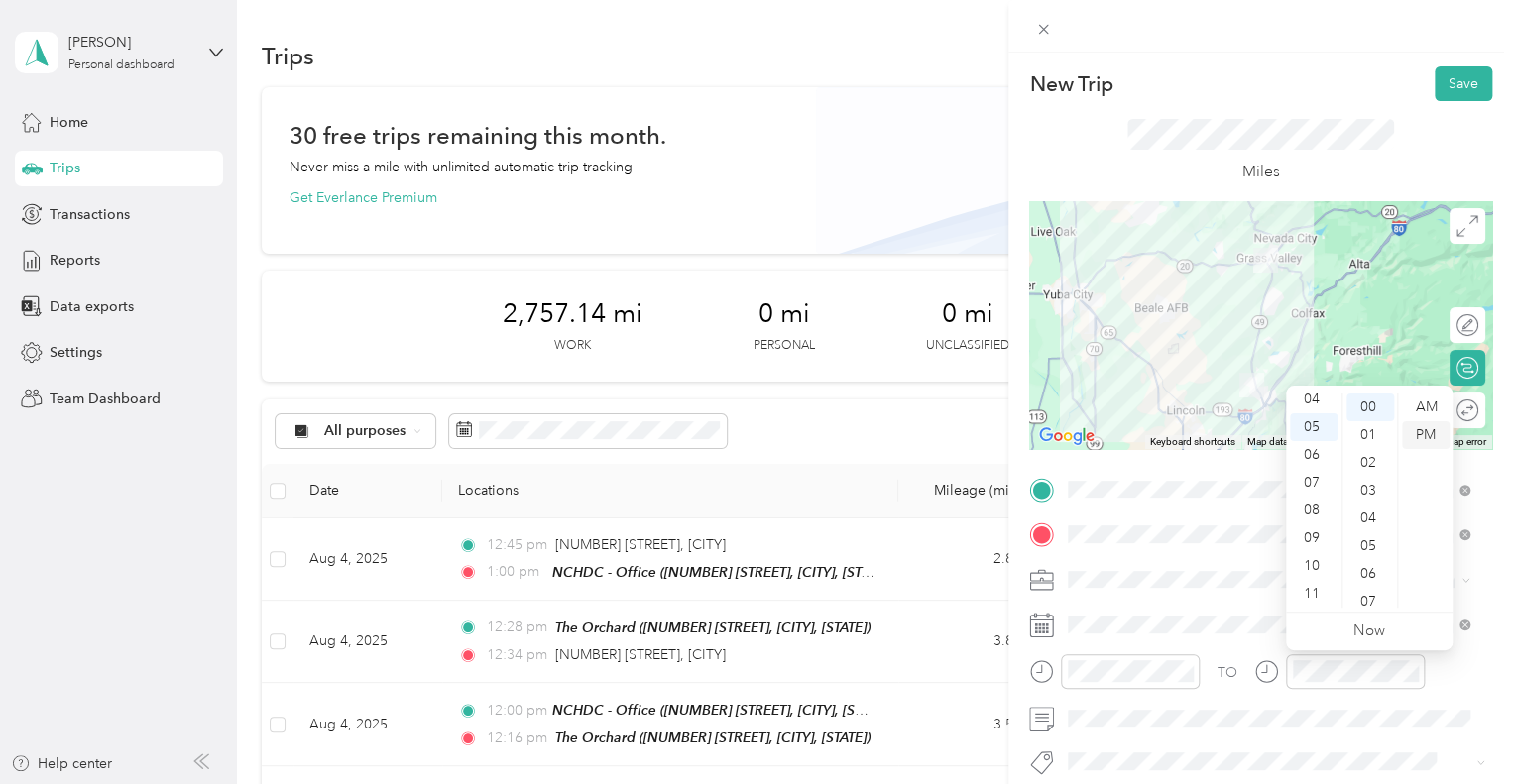 click on "PM" at bounding box center (1426, 435) 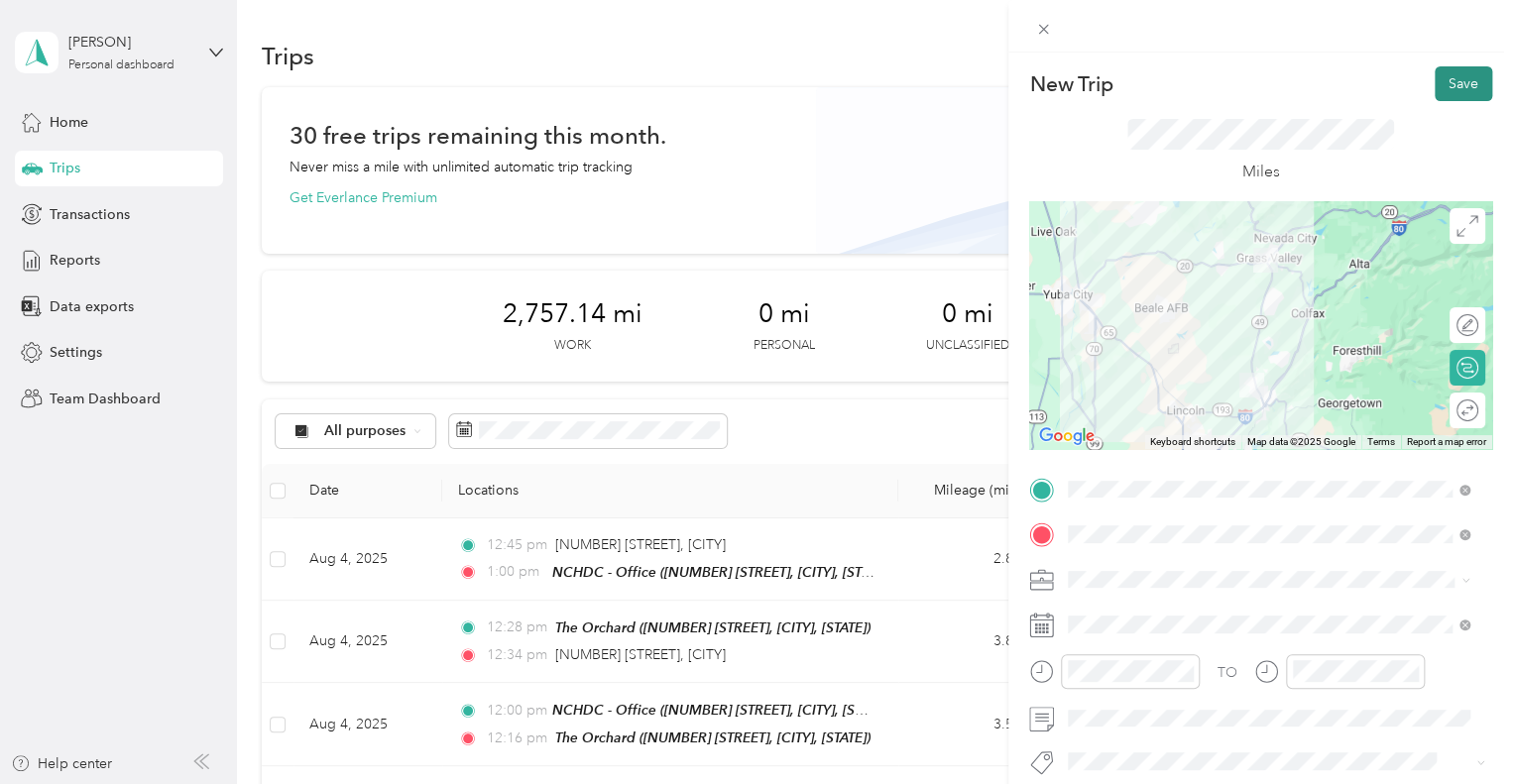 click on "Save" at bounding box center (1463, 83) 